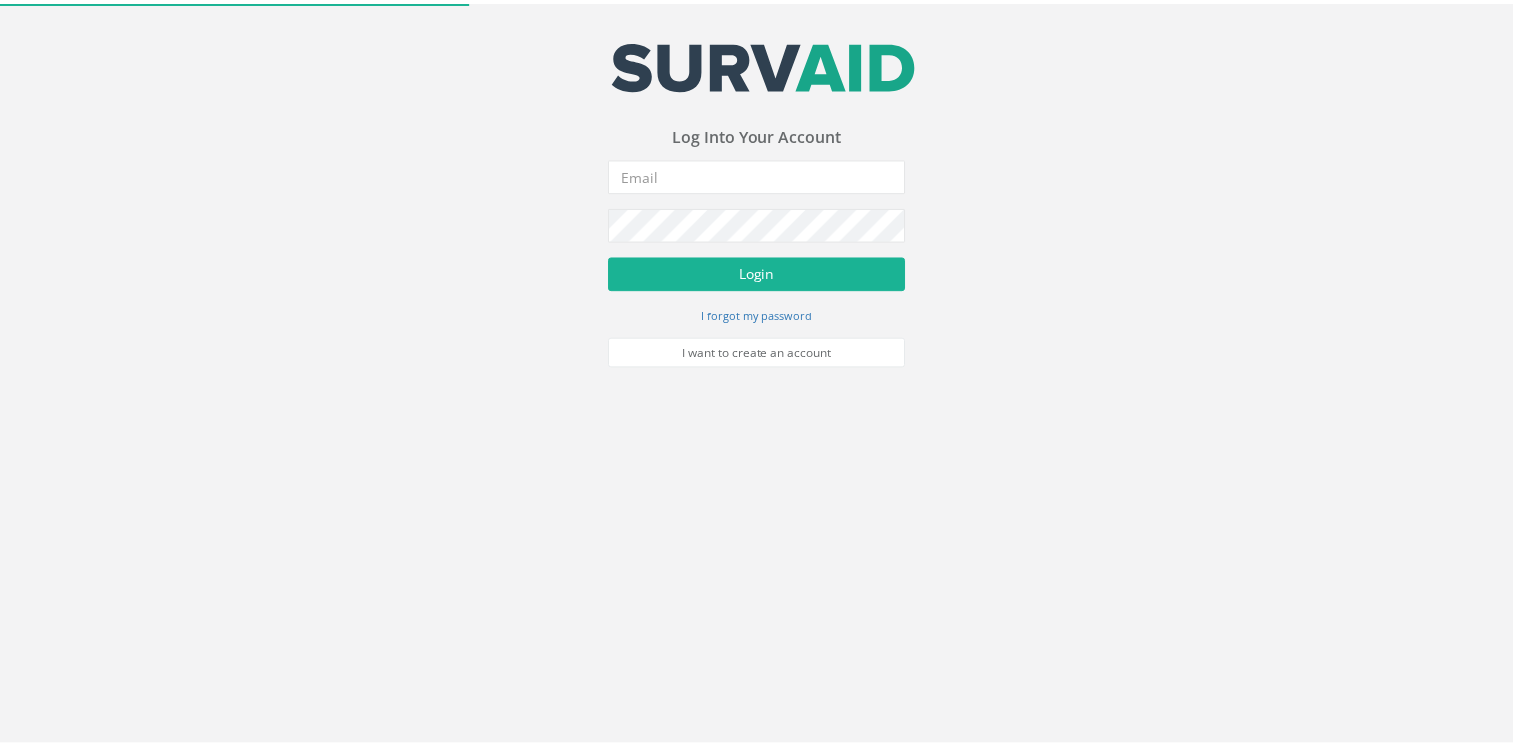 scroll, scrollTop: 0, scrollLeft: 0, axis: both 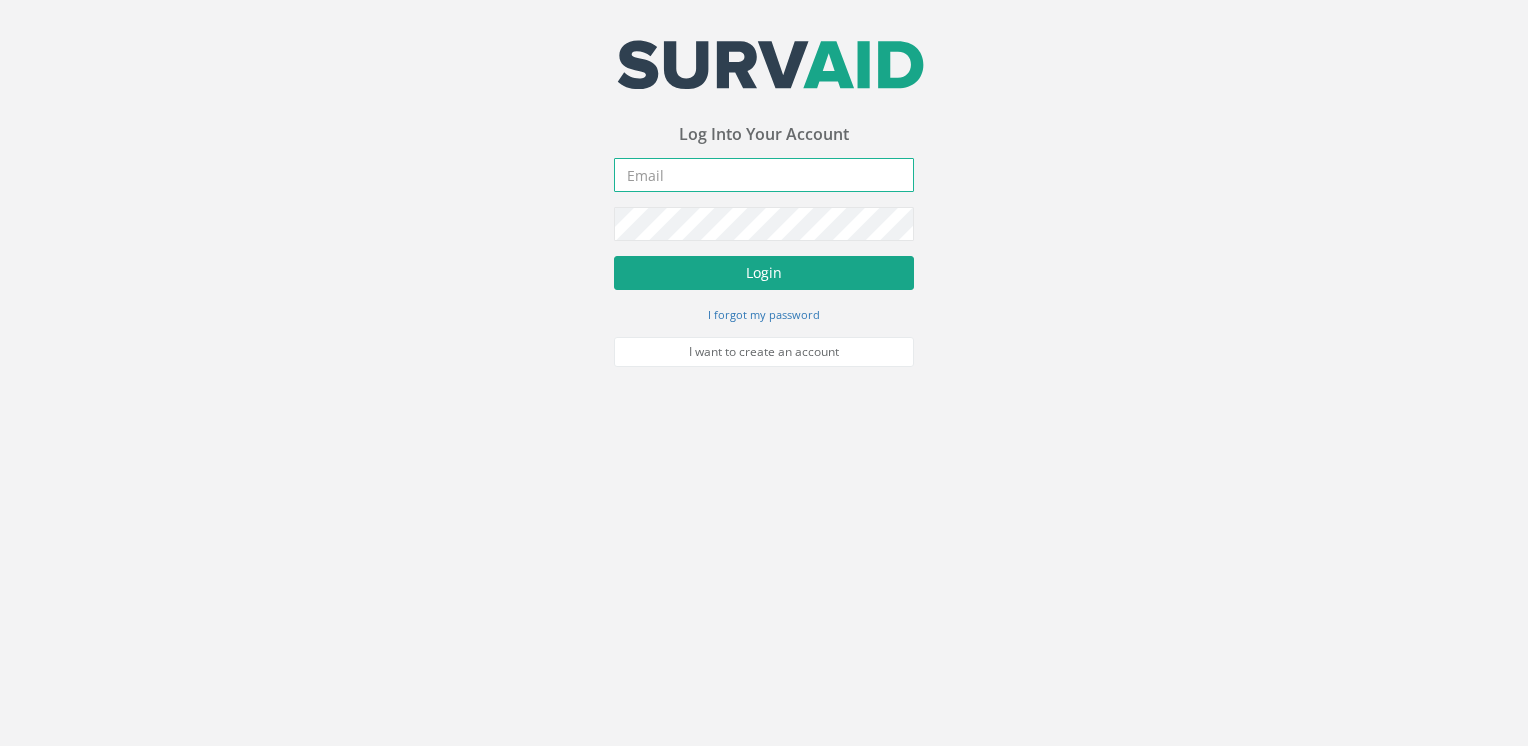 type on "[PERSON_NAME][EMAIL_ADDRESS][DOMAIN_NAME]" 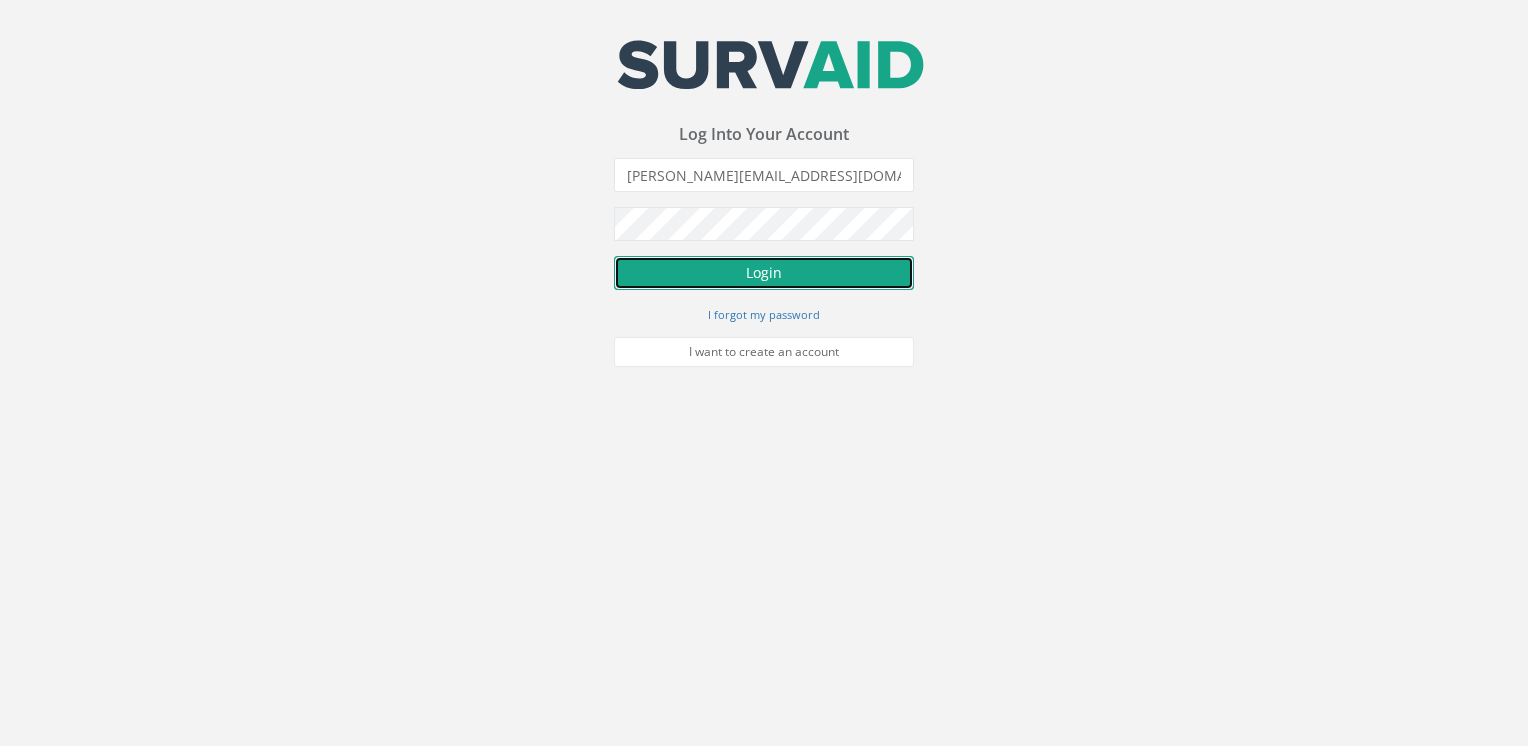 click on "Login" at bounding box center (764, 273) 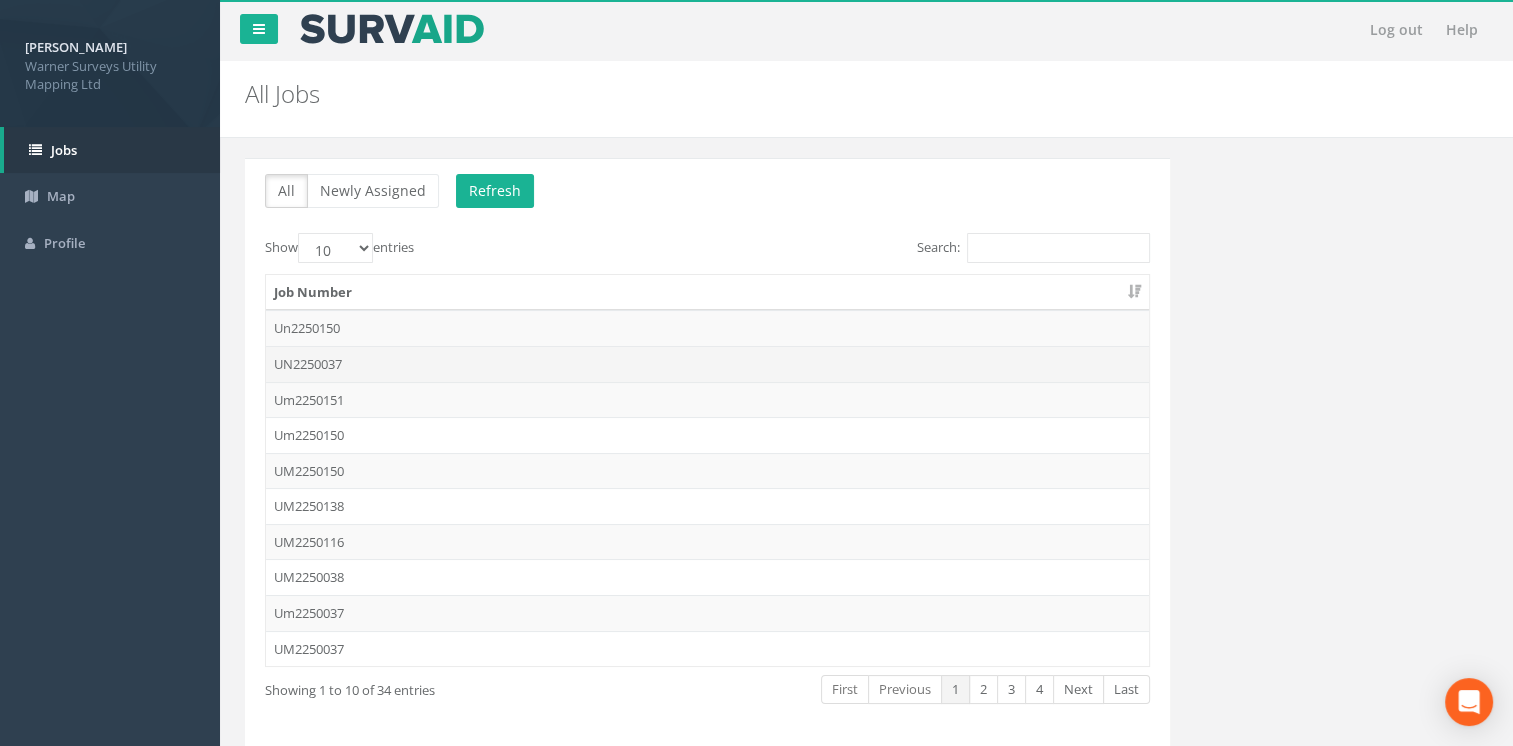 scroll, scrollTop: 75, scrollLeft: 0, axis: vertical 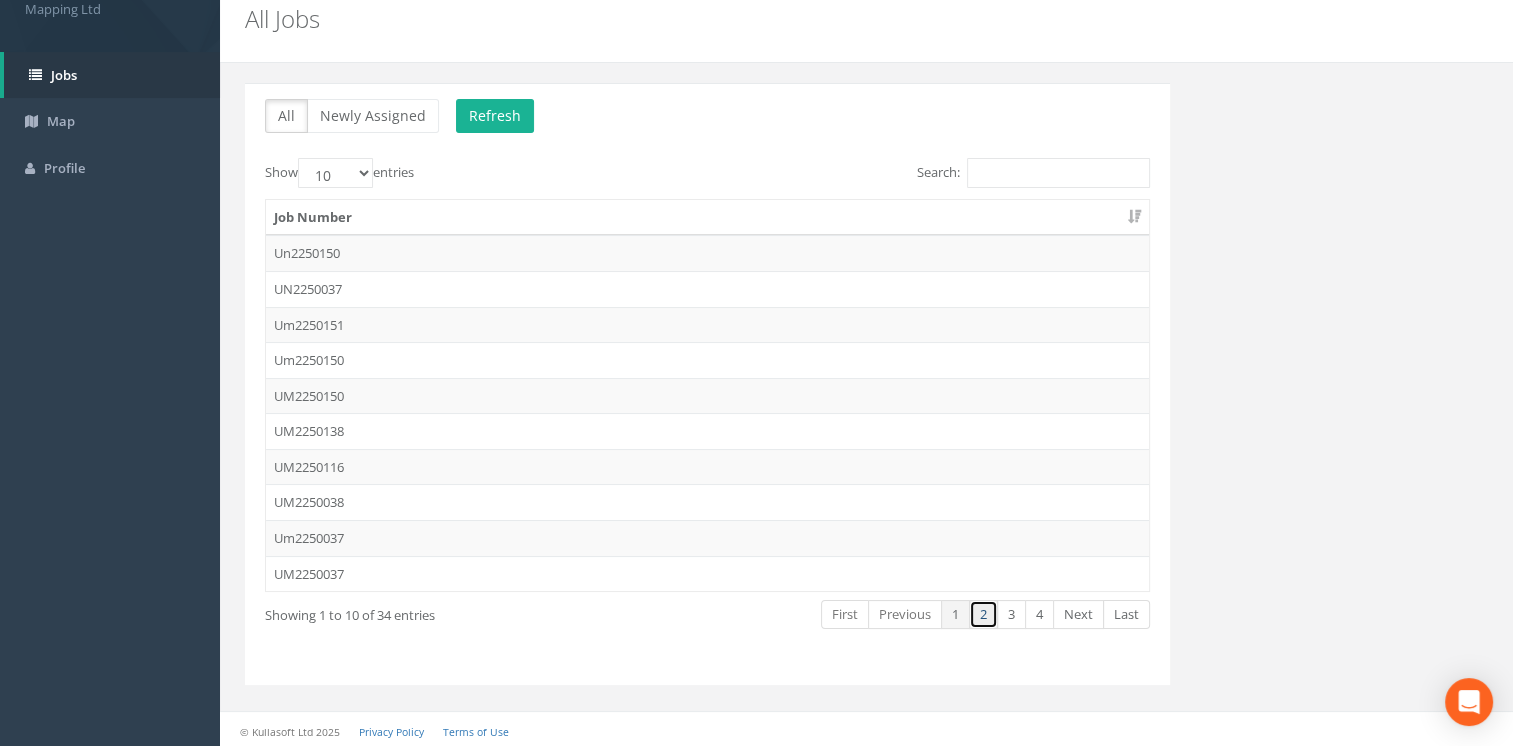 click on "2" at bounding box center (983, 614) 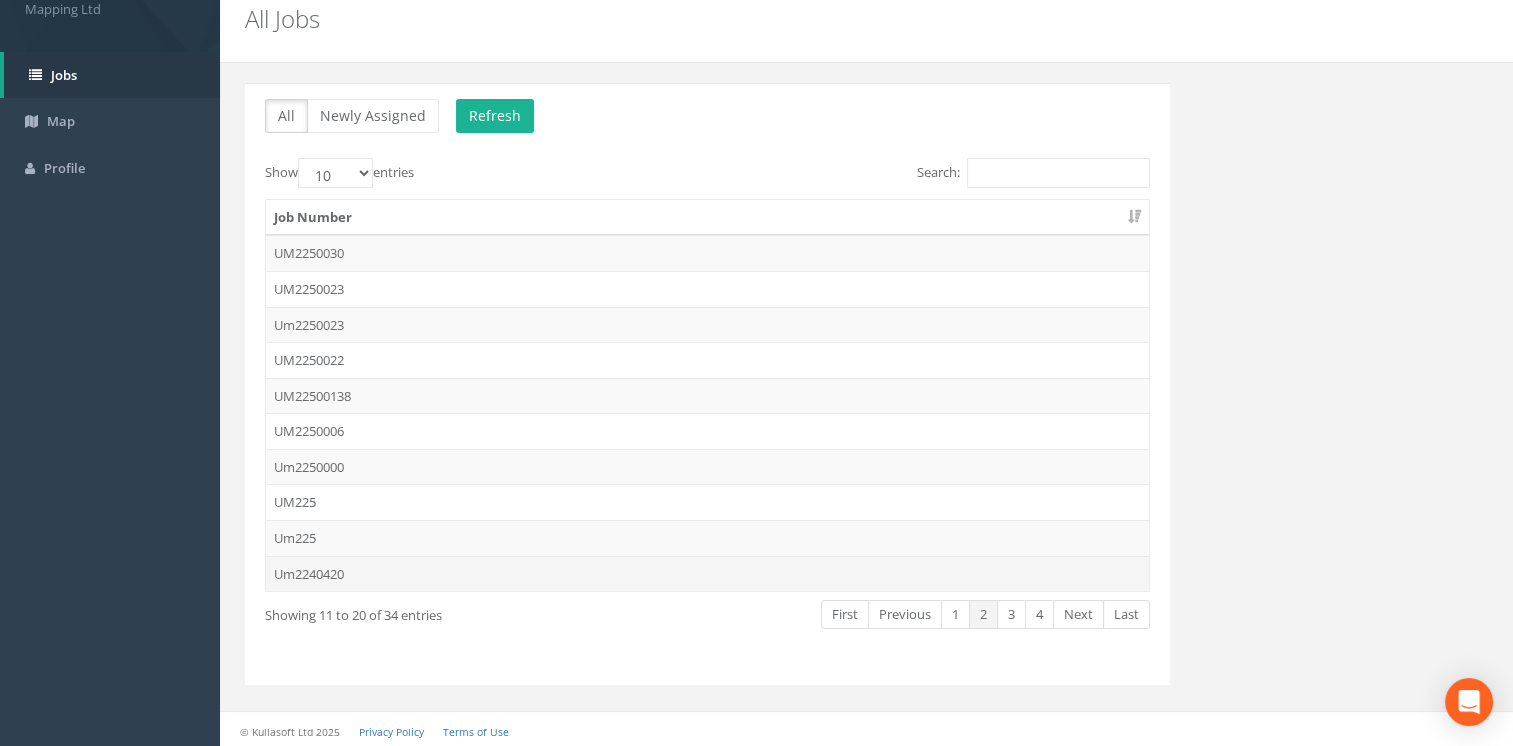 click on "Um2240420" at bounding box center (707, 574) 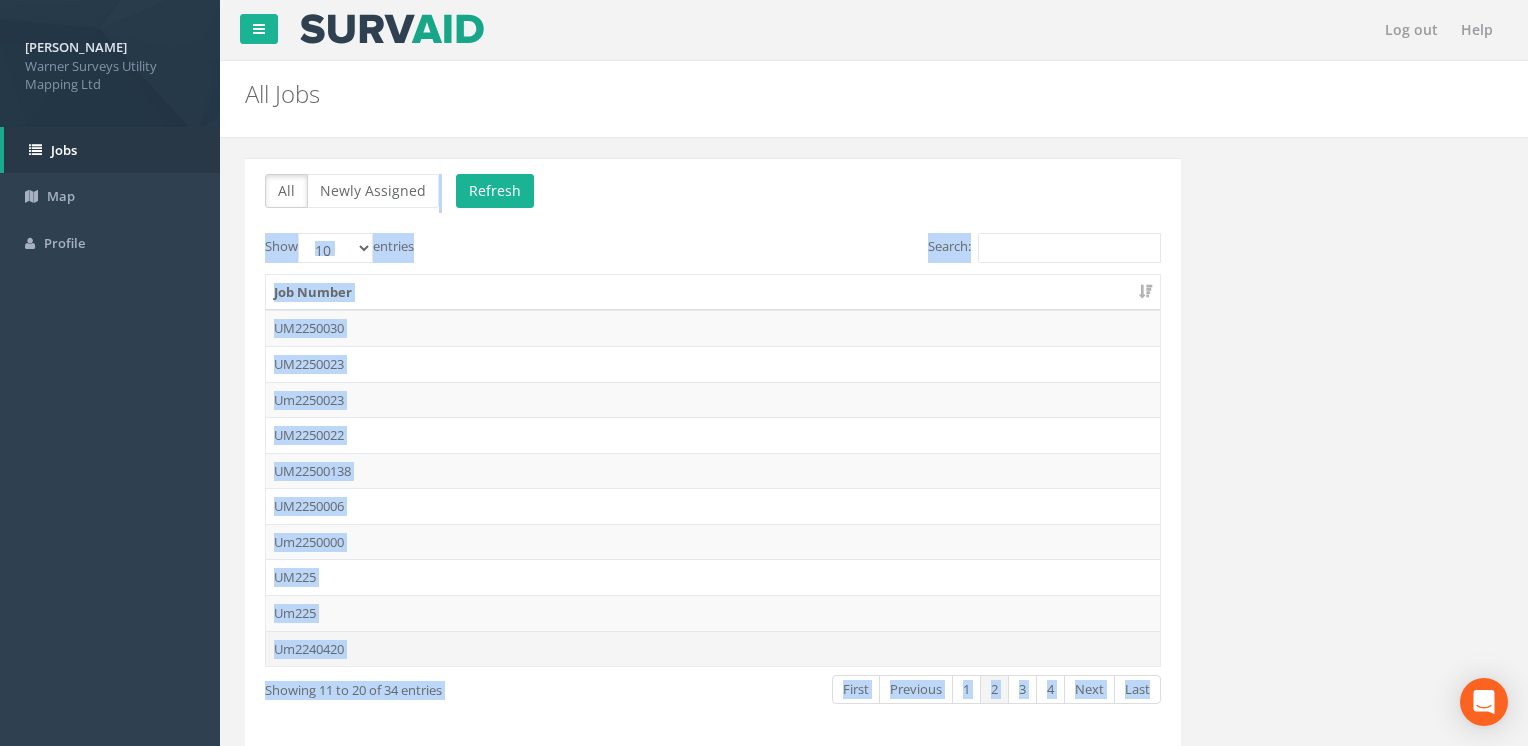 click on "Log out       Help                 All Jobs       PGMs for Job               ×  There was an error fetching the Manhole data                            All   Newly Assigned        Refresh            Show  10 25 50 100  entries Search:   Job Number UM2250030 UM2250023 Um2250023 UM2250022 UM22500138 UM2250006 Um2250000 UM225 Um225 Um2240420 Showing 11 to 20 of 34 entries First Previous 1 2 3 4 Next Last                                Delete     Refresh         Back to Job Numbers        Asset Data           PGM               Manhole               Service Avoidance               Permit to Dig                         PAS 128 Reports       Show  10 25 50 100  entries Search:   Project There are no PAS 128 reports for this job Showing 0 to 0 of 0 entries First Previous Next Last                   Shift Reports       Show  10 25 50 100  entries Search:   Dates Number of Shift Reports There are no shift reports for this job Showing 0 to 0 of 0 entries First Previous Next Last" at bounding box center [874, 412] 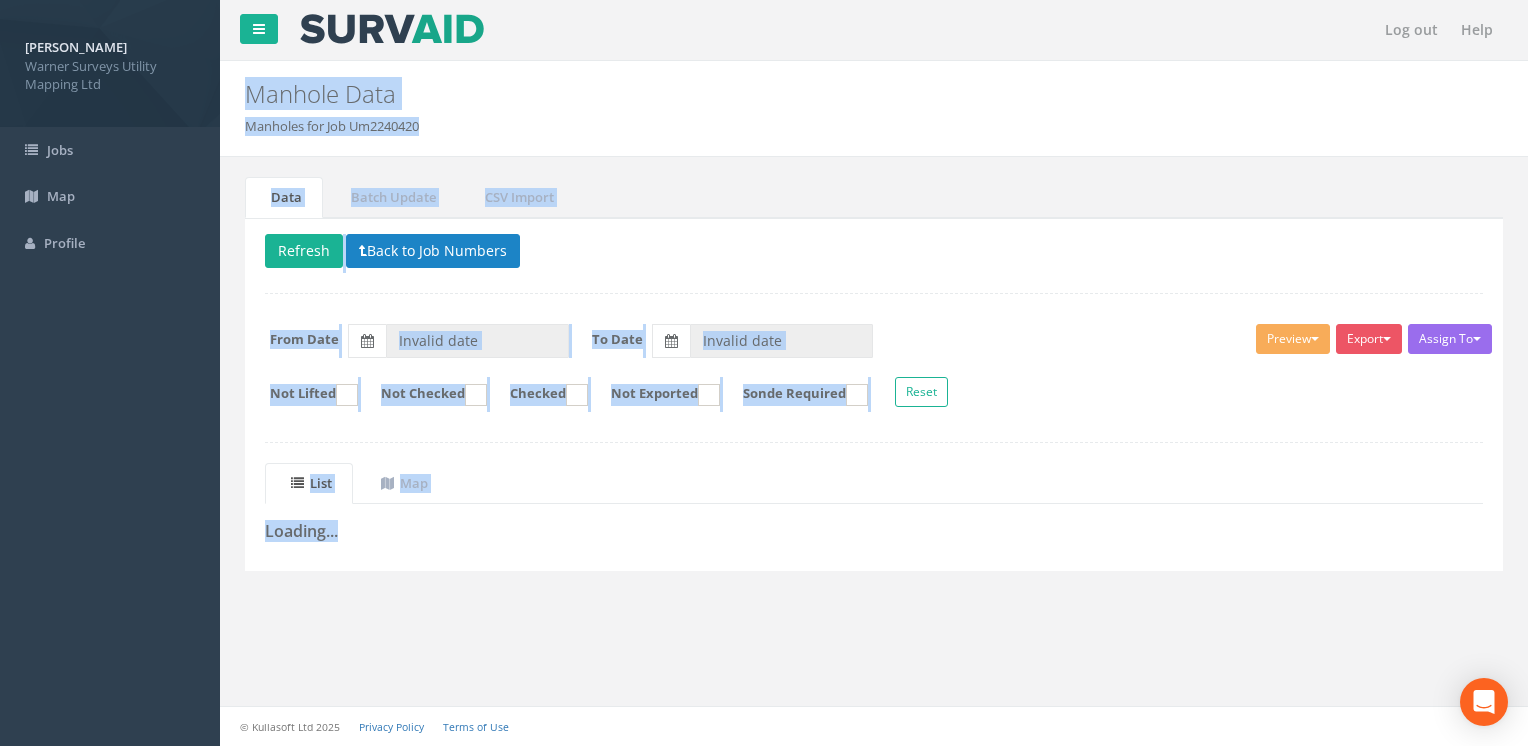 type on "[DATE]" 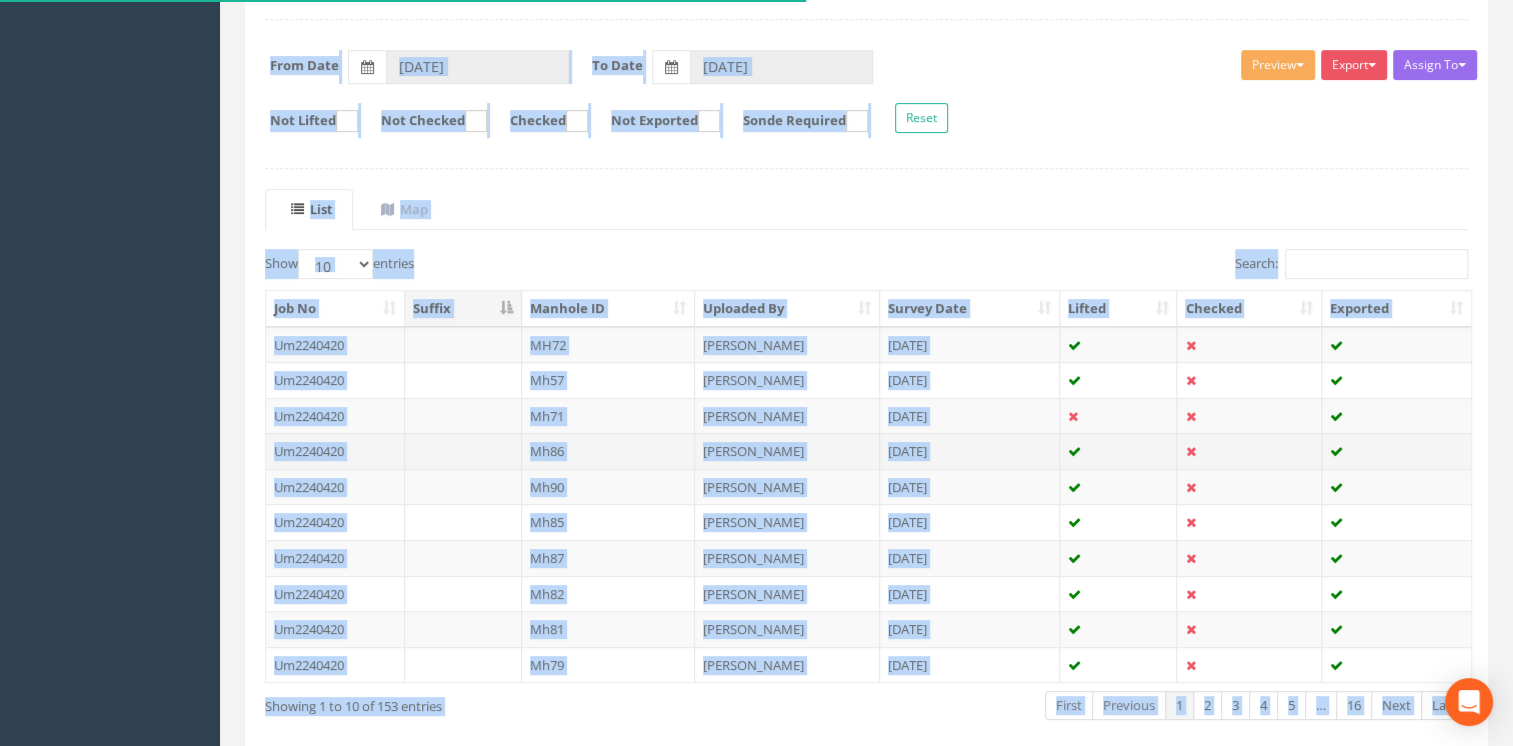 scroll, scrollTop: 364, scrollLeft: 0, axis: vertical 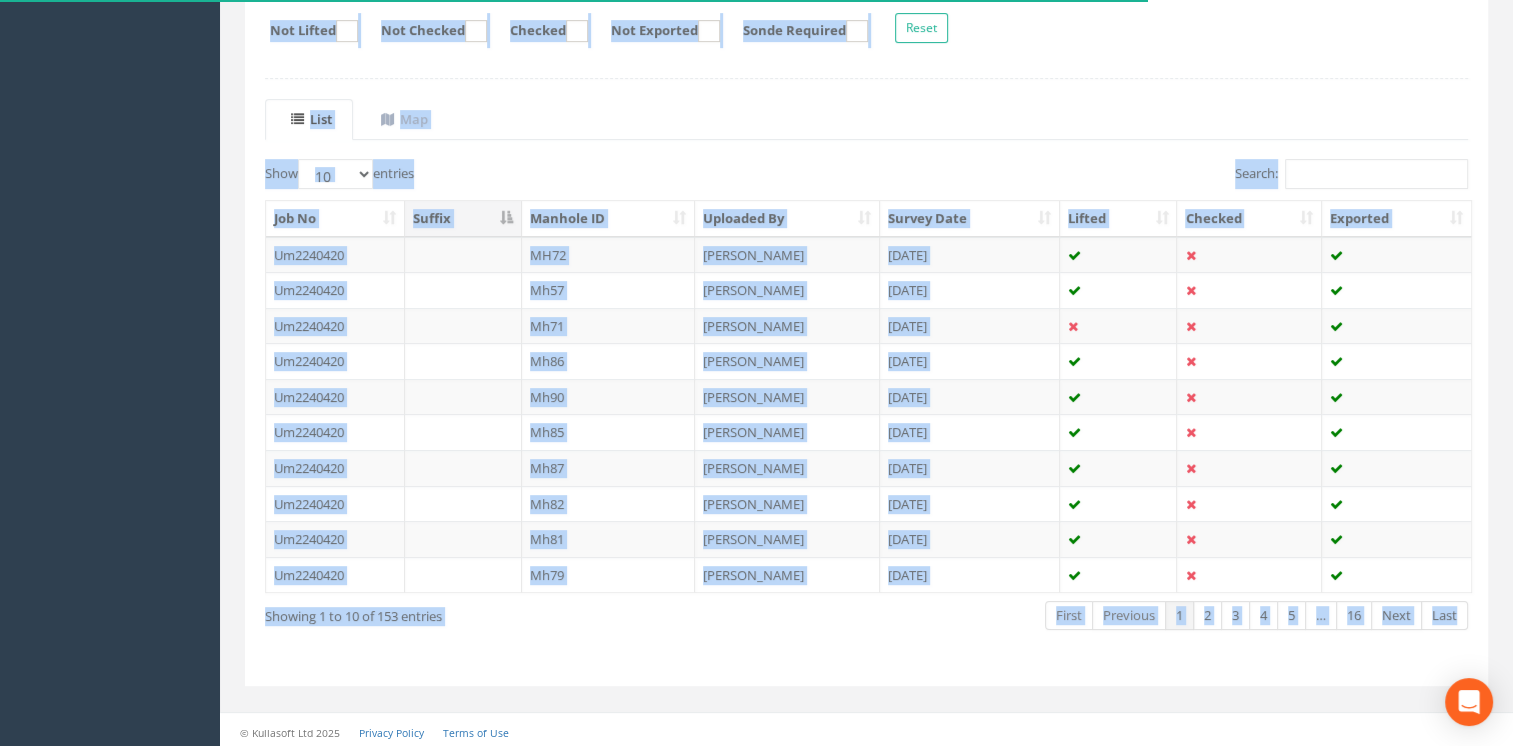click on "Uploaded By" at bounding box center (787, 219) 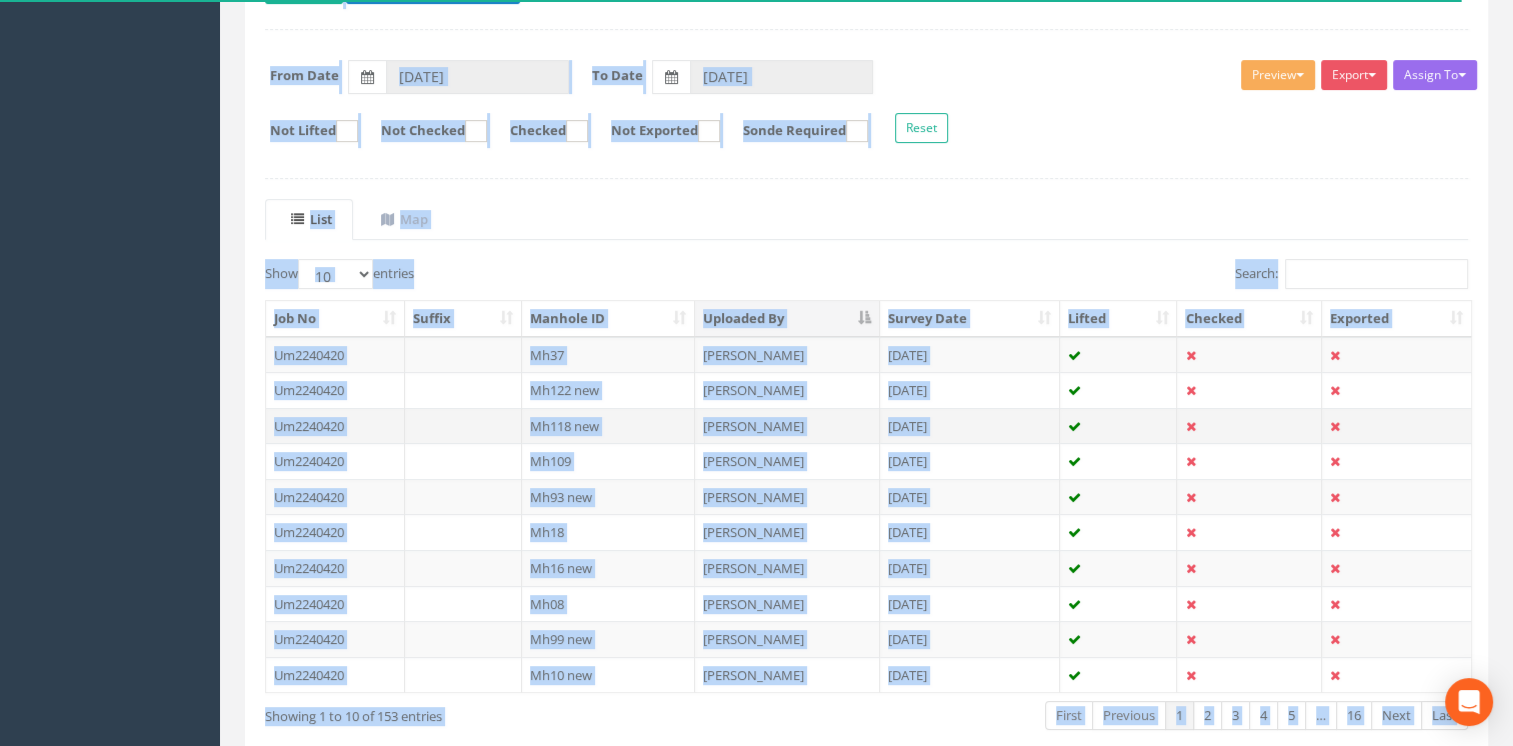 scroll, scrollTop: 364, scrollLeft: 0, axis: vertical 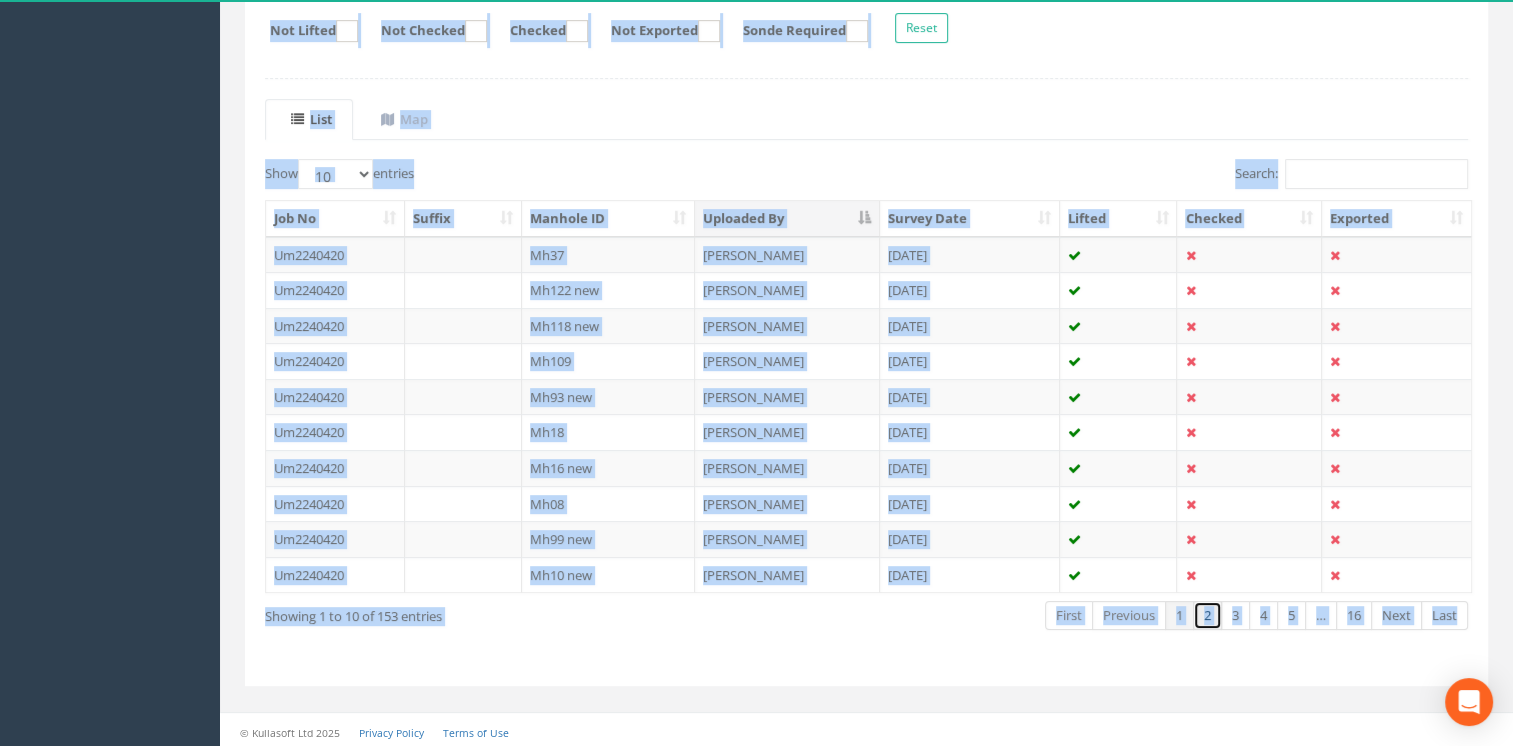 click on "2" at bounding box center (1207, 615) 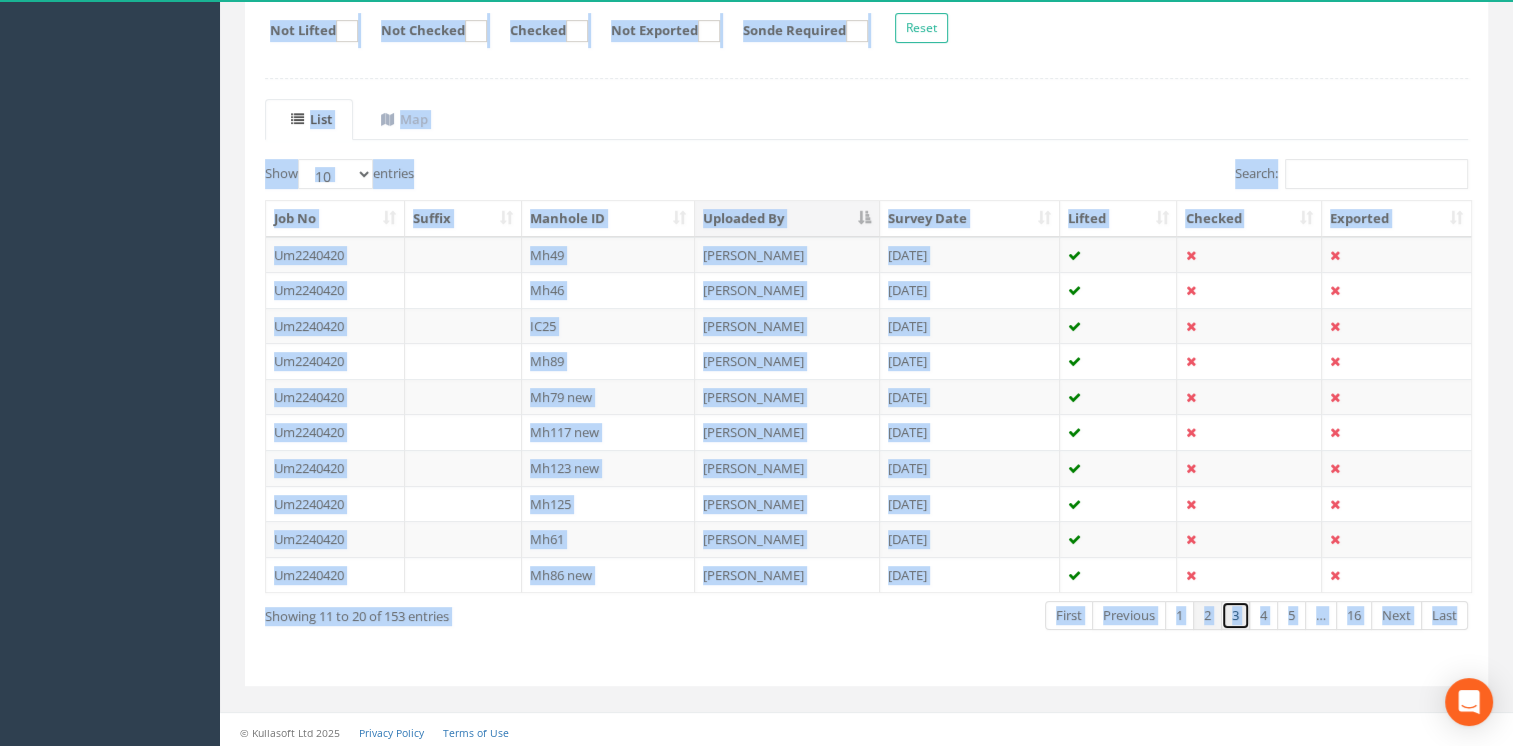 click on "3" at bounding box center [1235, 615] 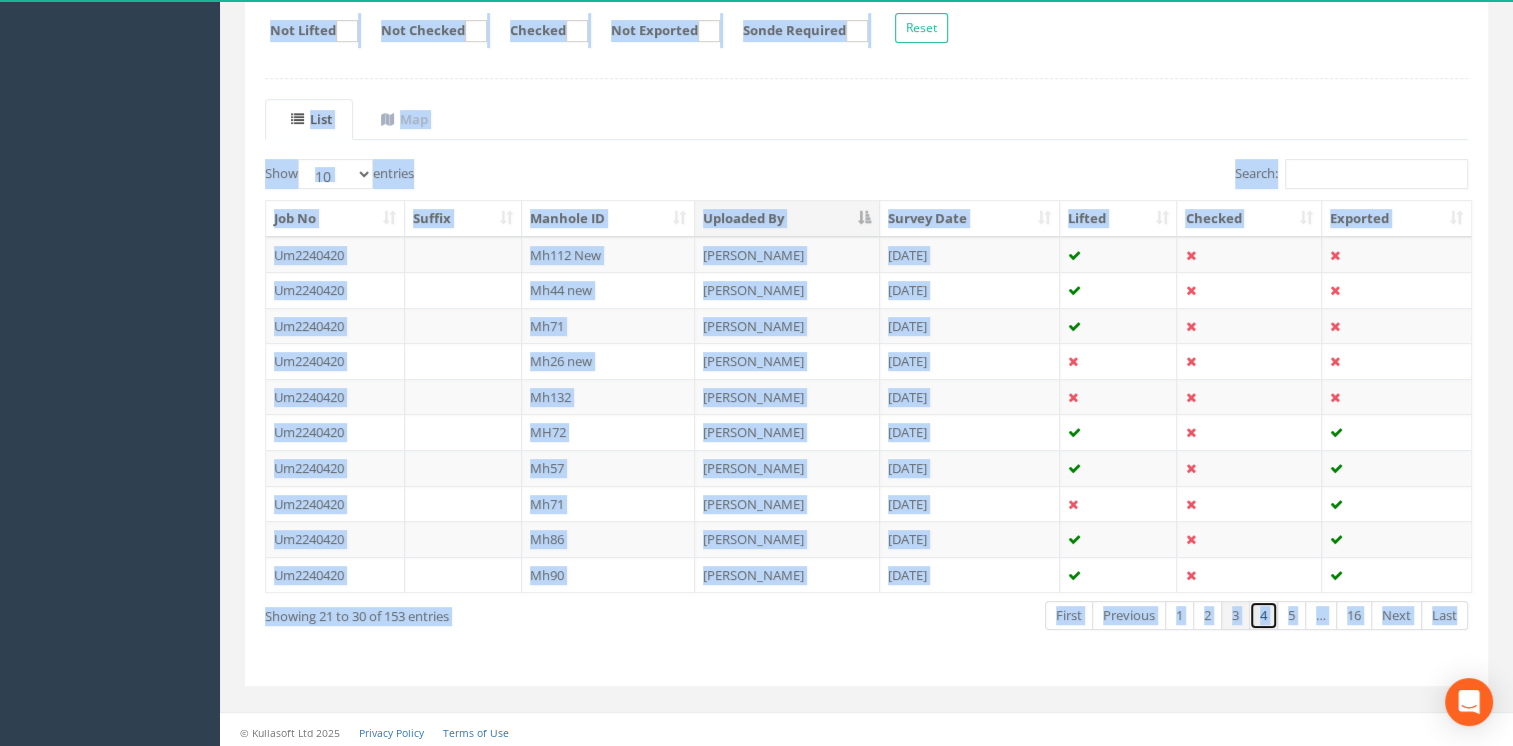 click on "4" at bounding box center (1263, 615) 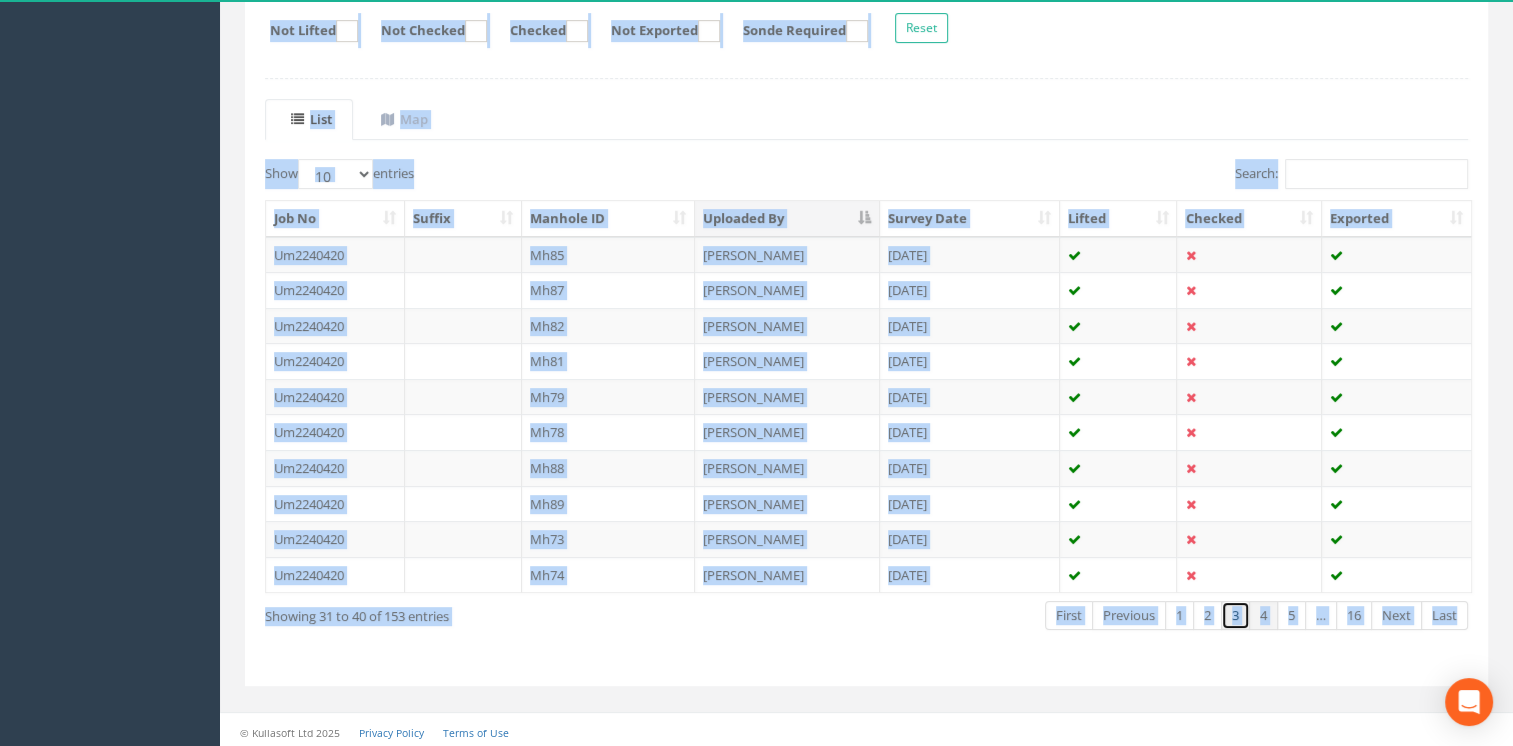click on "3" at bounding box center (1235, 615) 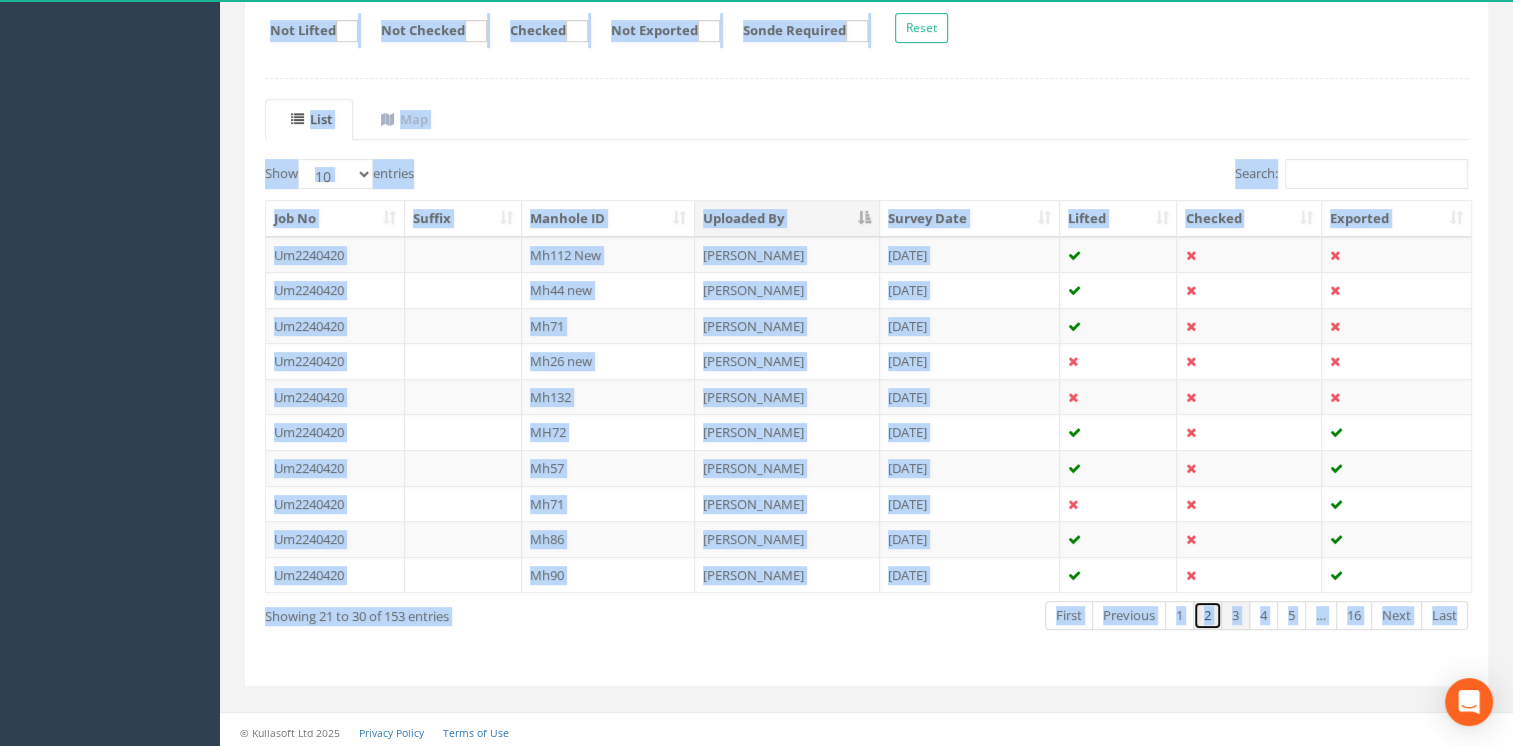 click on "2" at bounding box center (1207, 615) 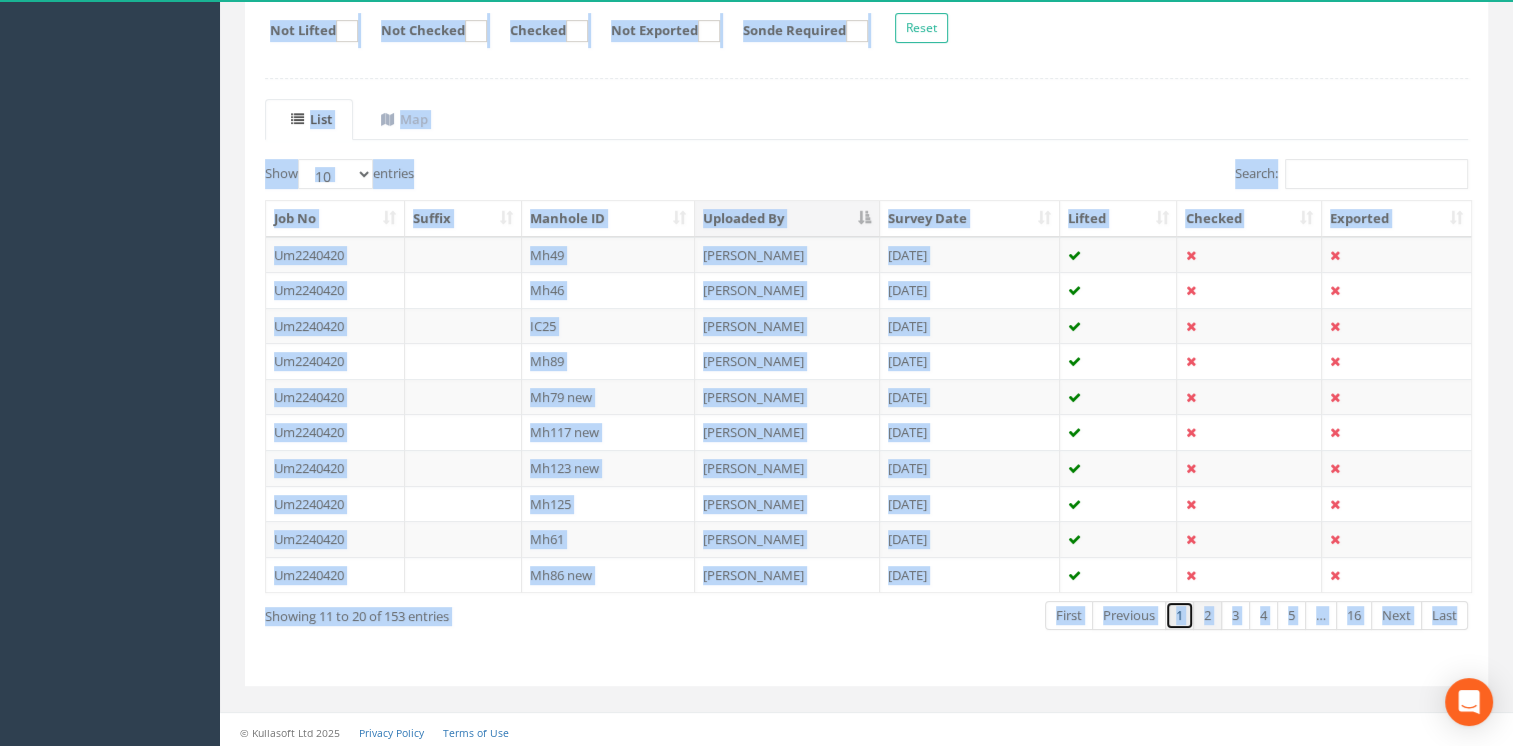 click on "1" at bounding box center (1179, 615) 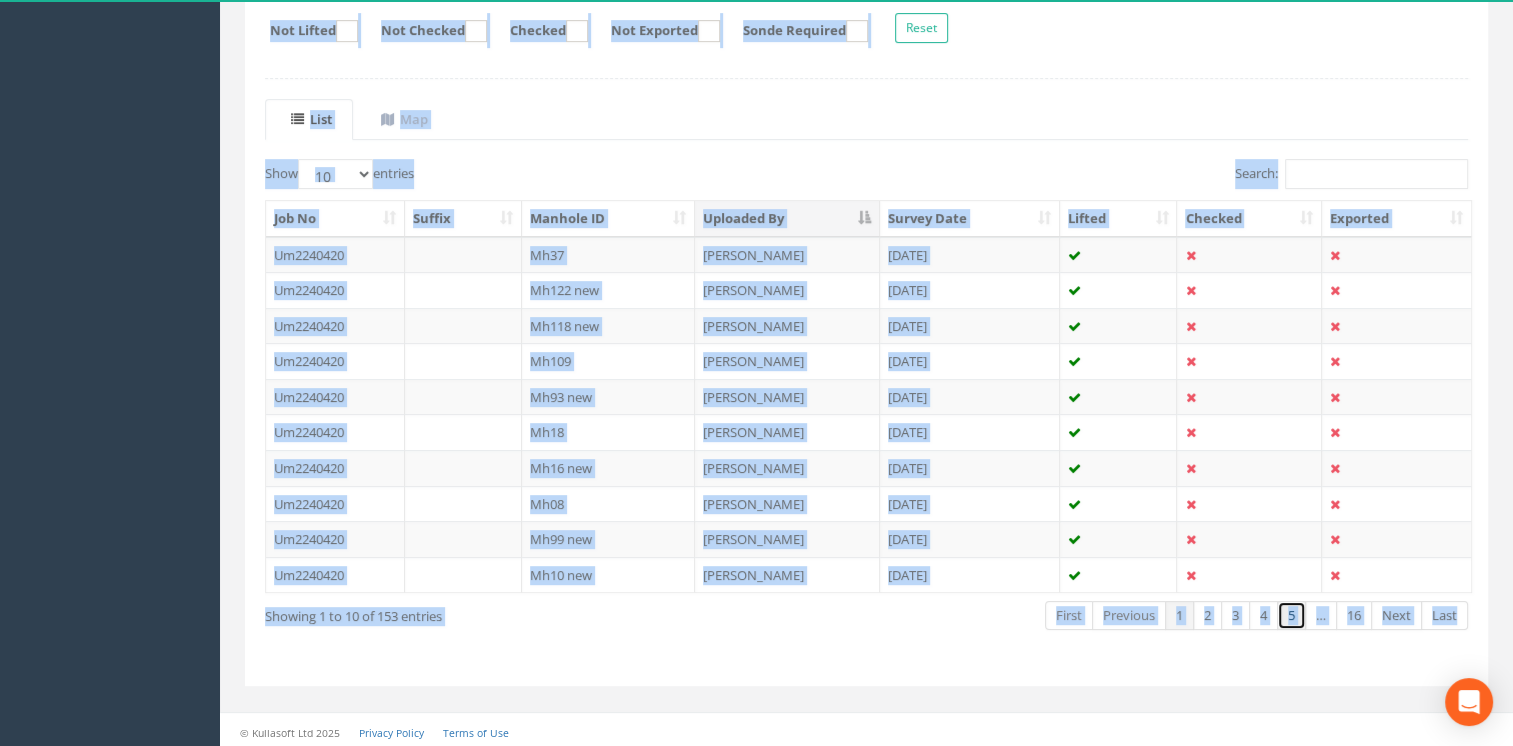 click on "5" at bounding box center [1291, 615] 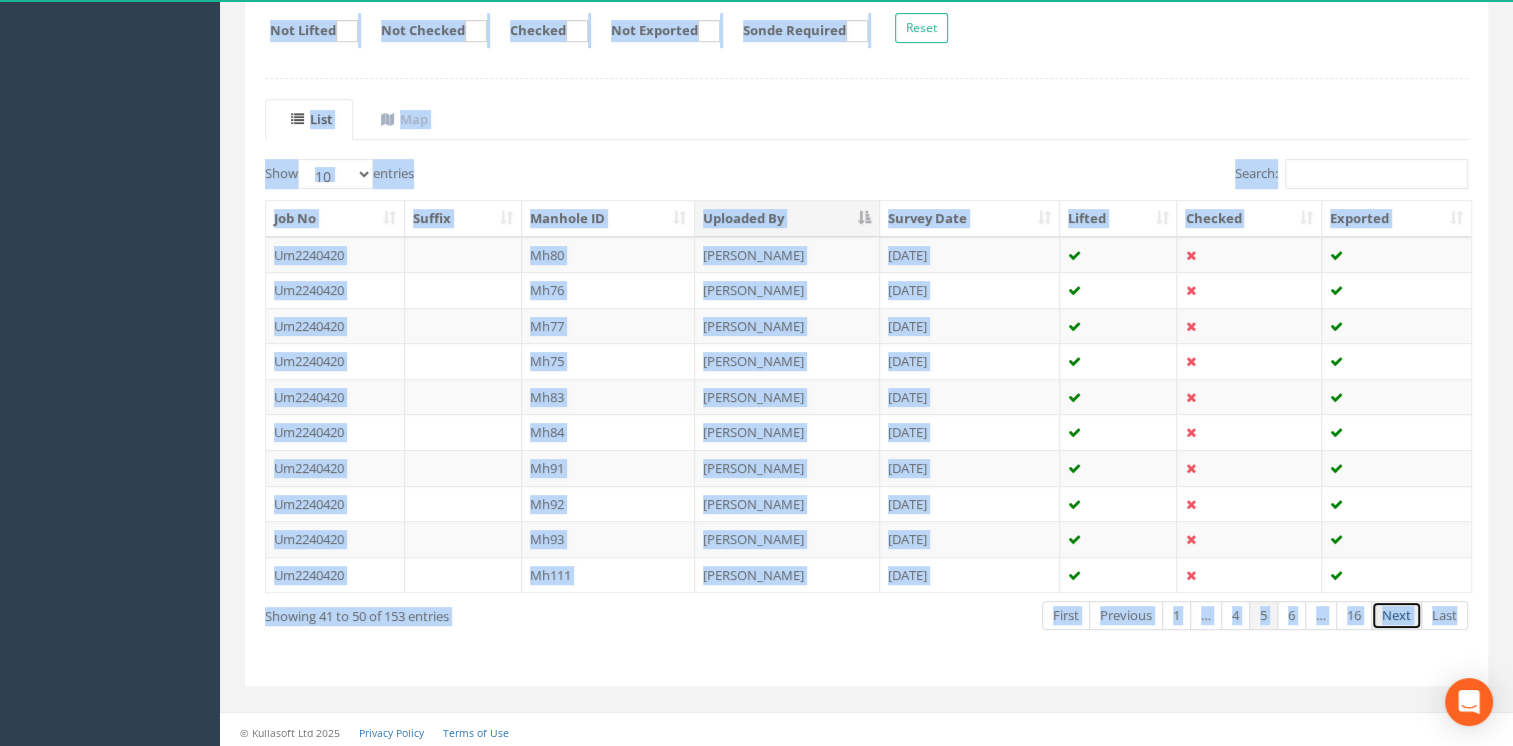 click on "Next" at bounding box center (1396, 615) 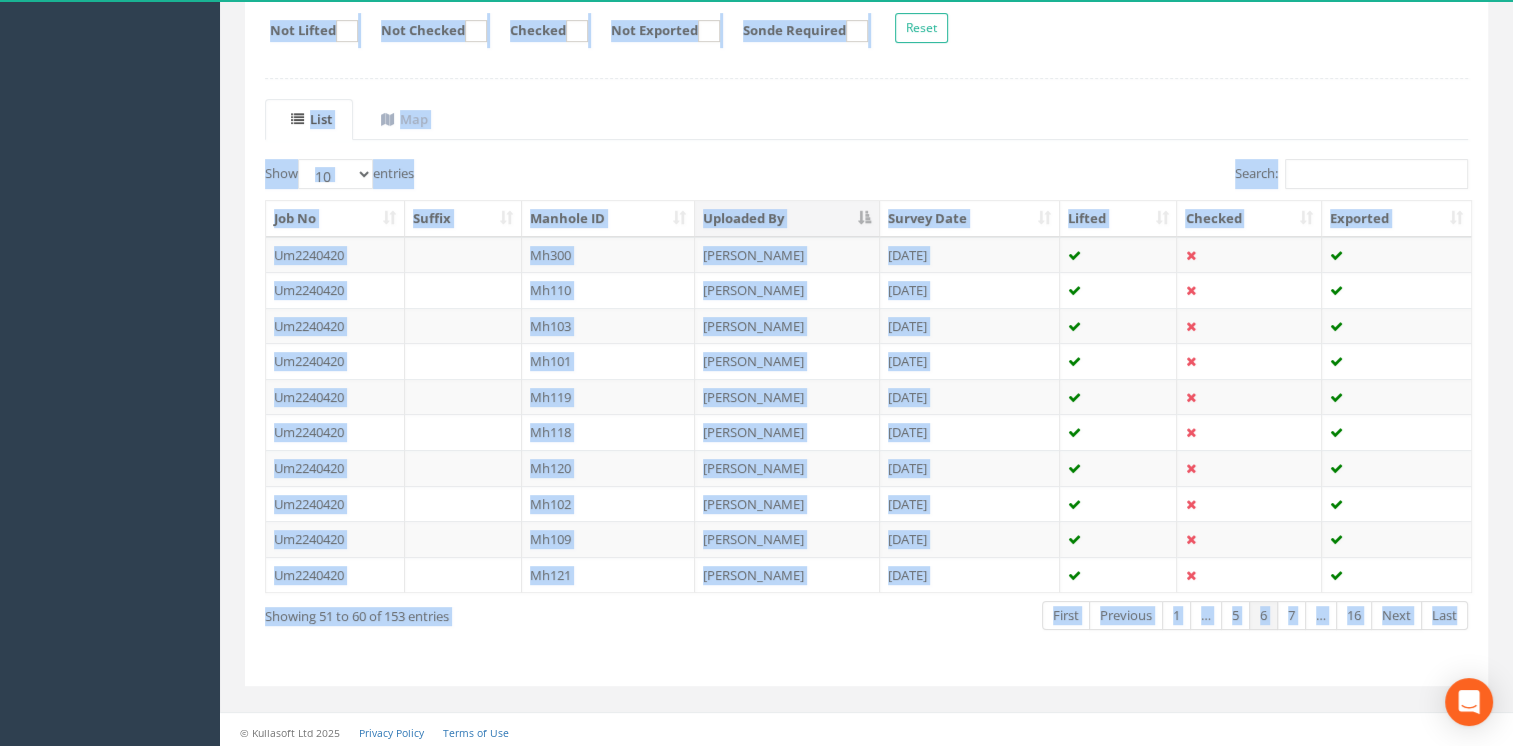 click on "Next" at bounding box center [1396, 615] 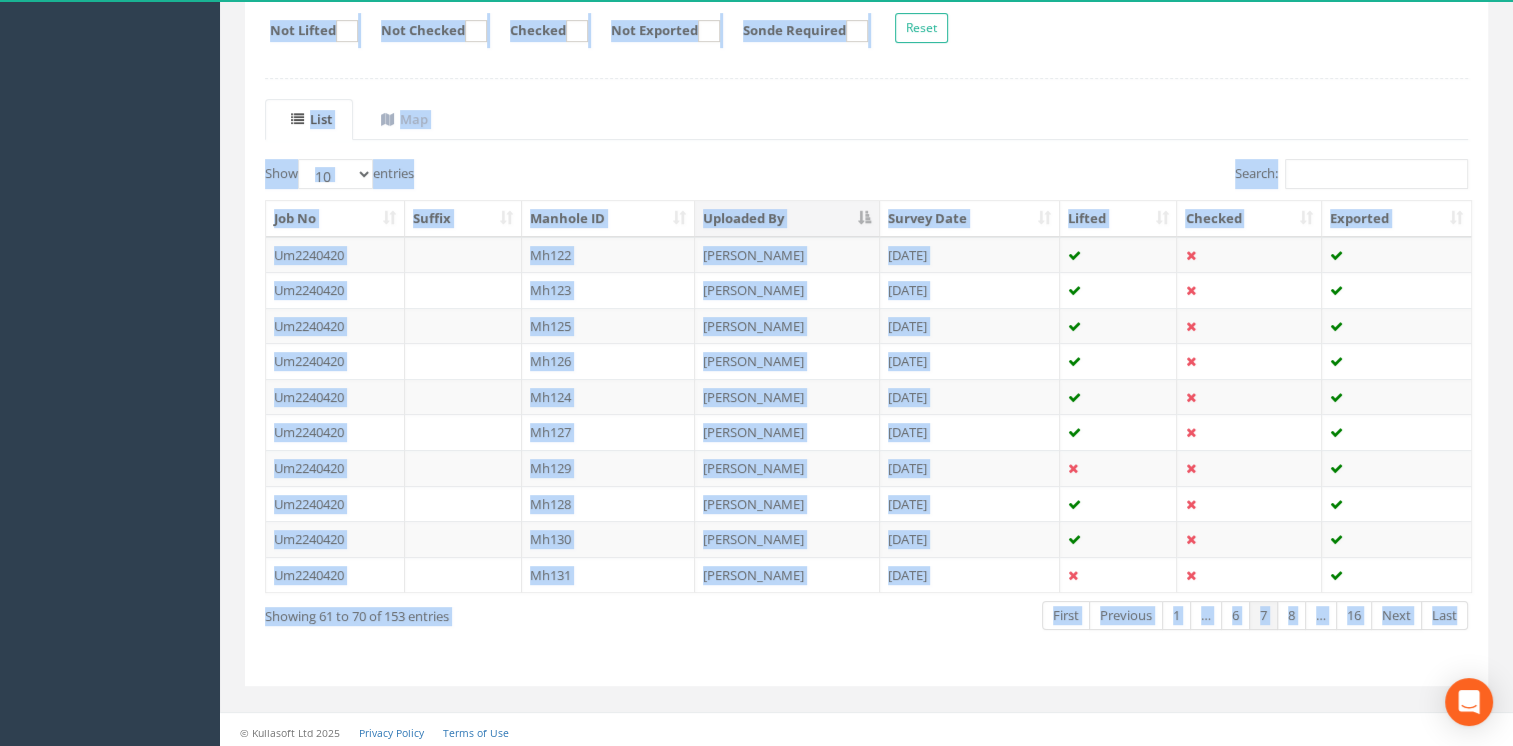 click on "Next" at bounding box center [1396, 615] 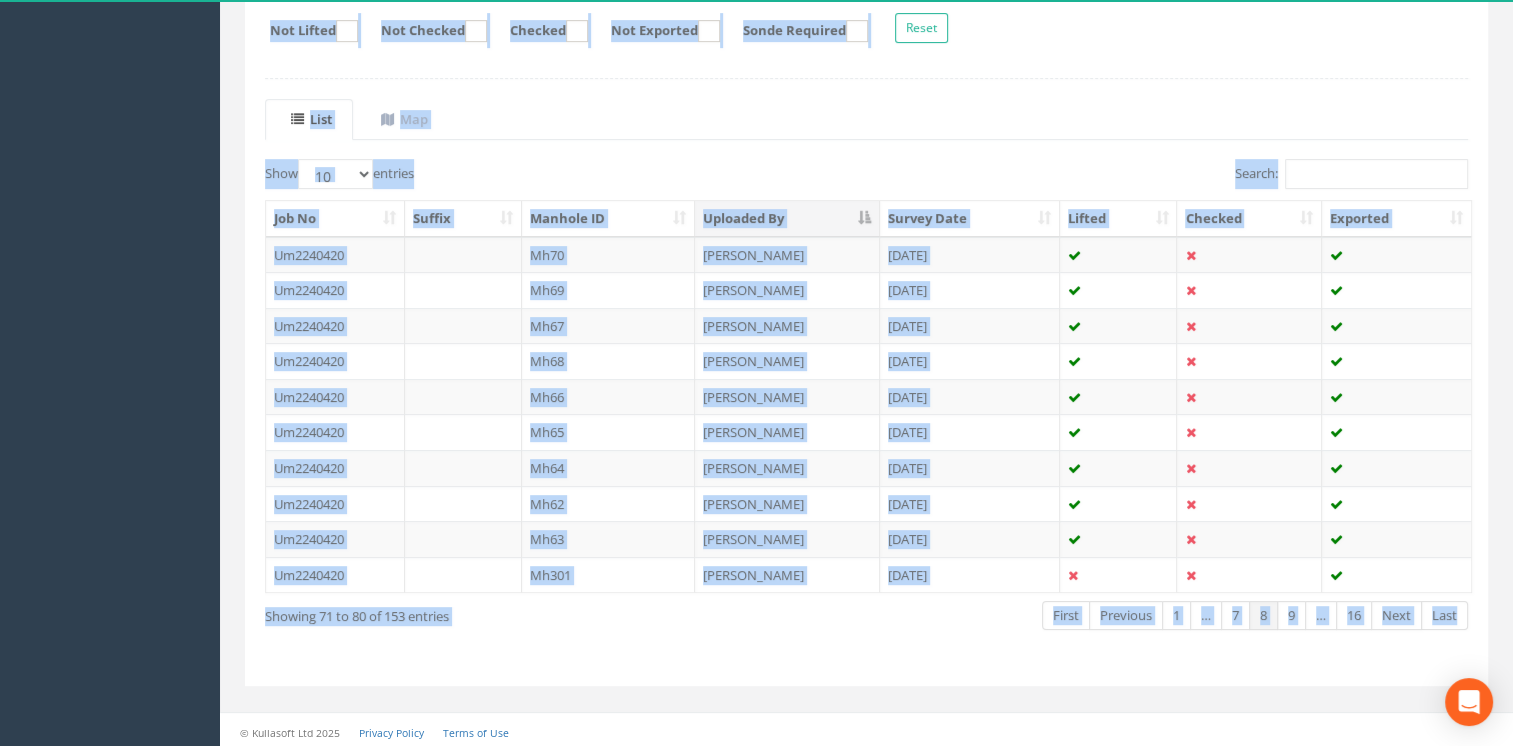 click on "Next" at bounding box center (1396, 615) 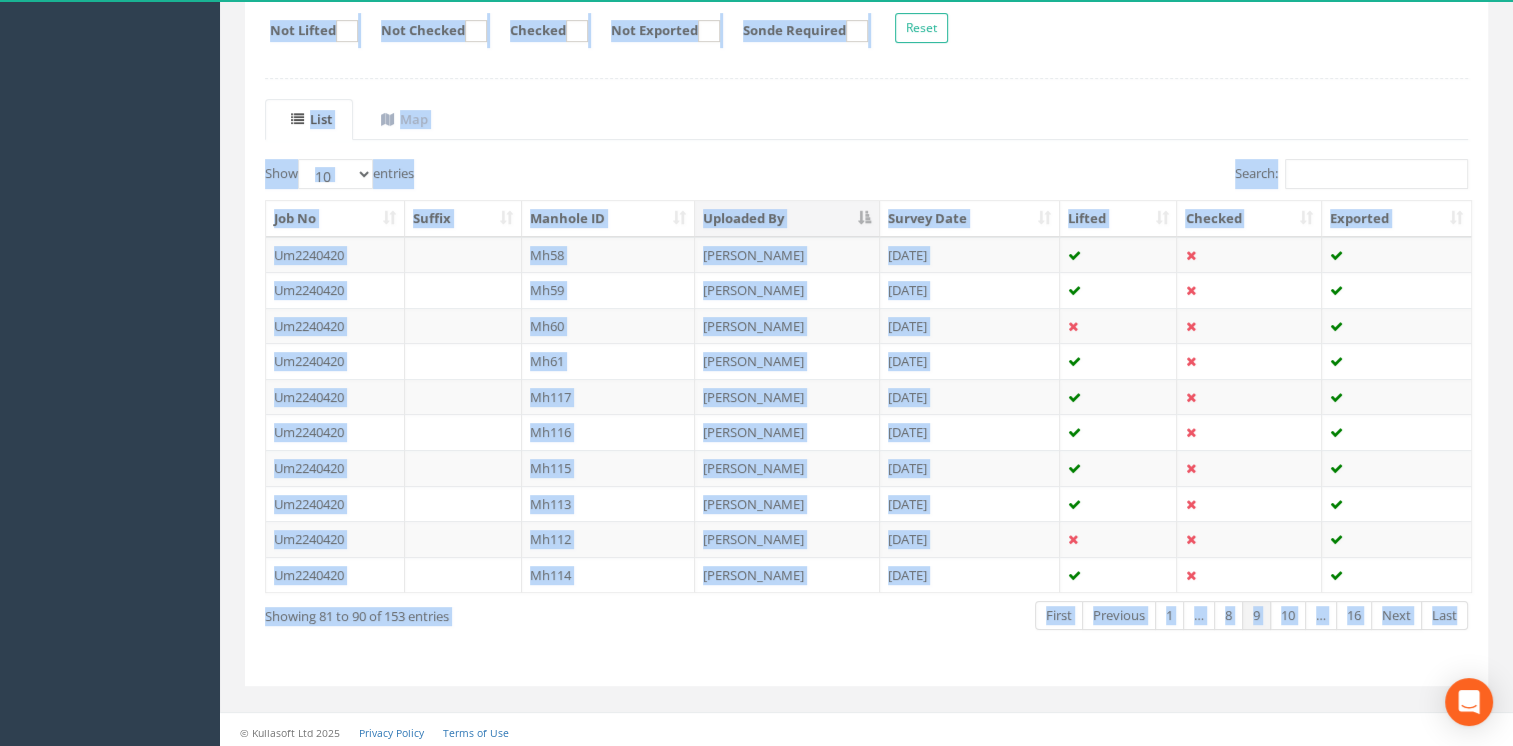 click on "Next" at bounding box center (1396, 615) 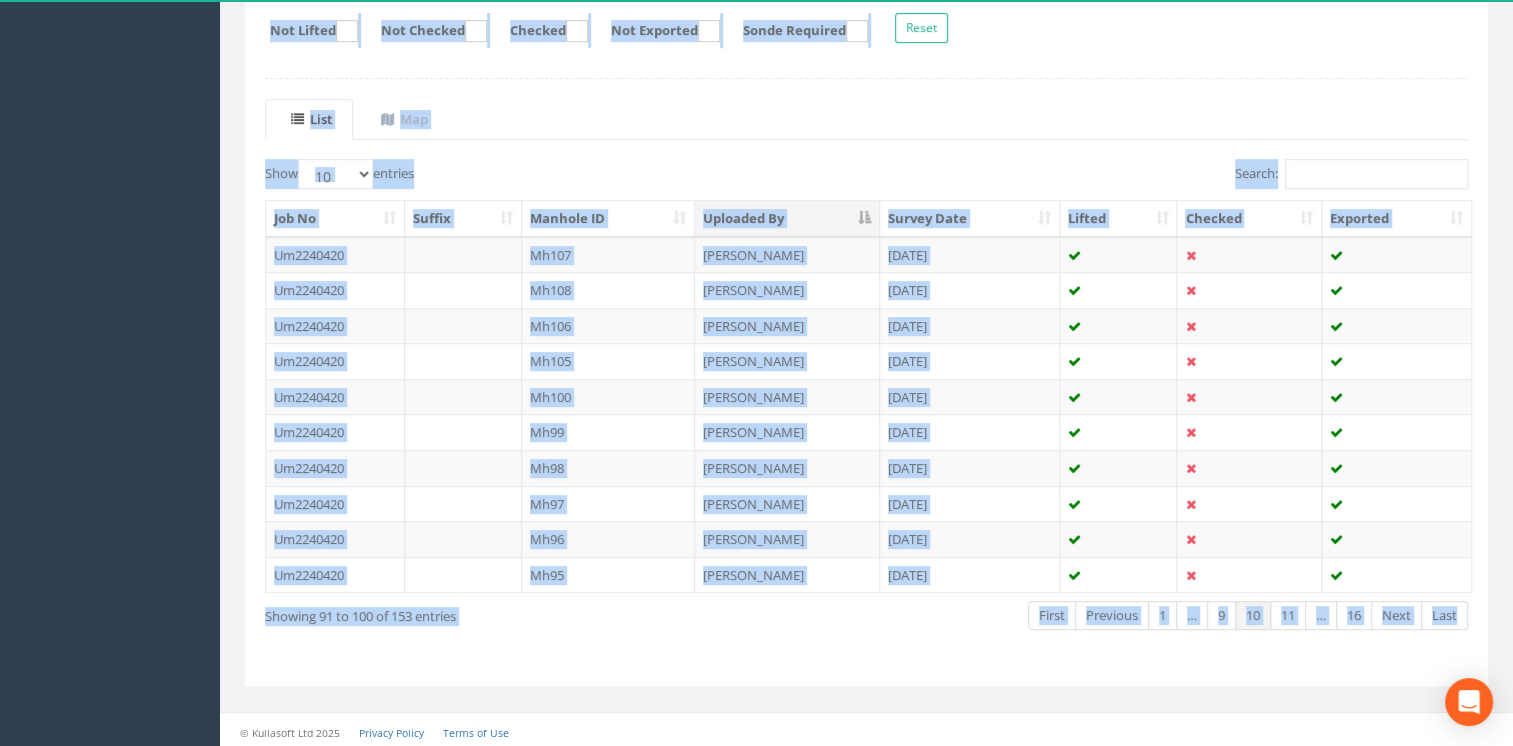 click on "Next" at bounding box center [1396, 615] 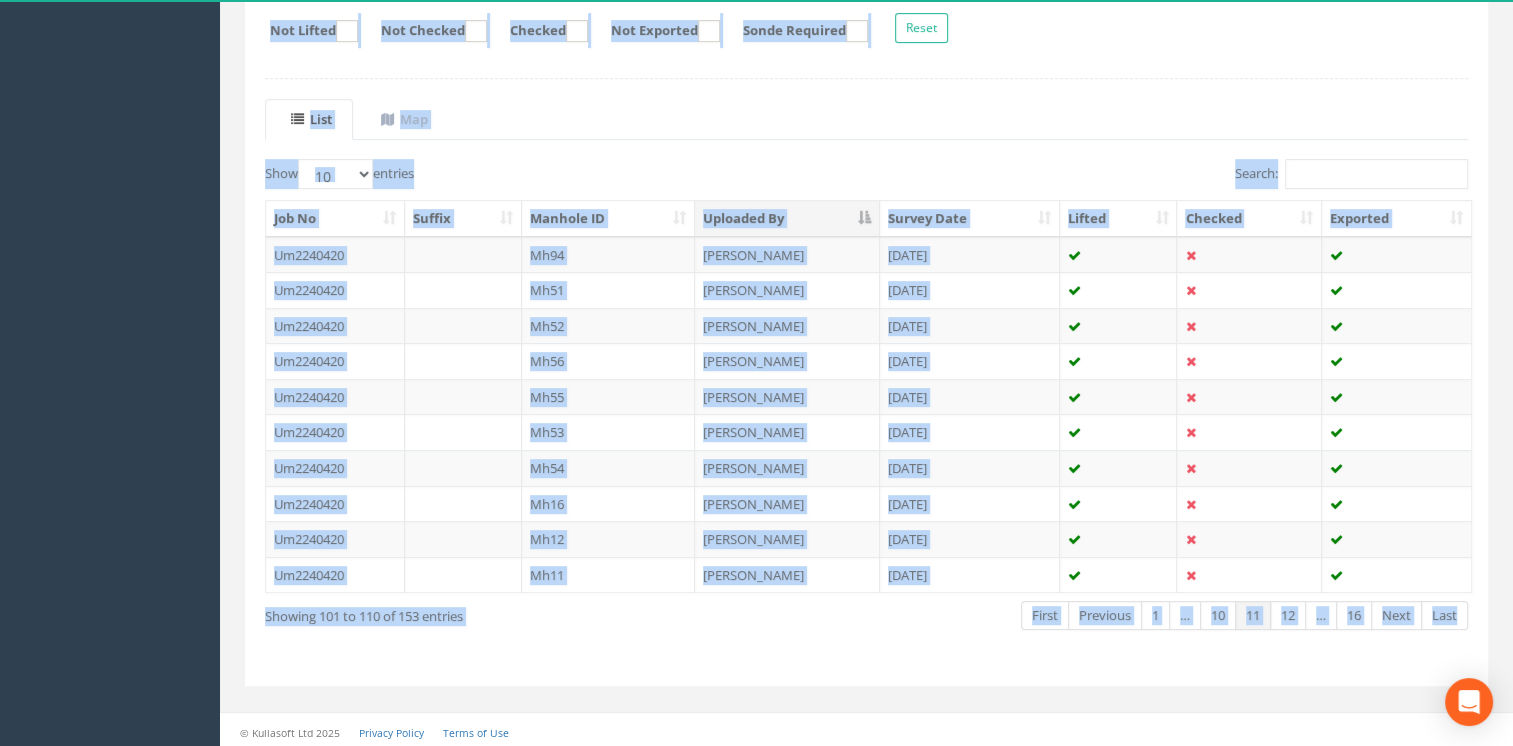 click on "Next" at bounding box center (1396, 615) 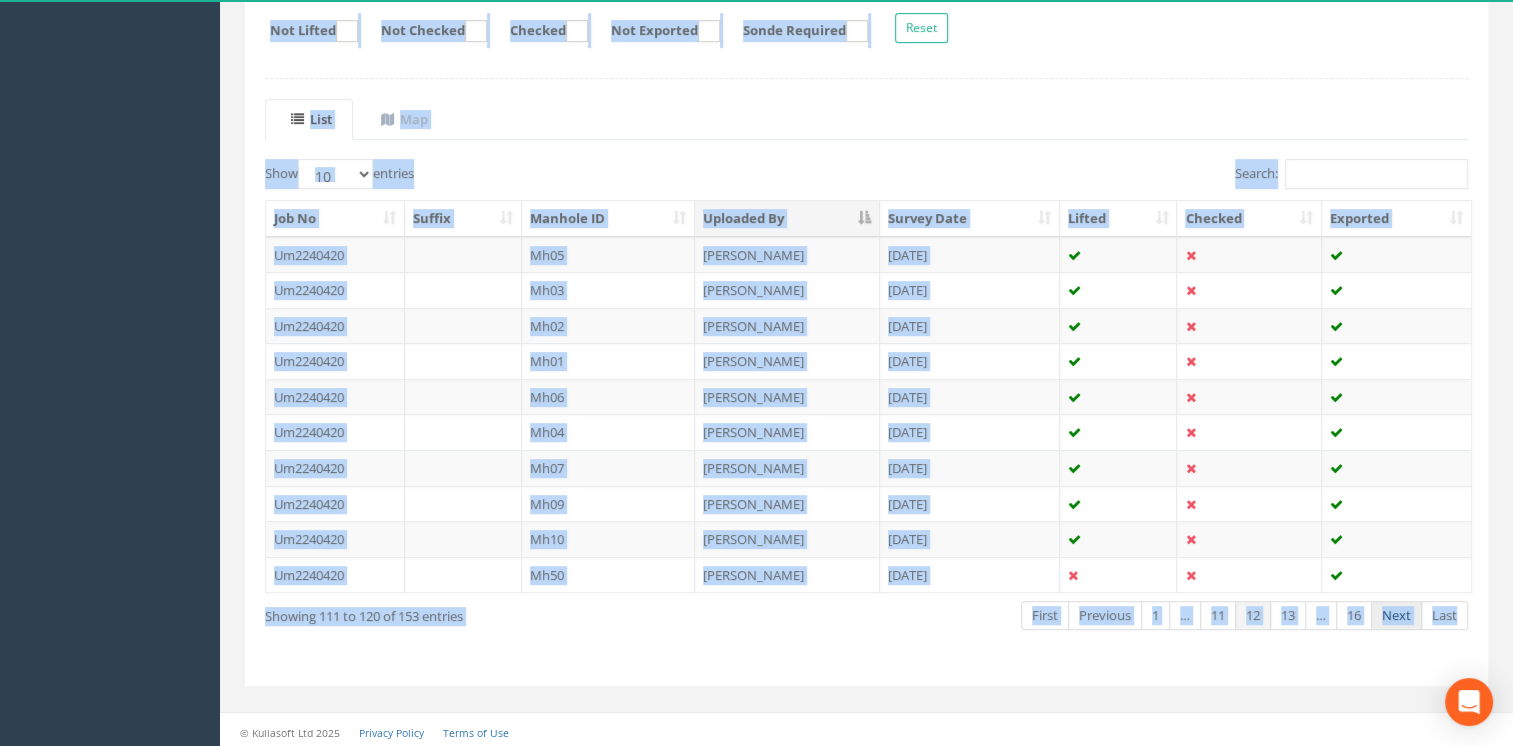 click on "Next" at bounding box center [1396, 615] 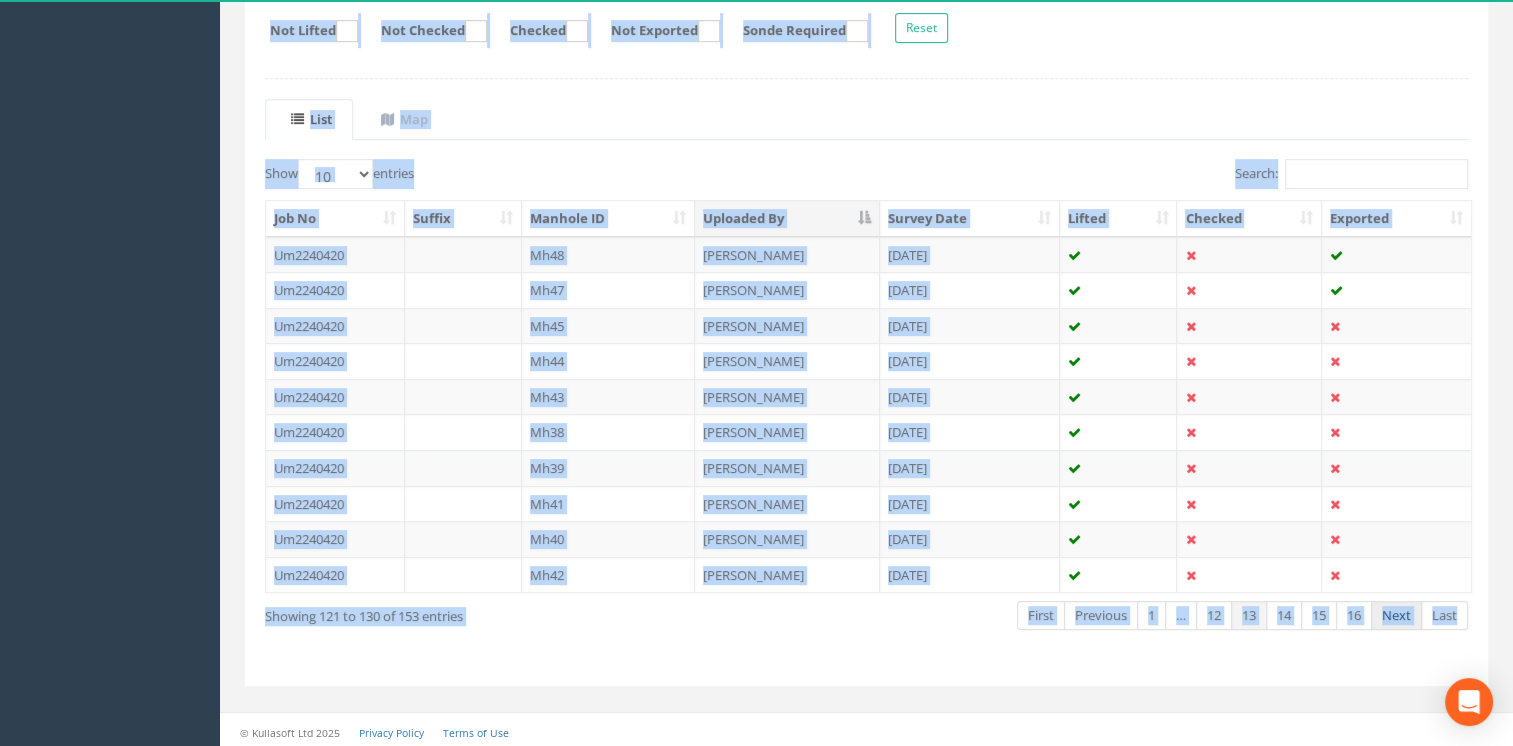 click on "Next" at bounding box center (1396, 615) 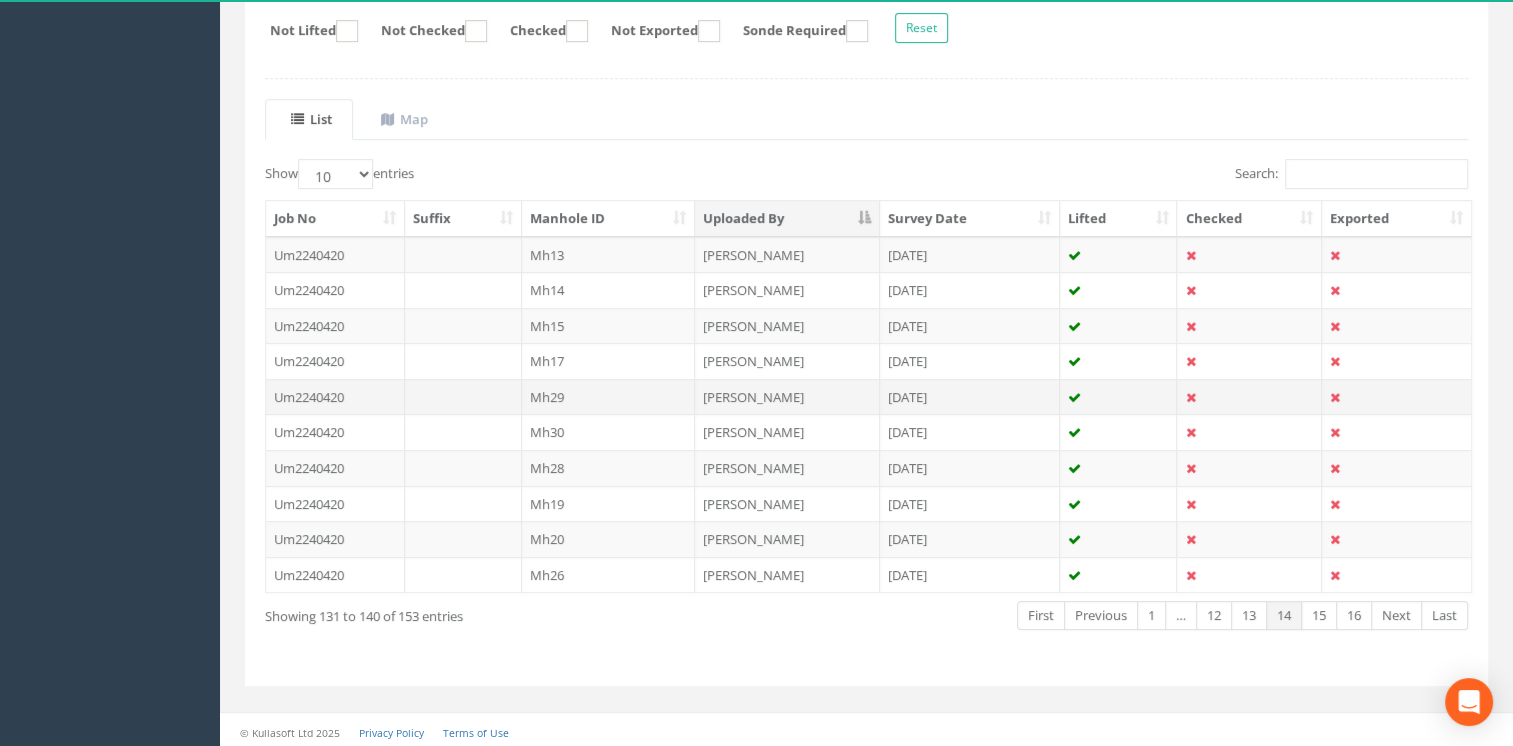 click at bounding box center [463, 397] 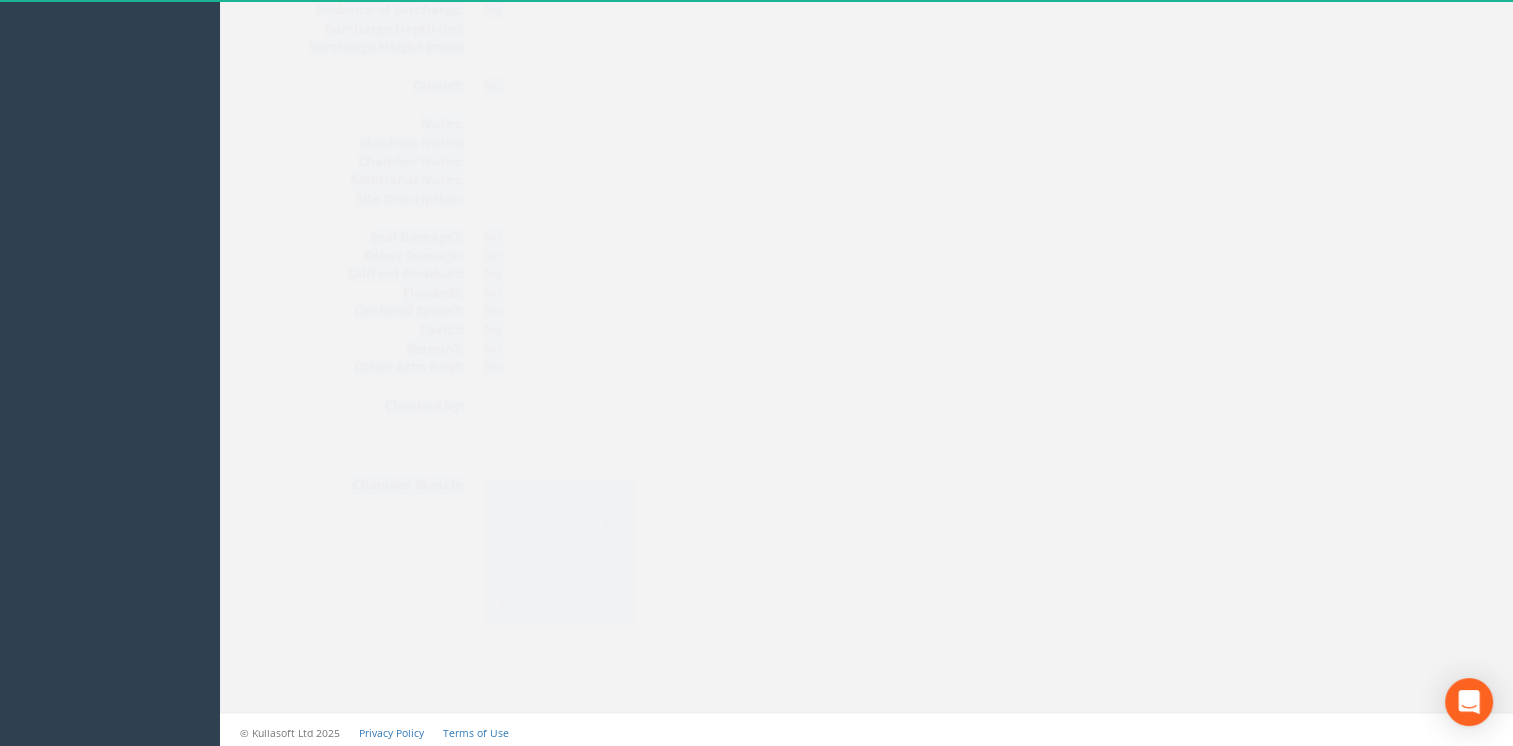 scroll, scrollTop: 2336, scrollLeft: 0, axis: vertical 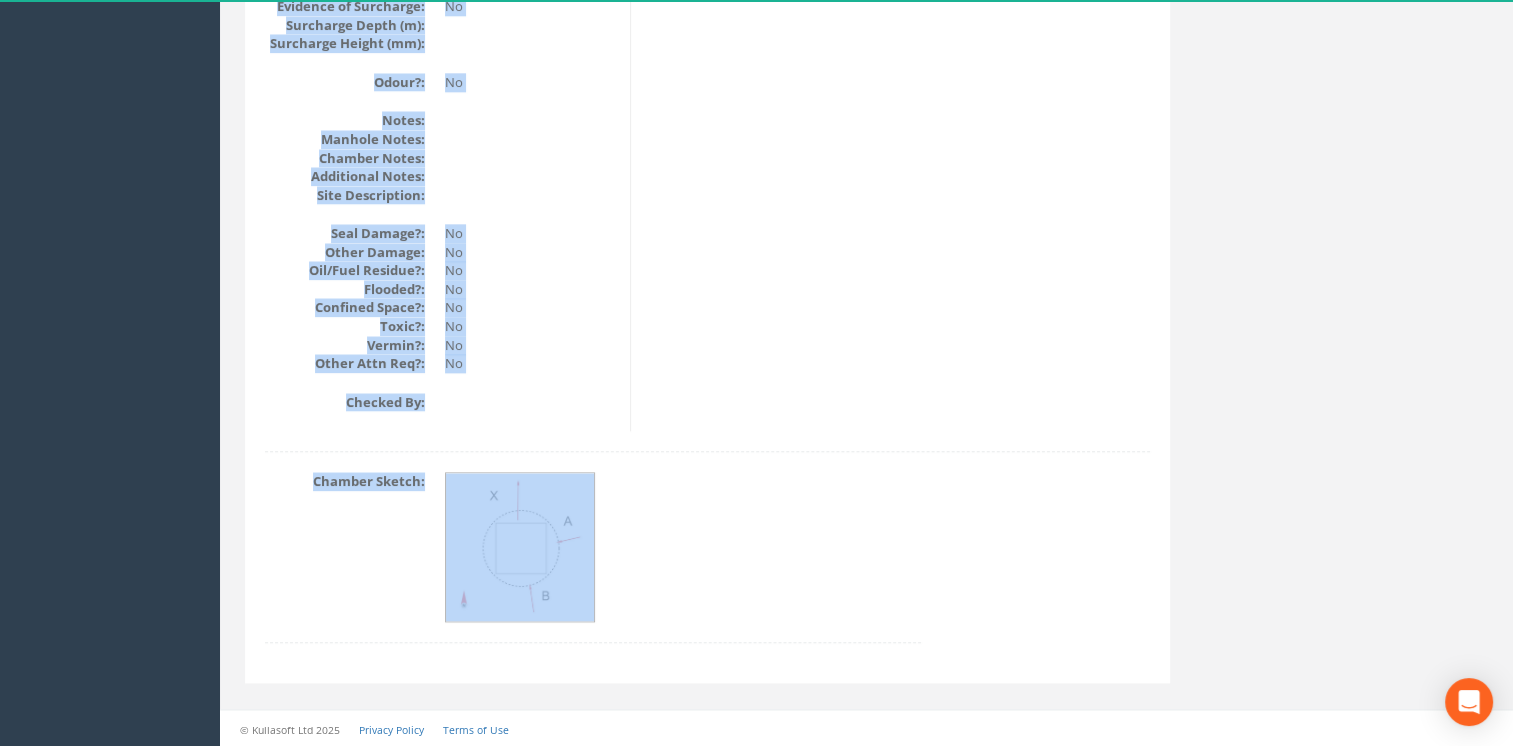 click at bounding box center [521, 548] 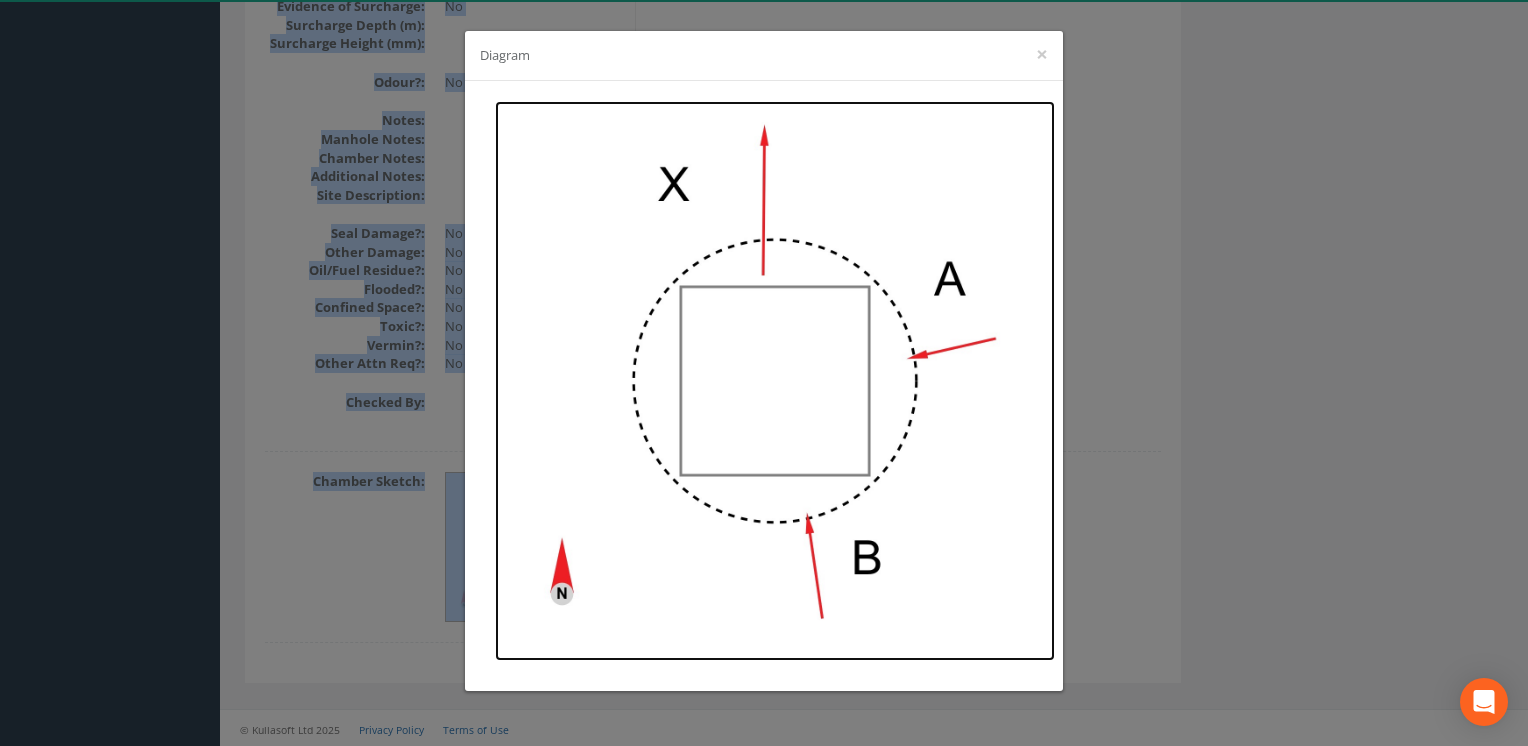 click at bounding box center [775, 381] 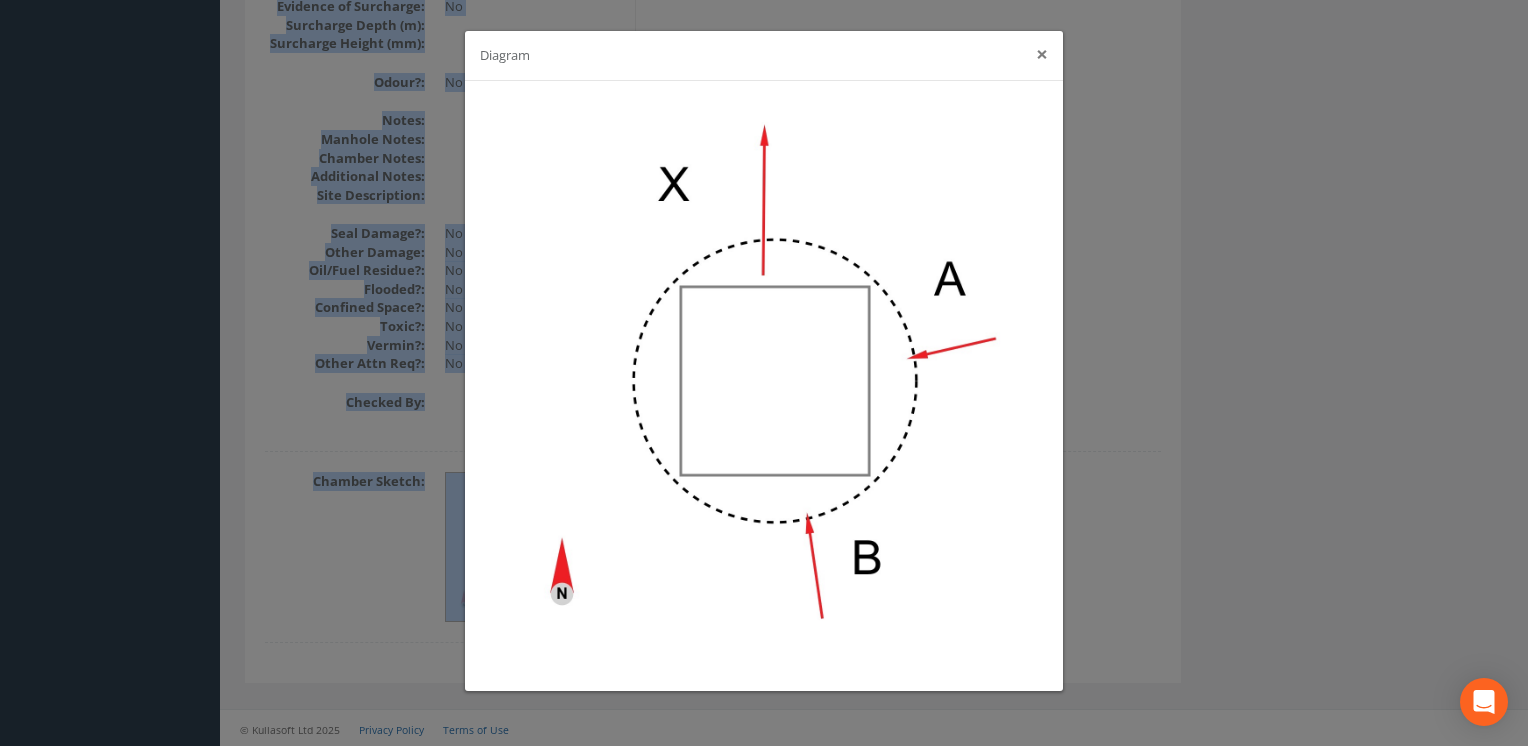 click on "×" at bounding box center [1042, 54] 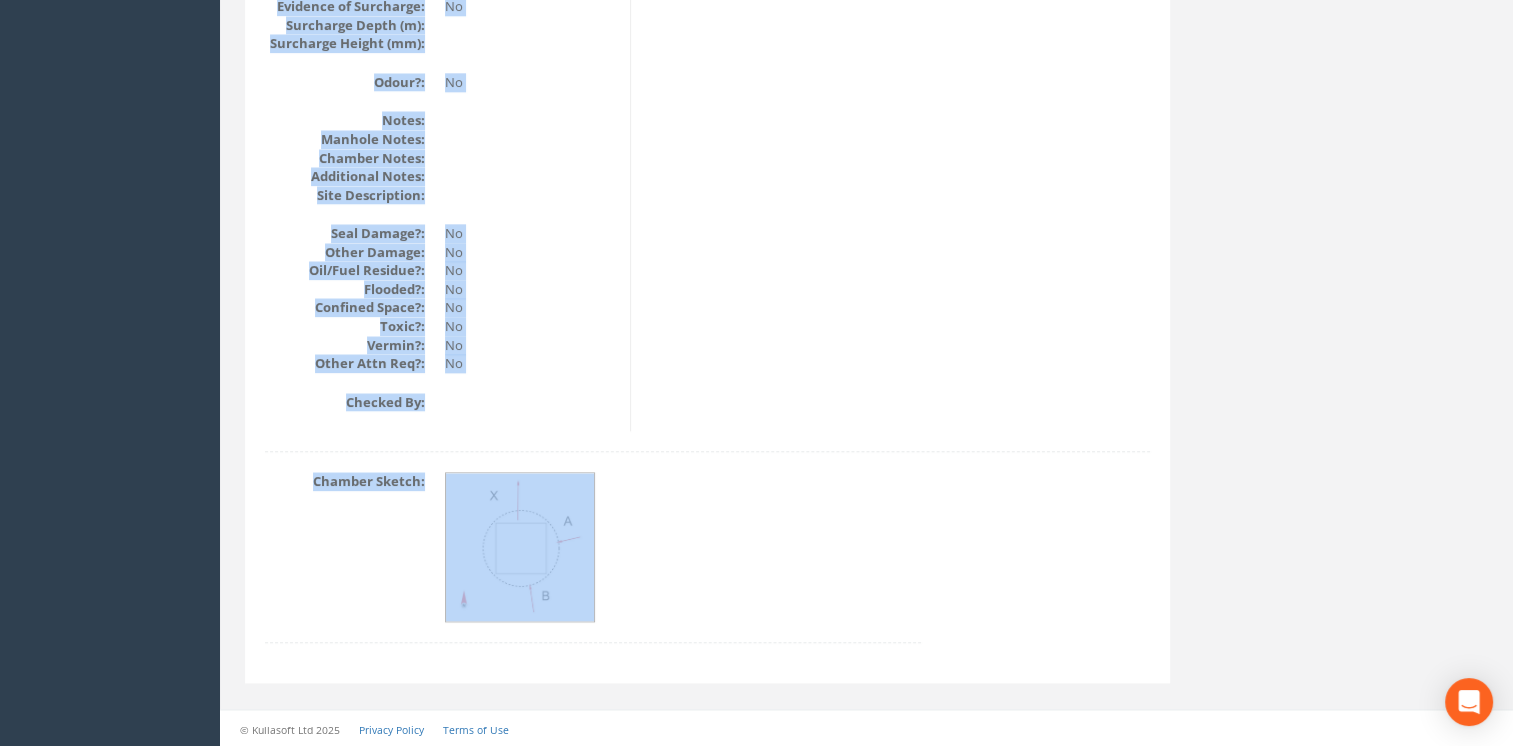 drag, startPoint x: 496, startPoint y: 542, endPoint x: 462, endPoint y: 565, distance: 41.04875 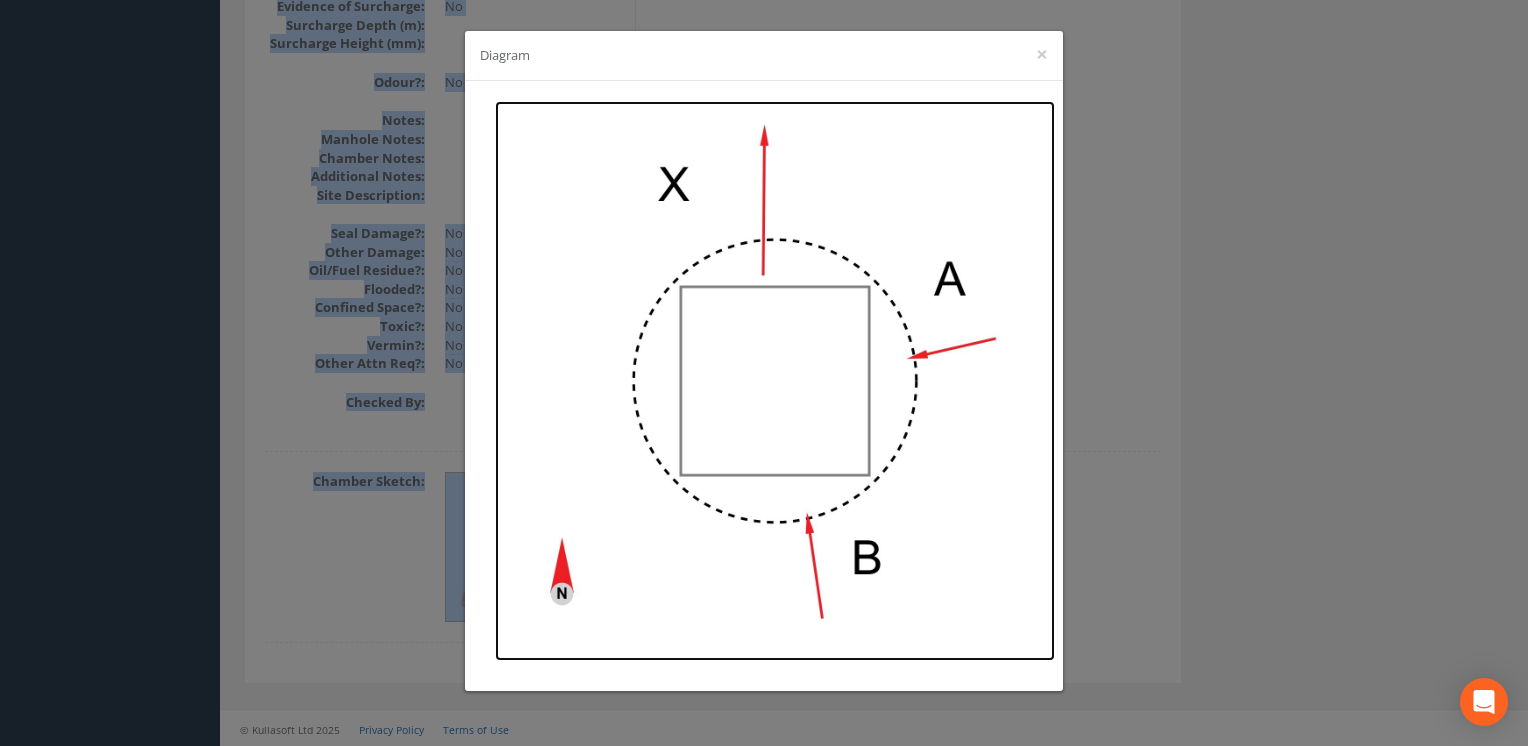 click at bounding box center [775, 381] 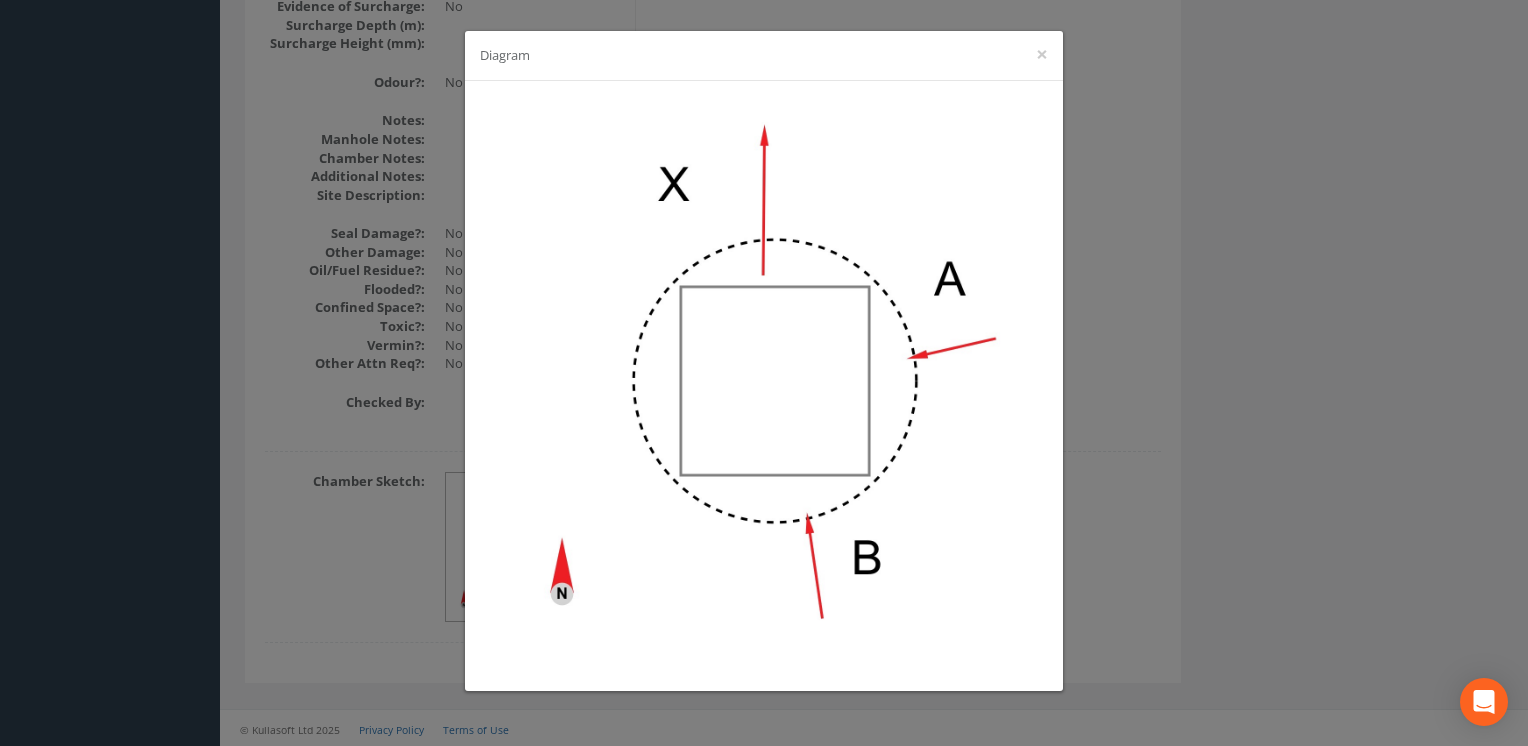 click on "Diagram  ×" at bounding box center [764, 56] 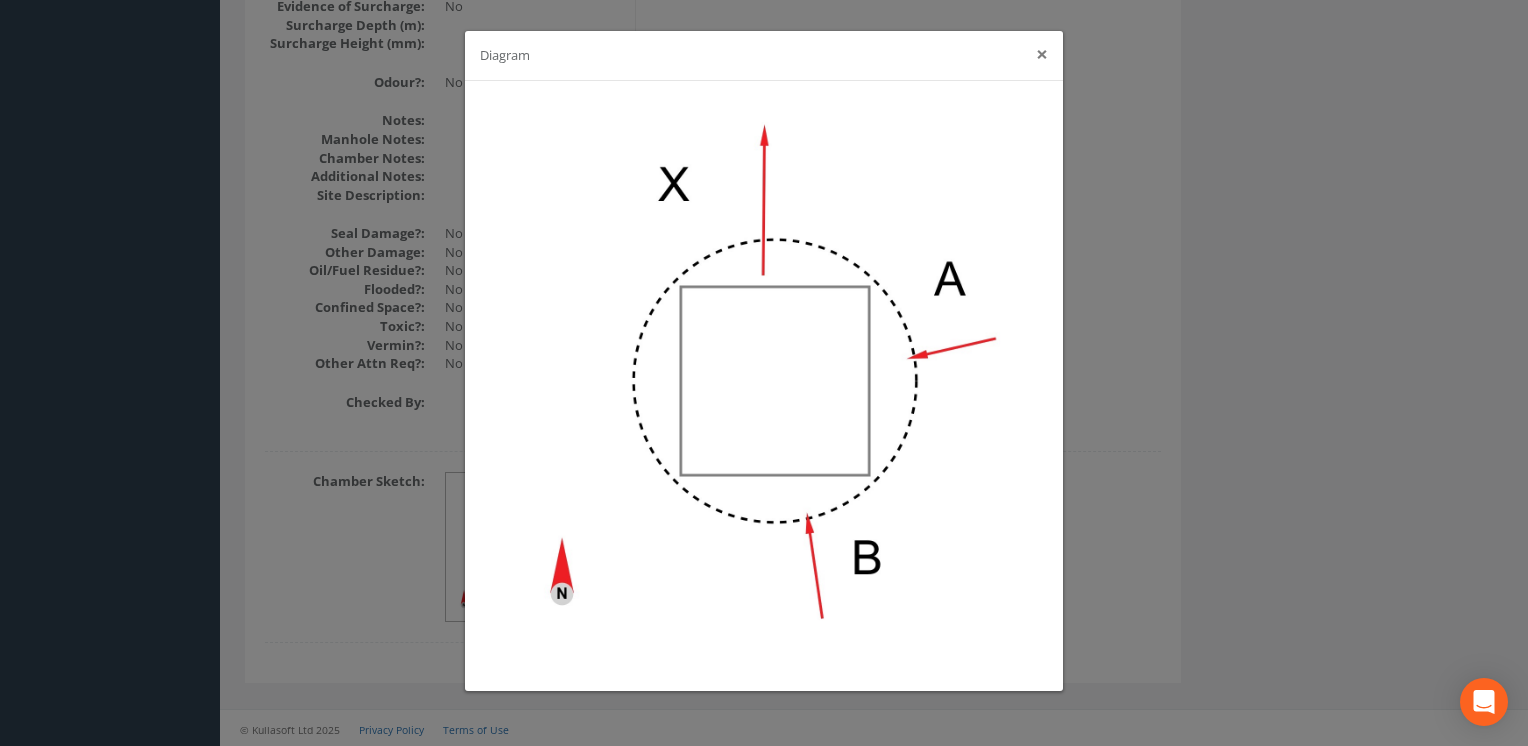 click on "×" at bounding box center (1042, 54) 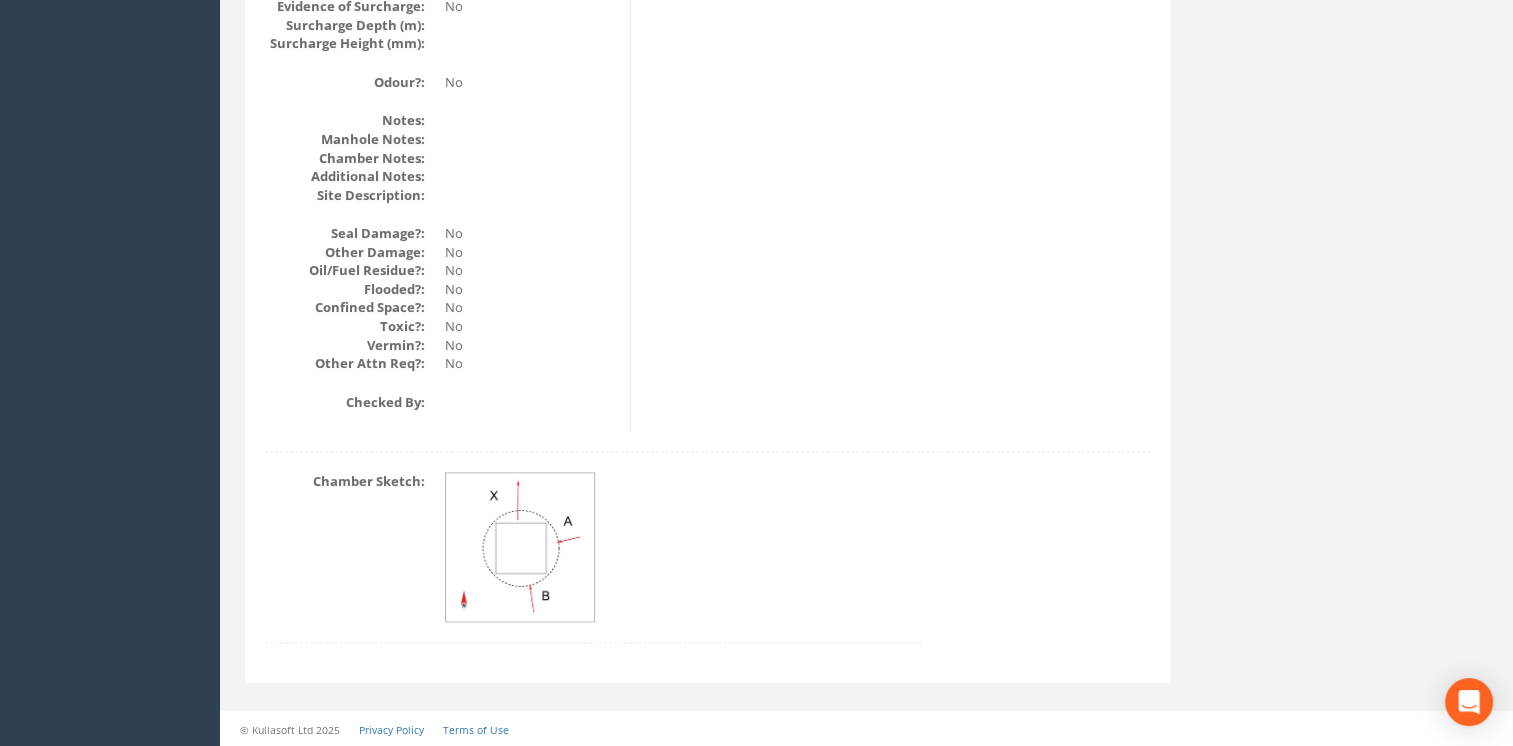 click on "Chamber Sketch:" at bounding box center (593, 567) 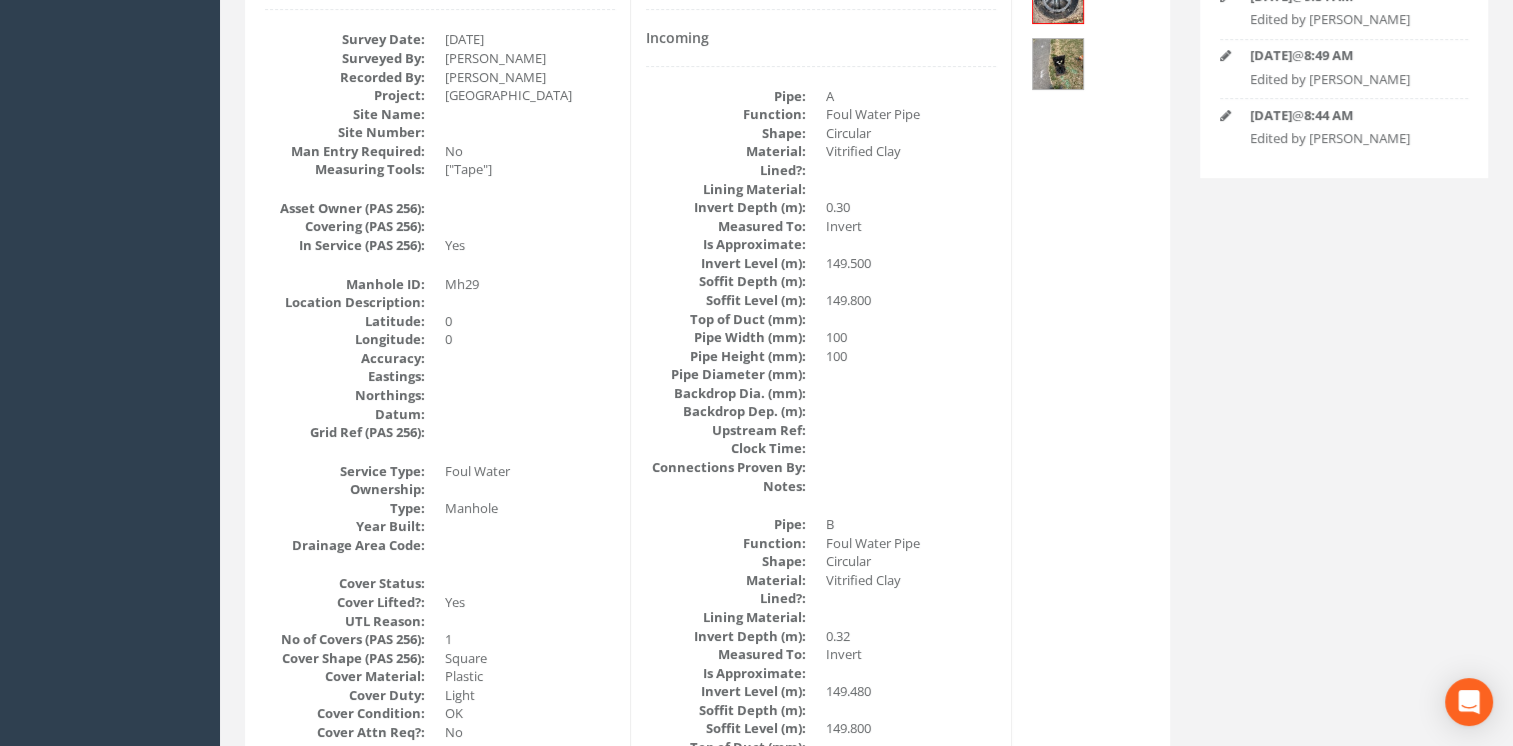 scroll, scrollTop: 0, scrollLeft: 0, axis: both 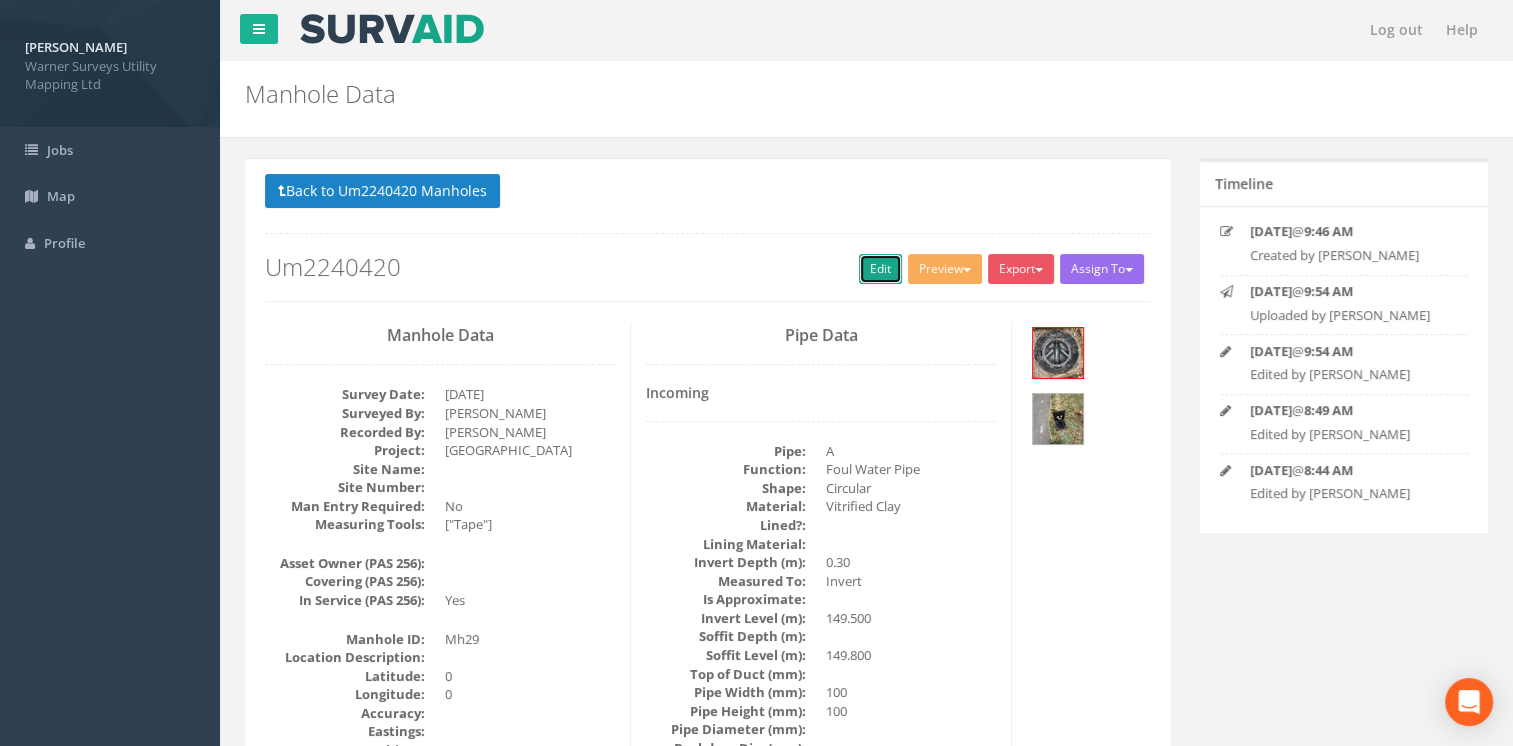 click on "Edit" at bounding box center [880, 269] 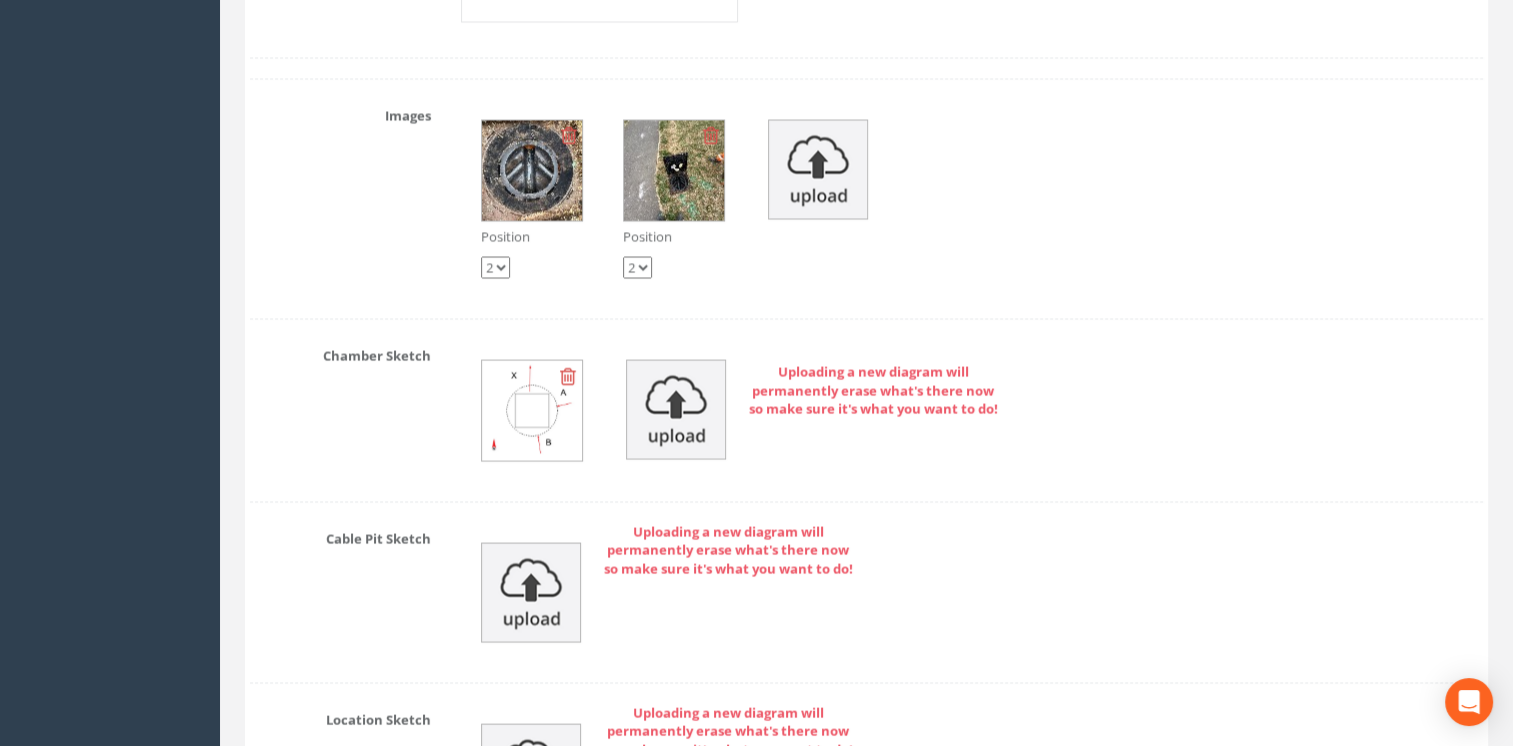 scroll, scrollTop: 3643, scrollLeft: 0, axis: vertical 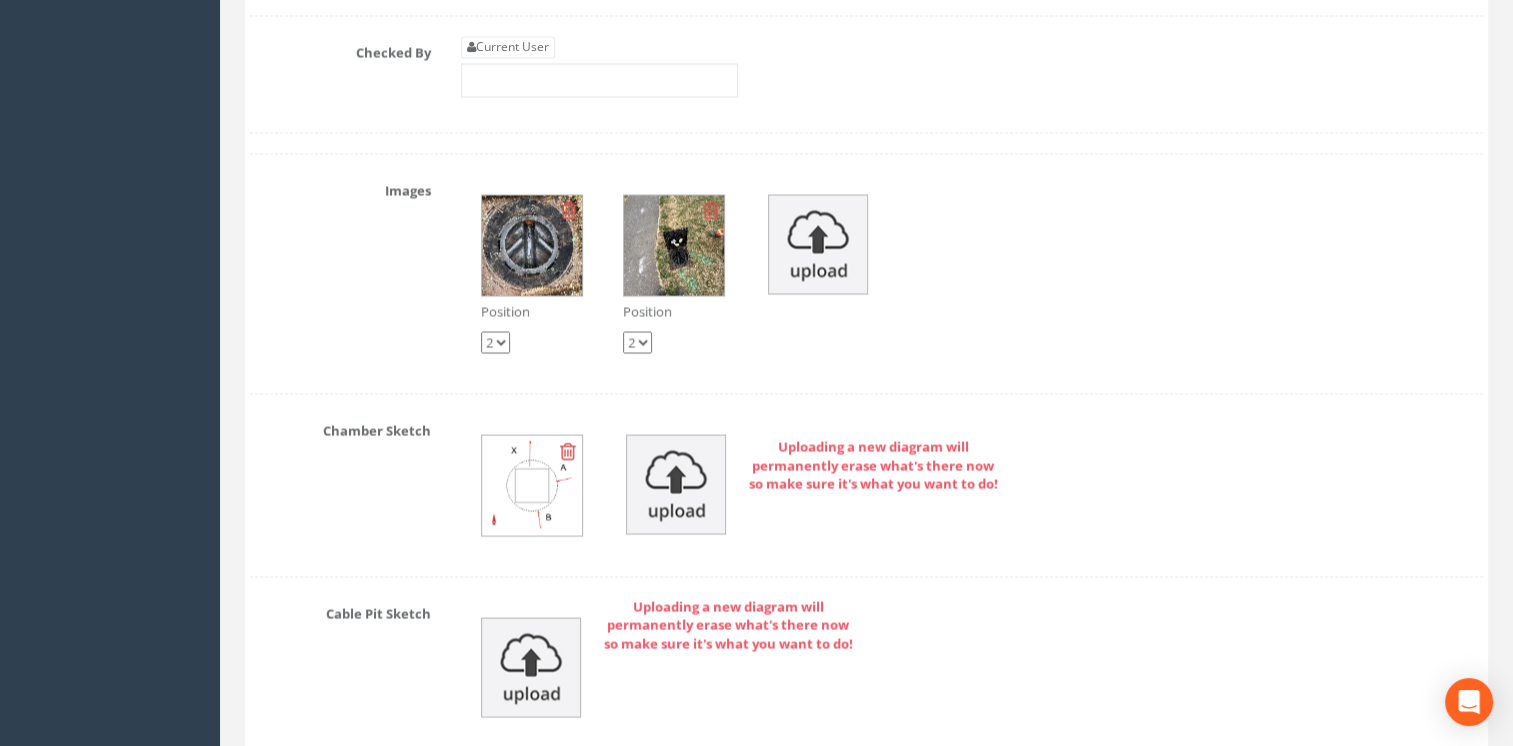 click at bounding box center [532, 485] 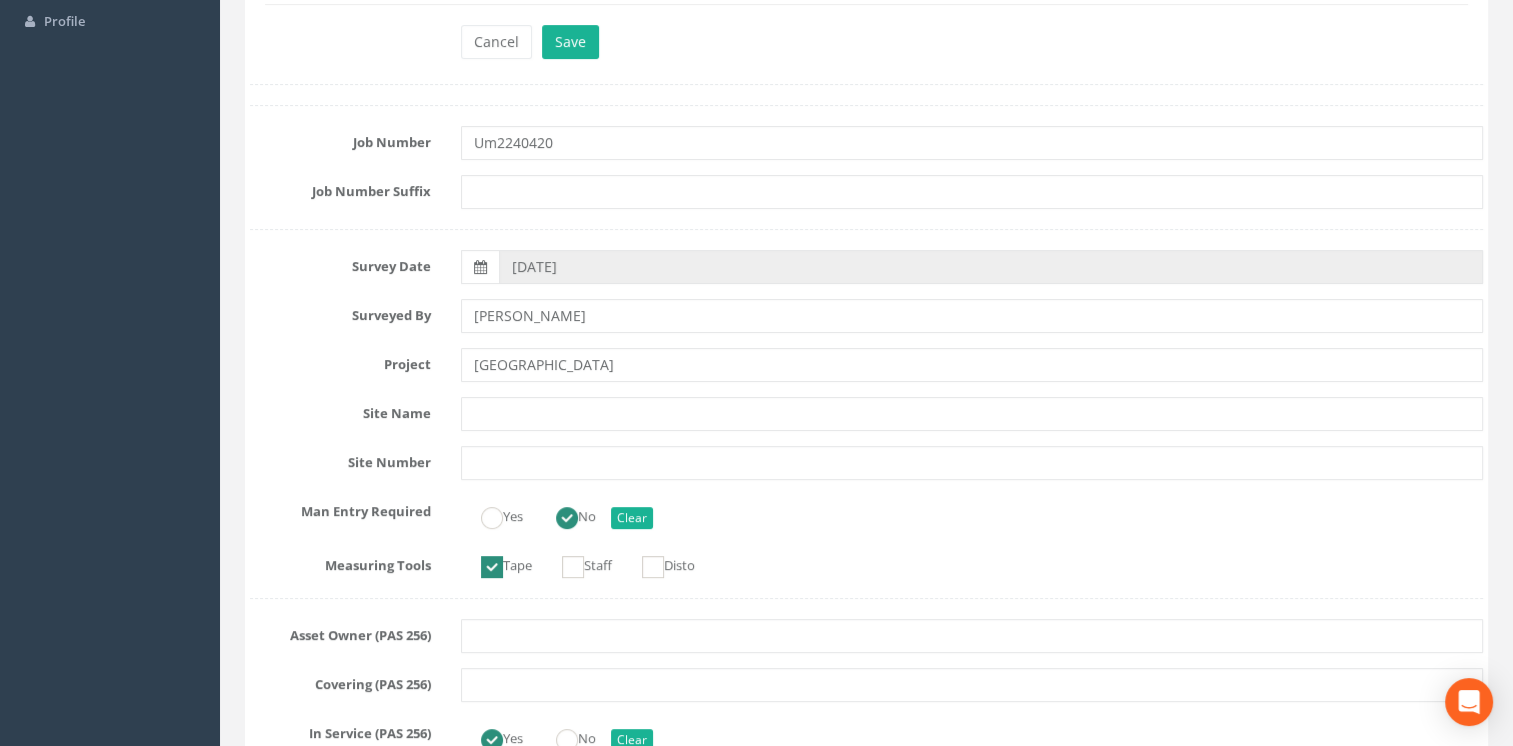 scroll, scrollTop: 0, scrollLeft: 0, axis: both 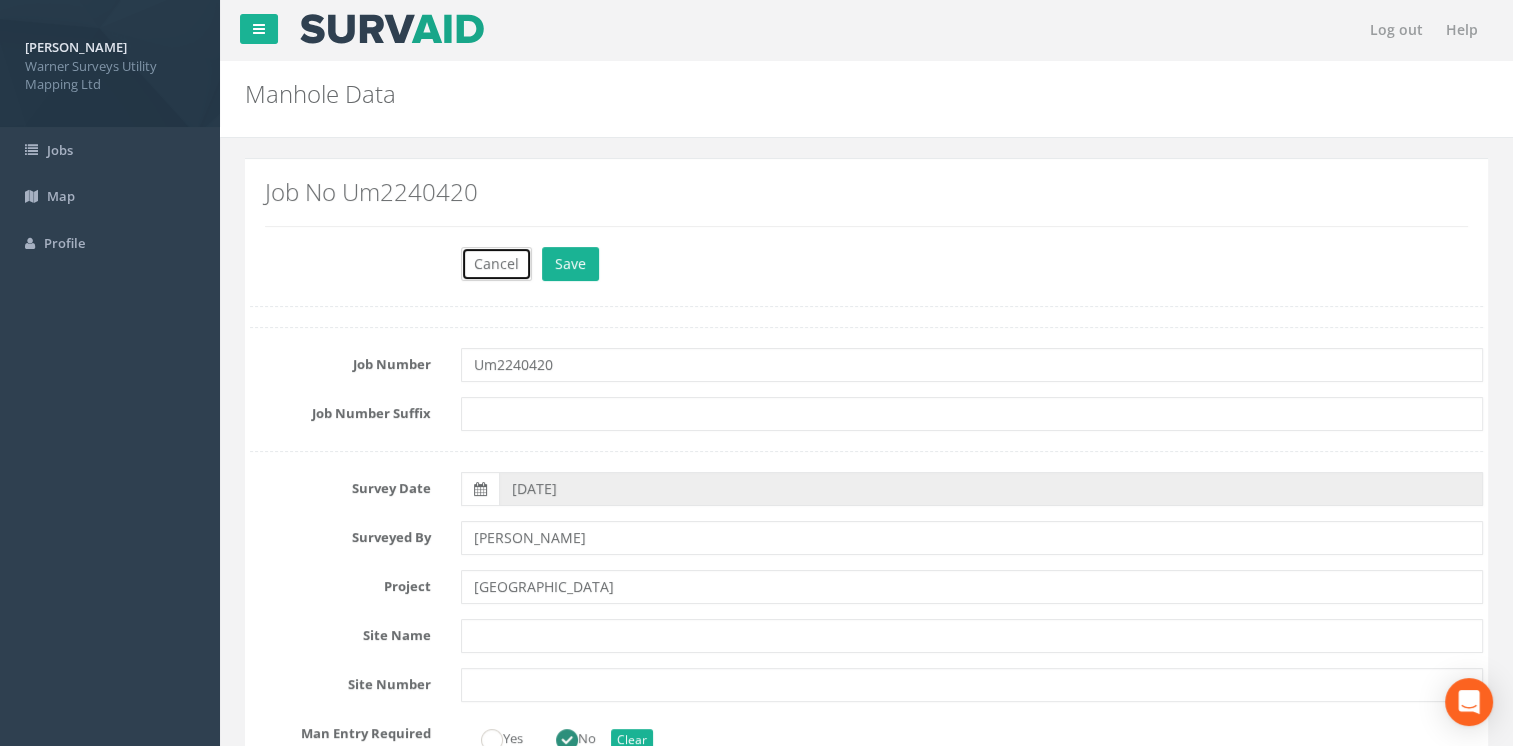 click on "Cancel" at bounding box center [496, 264] 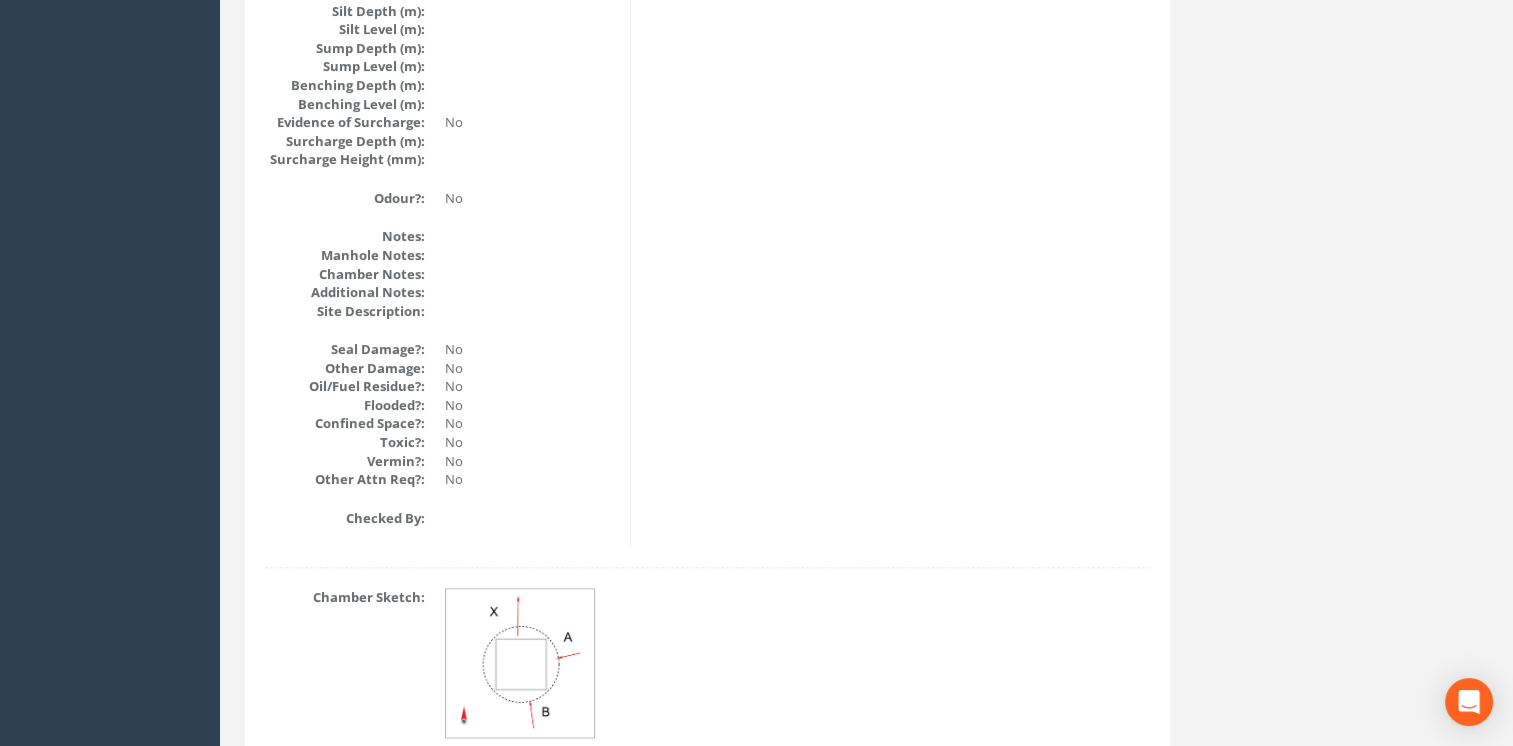 scroll, scrollTop: 2336, scrollLeft: 0, axis: vertical 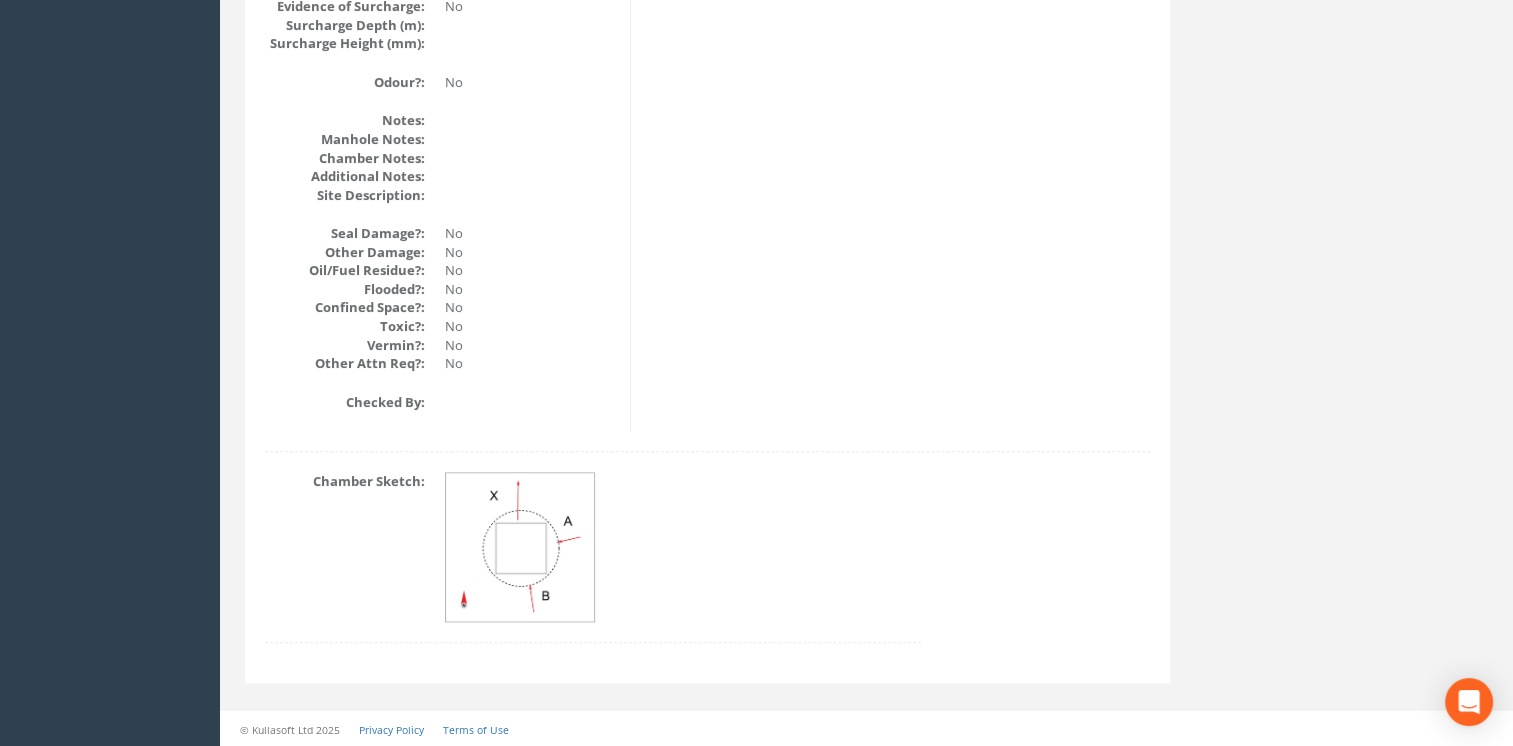 click at bounding box center (521, 548) 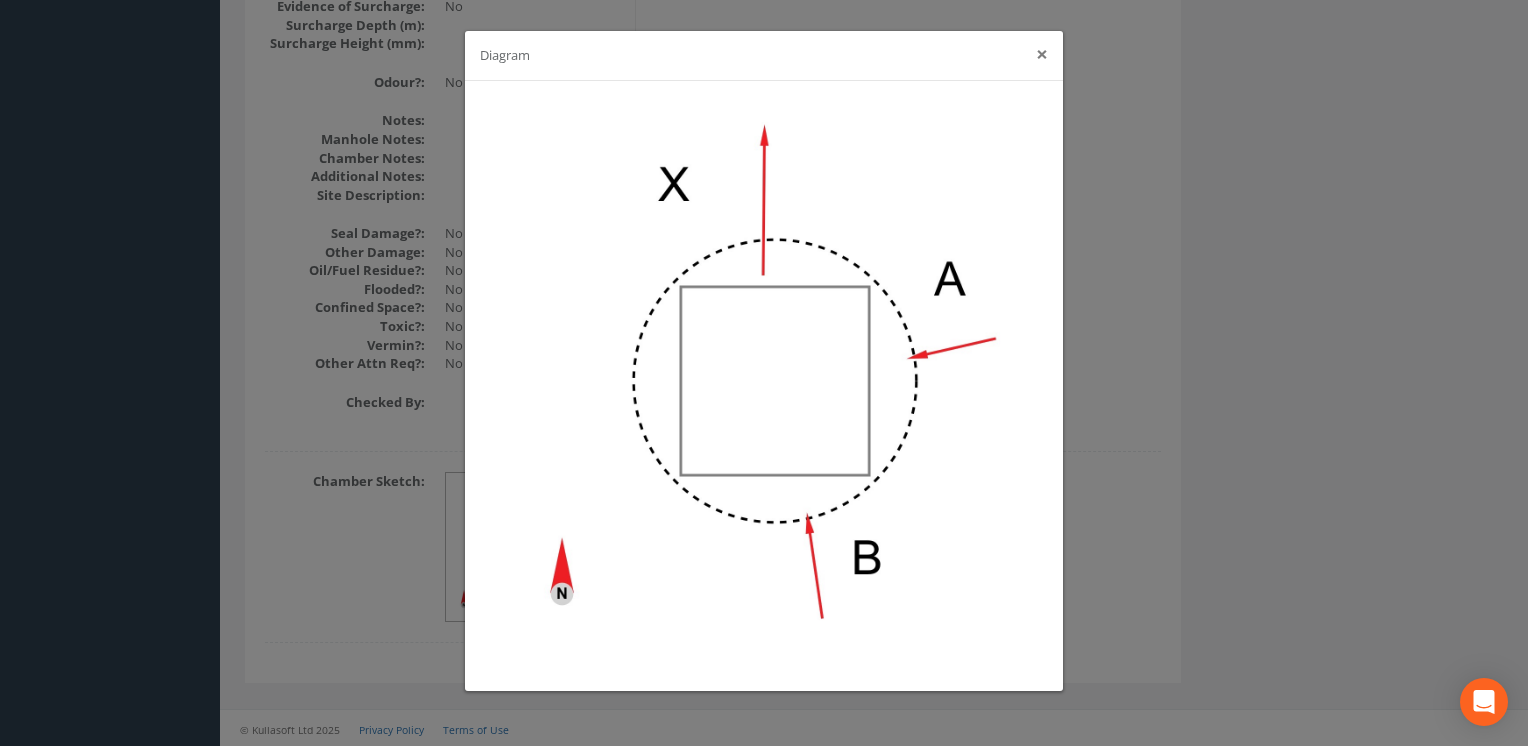 click on "×" at bounding box center (1042, 54) 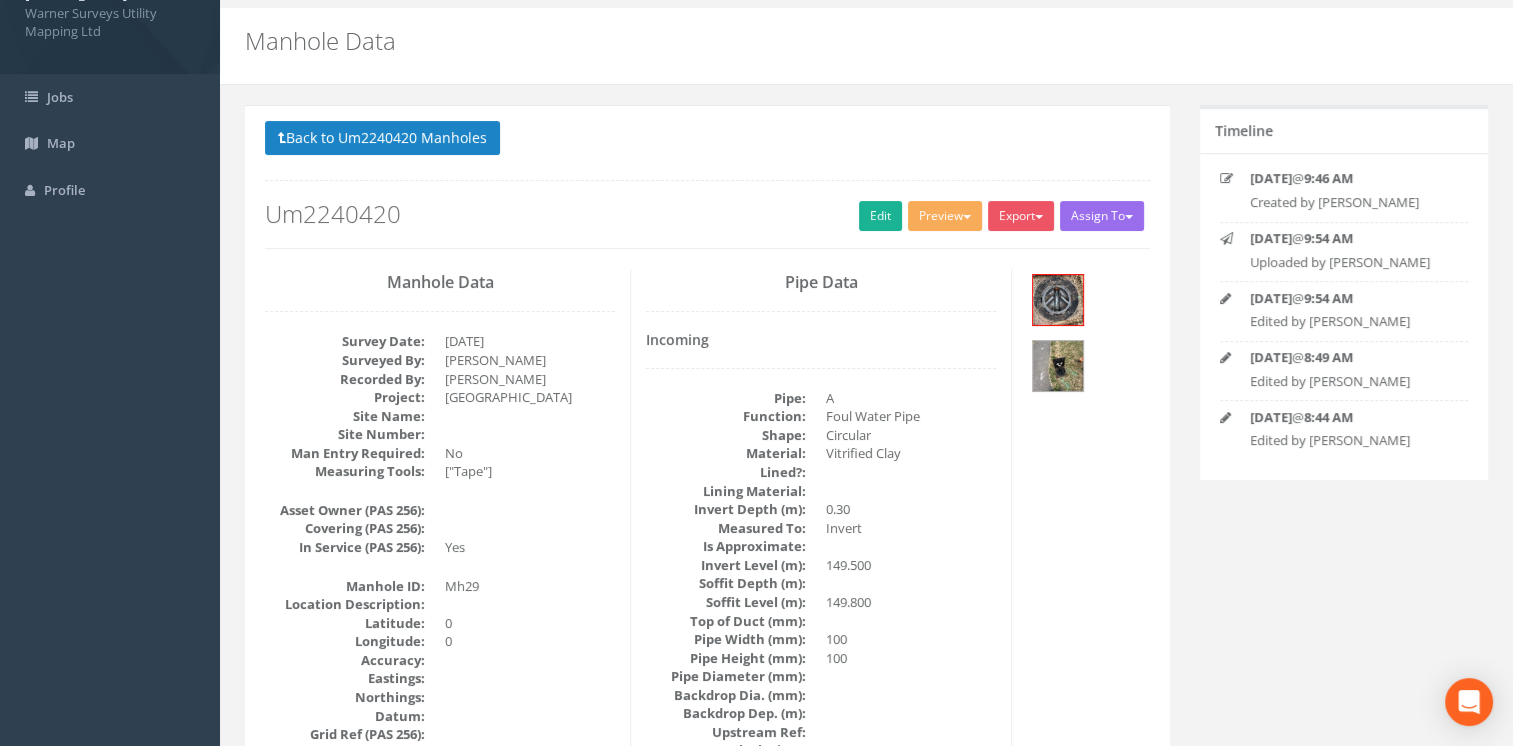 scroll, scrollTop: 0, scrollLeft: 0, axis: both 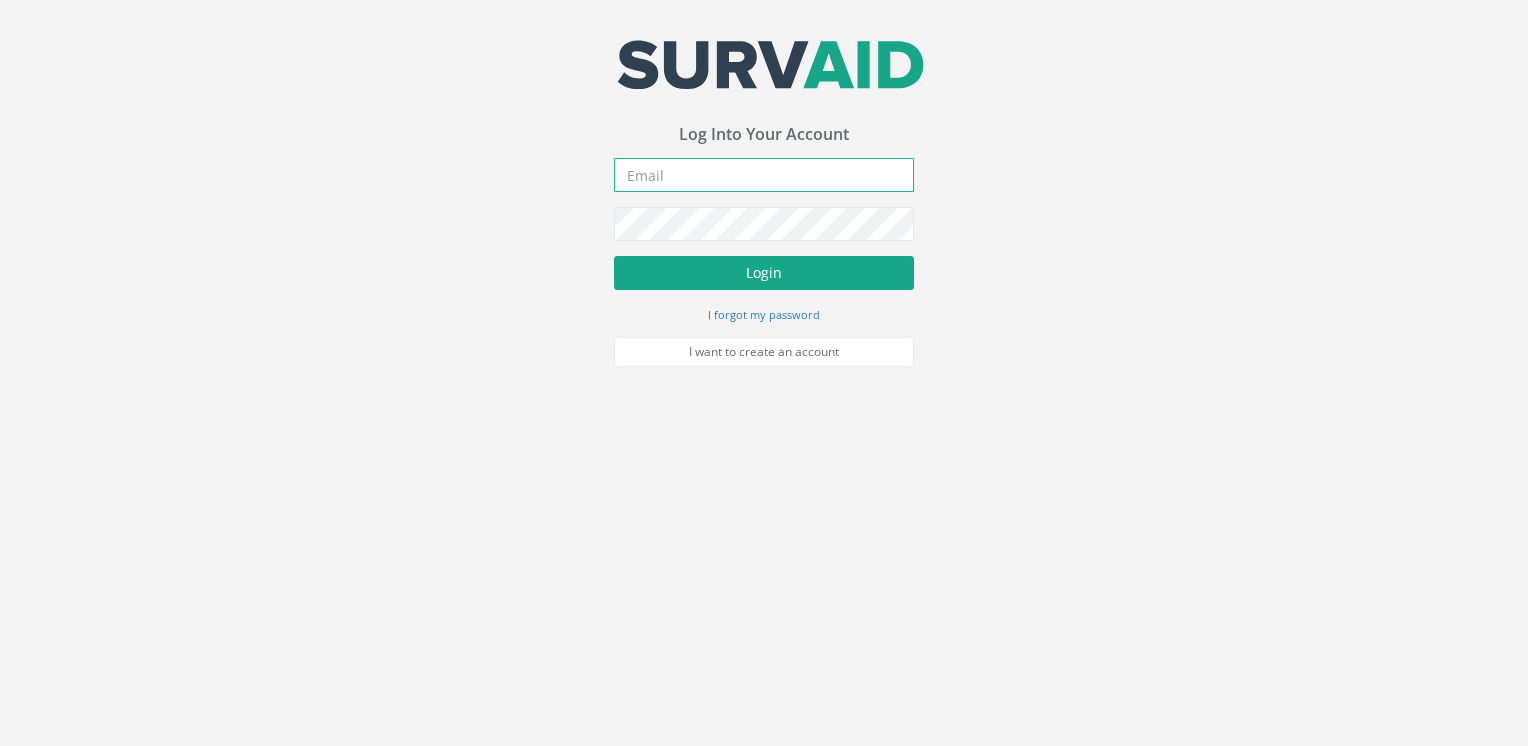 type on "[PERSON_NAME][EMAIL_ADDRESS][DOMAIN_NAME]" 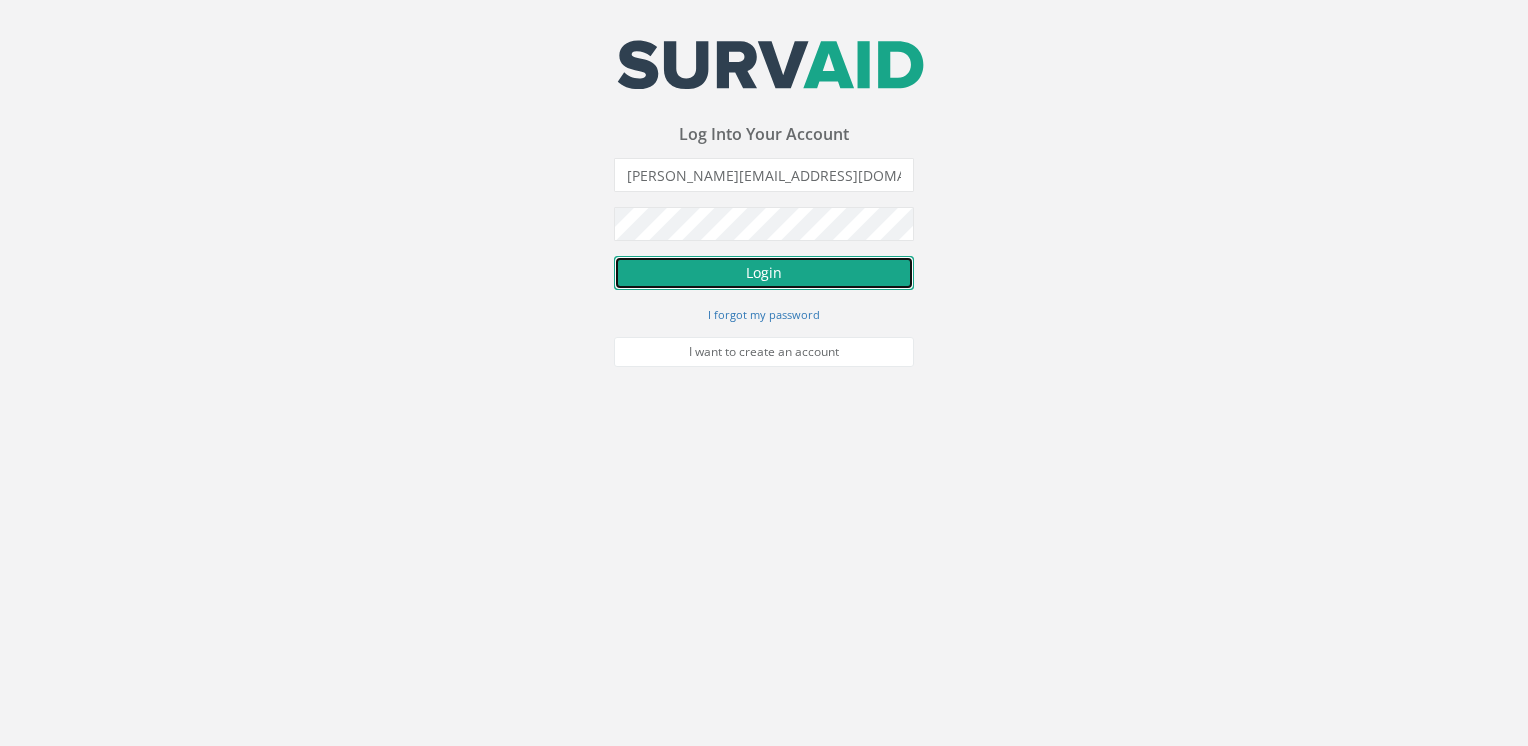 click on "Login" at bounding box center (764, 273) 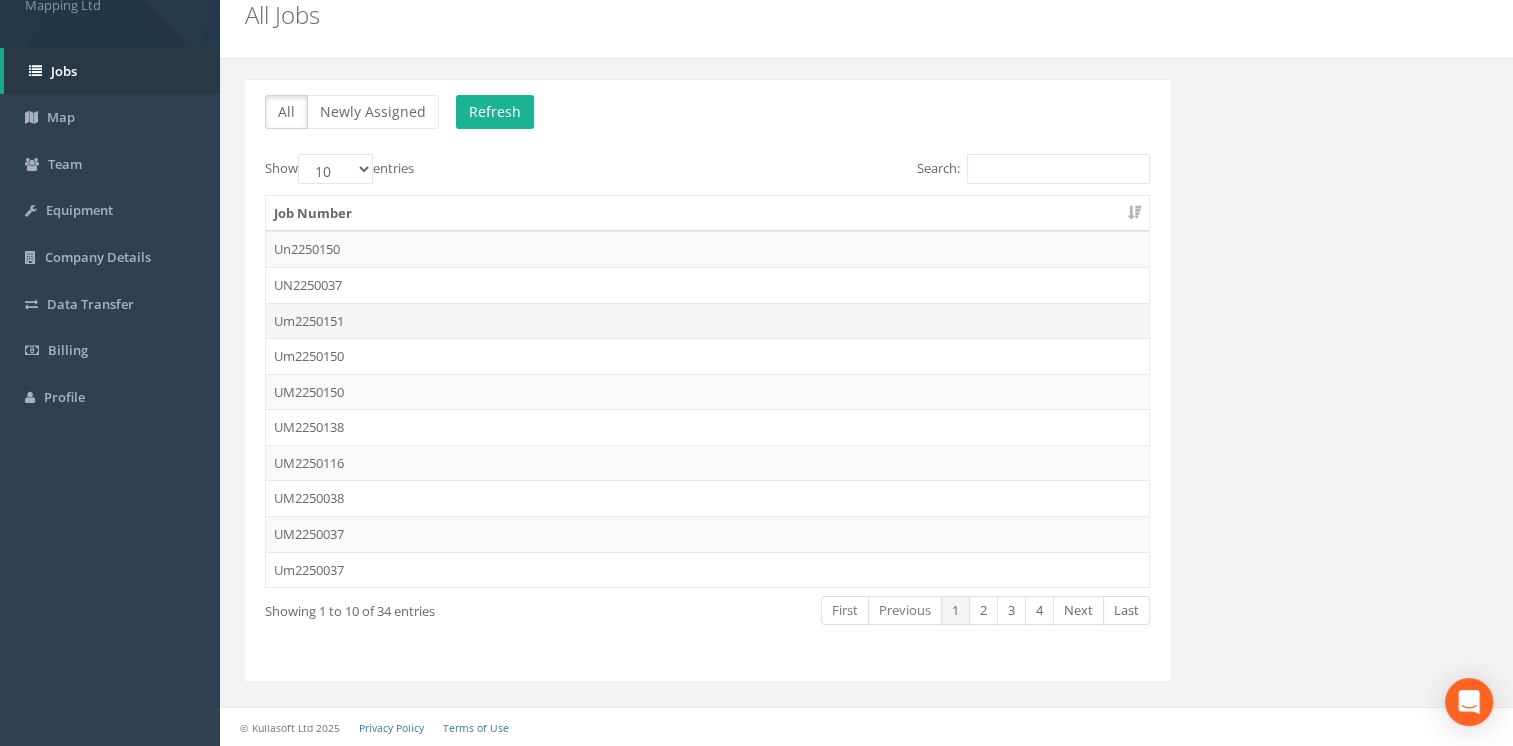 scroll, scrollTop: 75, scrollLeft: 0, axis: vertical 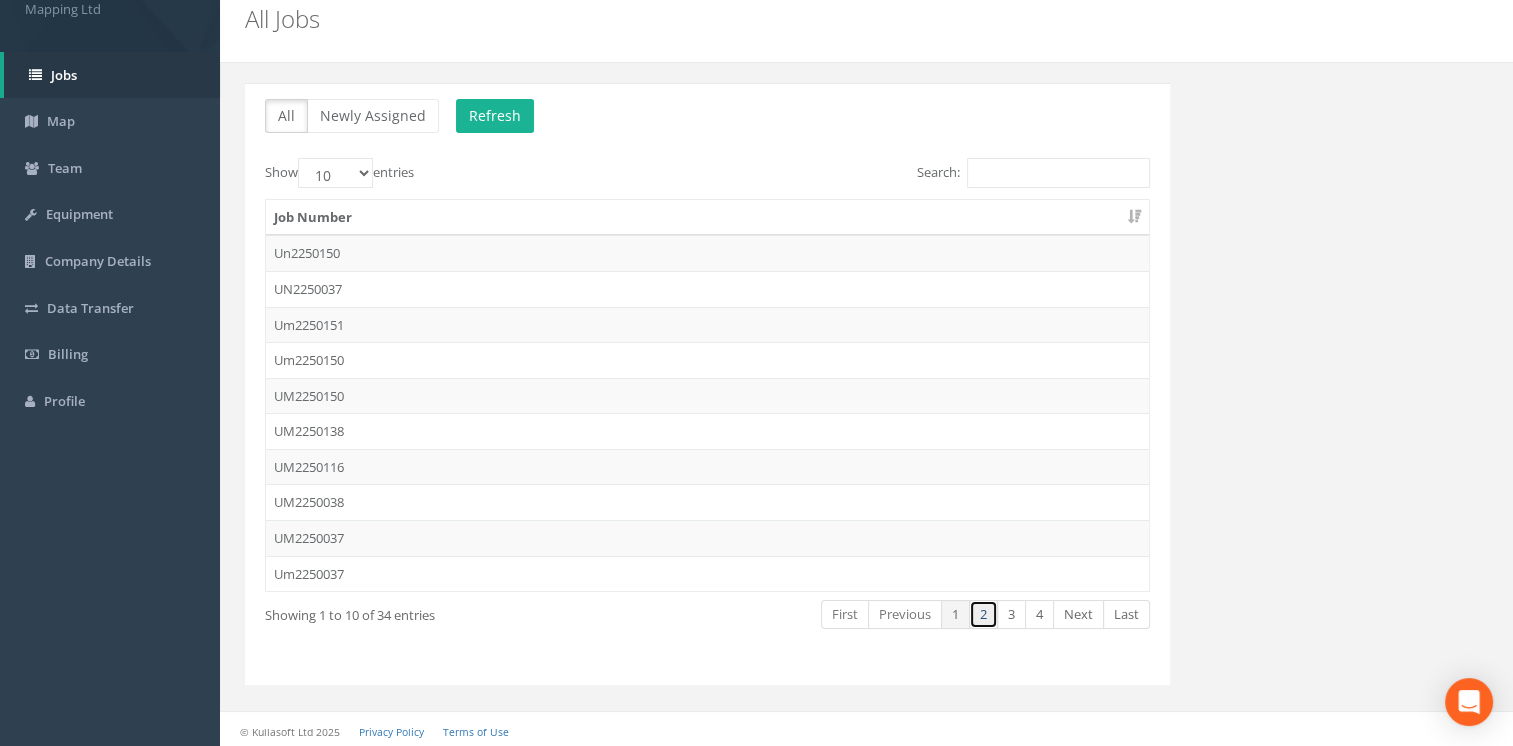 click on "2" at bounding box center (983, 614) 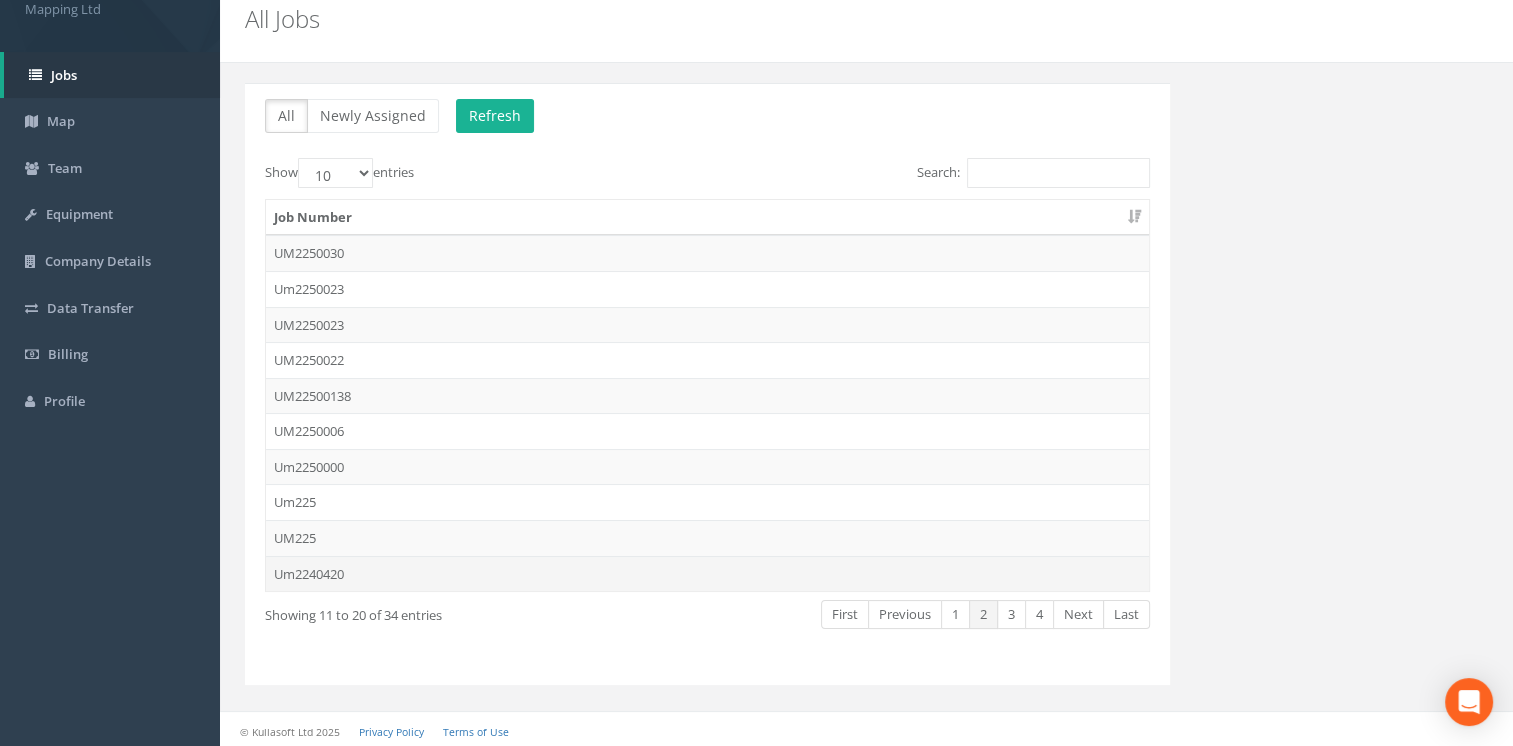 click on "Um2240420" at bounding box center [707, 574] 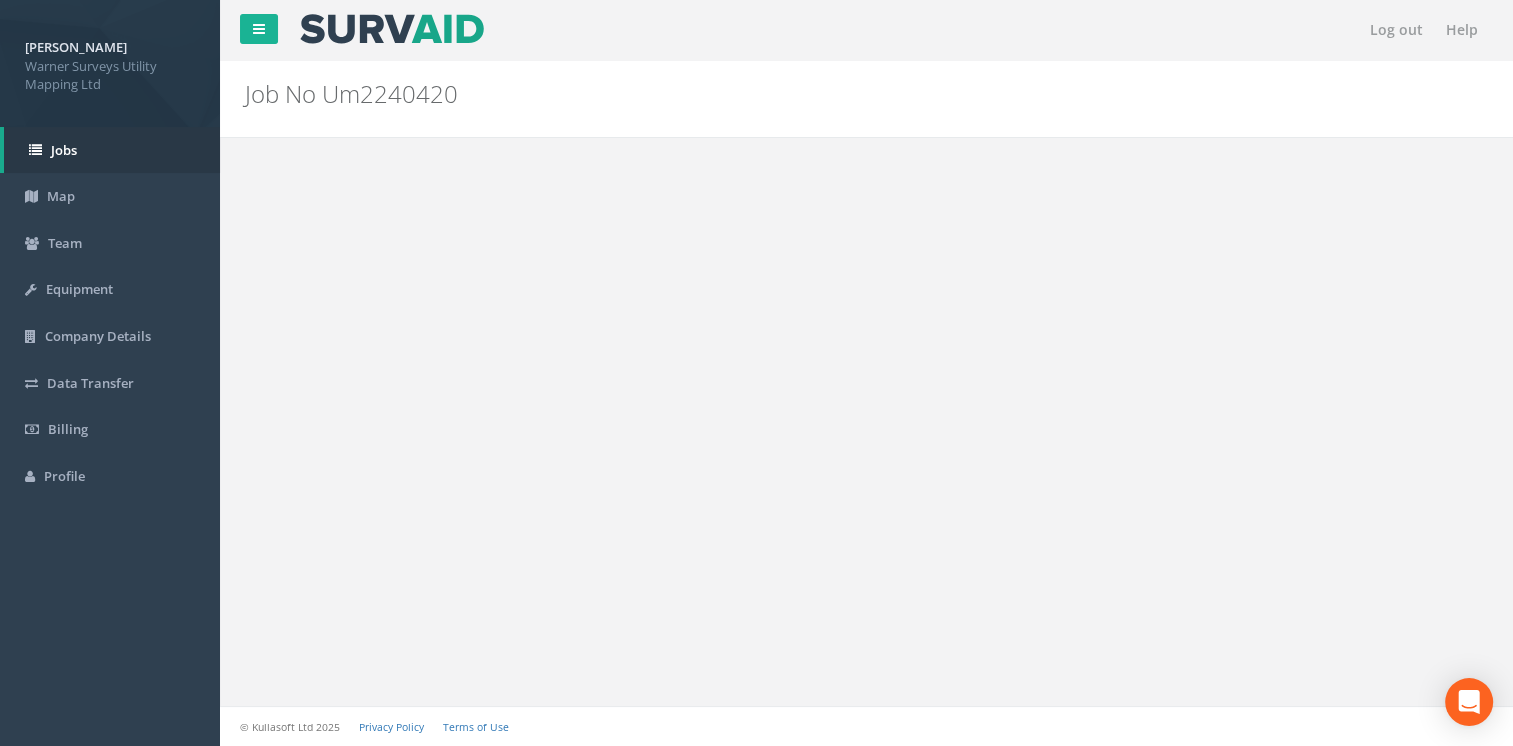 scroll, scrollTop: 0, scrollLeft: 0, axis: both 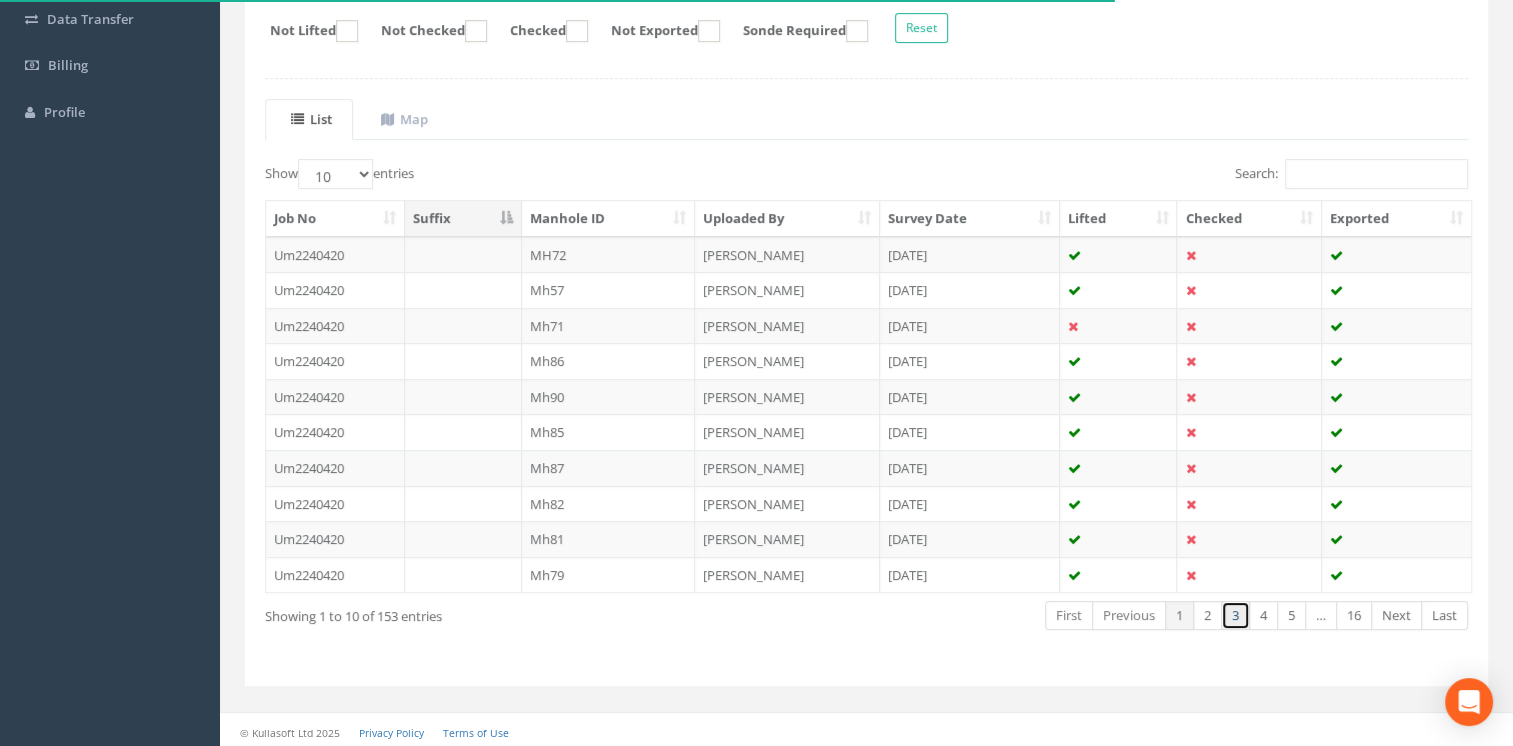 click on "3" at bounding box center [1235, 615] 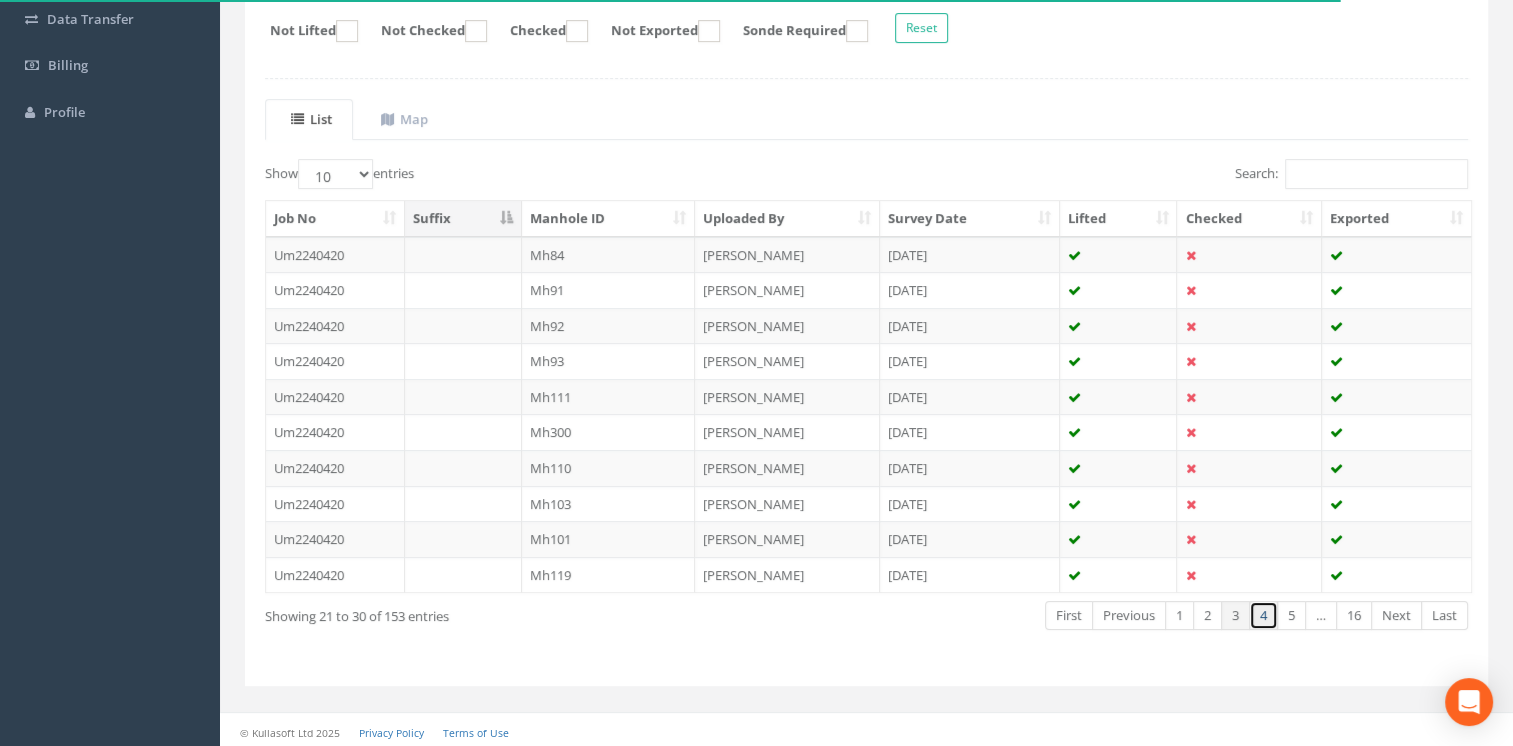 click on "4" at bounding box center (1263, 615) 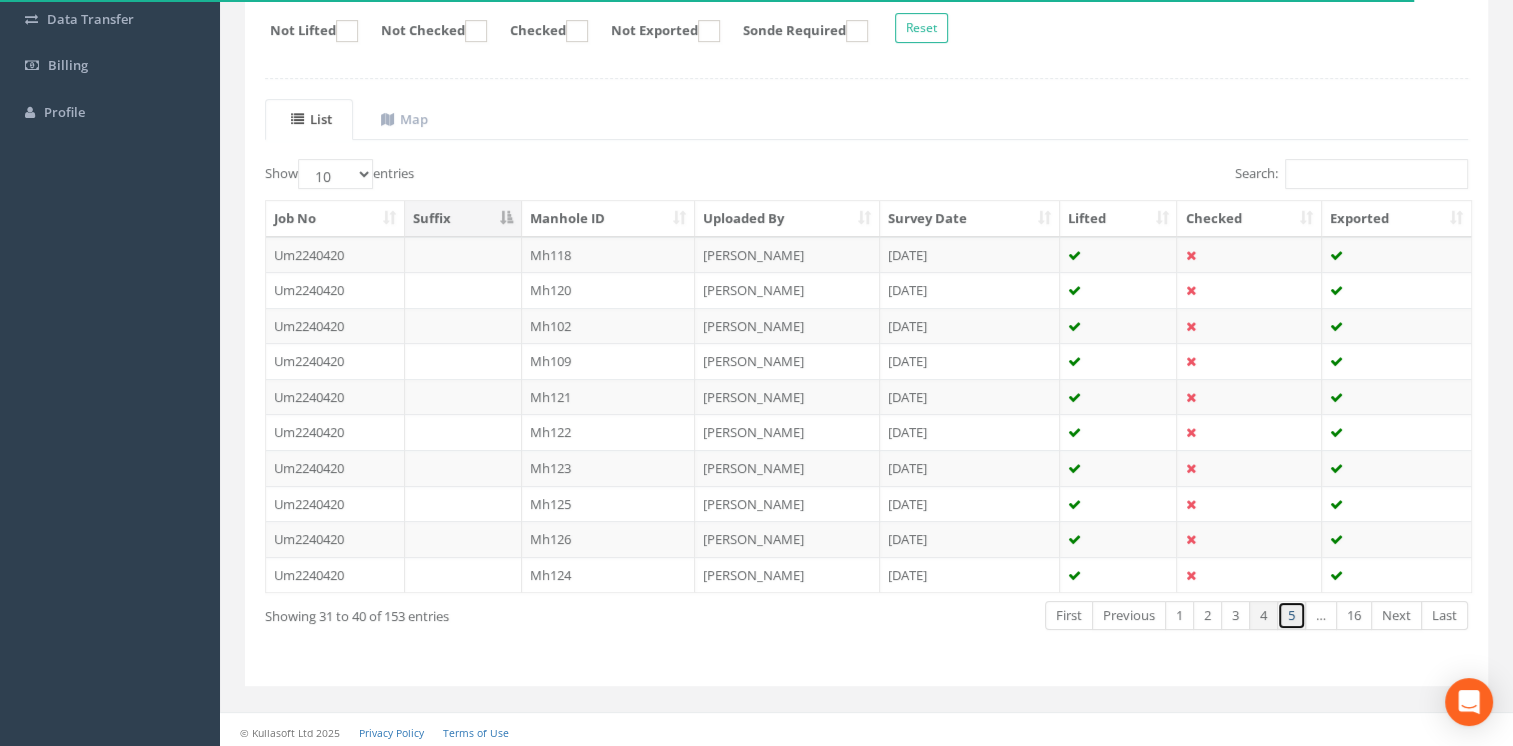 click on "5" at bounding box center [1291, 615] 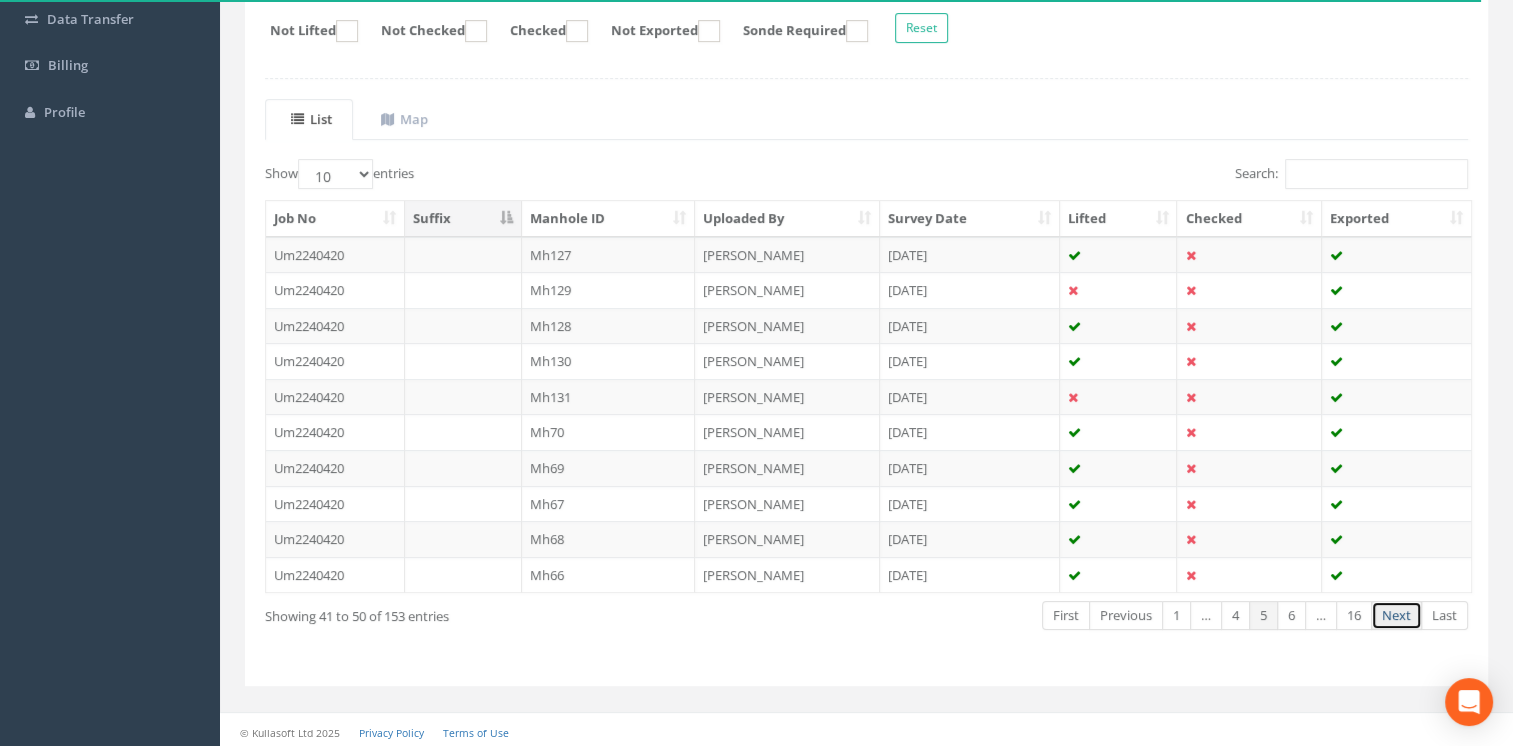 click on "Next" at bounding box center [1396, 615] 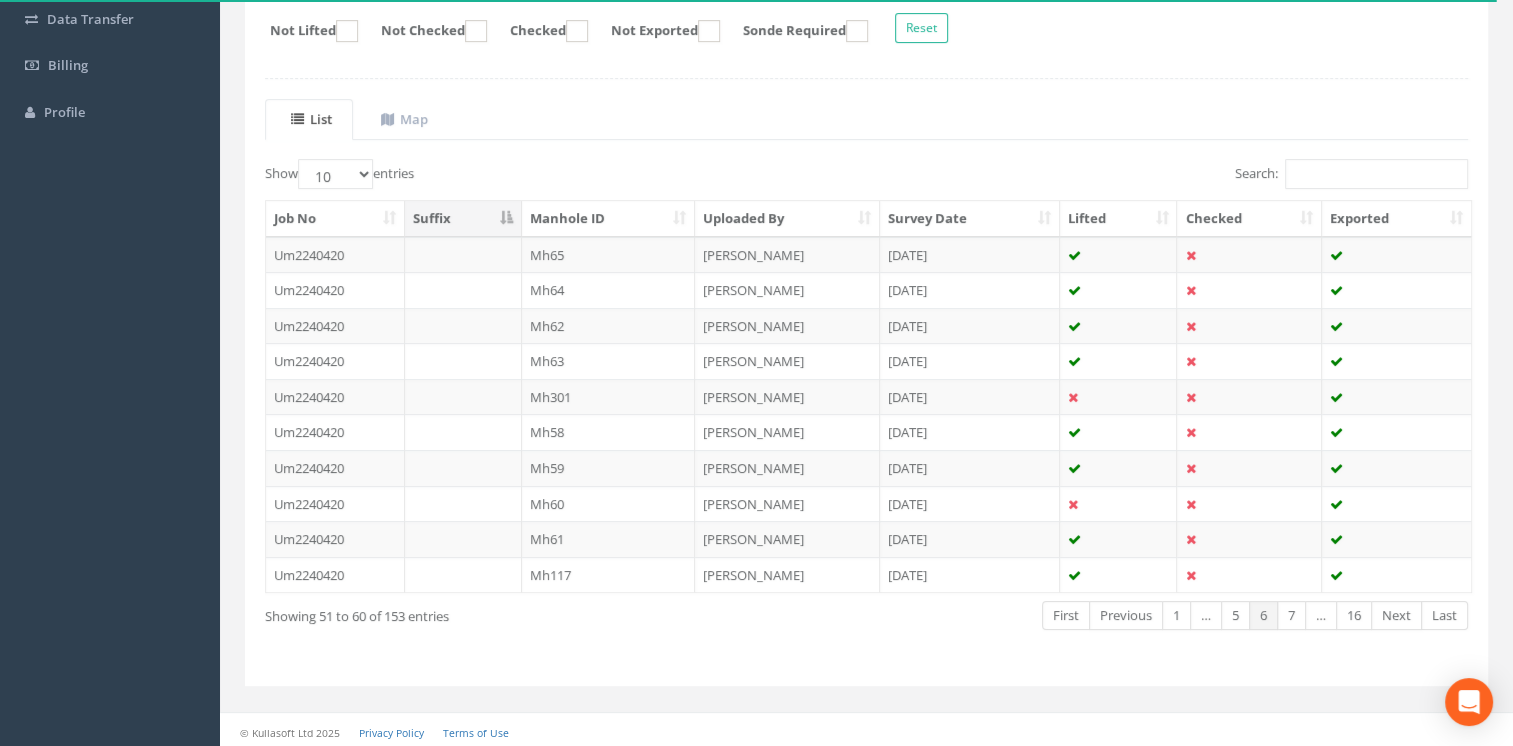 click on "Next" at bounding box center (1396, 615) 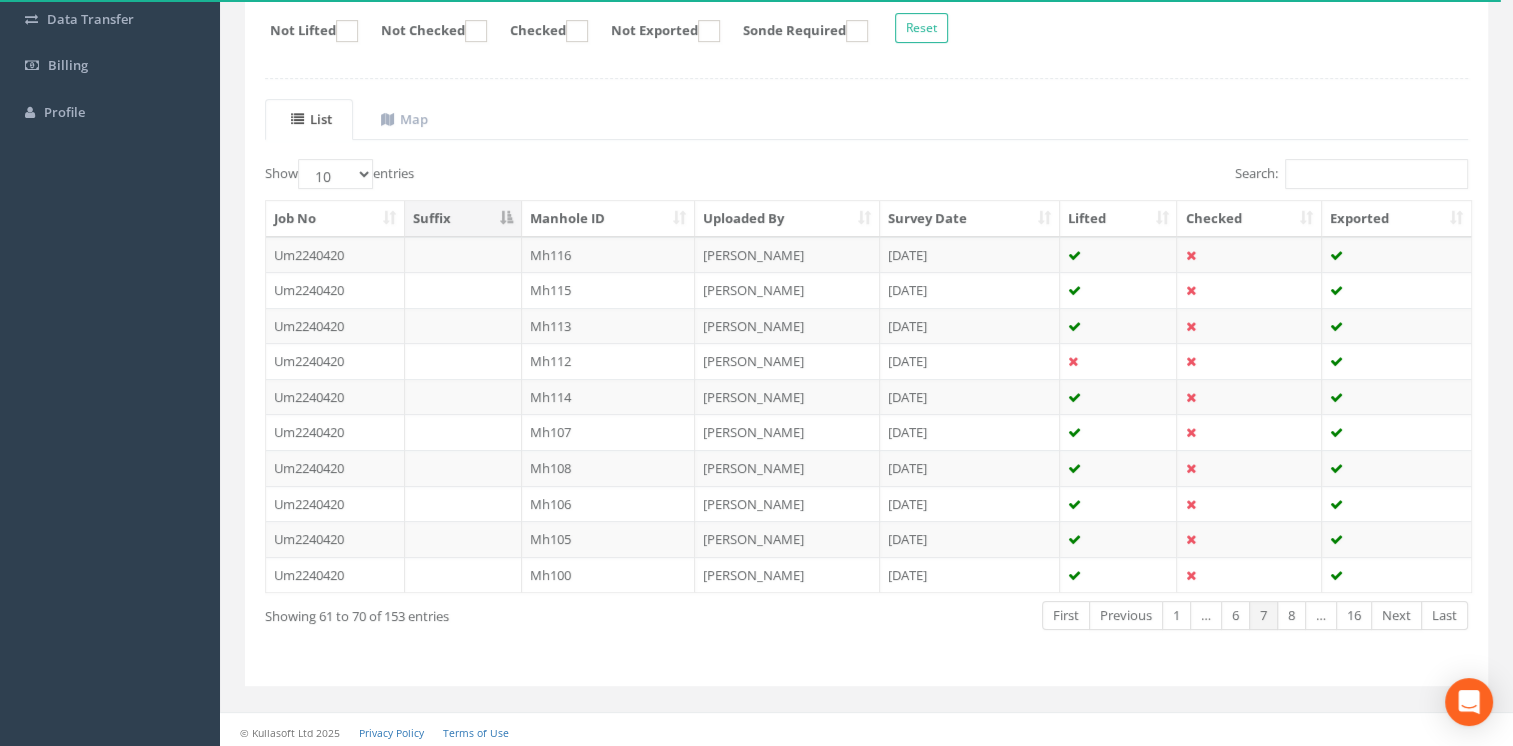 click on "Next" at bounding box center [1396, 615] 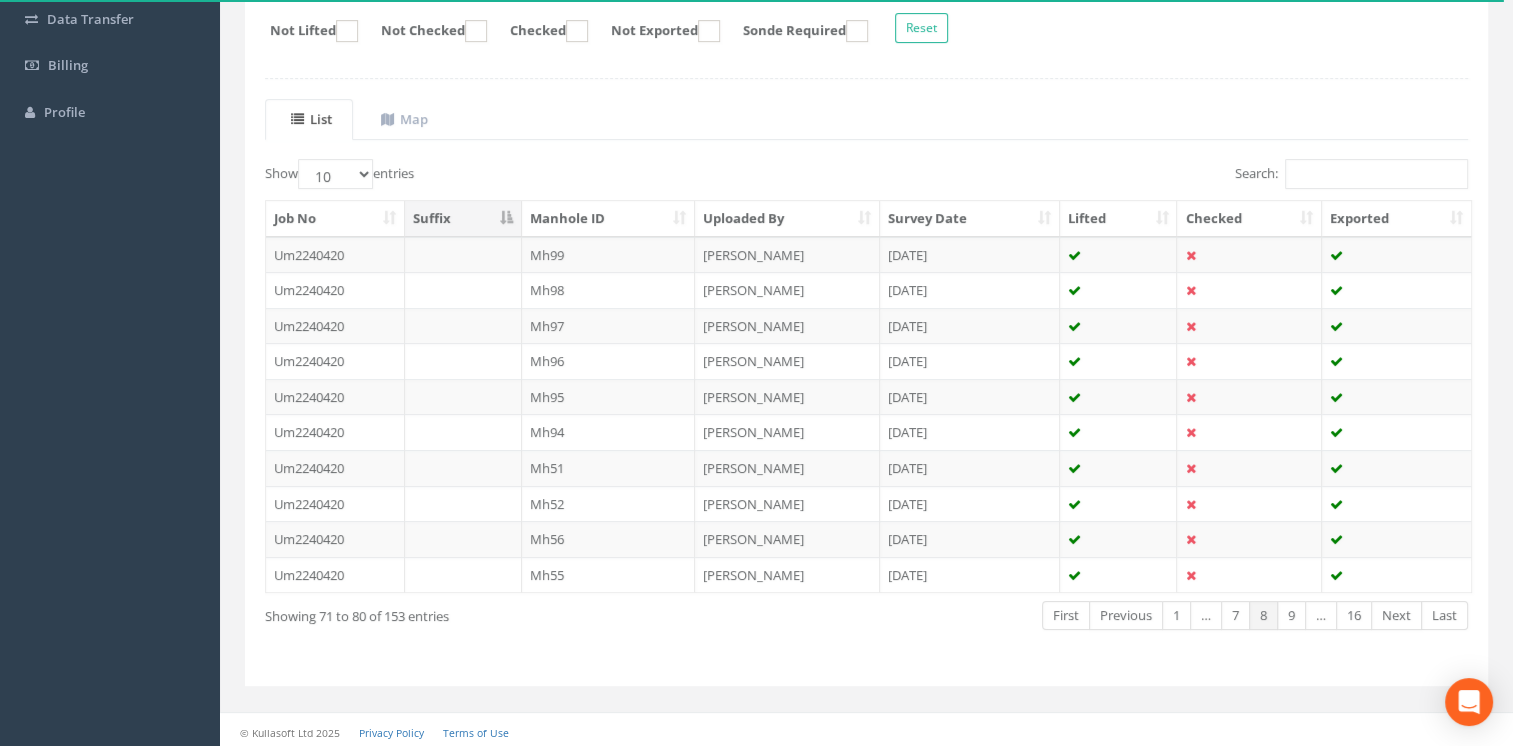 click on "Next" at bounding box center [1396, 615] 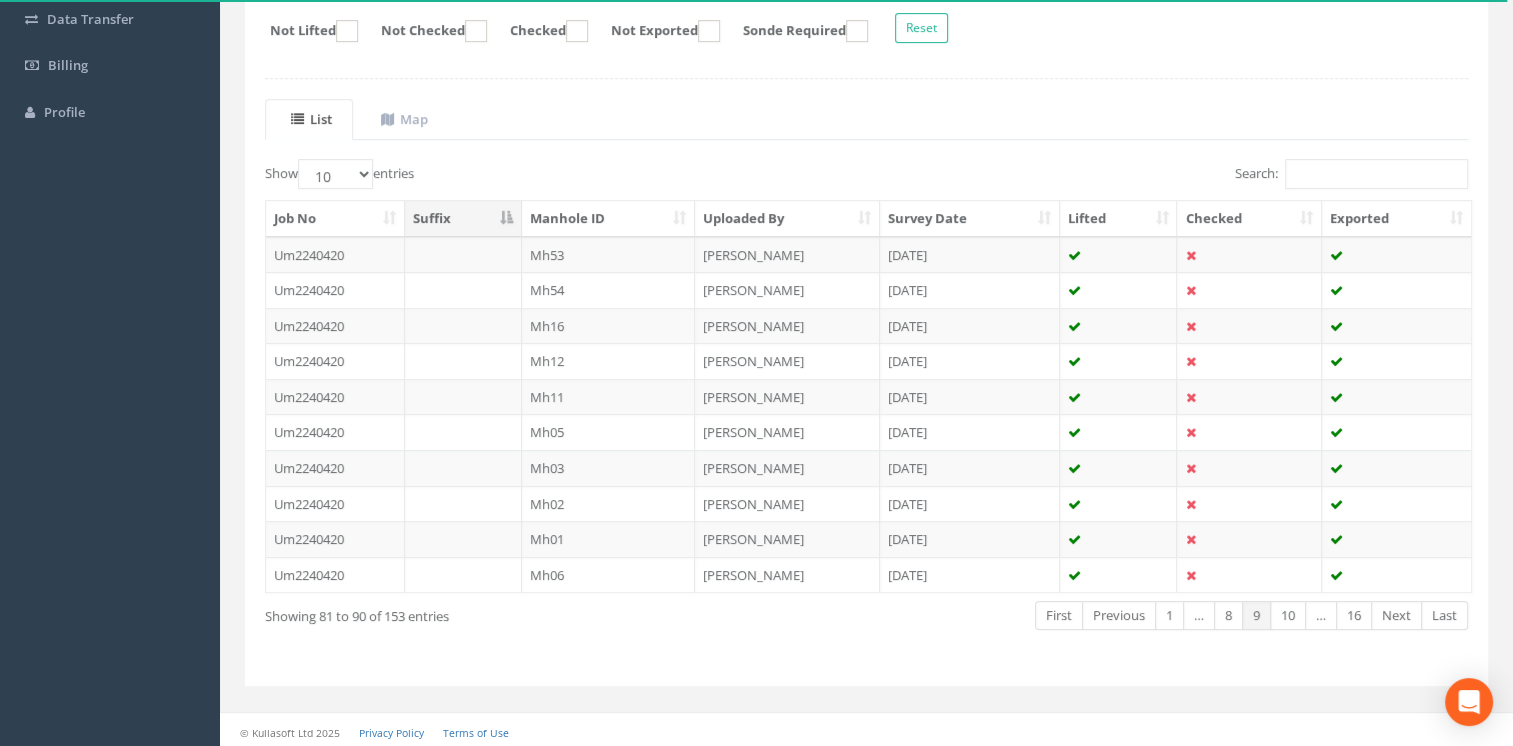 click on "Next" at bounding box center (1396, 615) 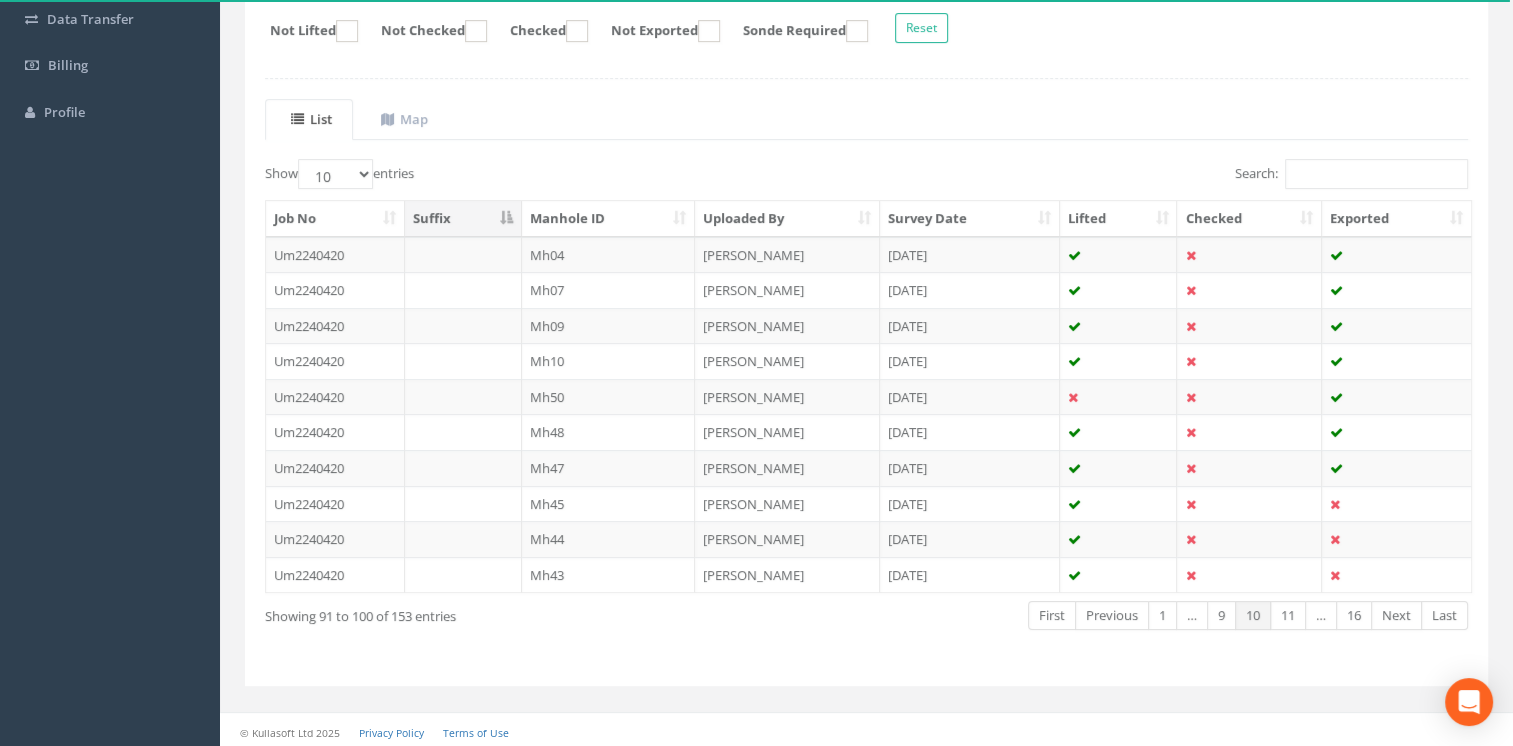 click on "Next" at bounding box center [1396, 615] 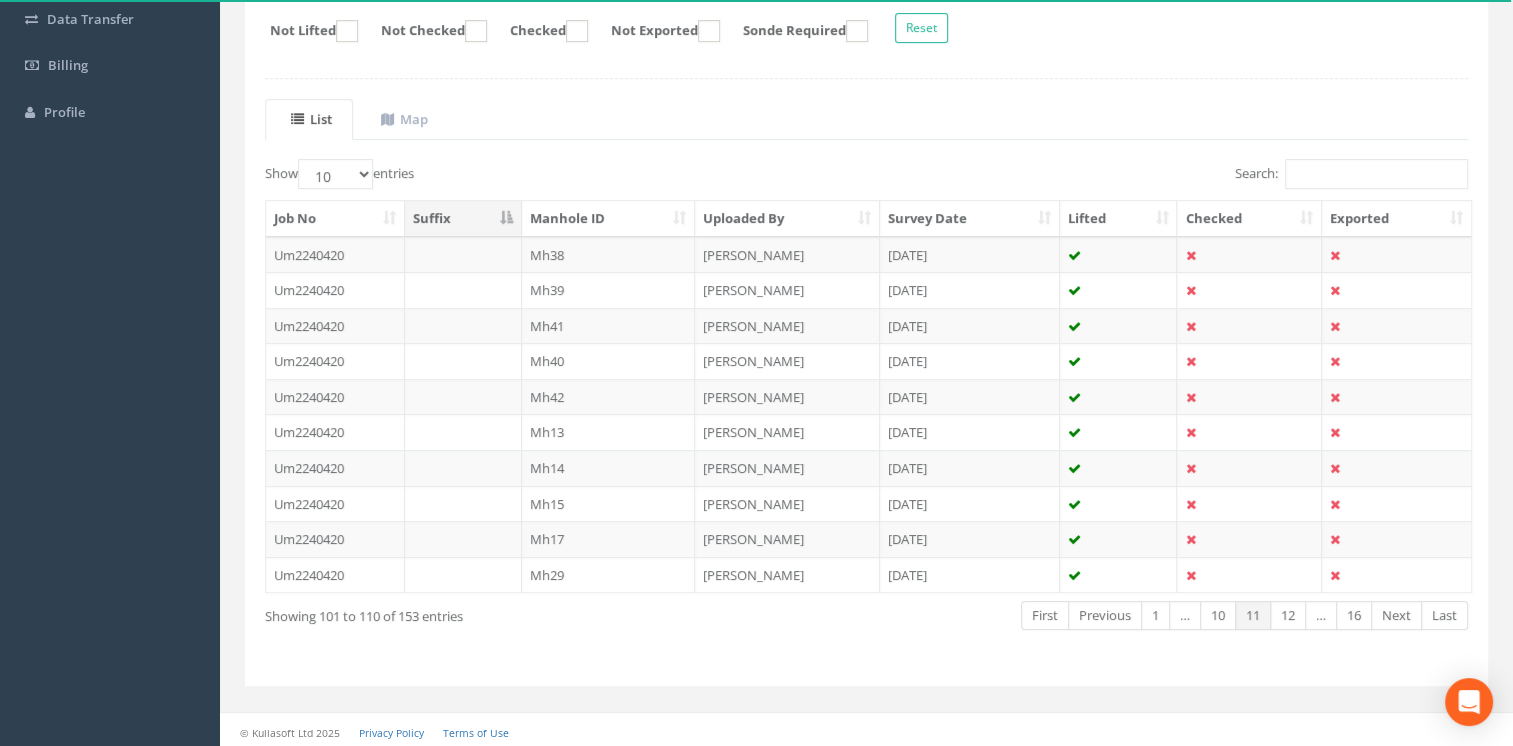 click on "Next" at bounding box center (1396, 615) 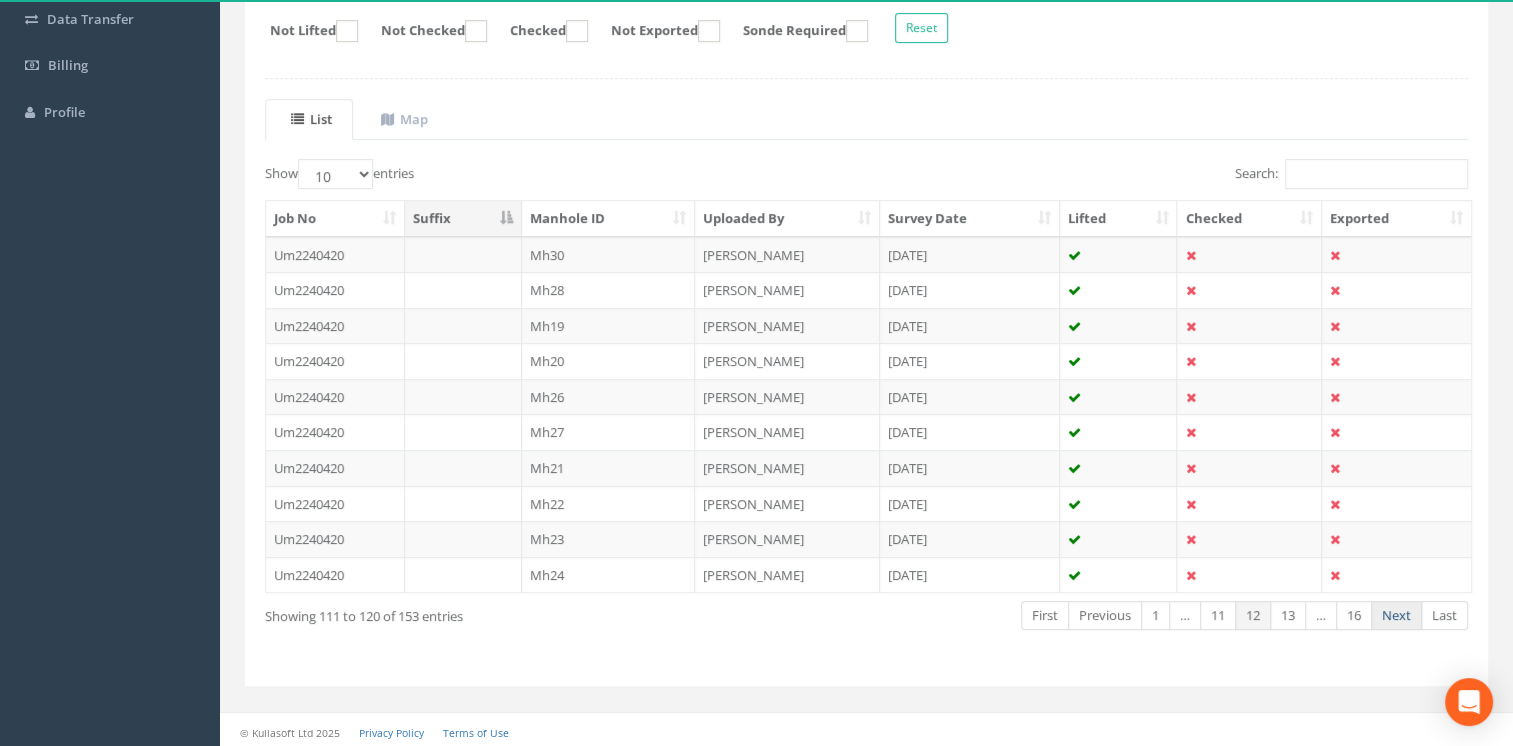 click on "Next" at bounding box center [1396, 615] 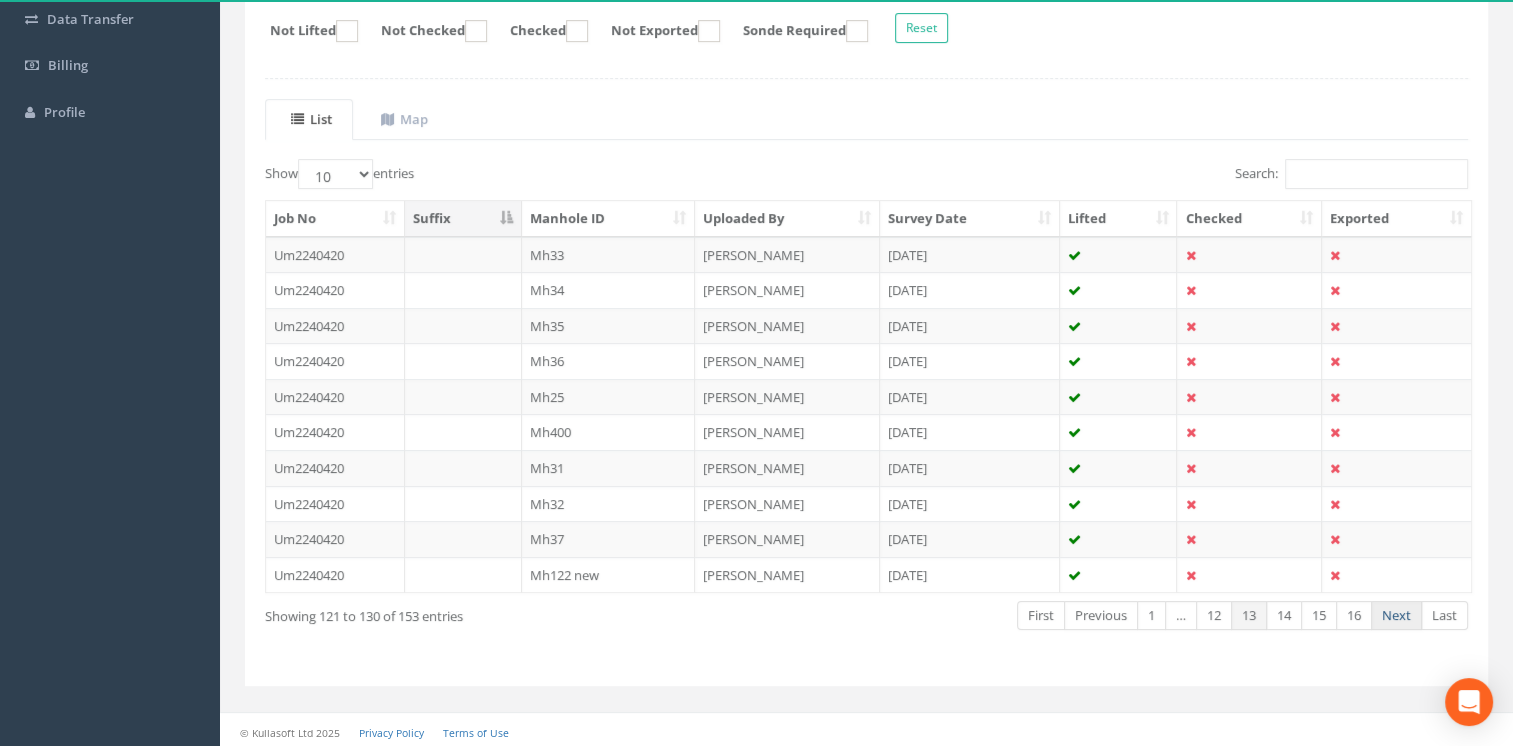 click on "Next" at bounding box center [1396, 615] 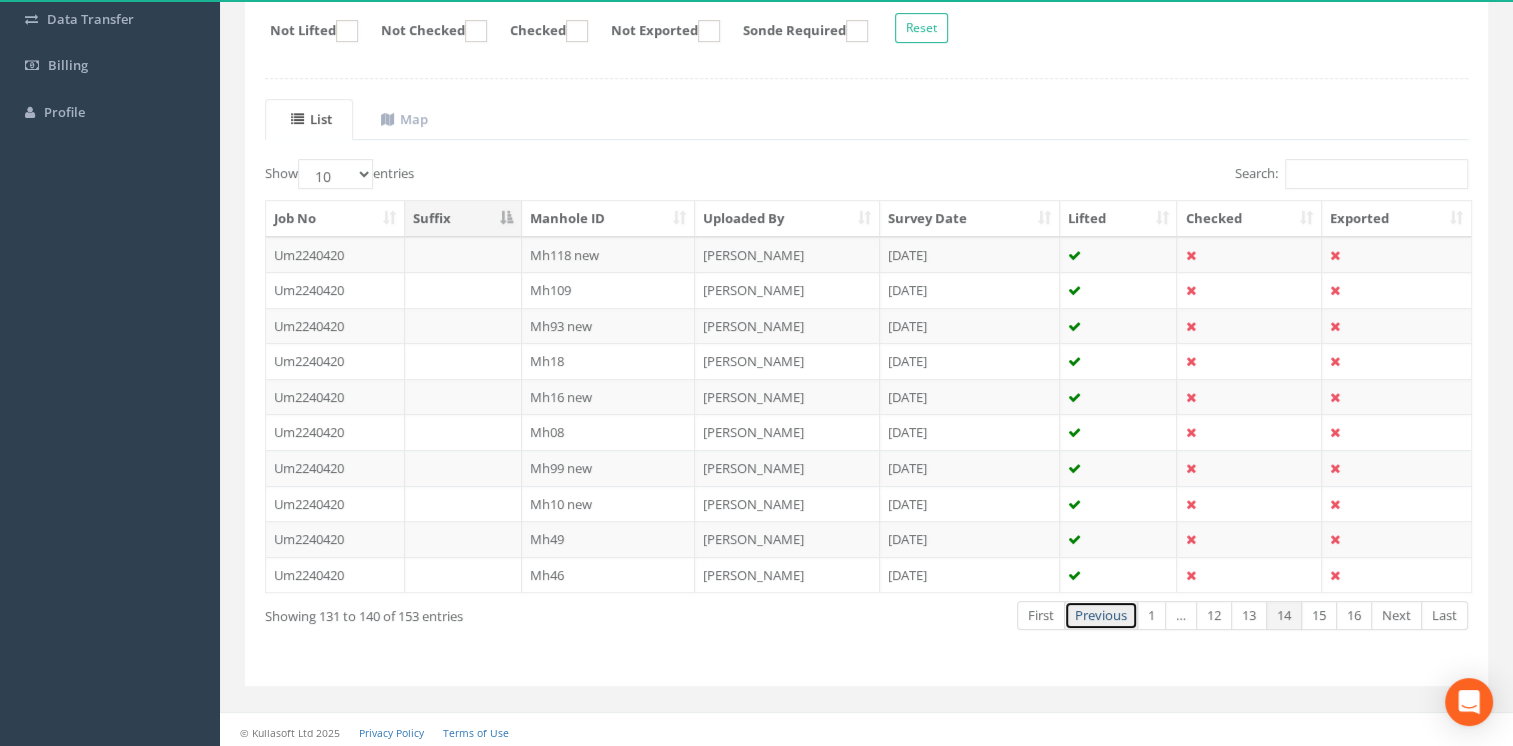 click on "Previous" at bounding box center [1101, 615] 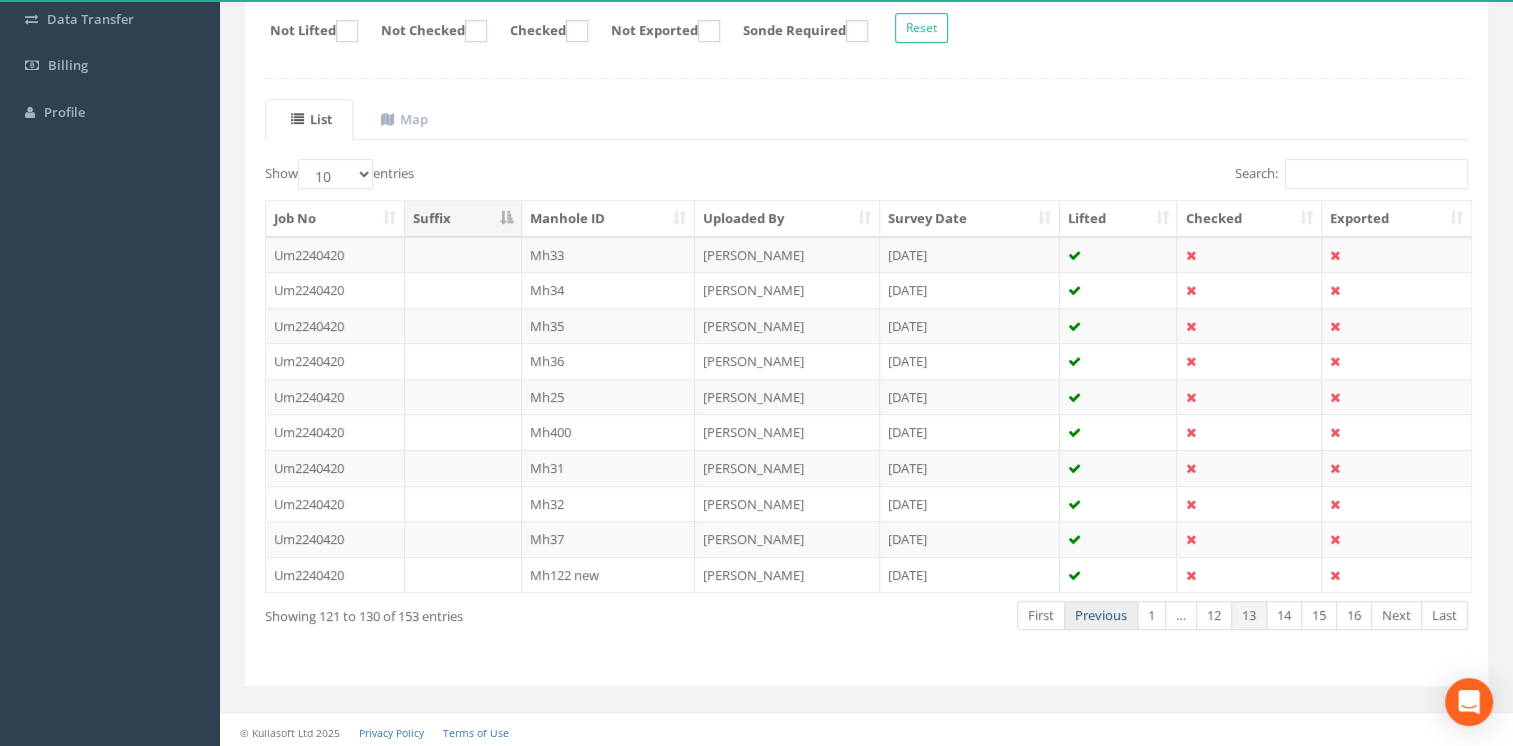 click on "Previous" at bounding box center (1101, 615) 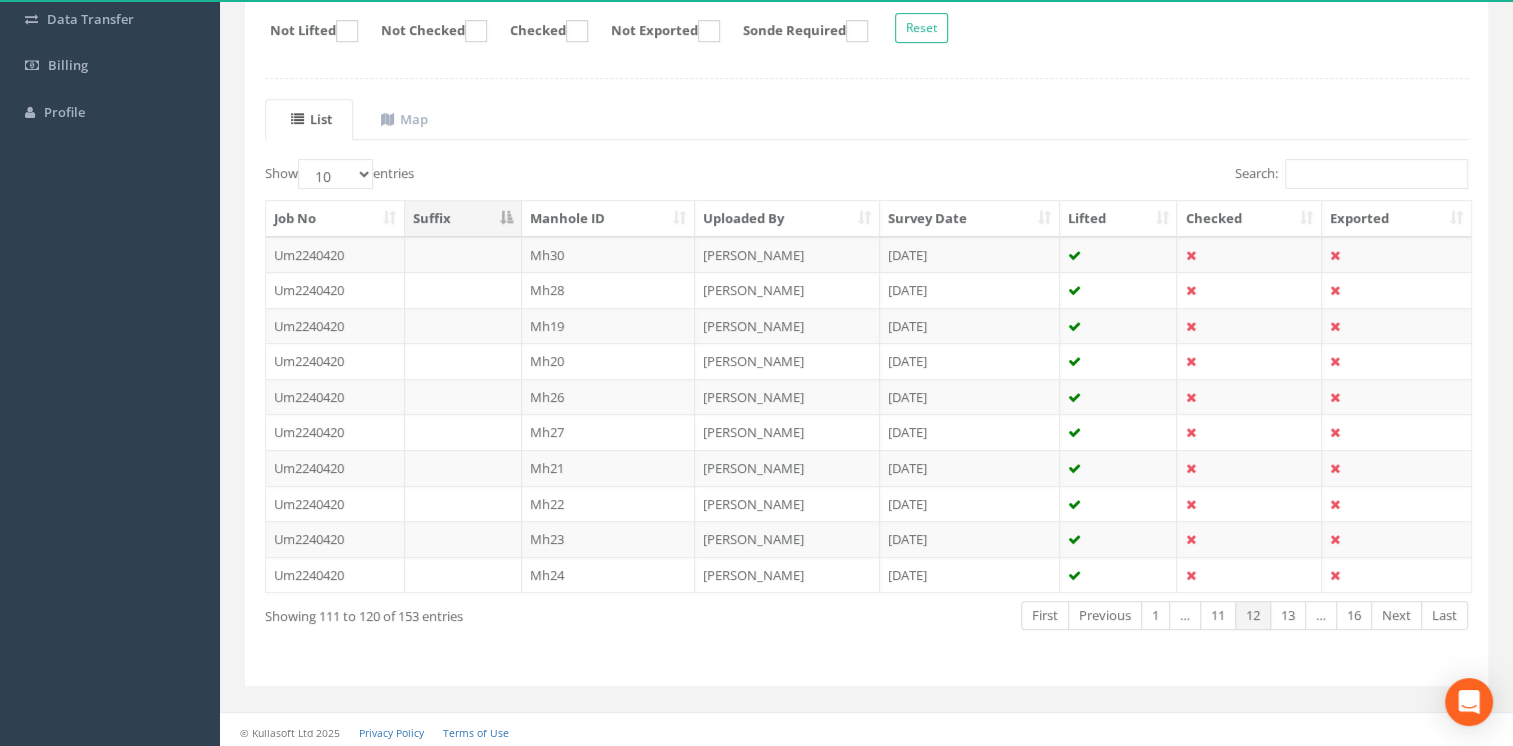 click on "Previous" at bounding box center (1105, 615) 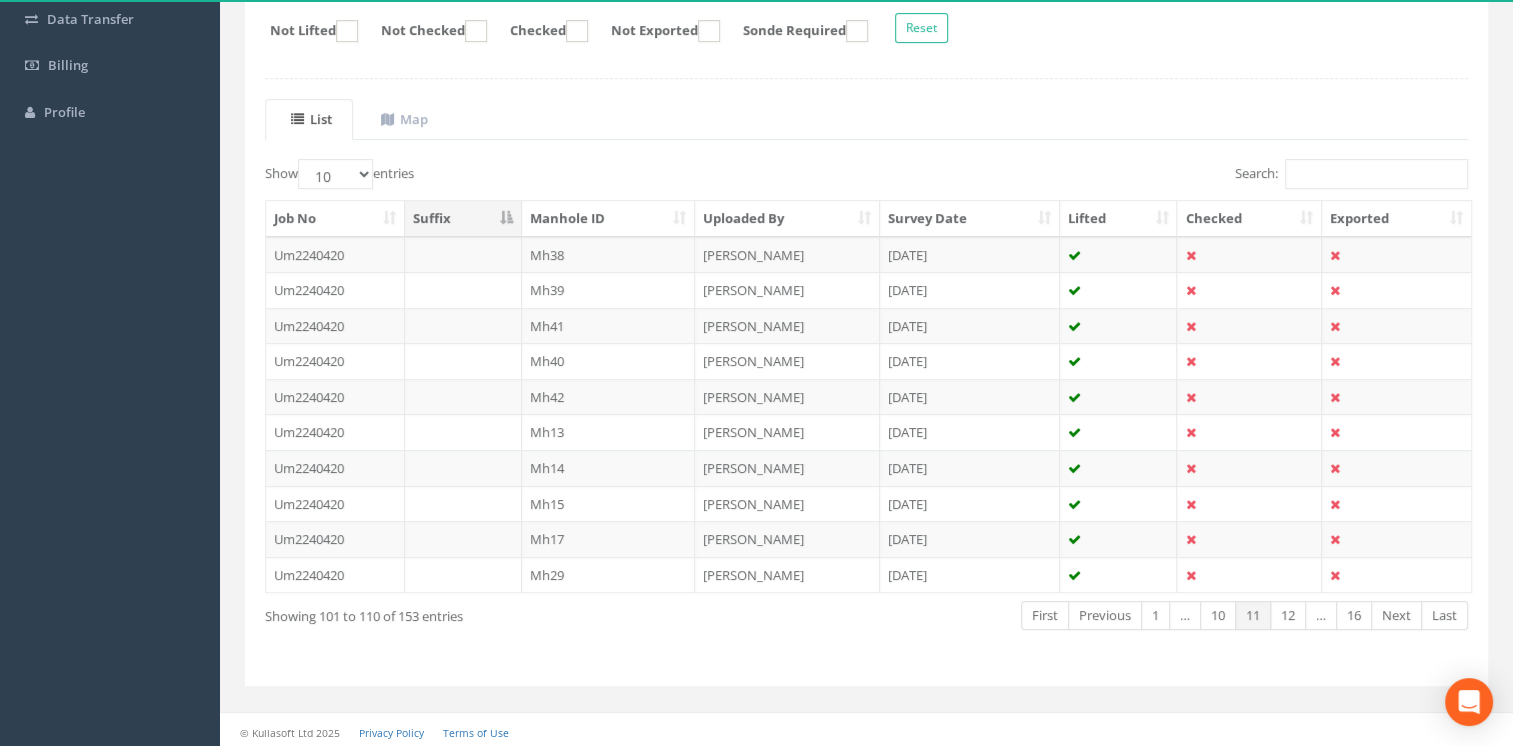 click on "Previous" at bounding box center [1105, 615] 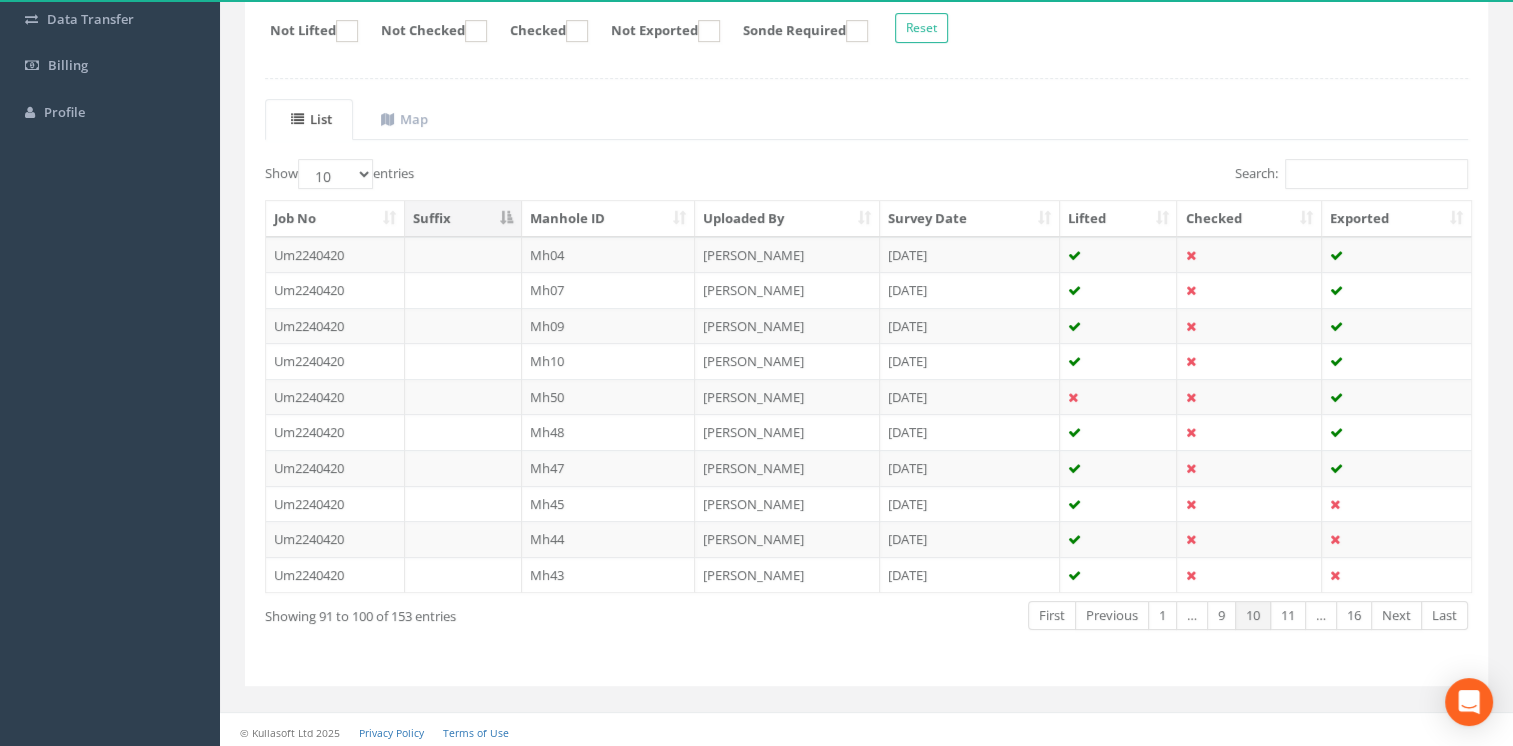 click on "Previous" at bounding box center [1112, 615] 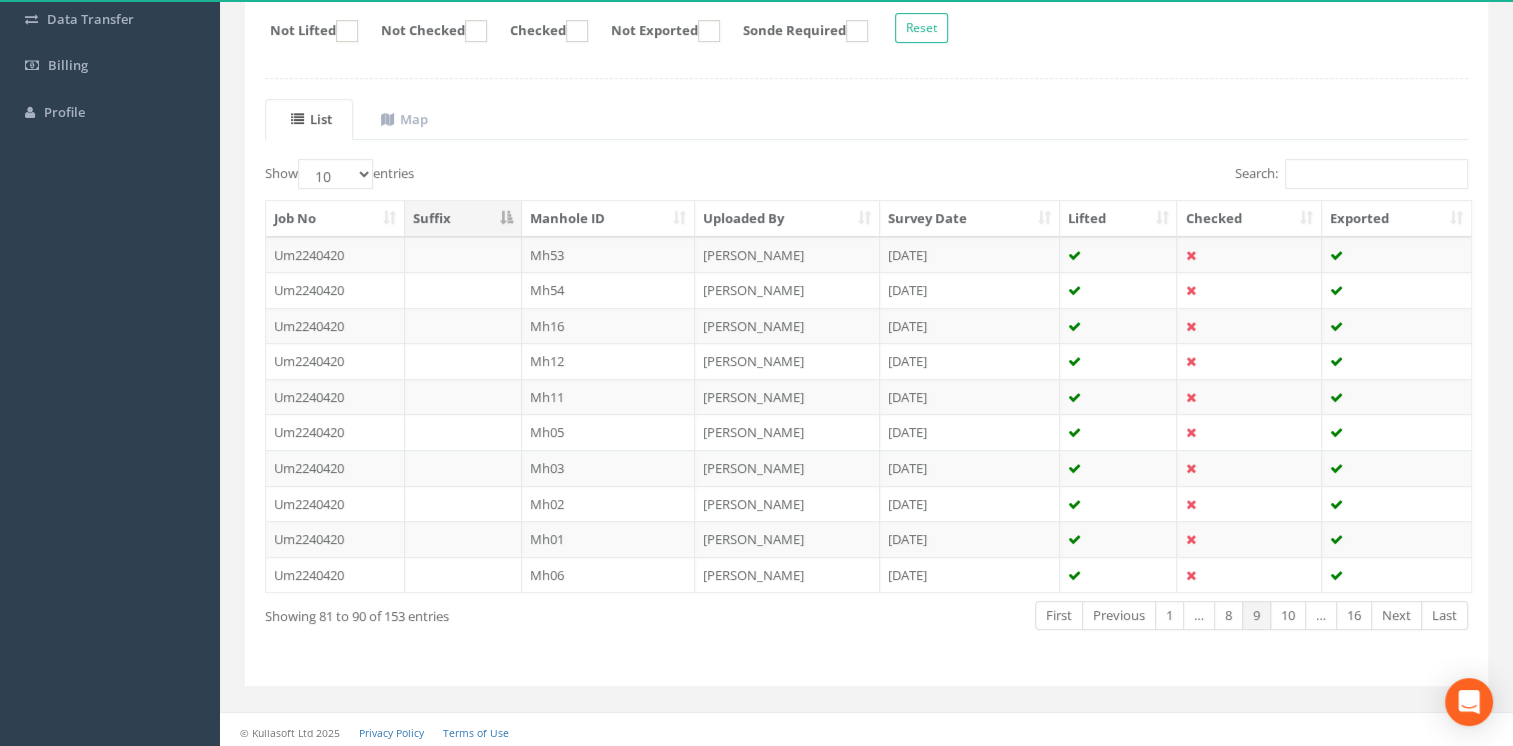 click on "Previous" at bounding box center [1119, 615] 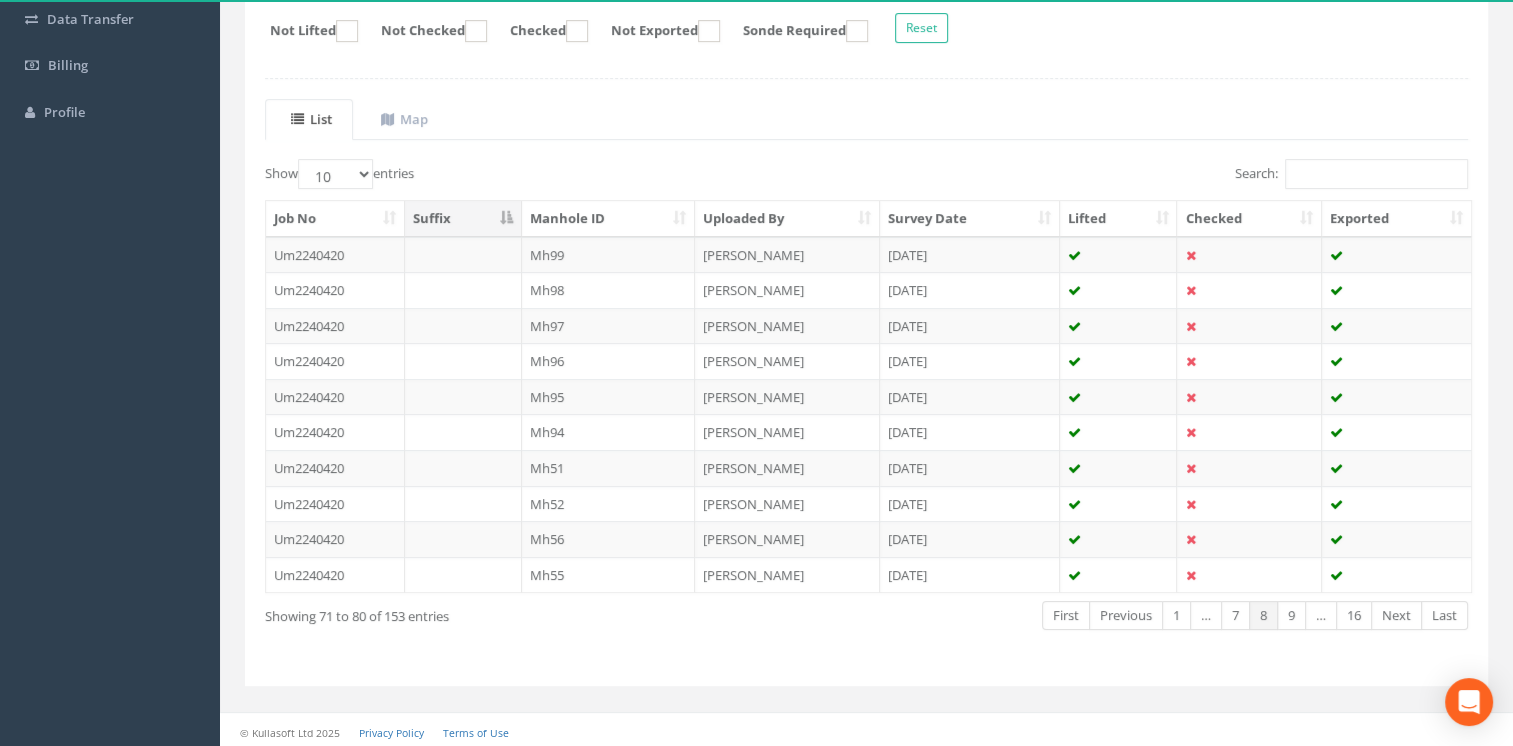 click on "Previous" at bounding box center (1126, 615) 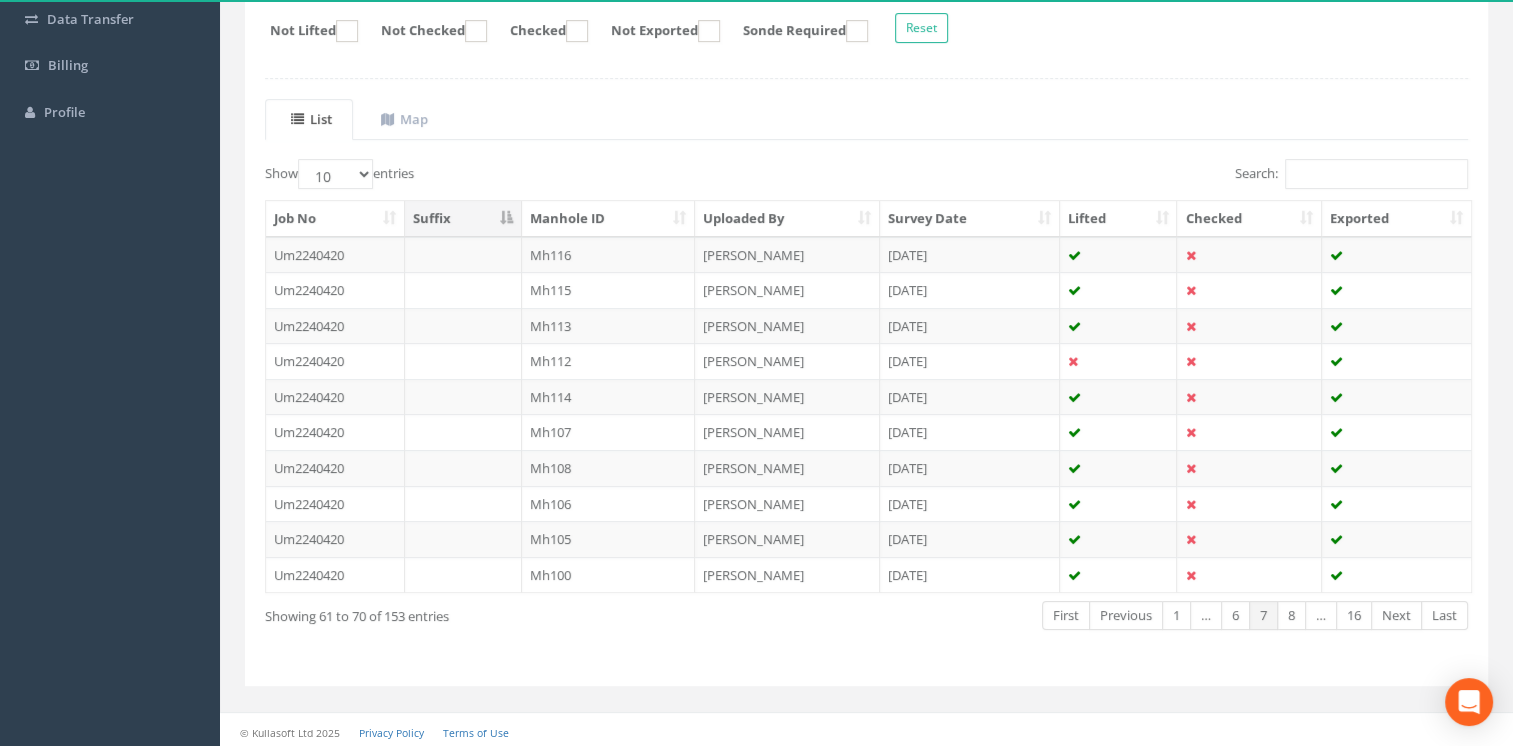 click on "Previous" at bounding box center (1126, 615) 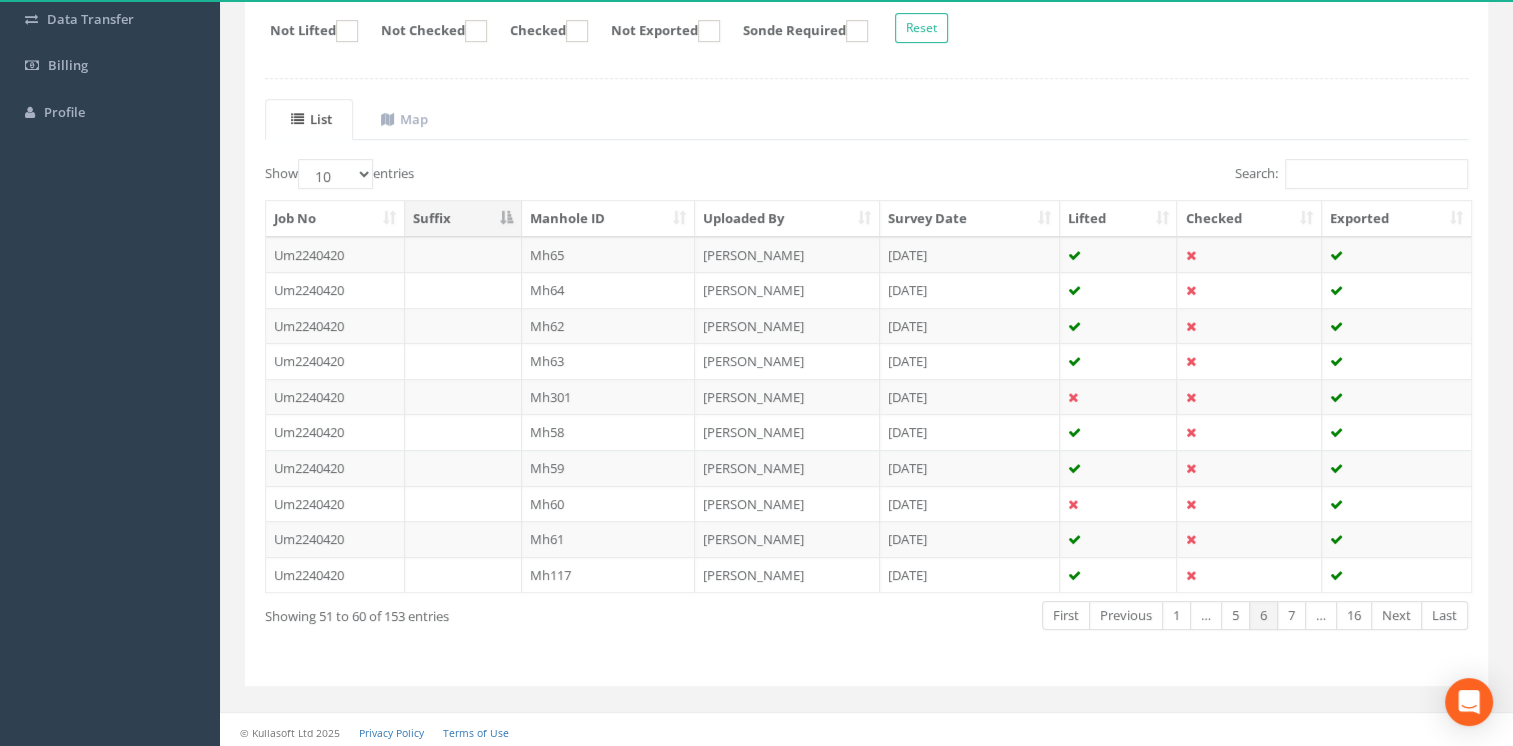 click on "Previous" at bounding box center (1126, 615) 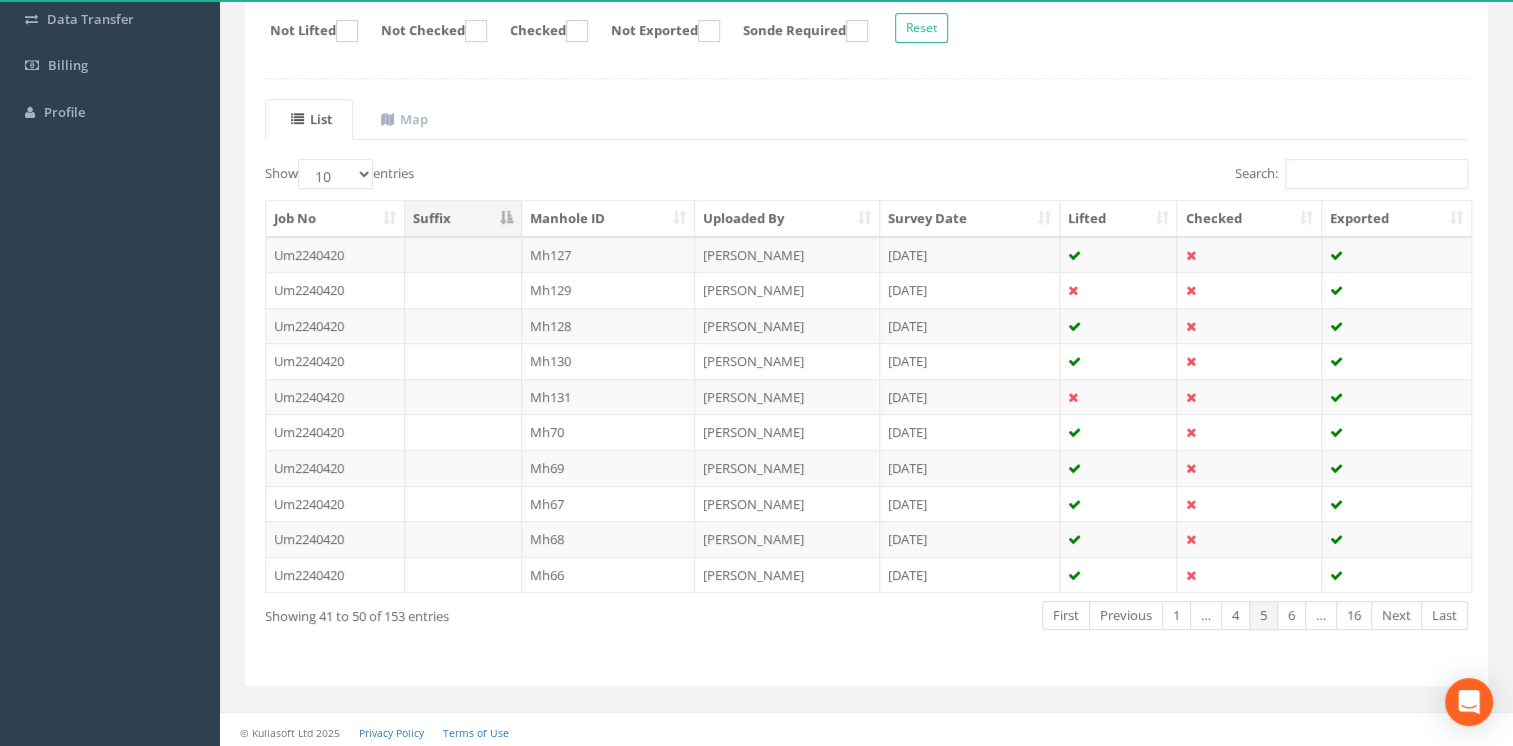 click on "Previous" at bounding box center (1126, 615) 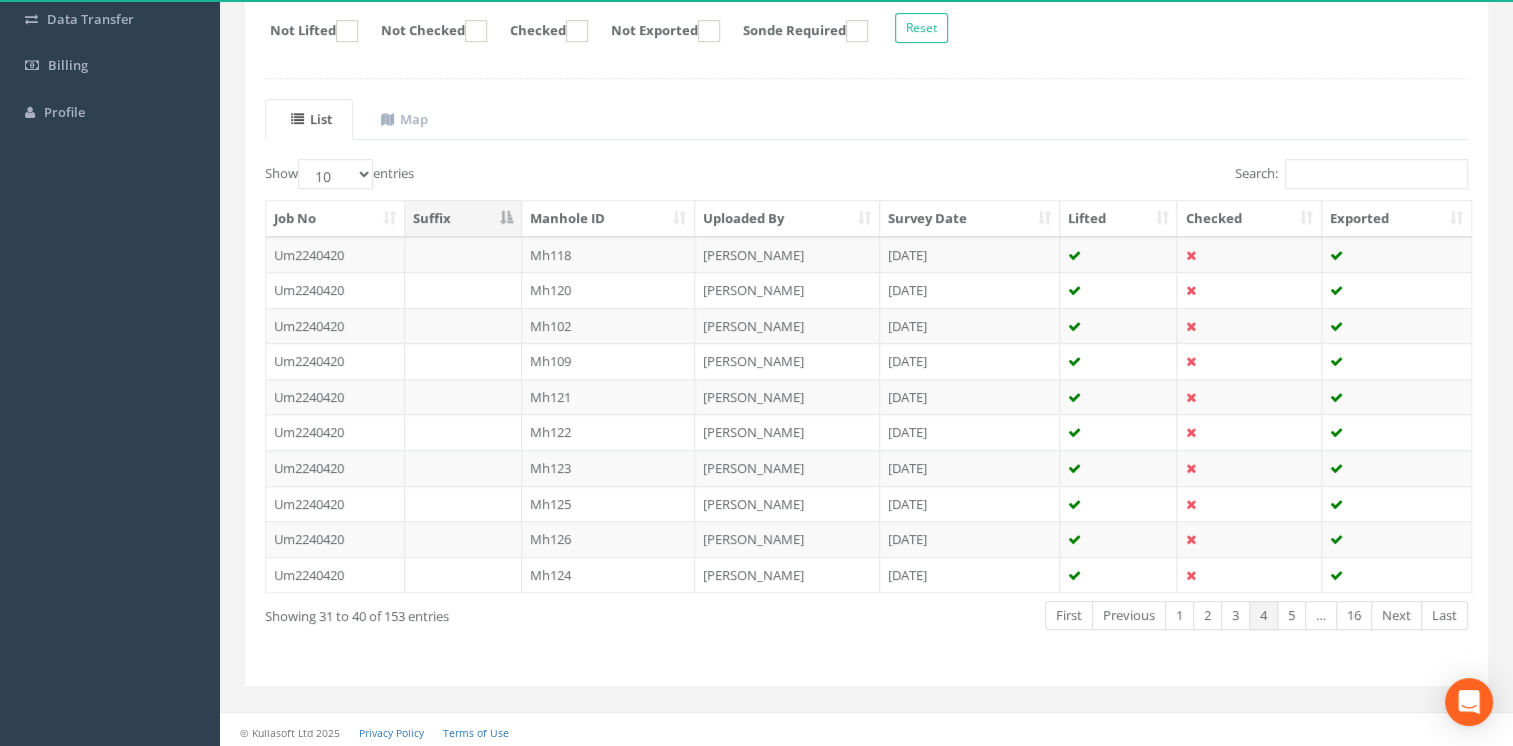 click on "Previous" at bounding box center (1129, 615) 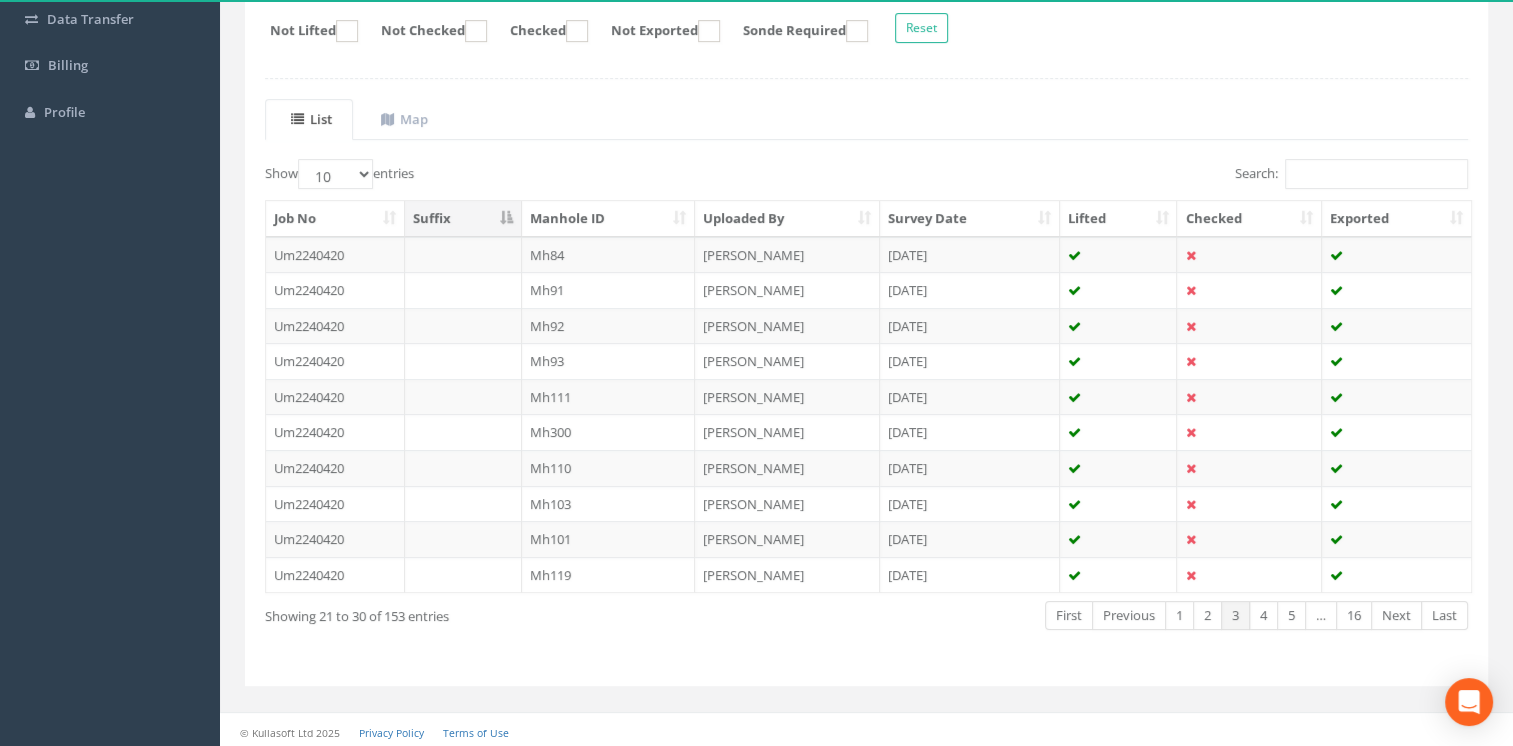 click on "Previous" at bounding box center [1129, 615] 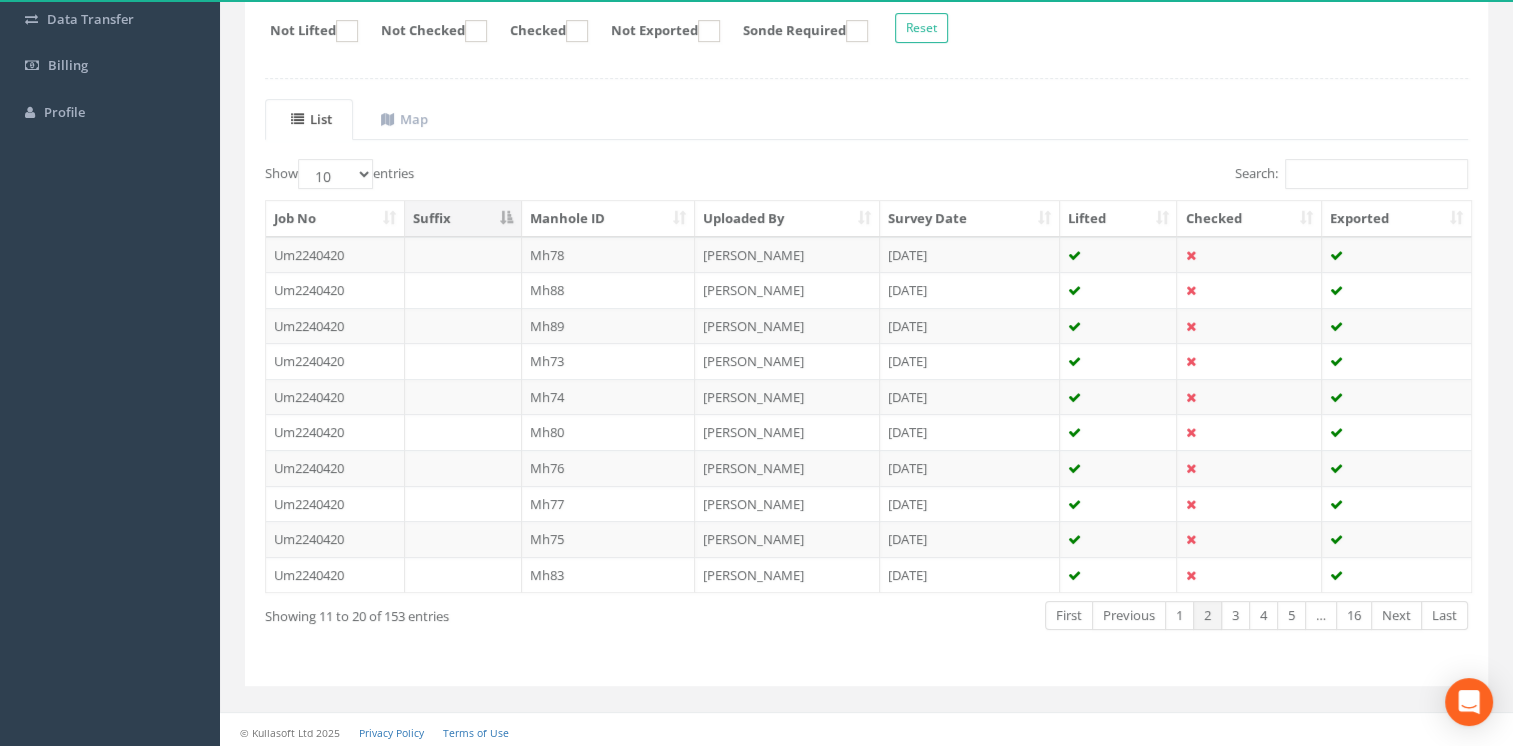 click on "Previous" at bounding box center (1129, 615) 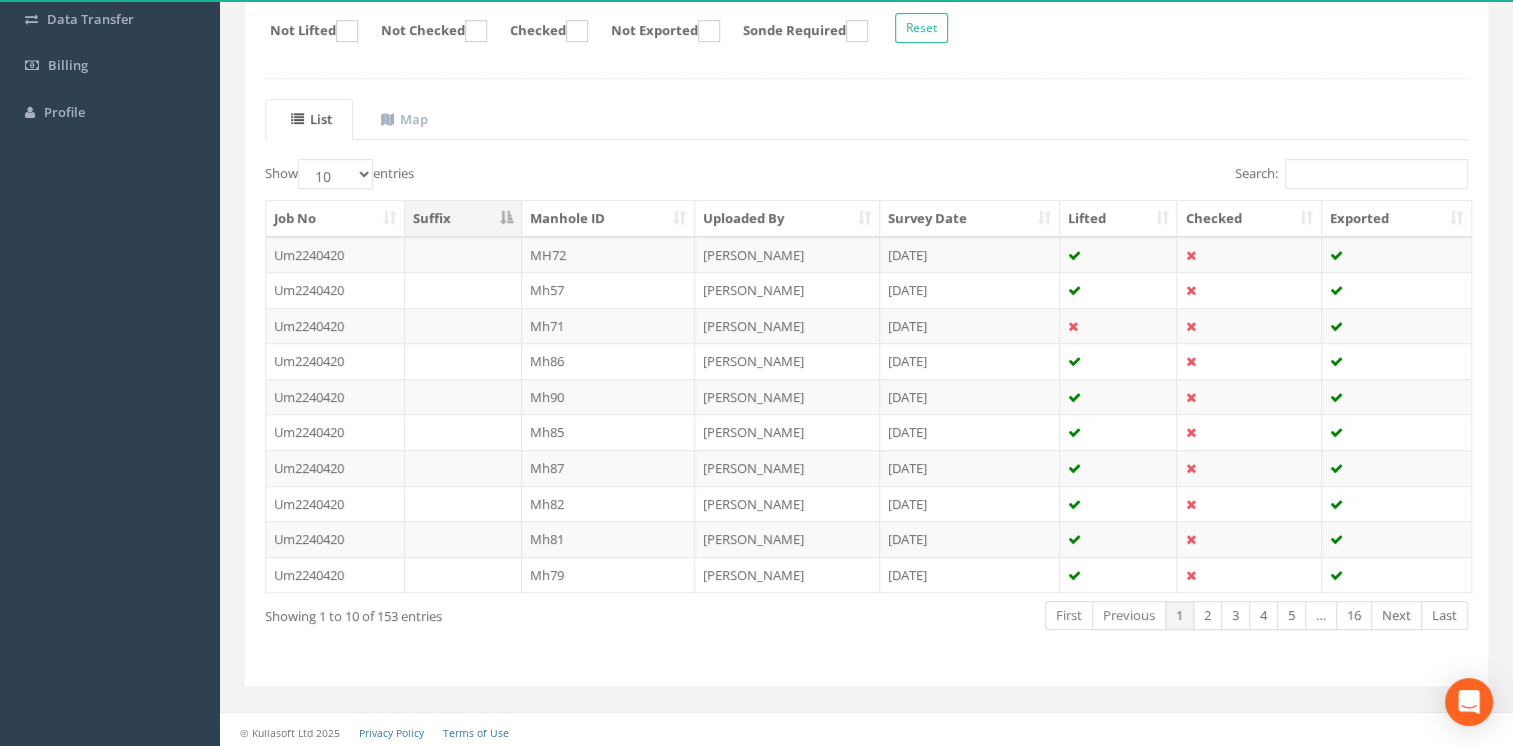 click on "Previous" at bounding box center [1129, 615] 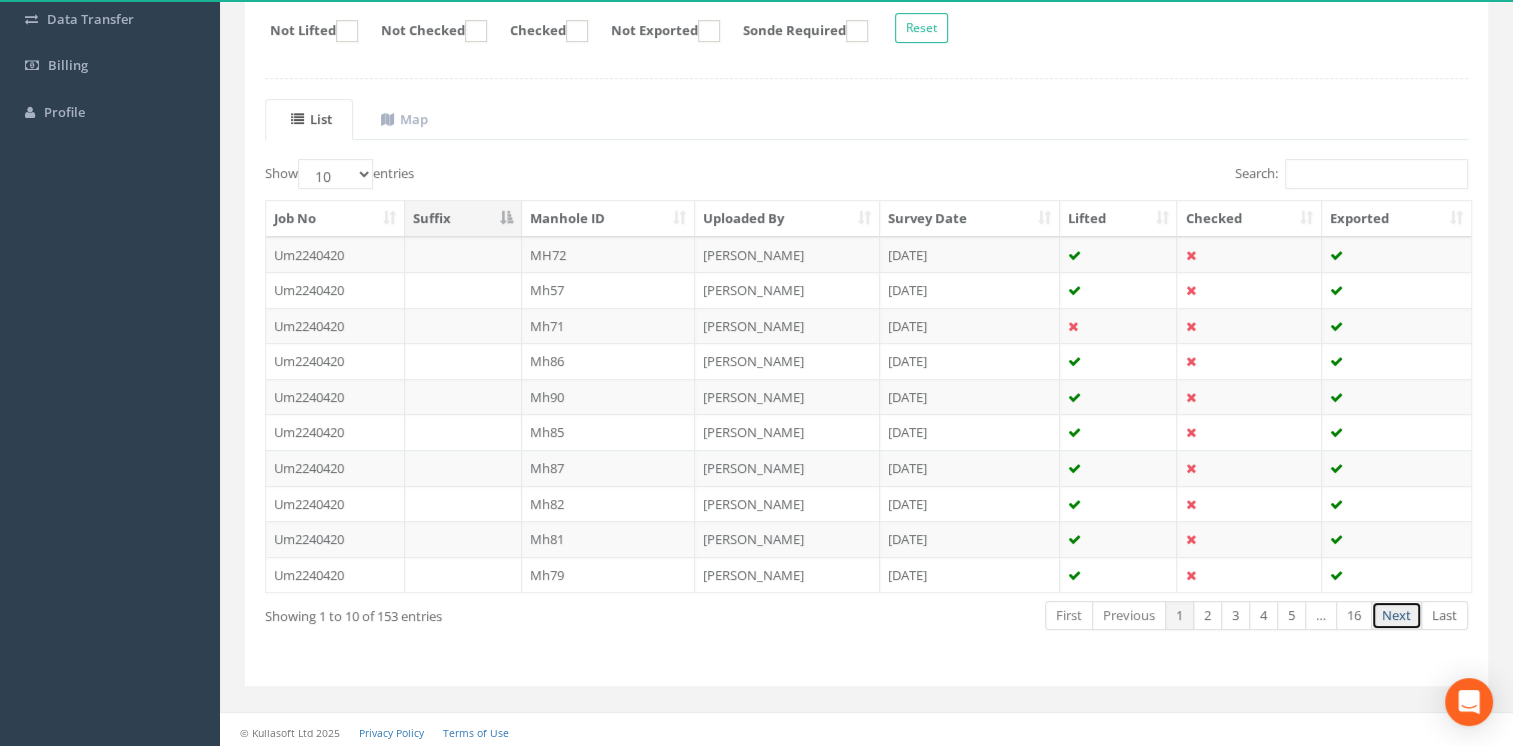 click on "Next" at bounding box center [1396, 615] 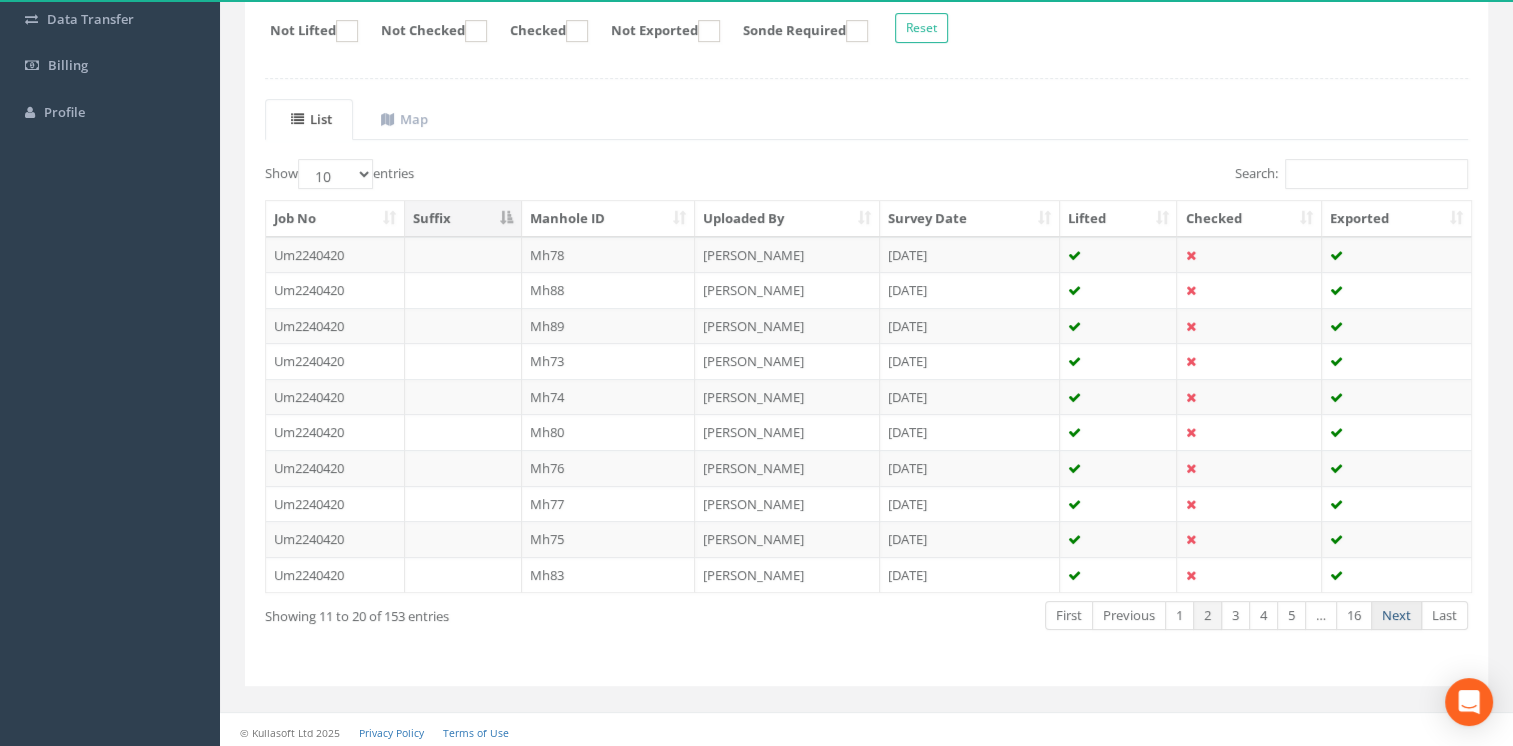 click on "Next" at bounding box center (1396, 615) 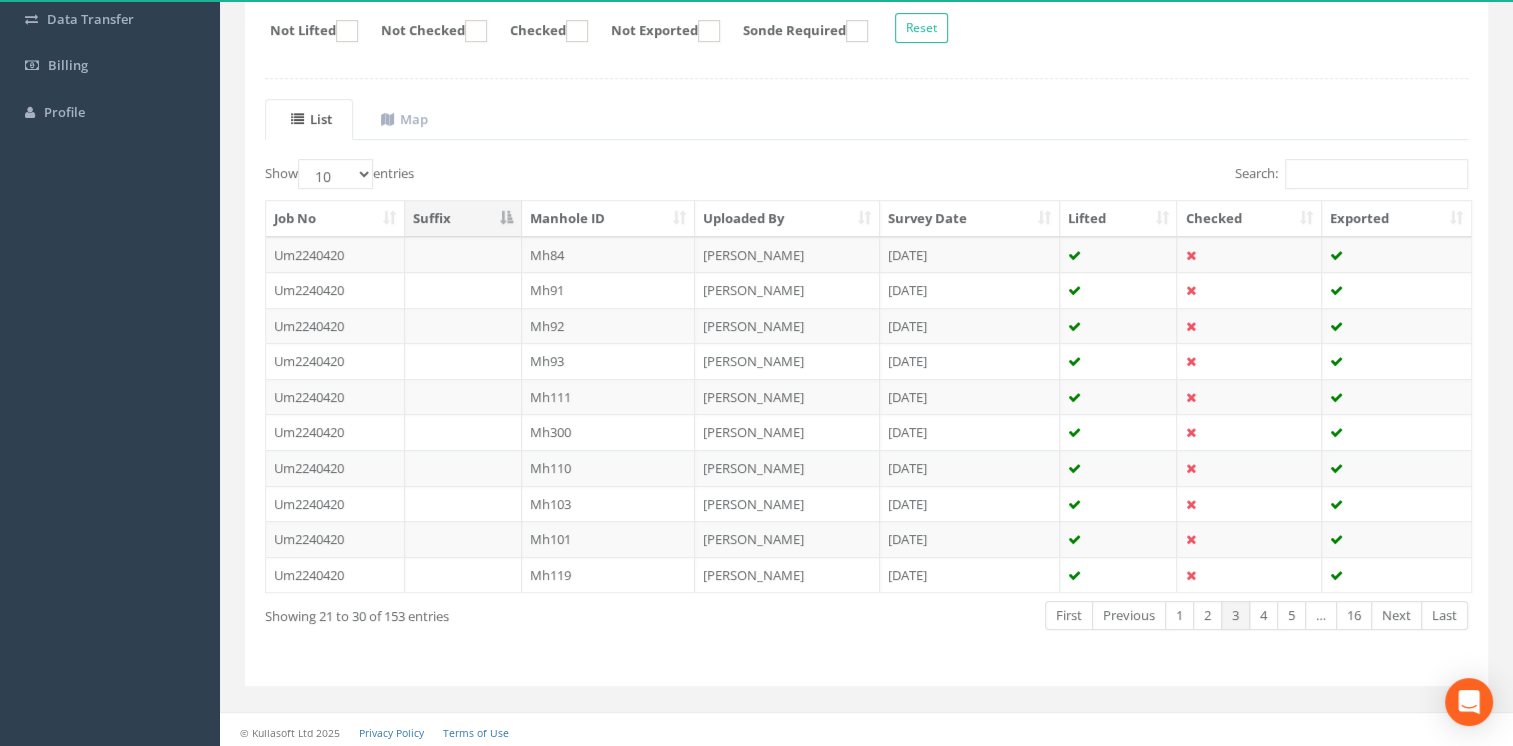 click on "Next" at bounding box center (1396, 615) 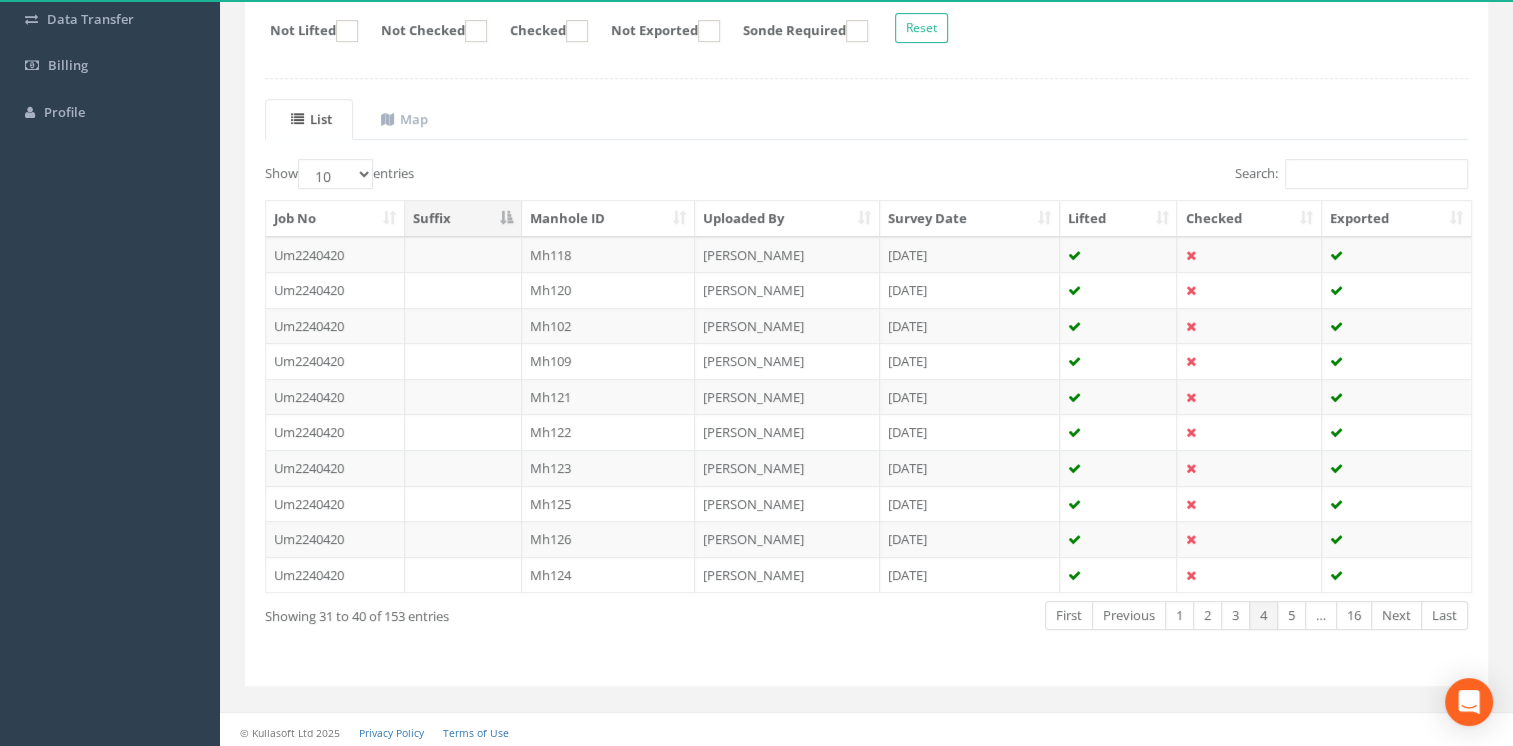 click on "Next" at bounding box center [1396, 615] 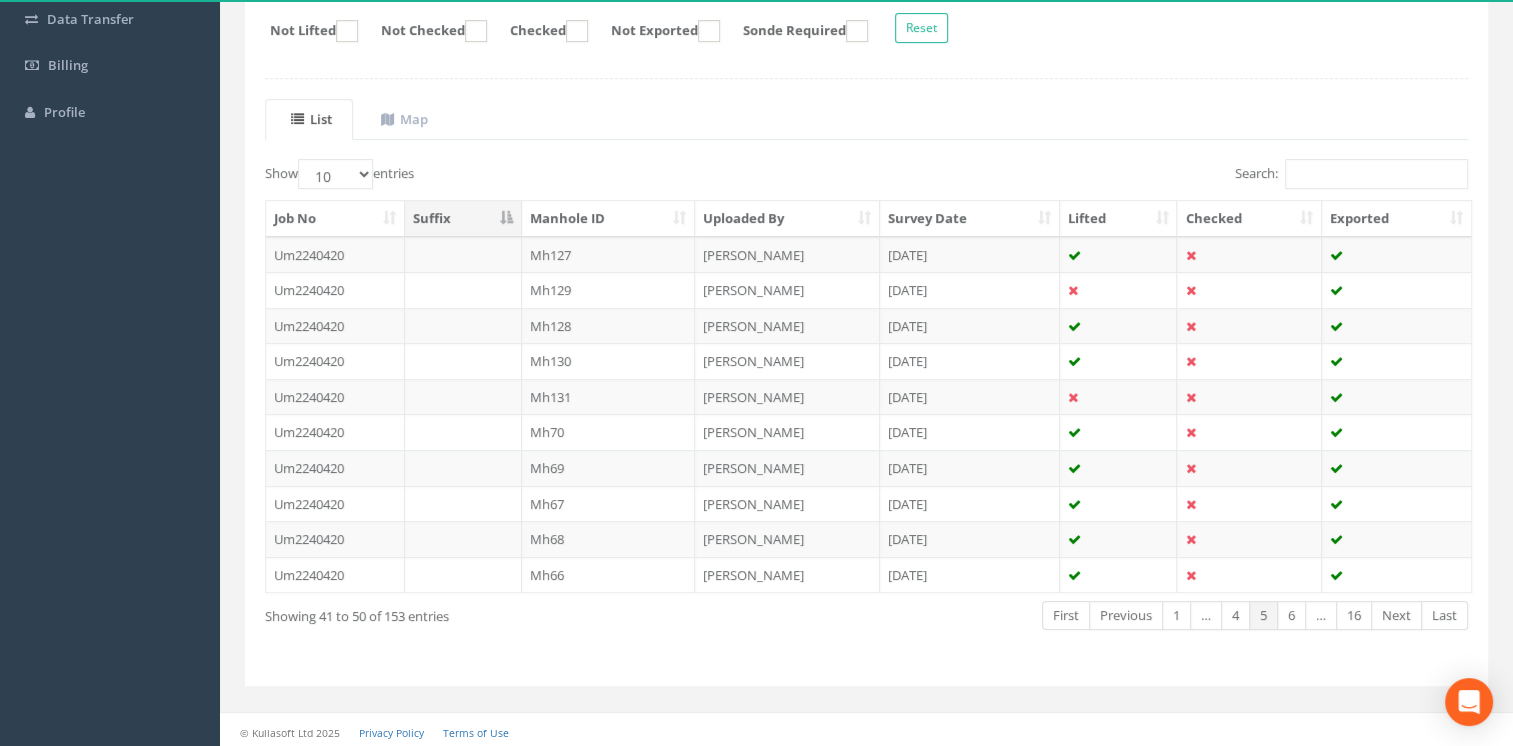 click on "Next" at bounding box center [1396, 615] 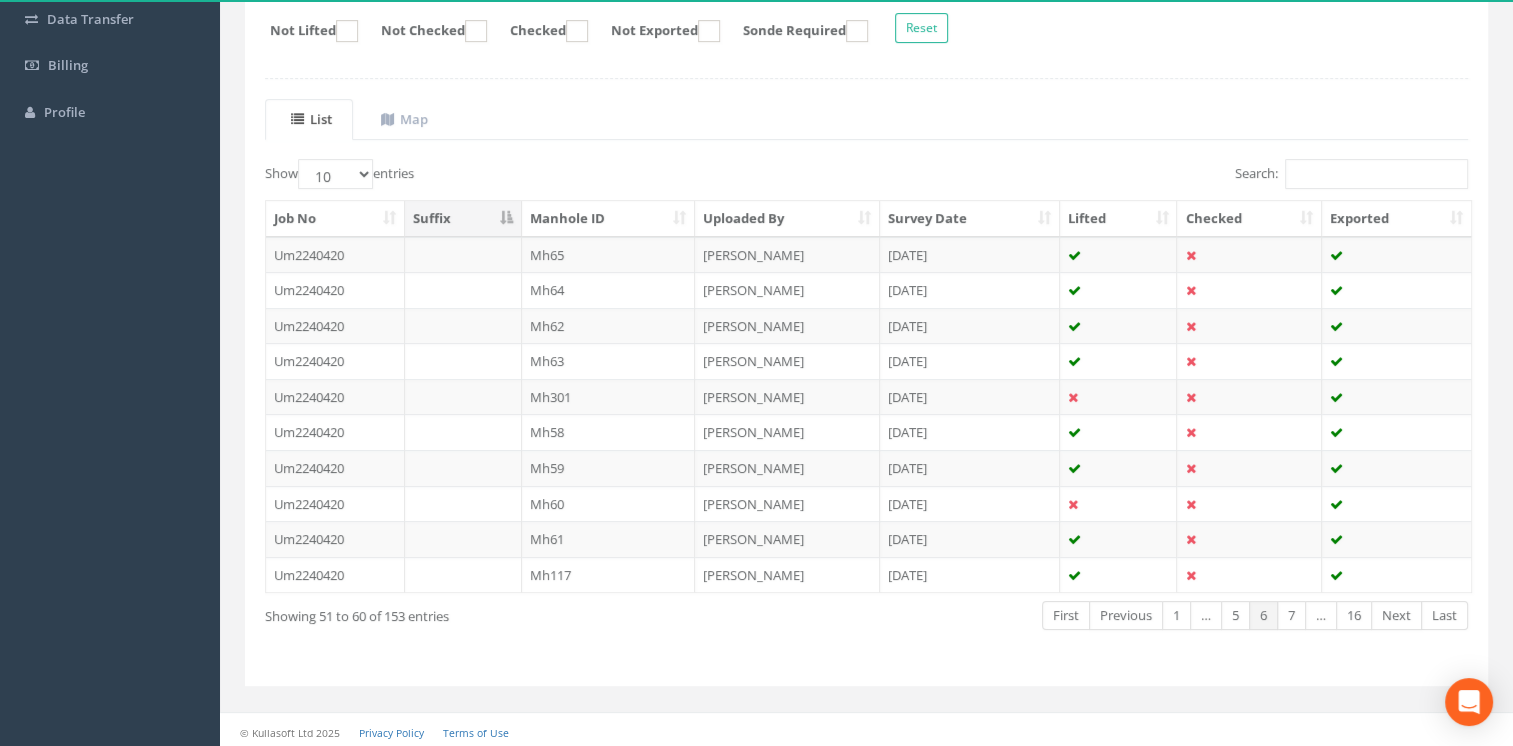 click on "Next" at bounding box center (1396, 615) 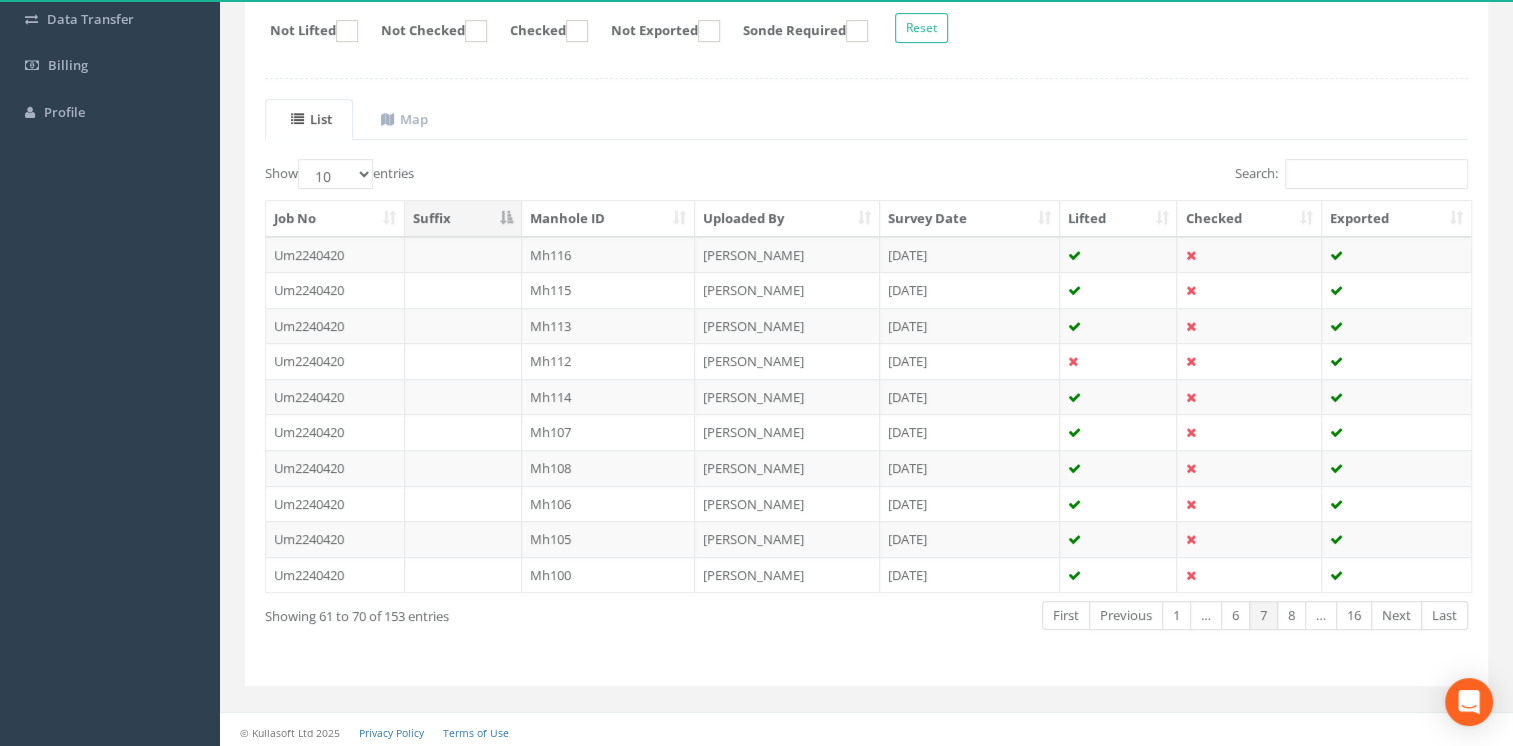 click on "Next" at bounding box center (1396, 615) 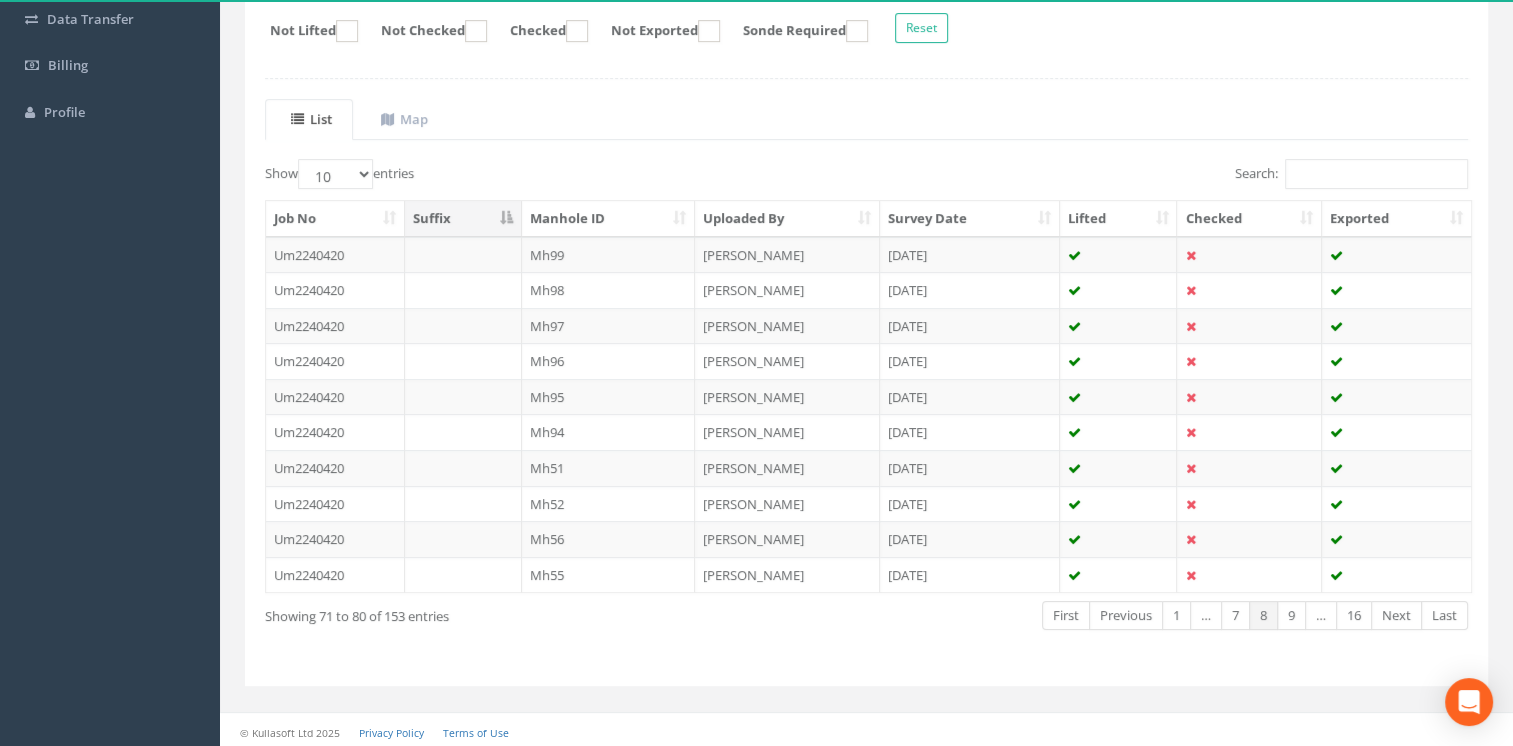 click on "Next" at bounding box center (1396, 615) 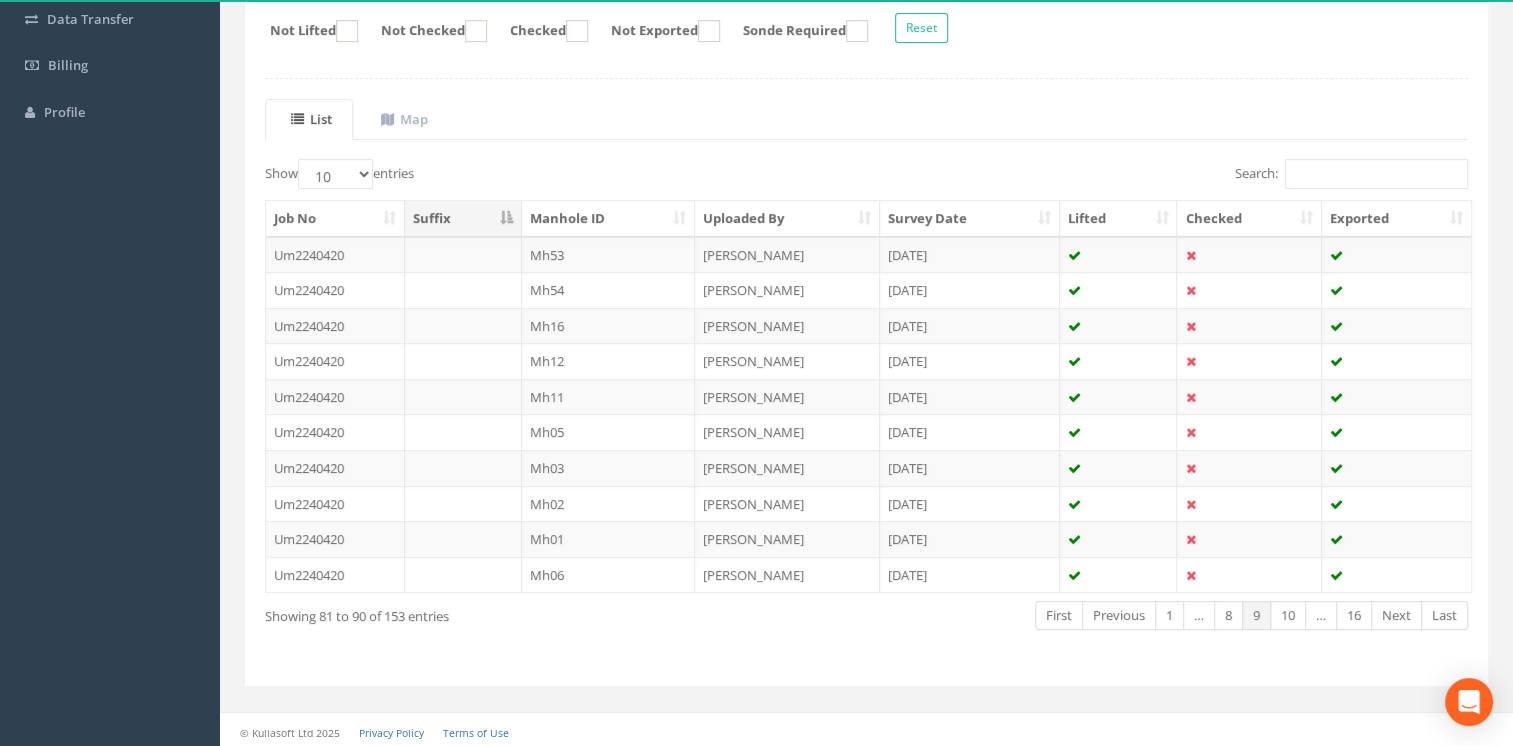 click on "Next" at bounding box center (1396, 615) 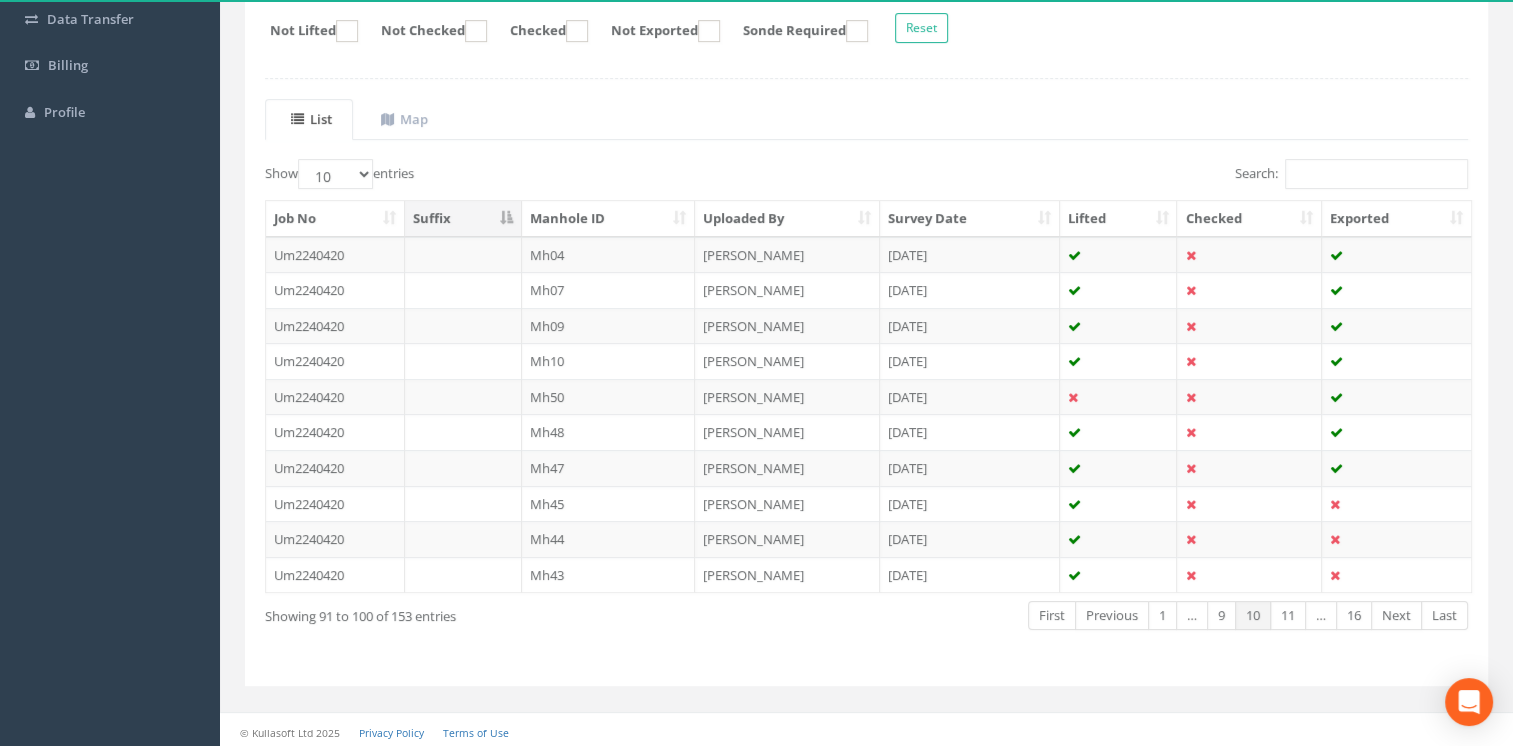 click on "Next" at bounding box center [1396, 615] 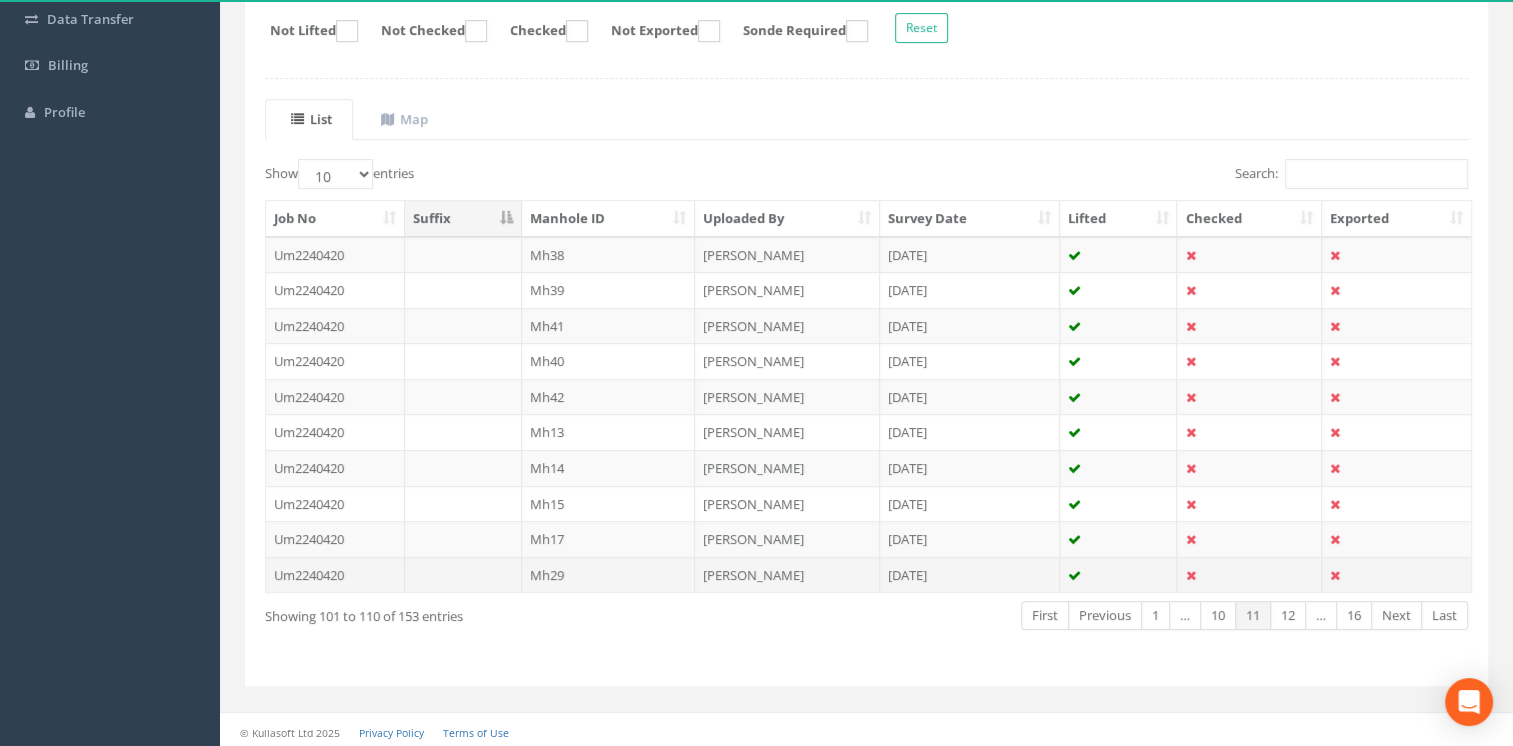 click on "Mh29" at bounding box center [609, 575] 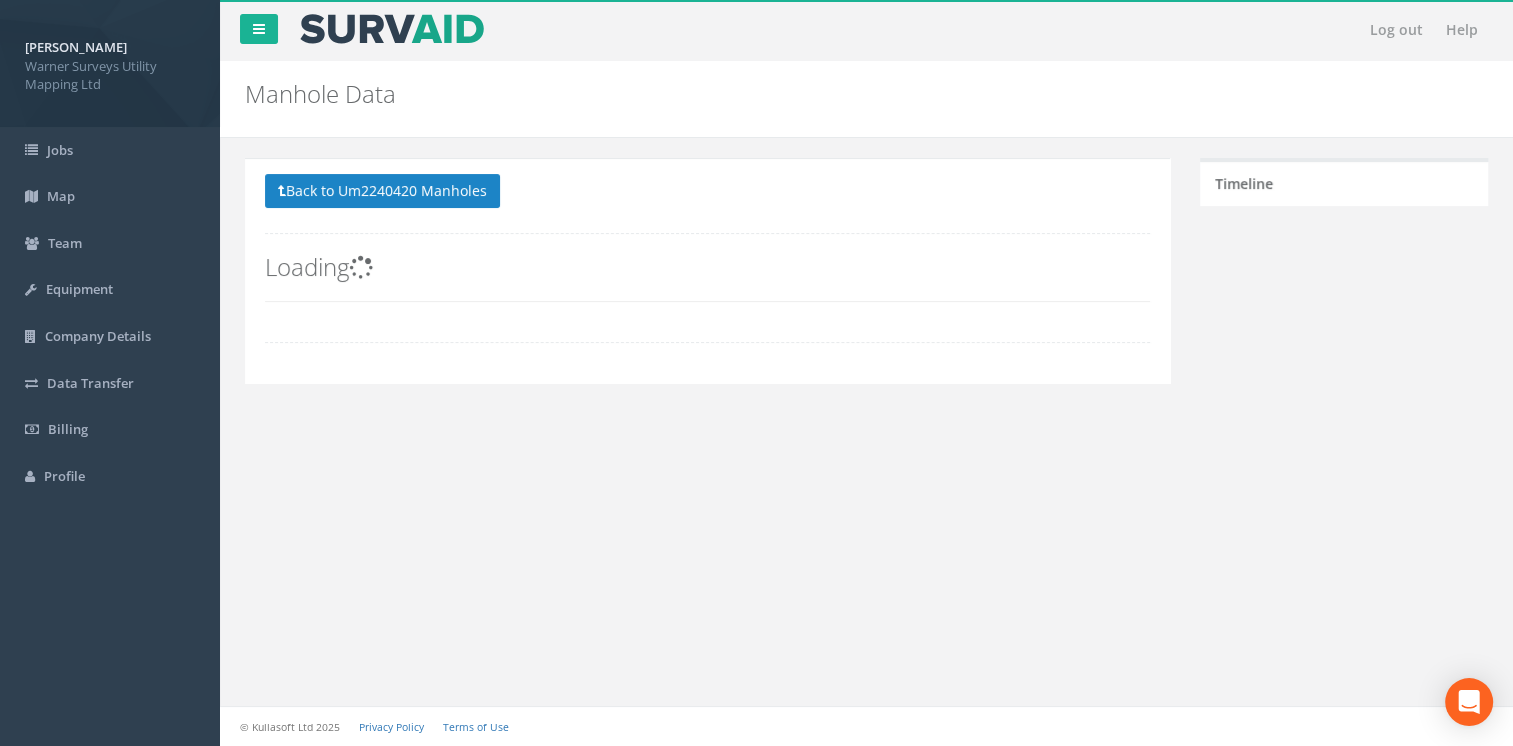 scroll, scrollTop: 0, scrollLeft: 0, axis: both 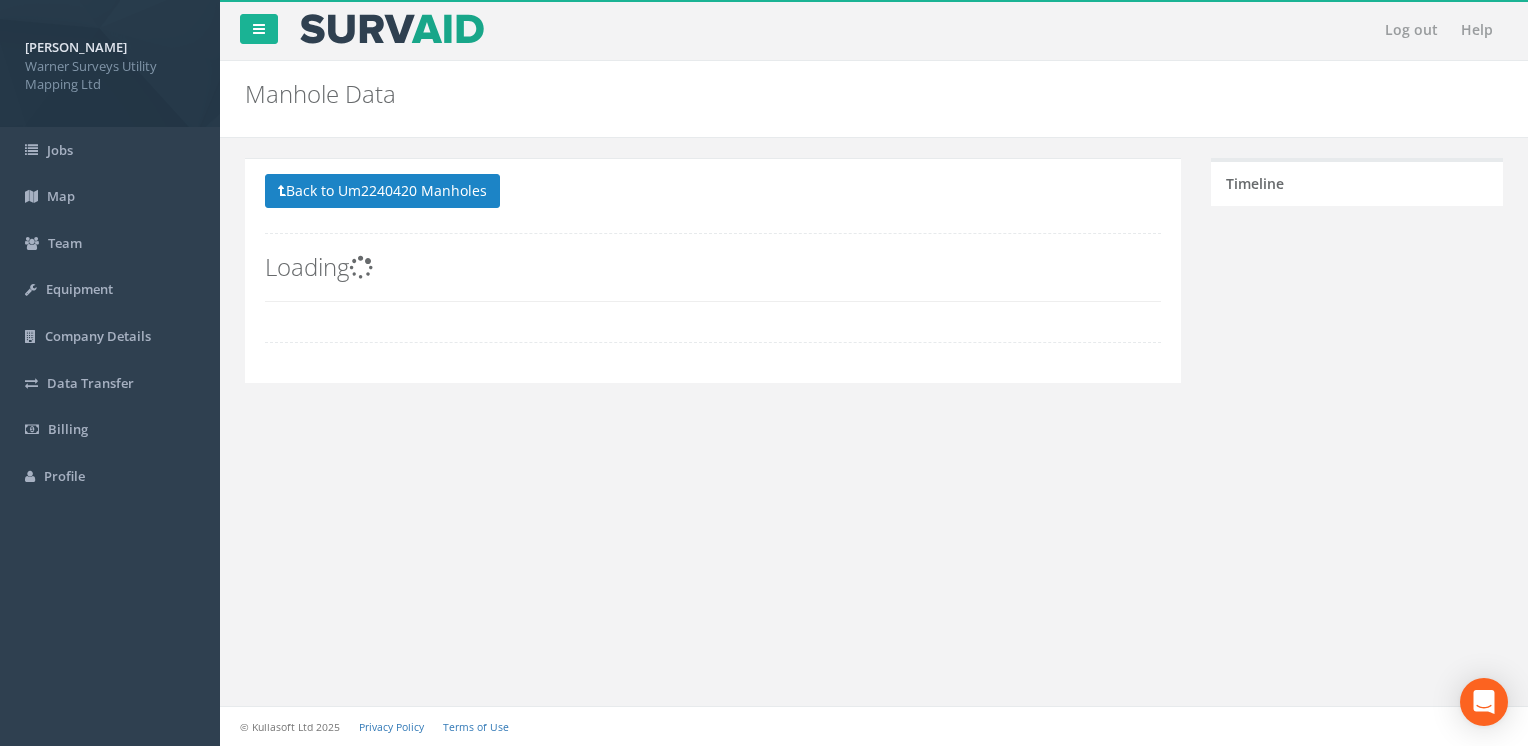 click on "Log out       Help                     Manhole Data      Manholes for Job Um2240420              ×  There was an error fetching the Manhole data      ×  There was an error saving the Manhole details      ×  There was an error fetching the event details      ×  There was an error fetching the PDF information      ×  There was an error performing the batch update      ×  The batch update was successful      ×  The Manhole delete was successful      ×  The job was successfully deleted      ×        ×           ×           ×  There was an error fetching the Manholes to display on the map      ×  There was an error deleting the Manhole      ×  There was an error deleting the job      ×  There was an error fetching the Manholes to display on the map      ×        ×        ×           ×           ×        ×     Assign flags cleared successfully      ×  There was an error clearing the assign flags
Data
Batch Update" at bounding box center [874, 373] 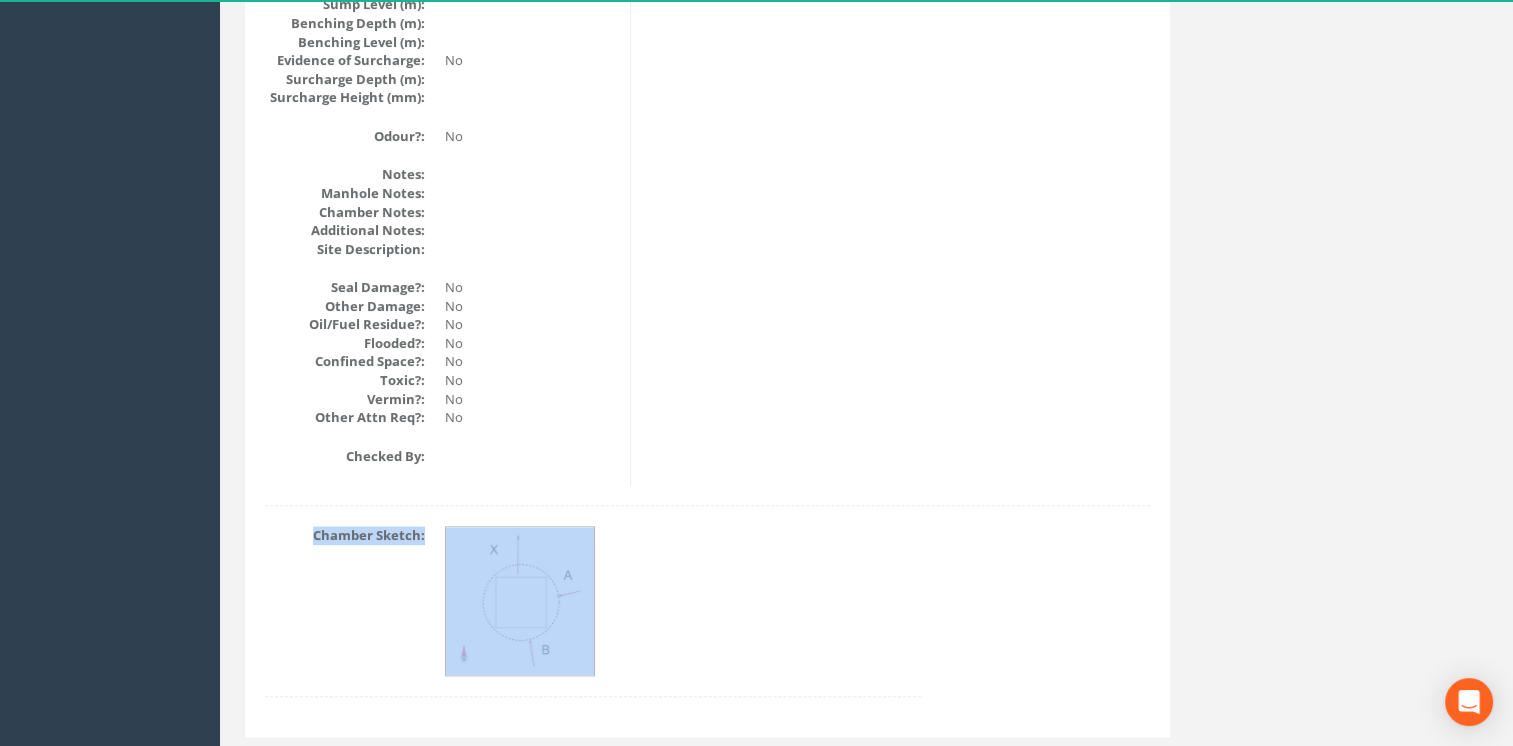 scroll, scrollTop: 2336, scrollLeft: 0, axis: vertical 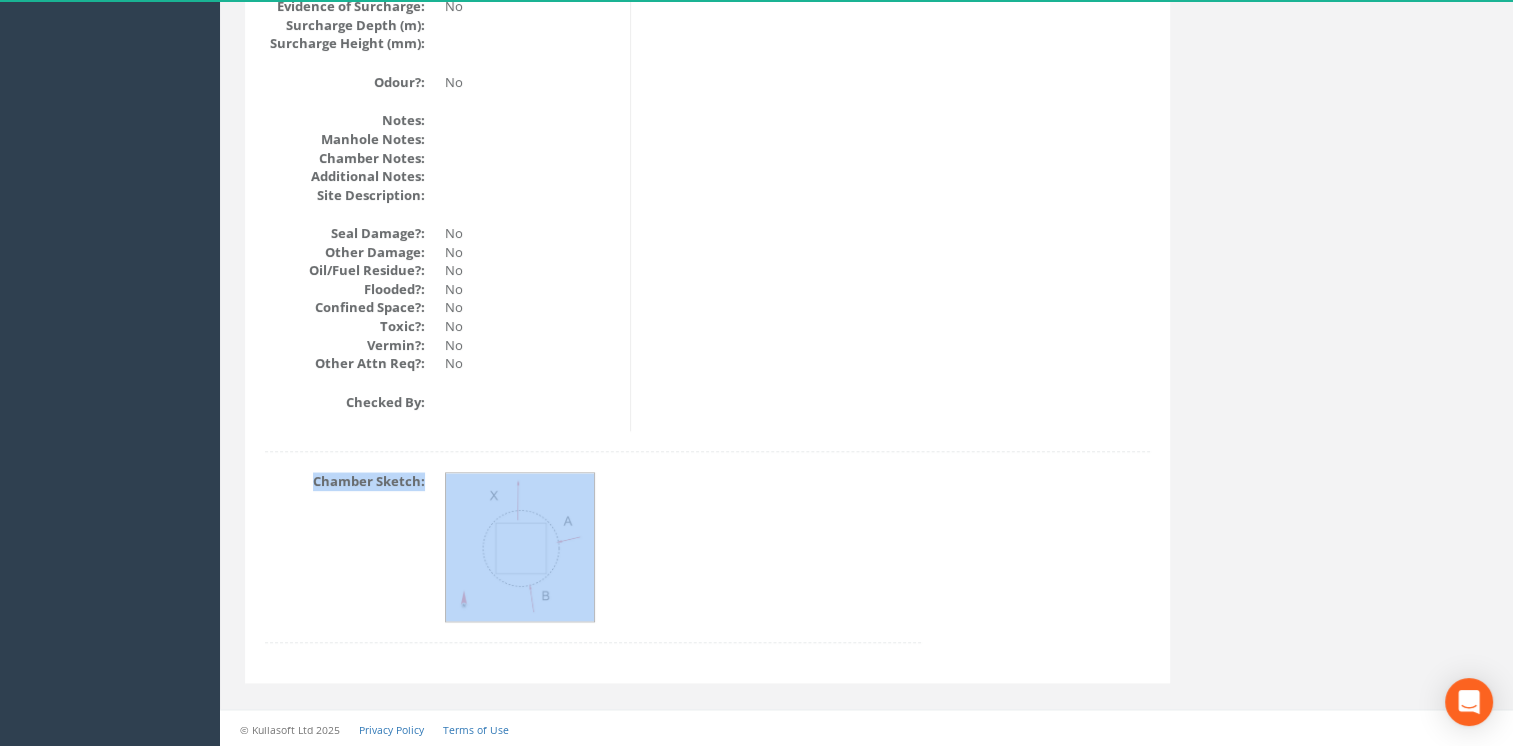 click at bounding box center (521, 548) 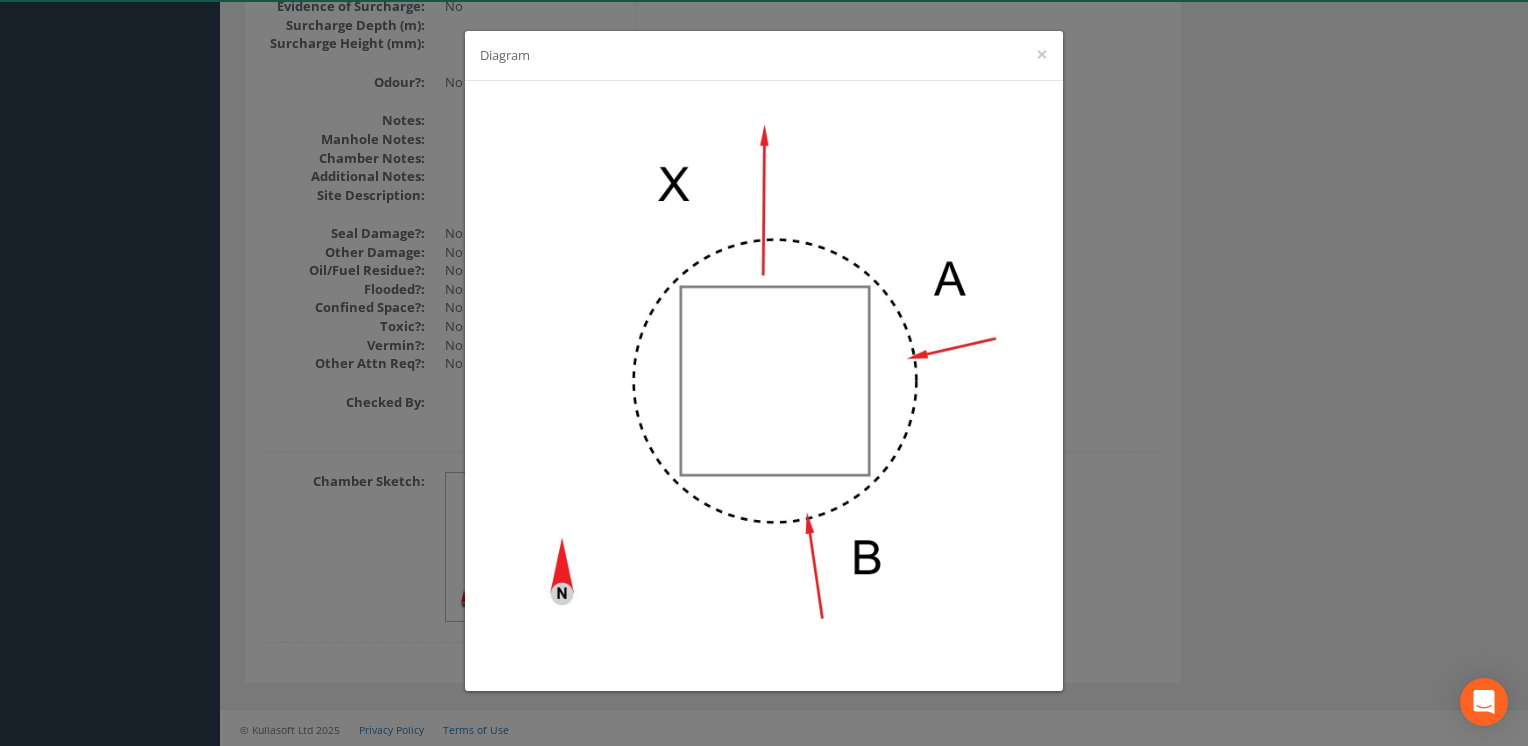 click on "Diagram  ×" at bounding box center [764, 56] 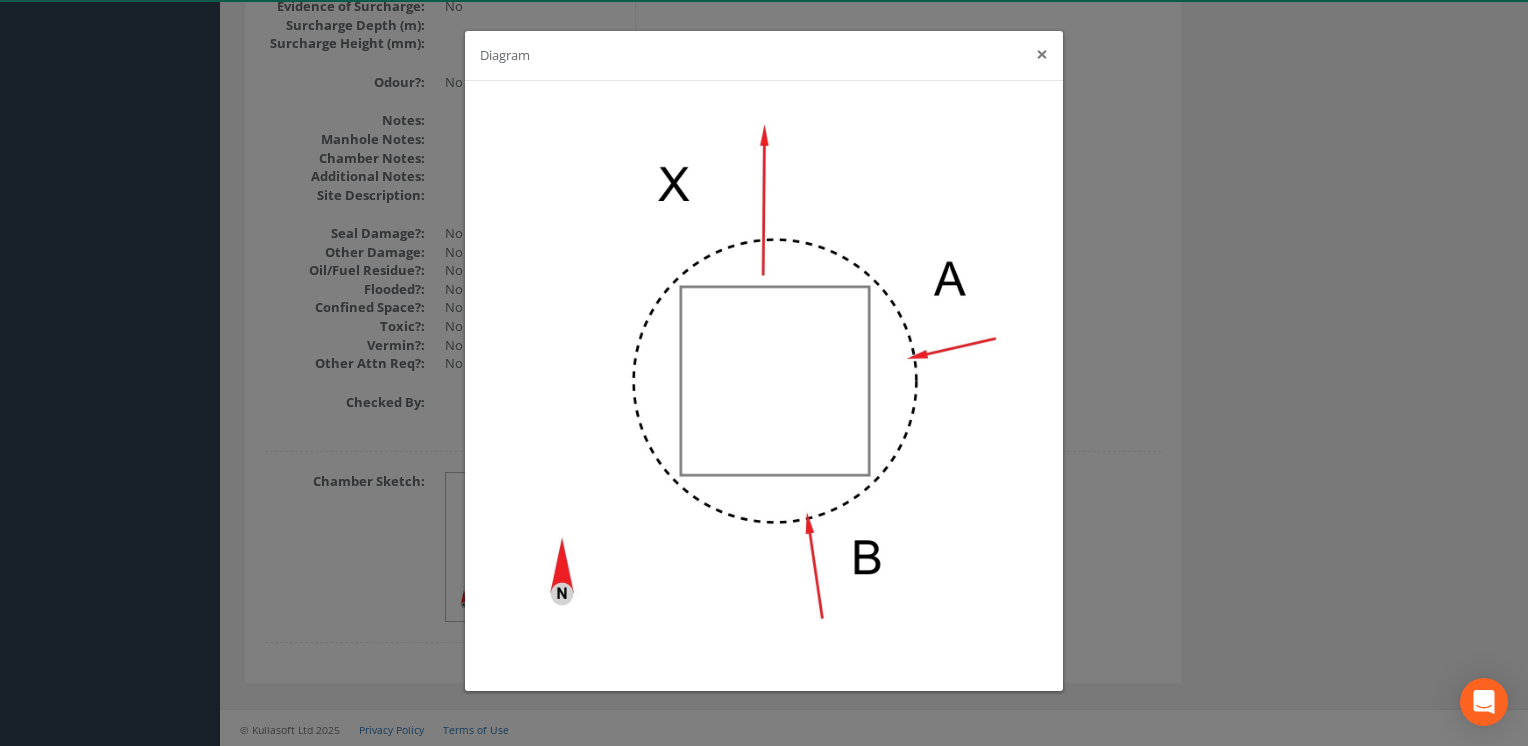 click on "×" at bounding box center (1042, 54) 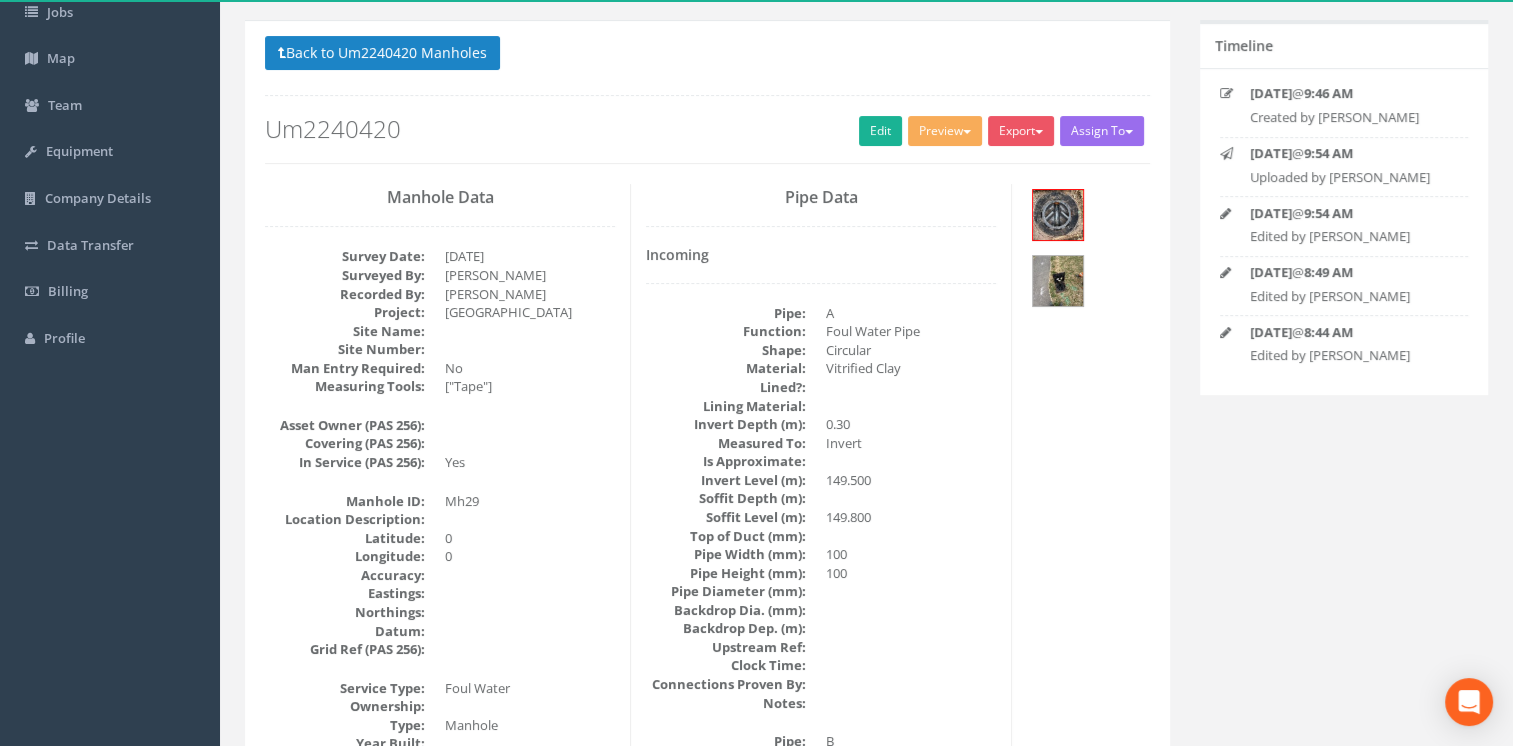 scroll, scrollTop: 0, scrollLeft: 0, axis: both 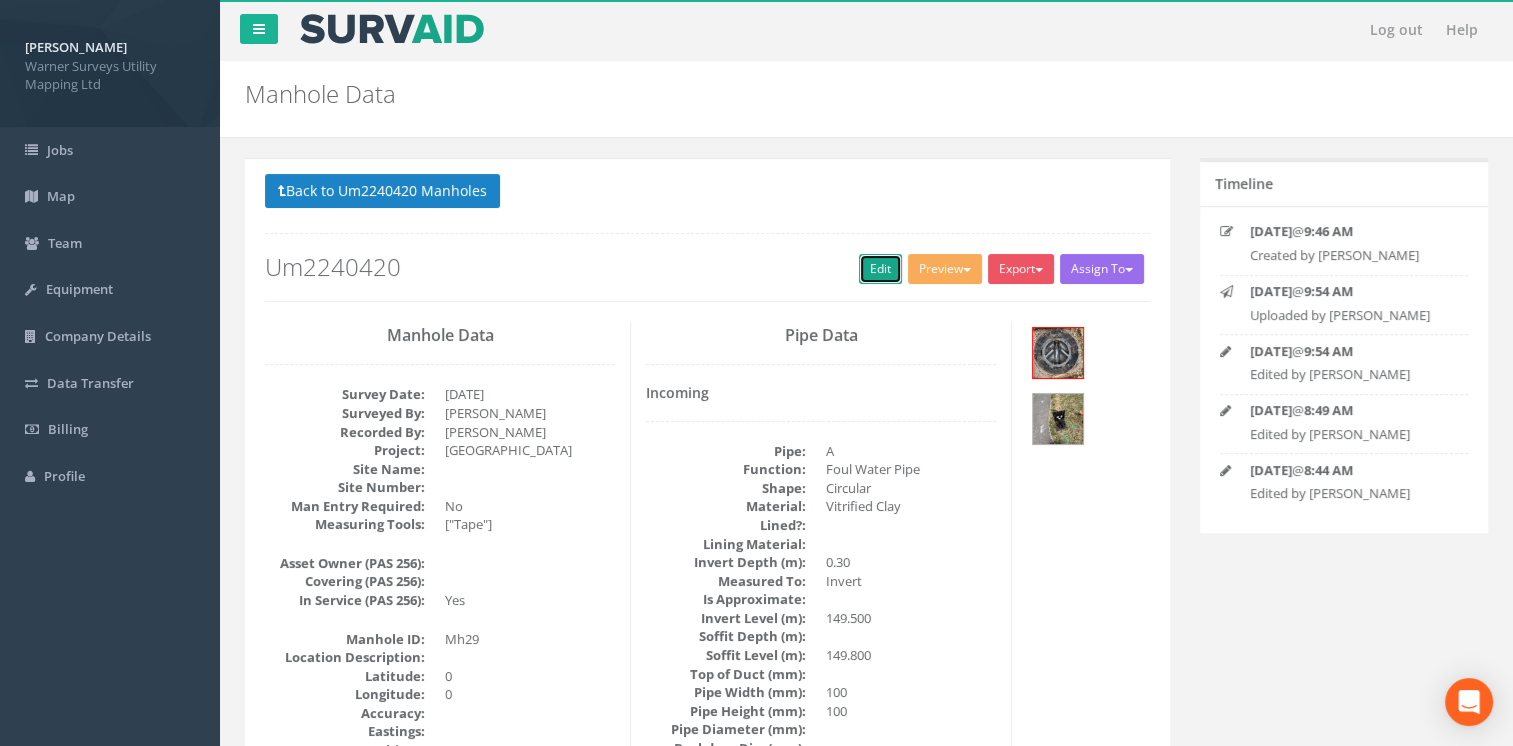 click on "Edit" at bounding box center (880, 269) 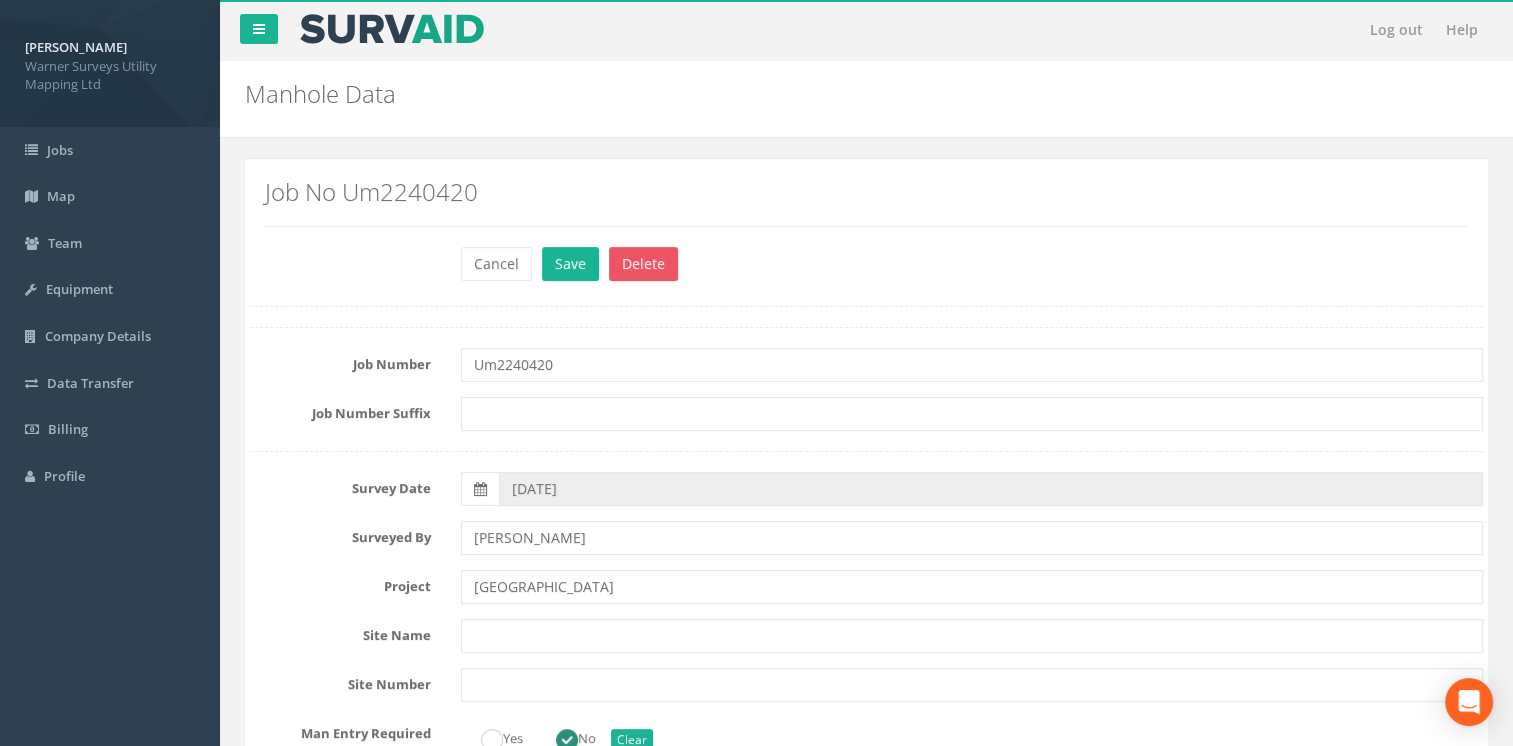 scroll, scrollTop: 3900, scrollLeft: 0, axis: vertical 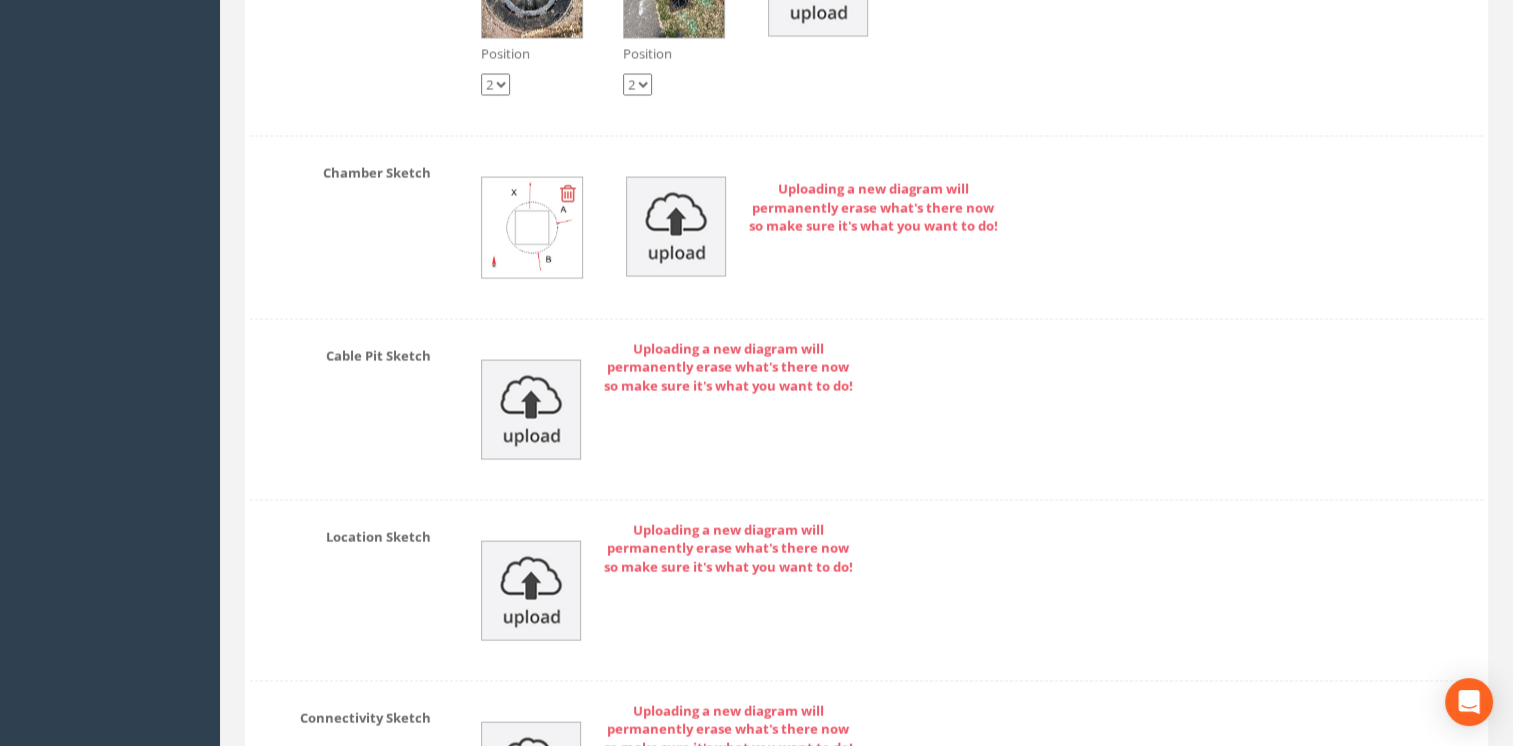 click at bounding box center (532, 228) 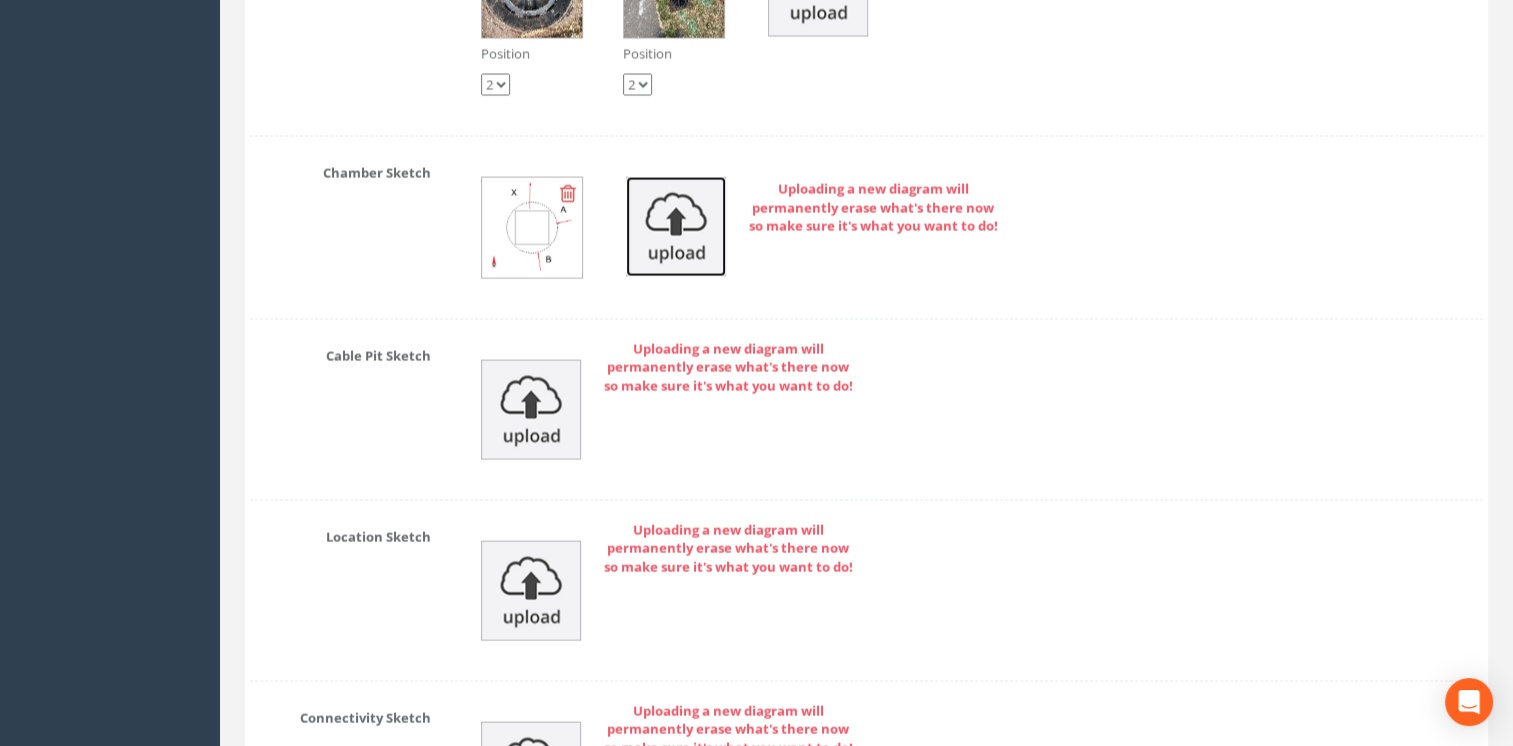 click at bounding box center (676, 227) 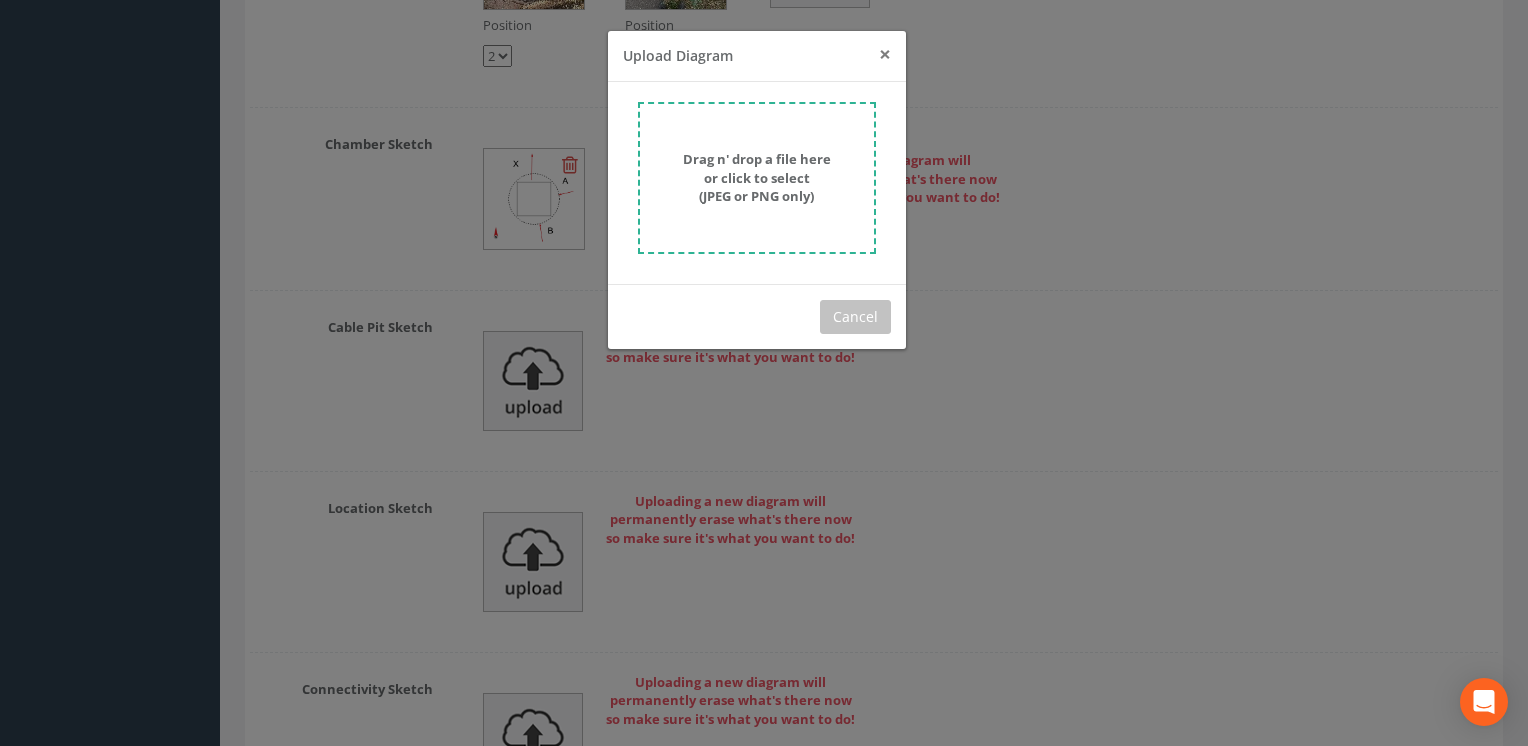 click on "×" at bounding box center [885, 54] 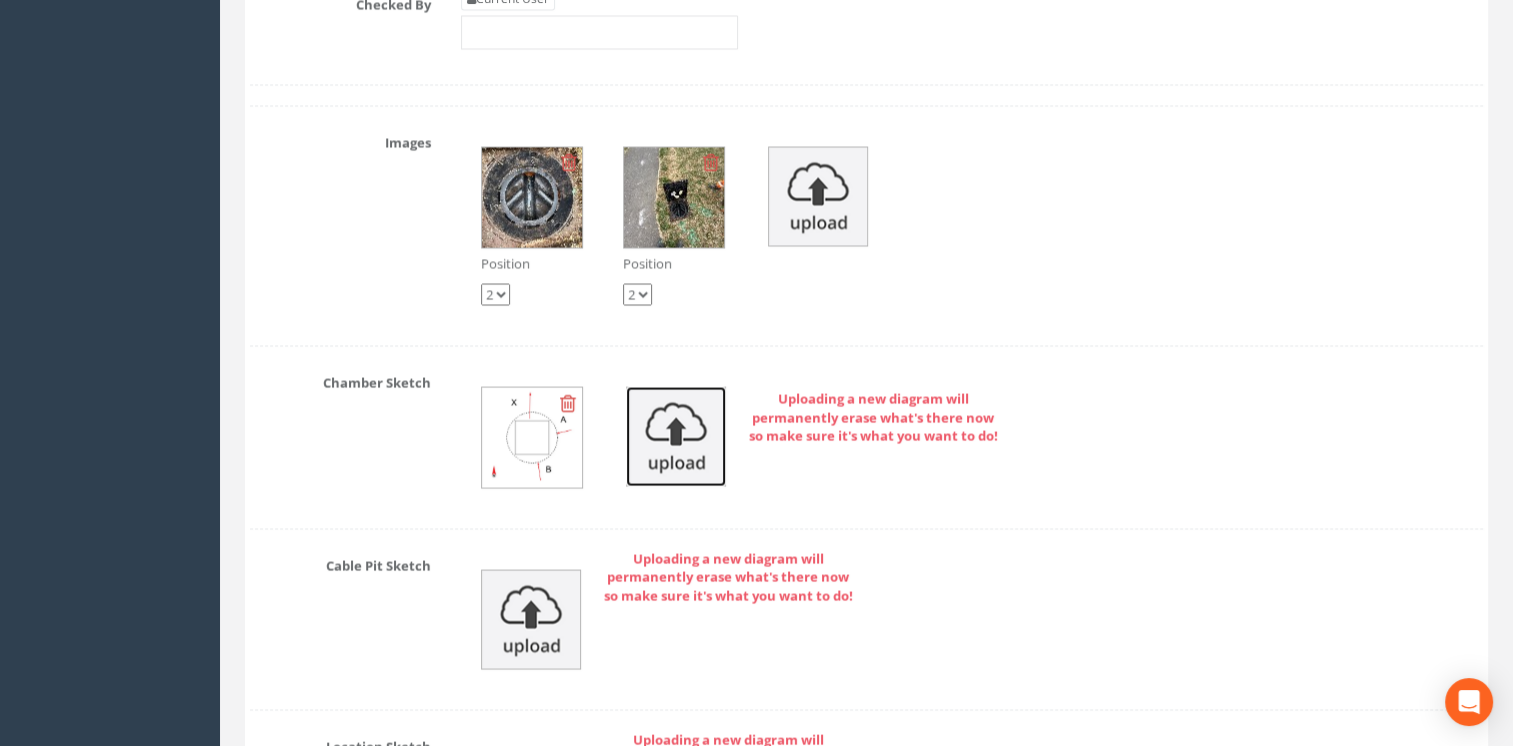 scroll, scrollTop: 3800, scrollLeft: 0, axis: vertical 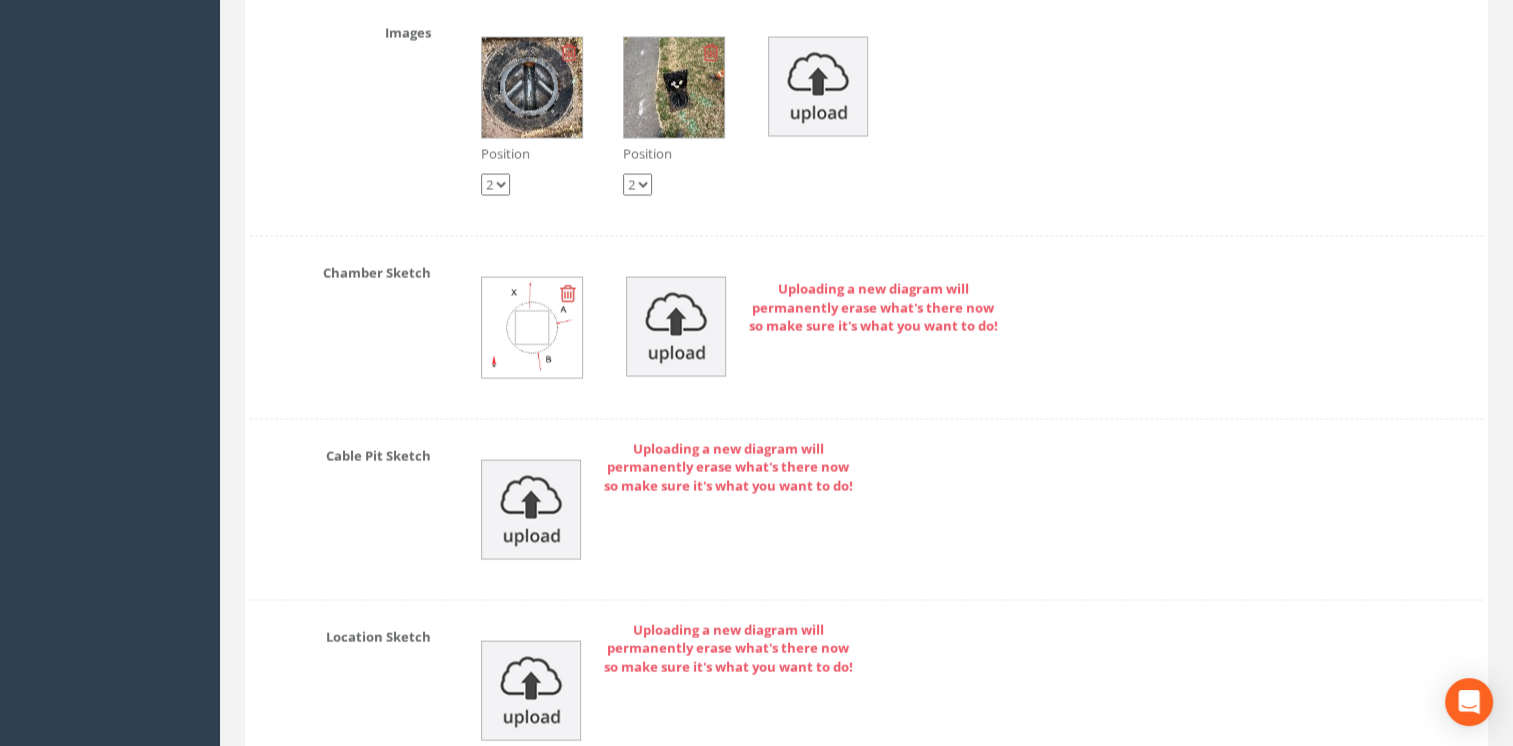 drag, startPoint x: 508, startPoint y: 327, endPoint x: 405, endPoint y: 325, distance: 103.01942 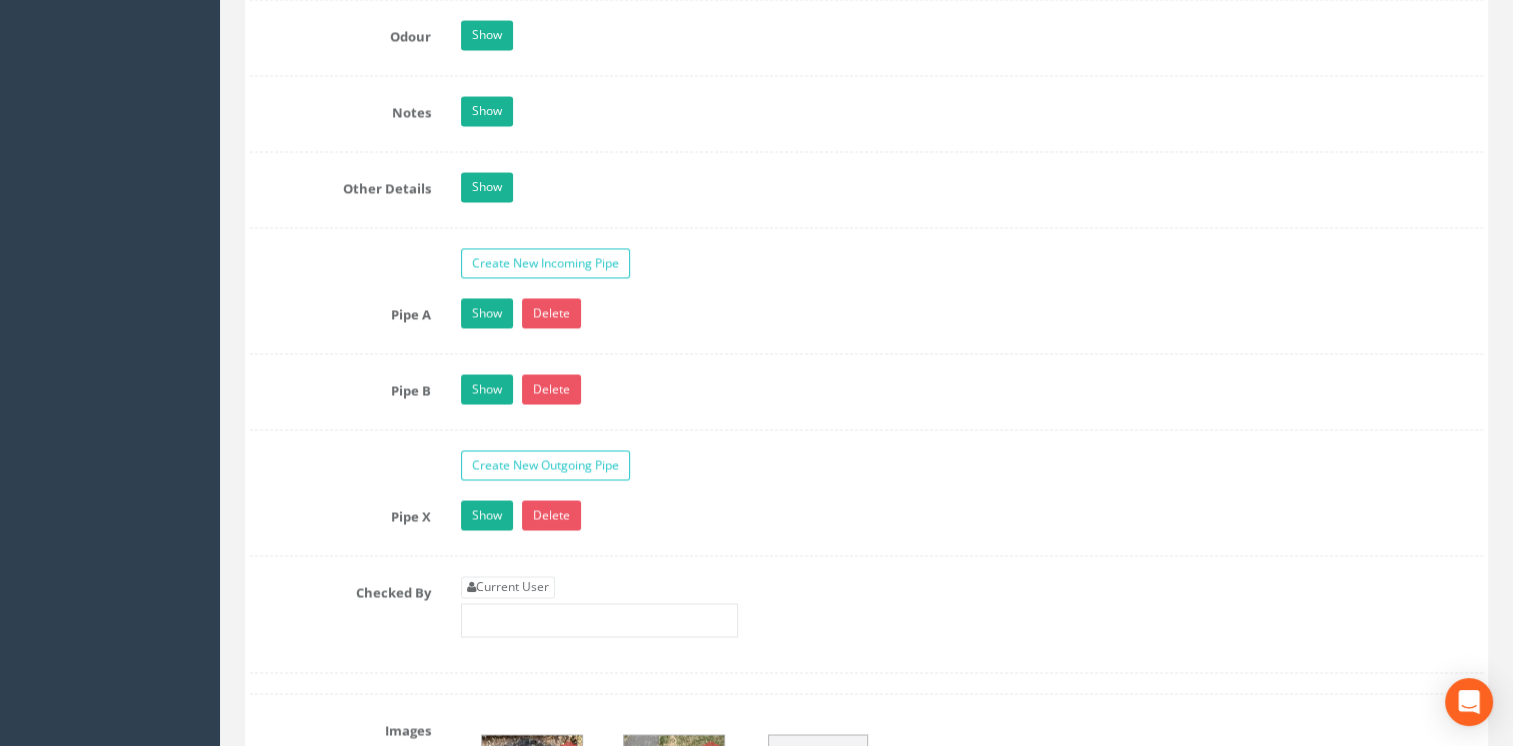scroll, scrollTop: 3100, scrollLeft: 0, axis: vertical 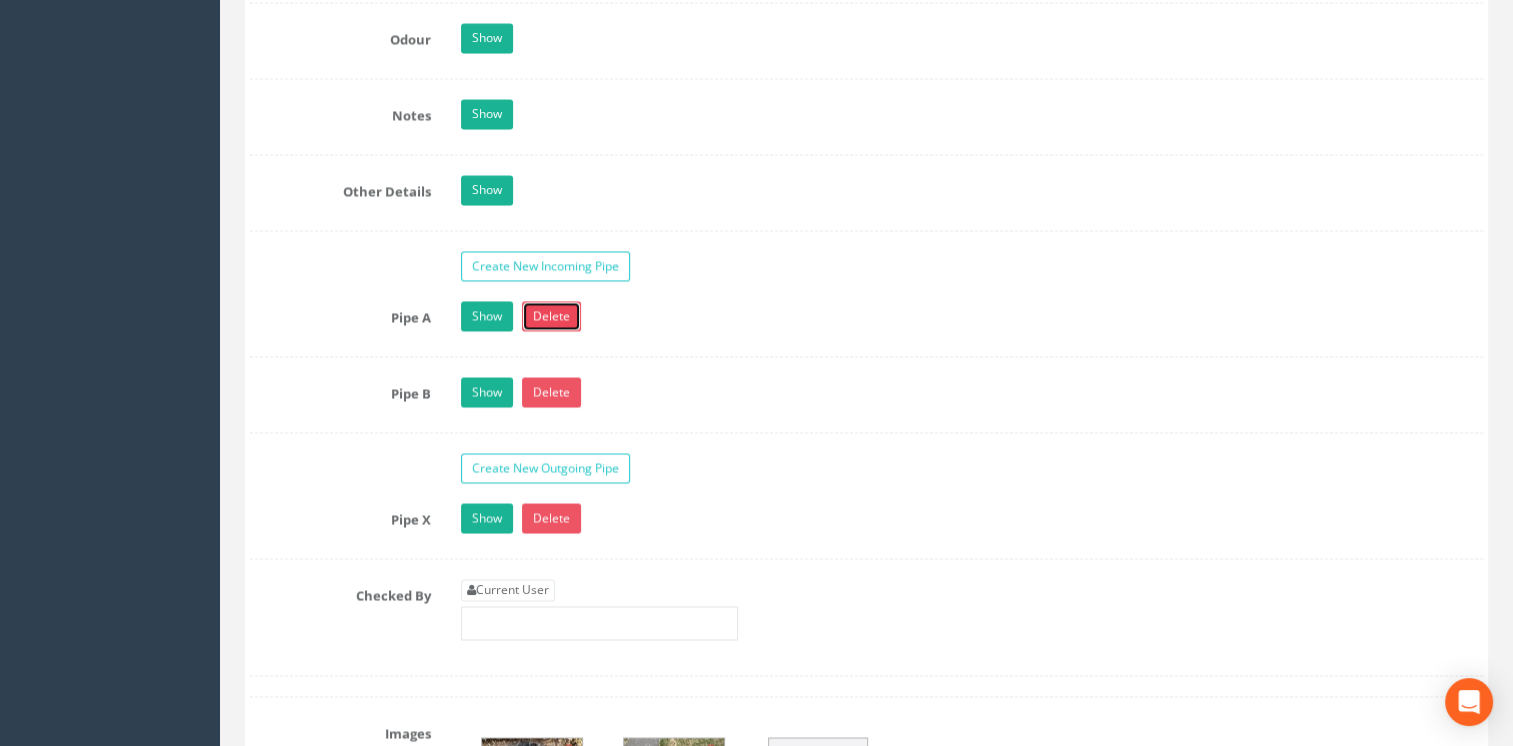 click on "Delete" at bounding box center (551, 316) 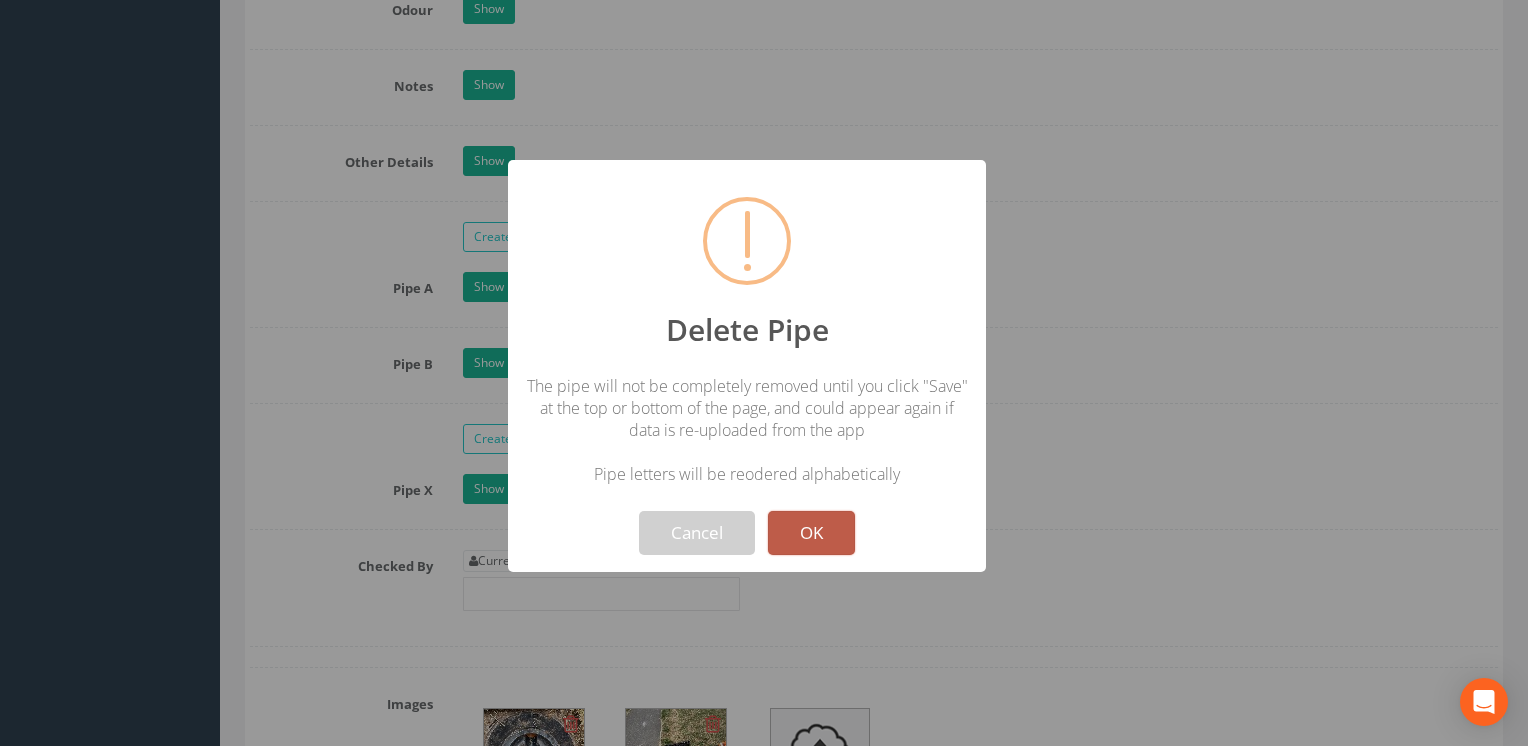 click on "OK" at bounding box center (811, 533) 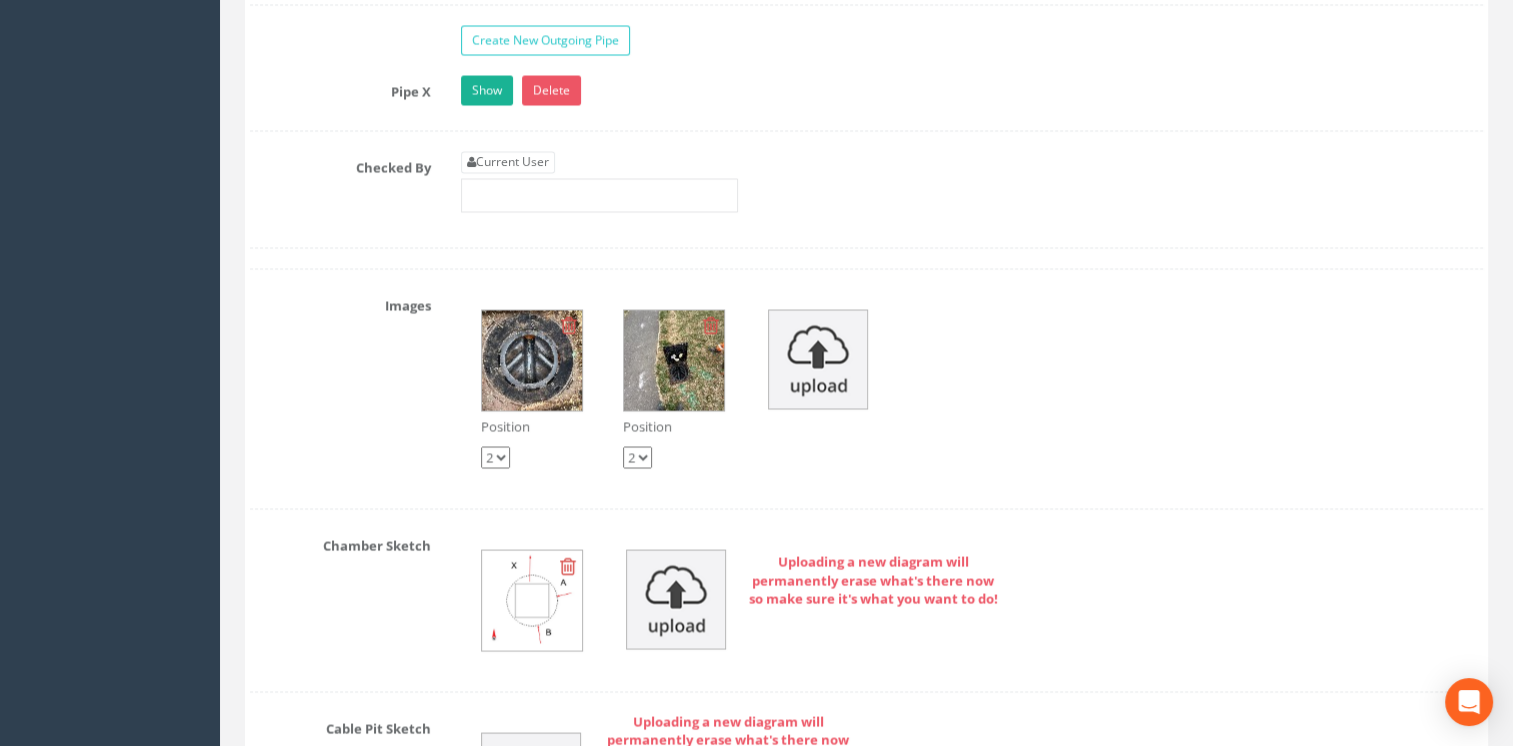 scroll, scrollTop: 3500, scrollLeft: 0, axis: vertical 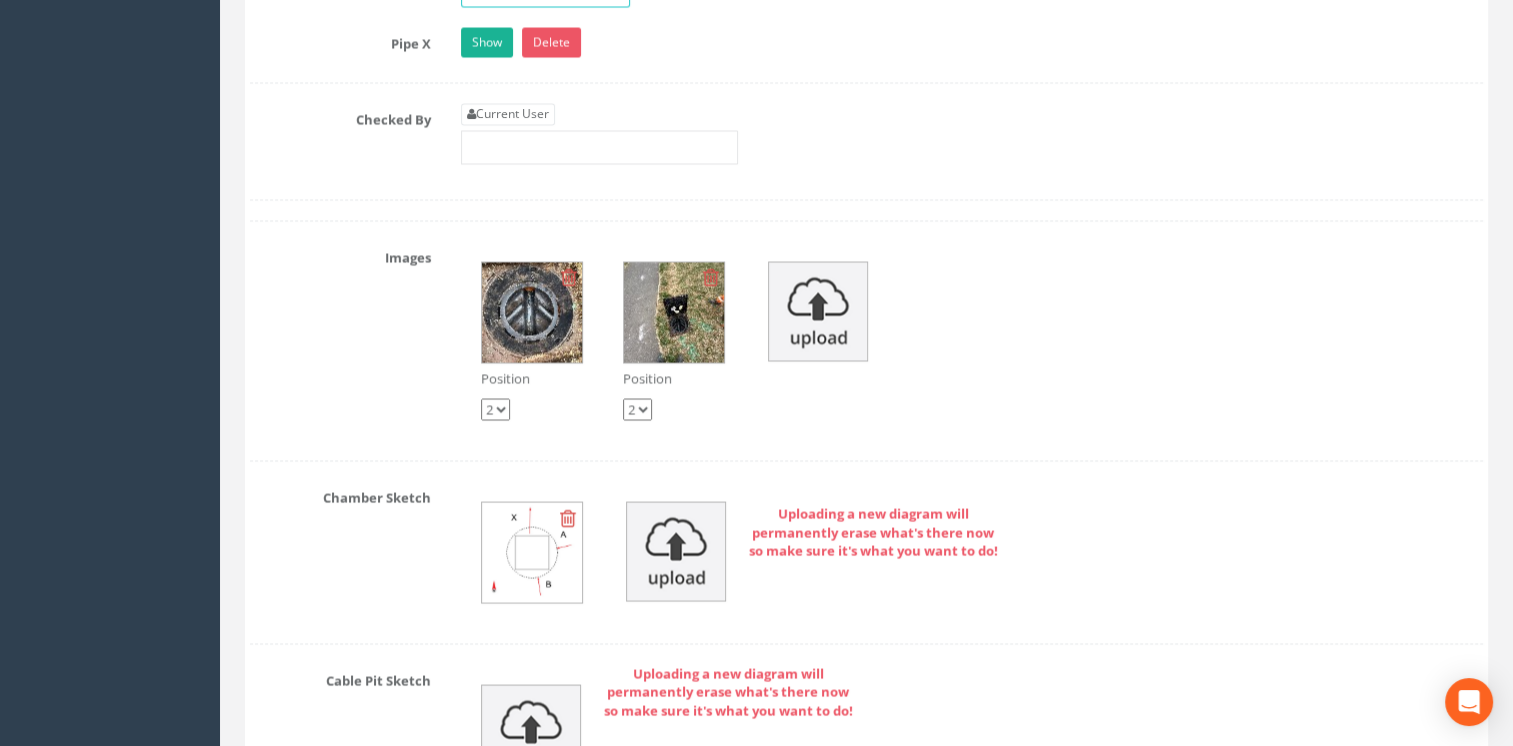 drag, startPoint x: 700, startPoint y: 539, endPoint x: 498, endPoint y: 516, distance: 203.30519 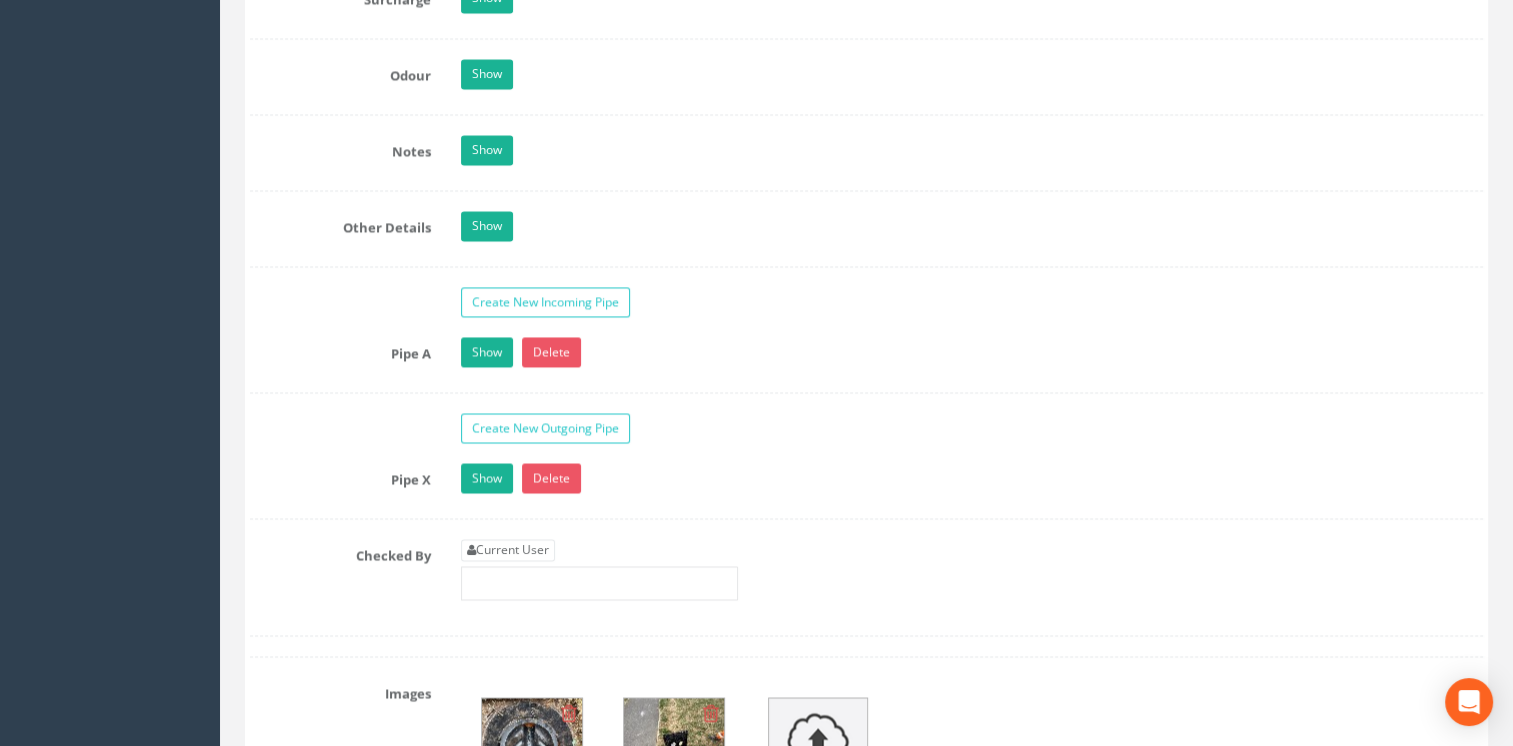 scroll, scrollTop: 3100, scrollLeft: 0, axis: vertical 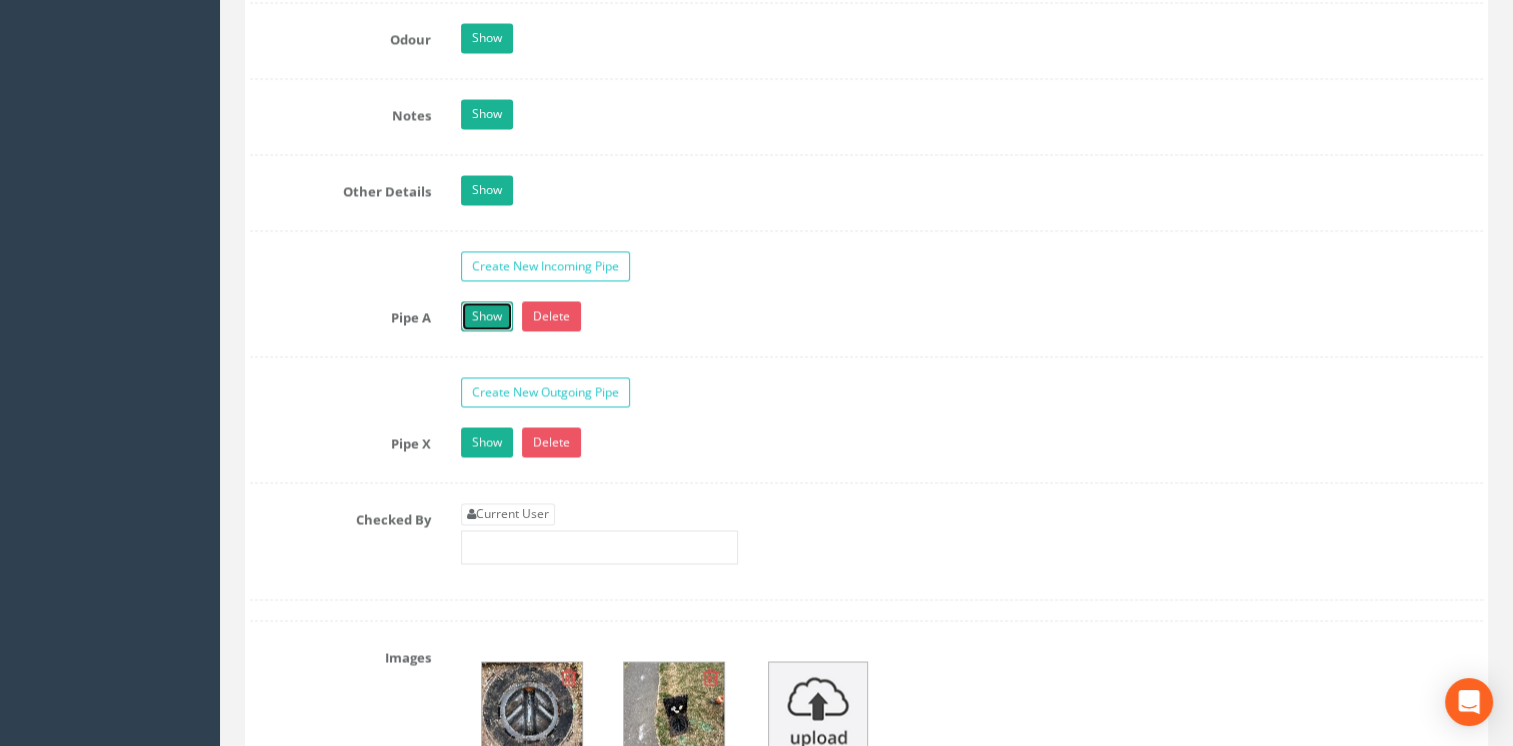 click on "Show" at bounding box center [487, 316] 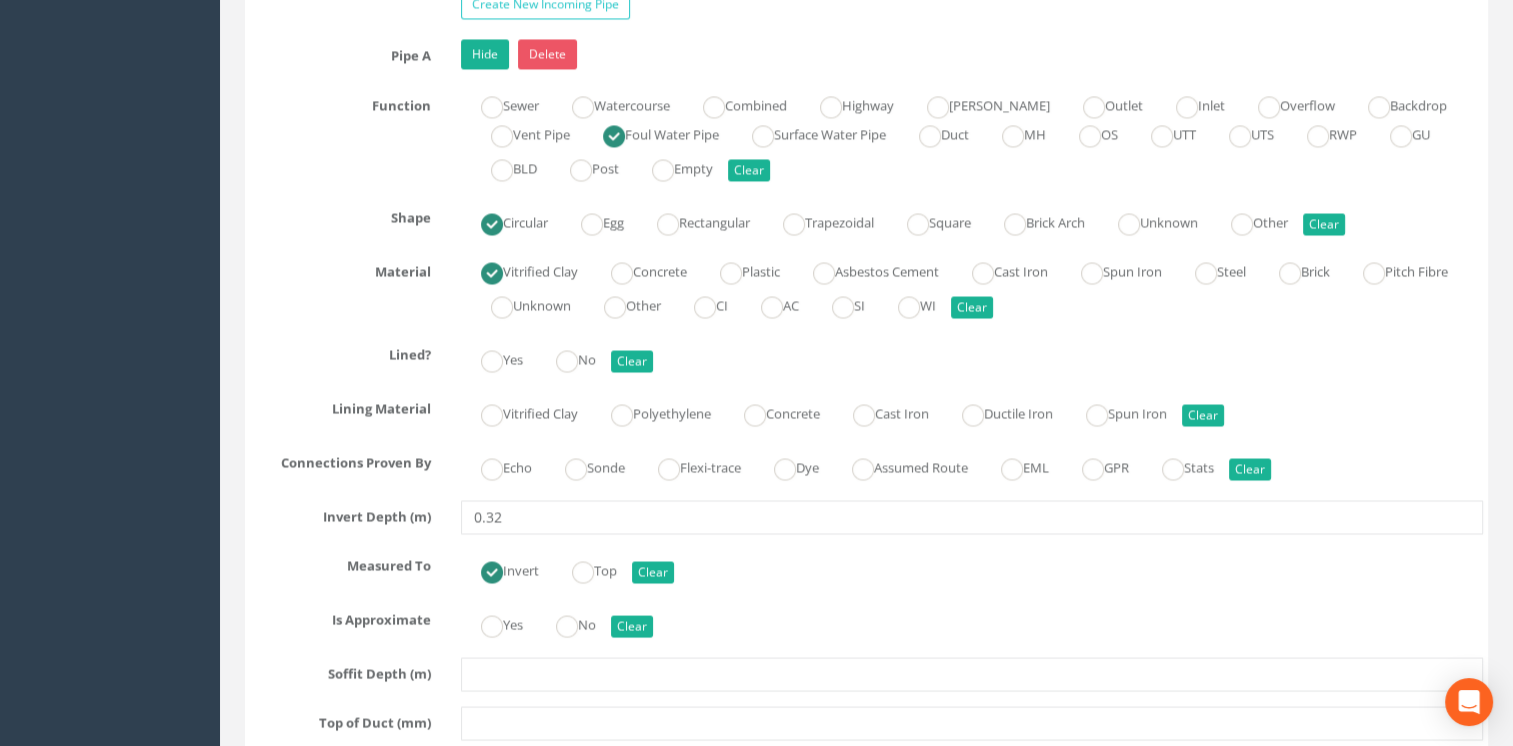 scroll, scrollTop: 3500, scrollLeft: 0, axis: vertical 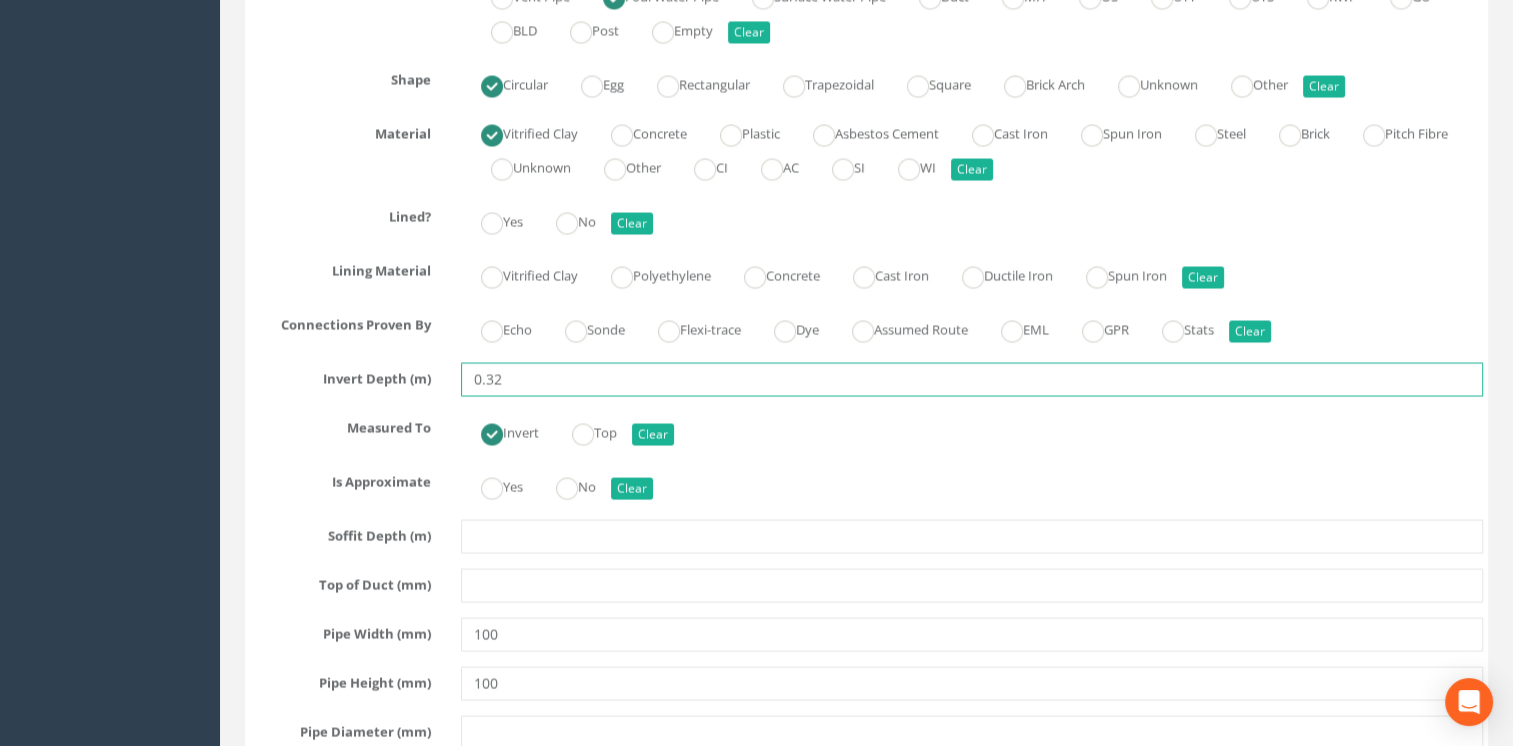 click on "0.32" at bounding box center (972, 379) 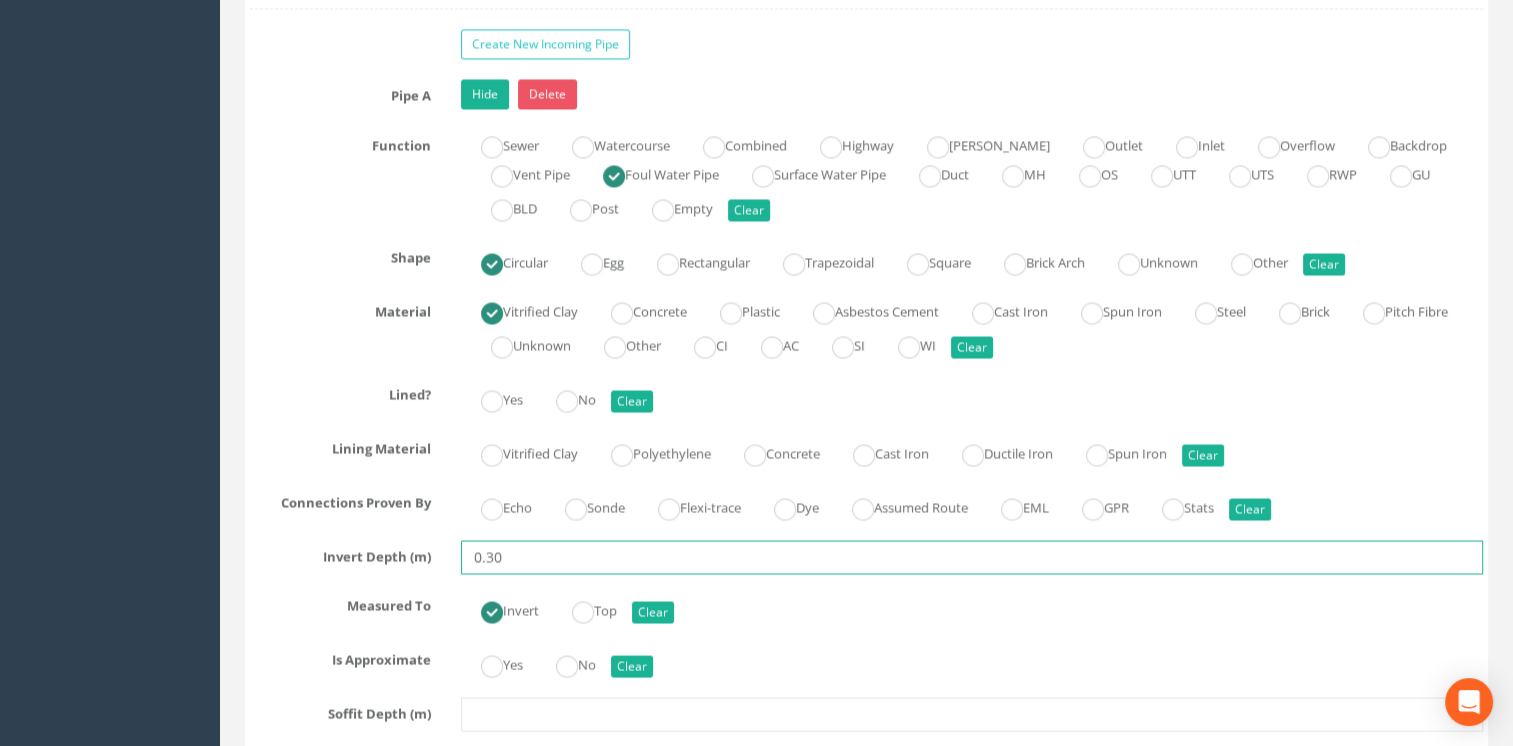 scroll, scrollTop: 3100, scrollLeft: 0, axis: vertical 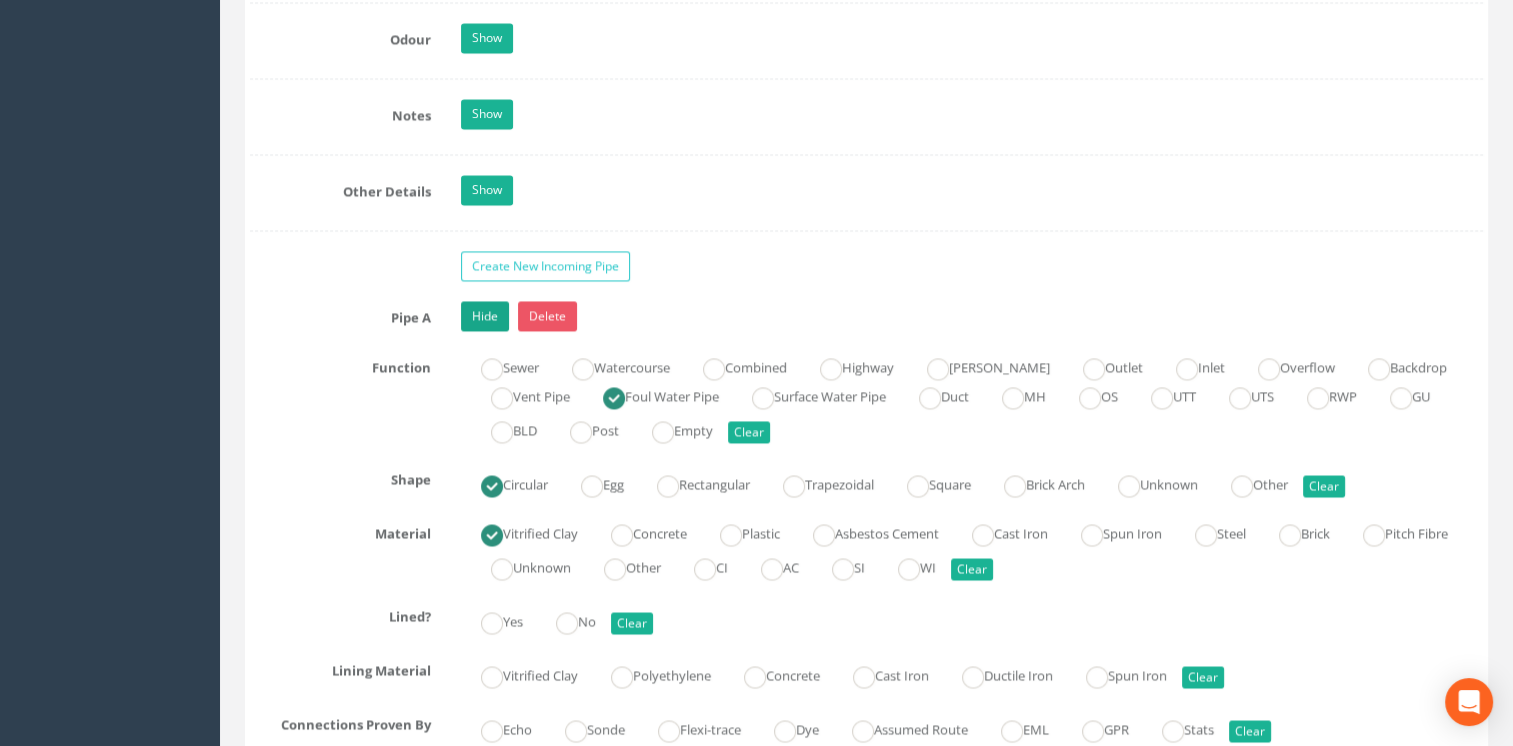 type on "0.30" 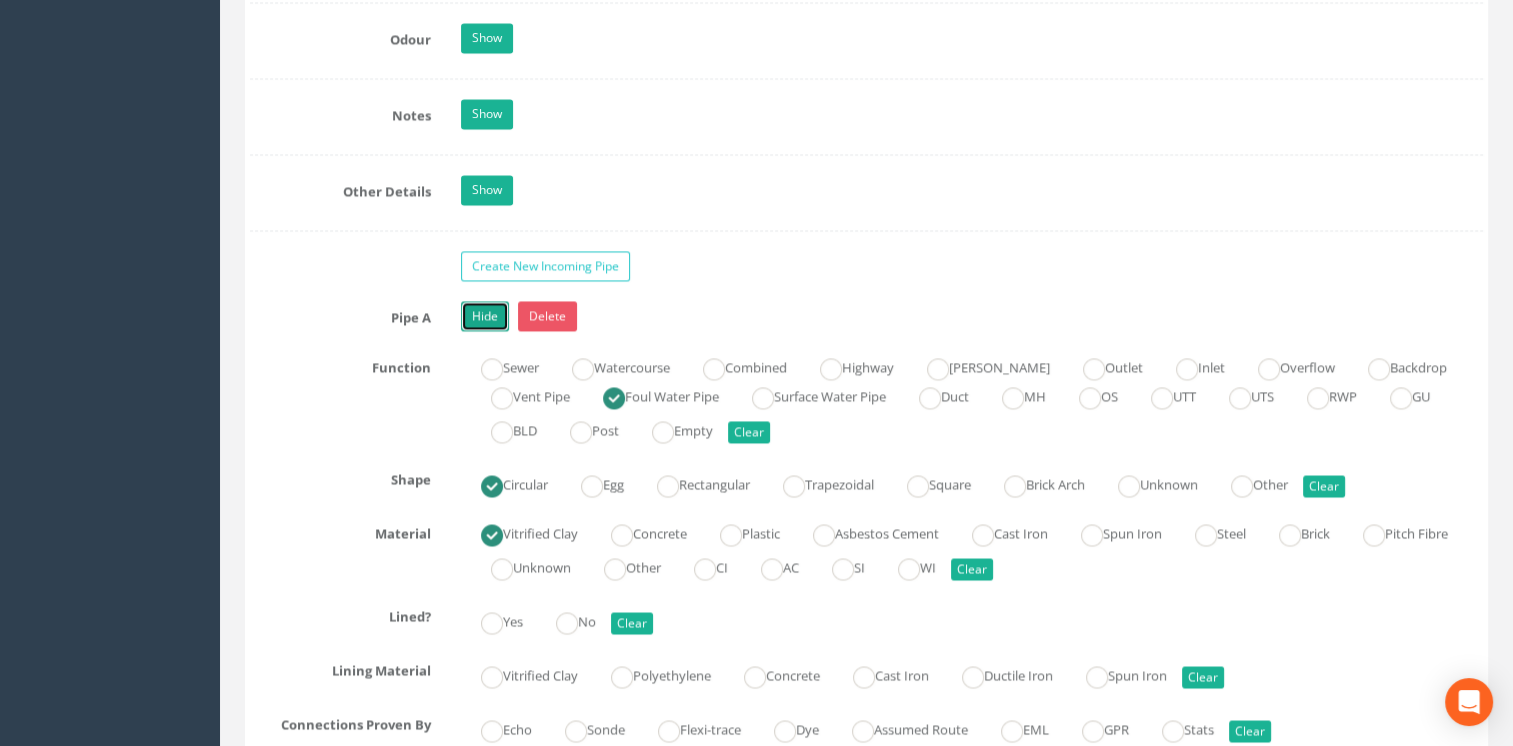 click on "Hide" at bounding box center (485, 316) 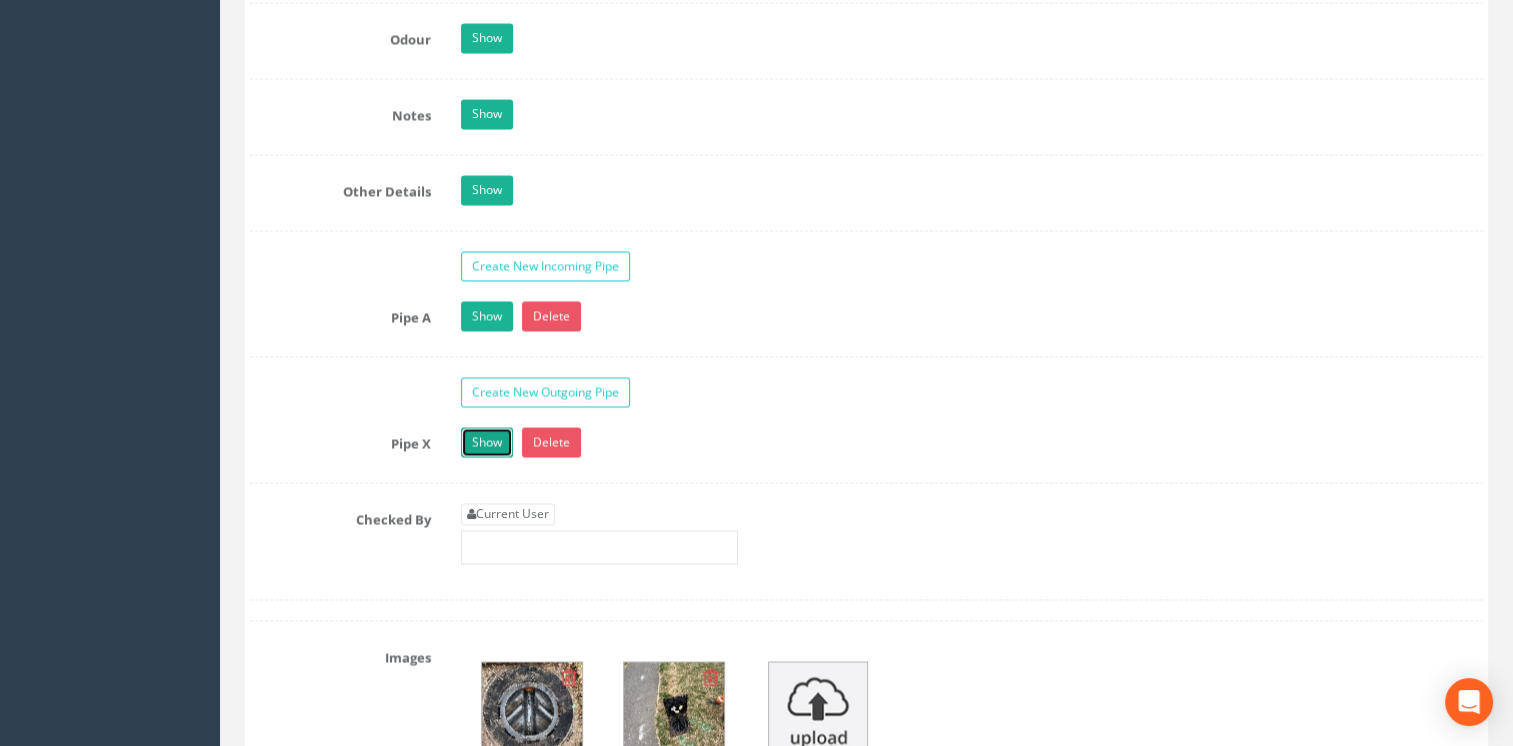 click on "Show" at bounding box center (487, 442) 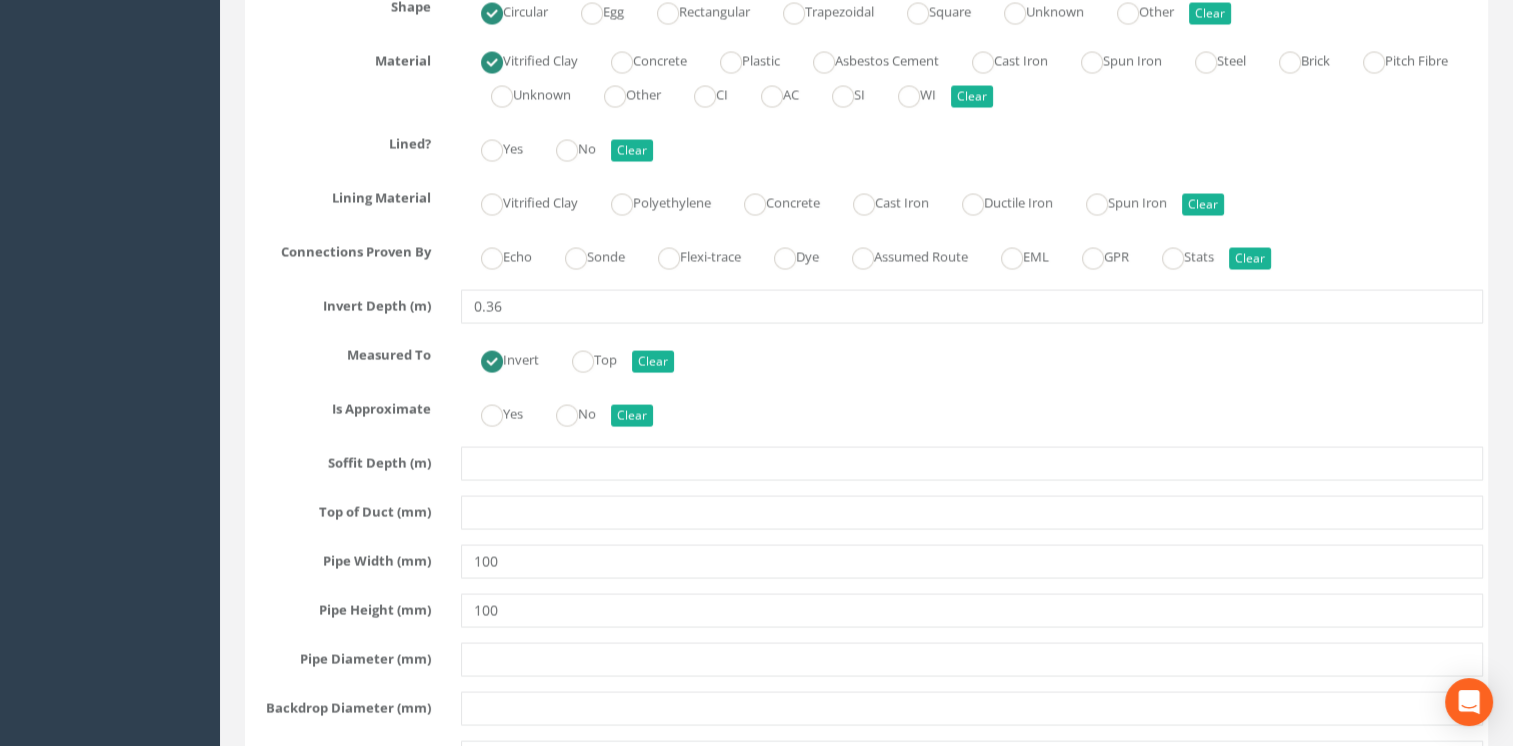 scroll, scrollTop: 3700, scrollLeft: 0, axis: vertical 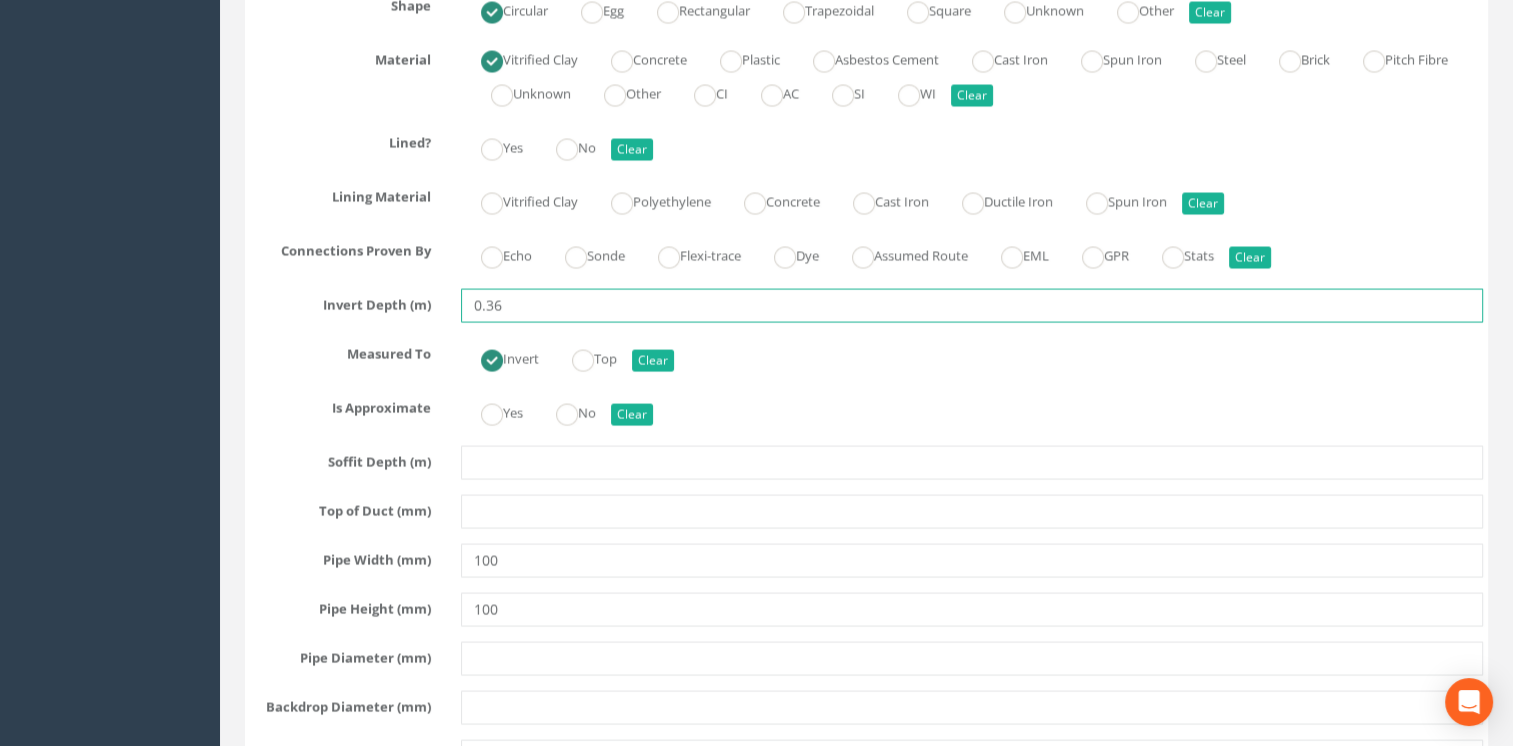 click on "0.36" at bounding box center (972, 305) 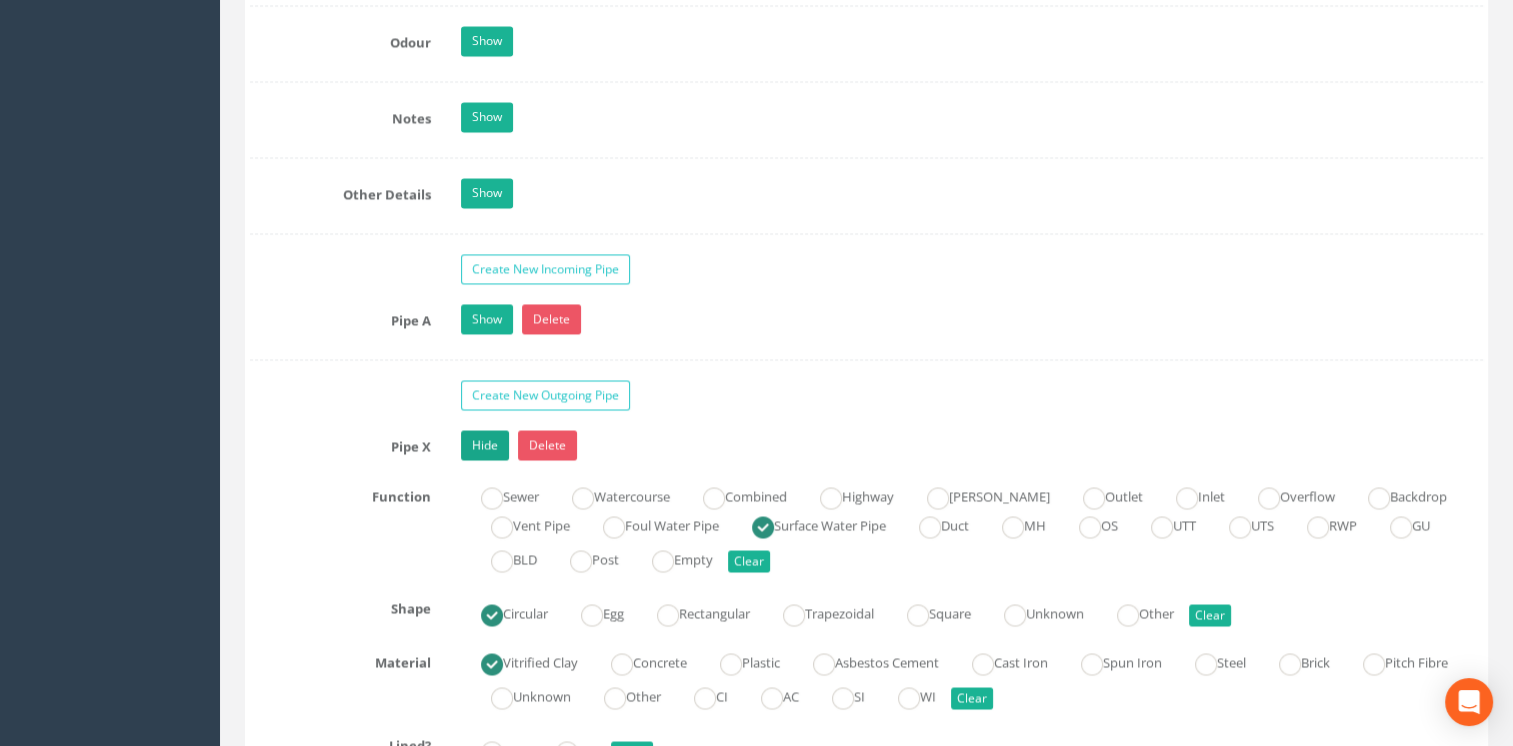 scroll, scrollTop: 3100, scrollLeft: 0, axis: vertical 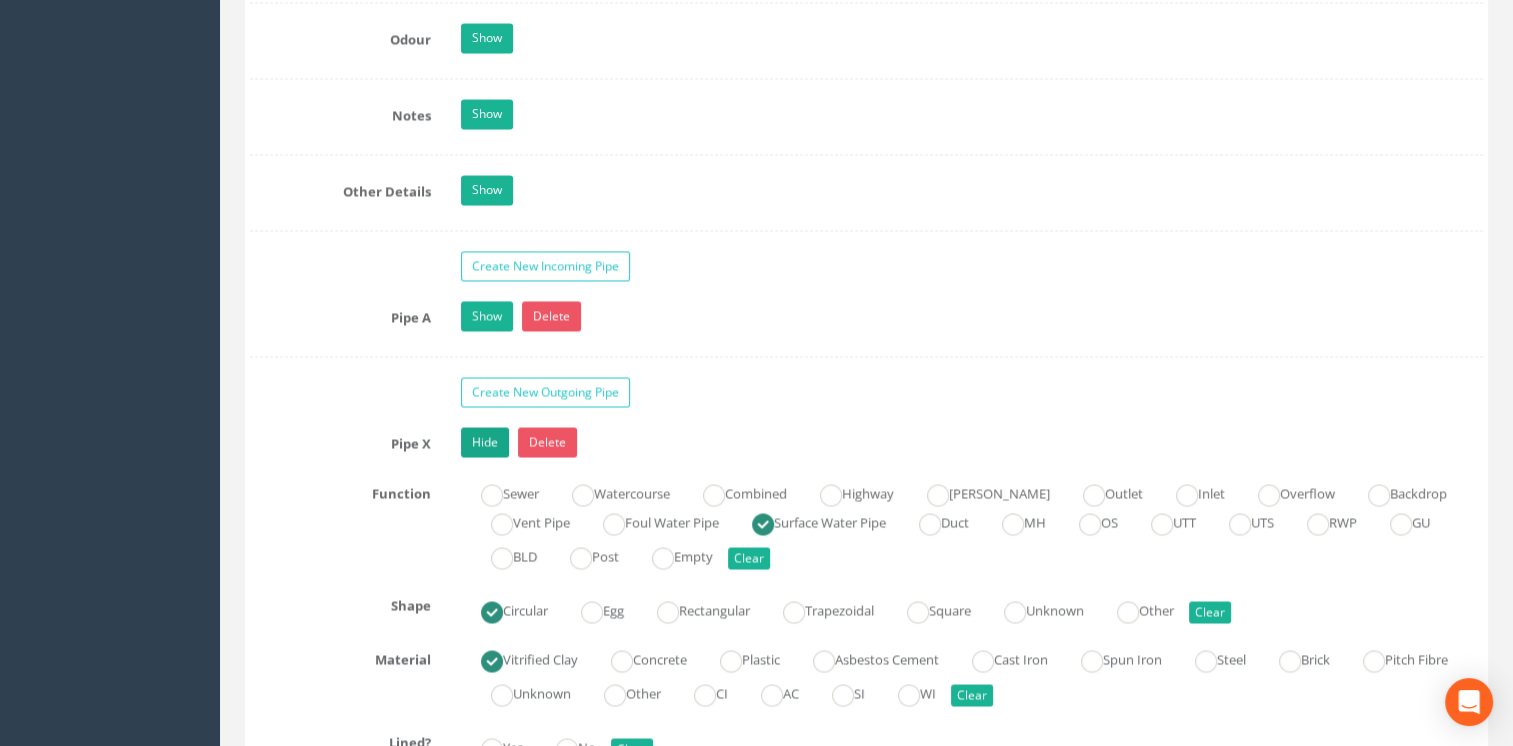type on "0.32" 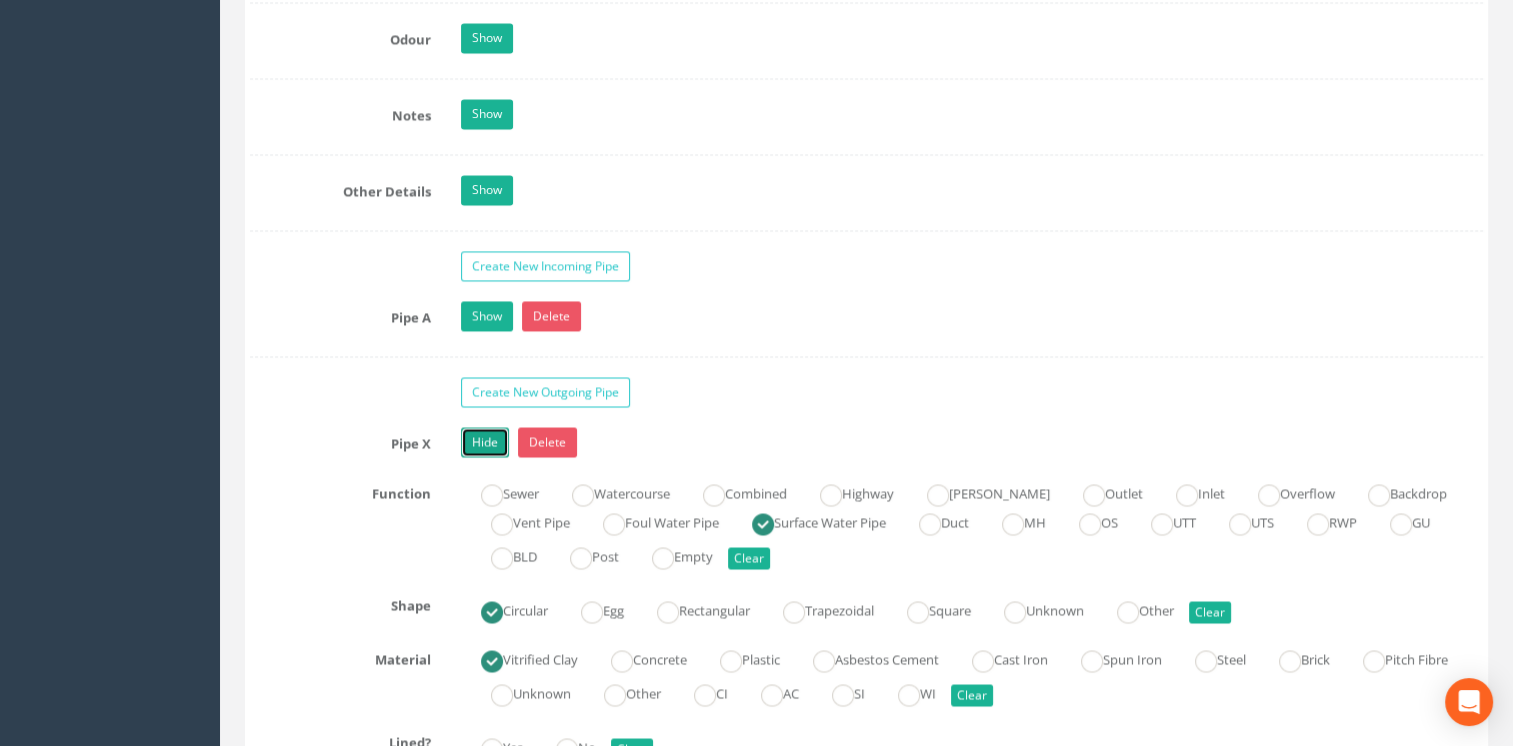 click on "Hide" at bounding box center (485, 442) 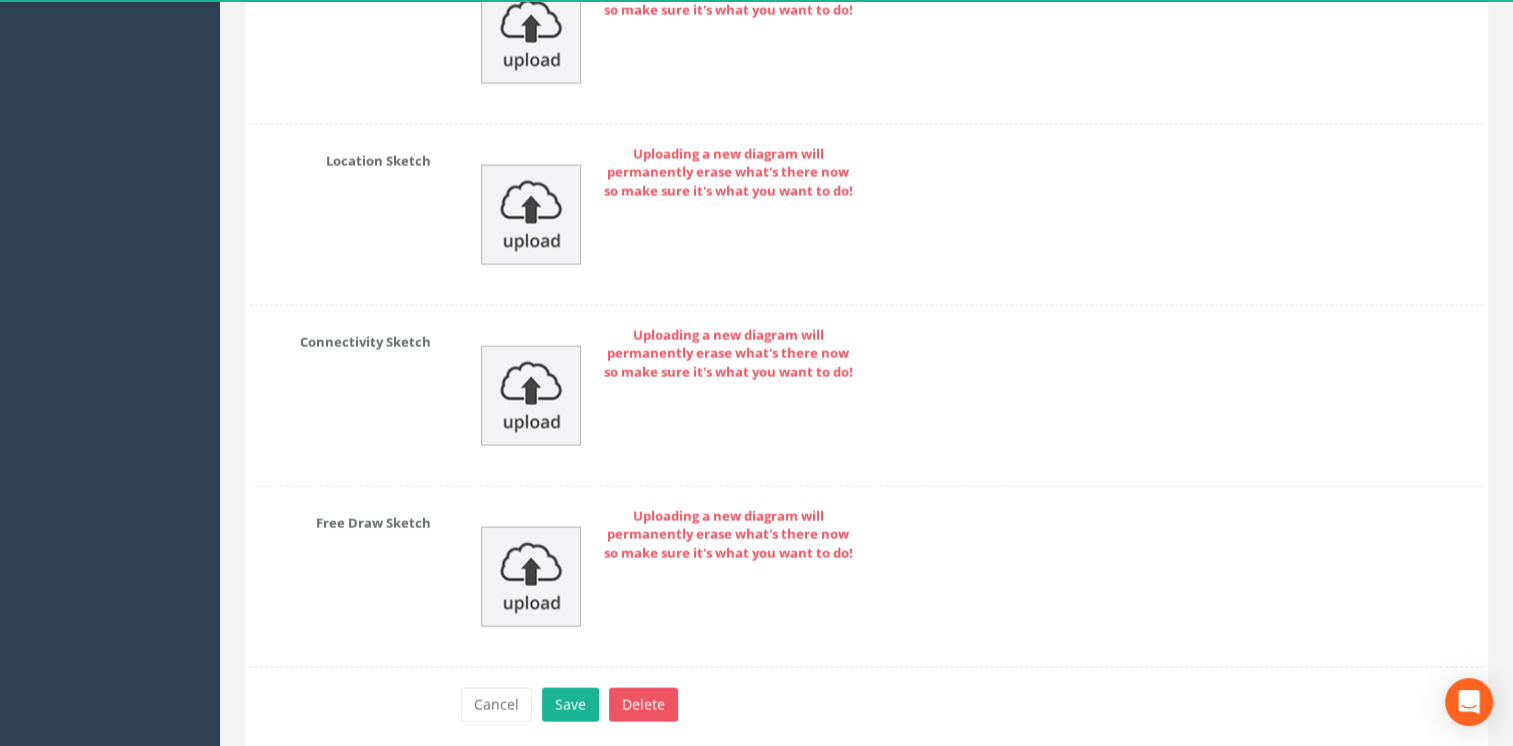 scroll, scrollTop: 3700, scrollLeft: 0, axis: vertical 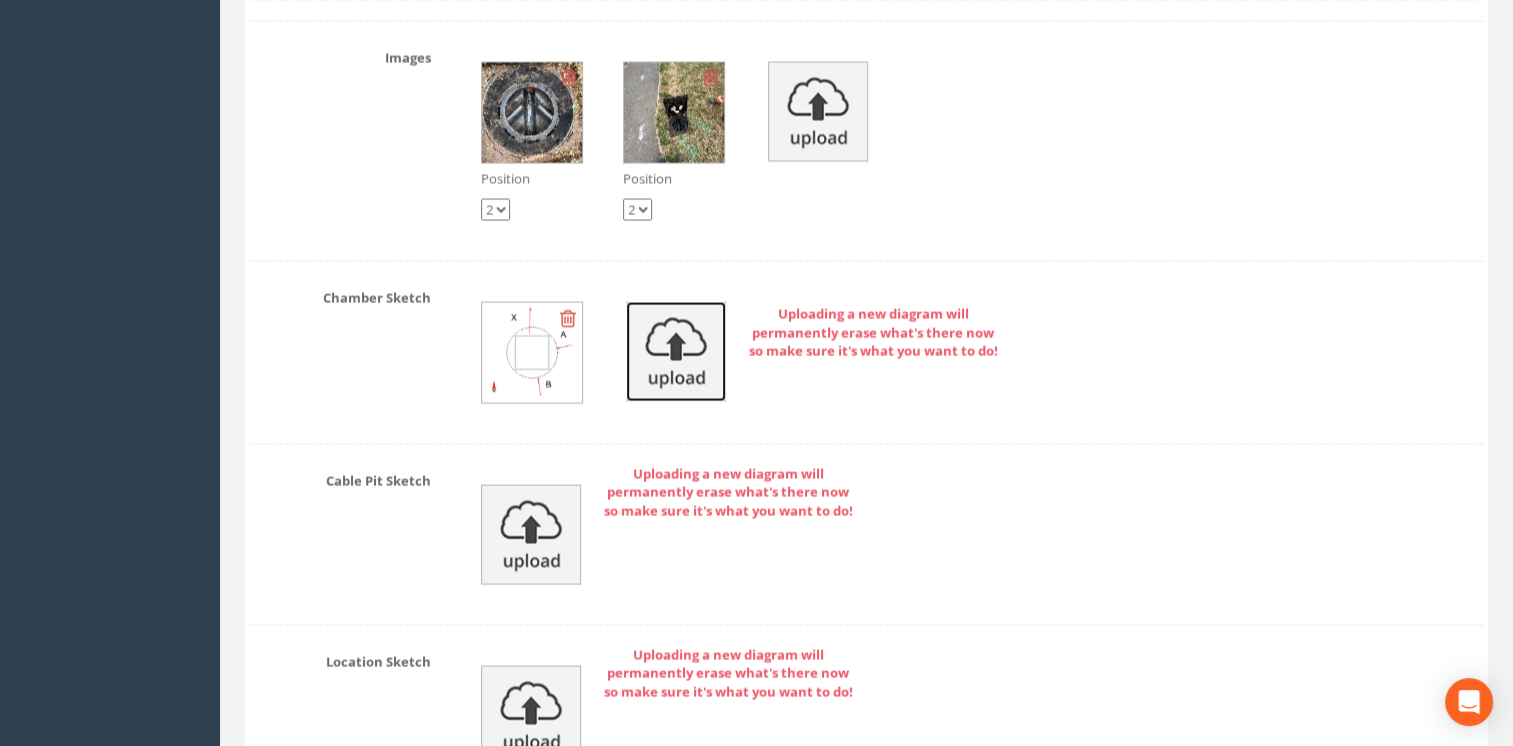 click at bounding box center [676, 351] 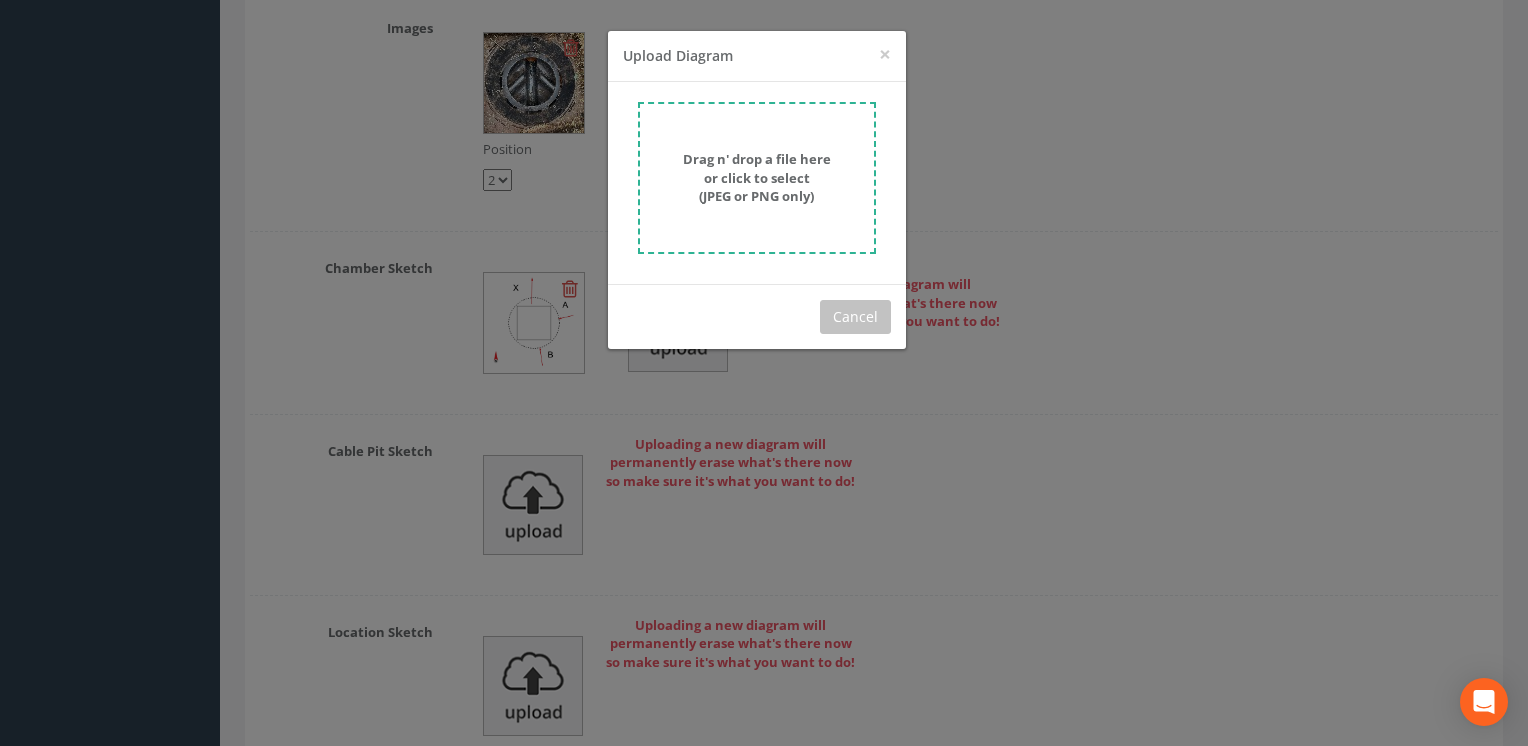 click on "Drag n' drop a file here or click to select (JPEG or PNG only)" at bounding box center (757, 177) 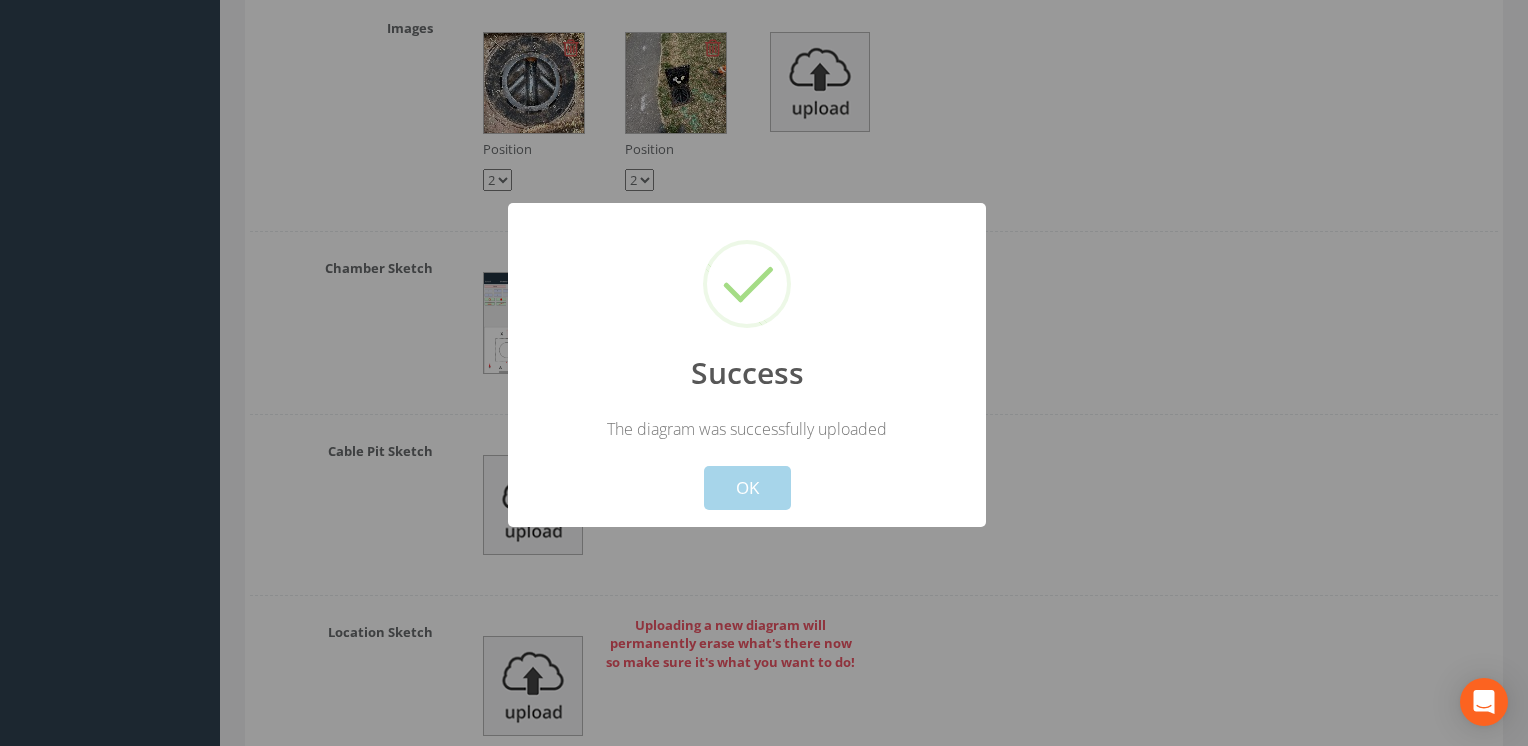 click on "OK" at bounding box center [747, 488] 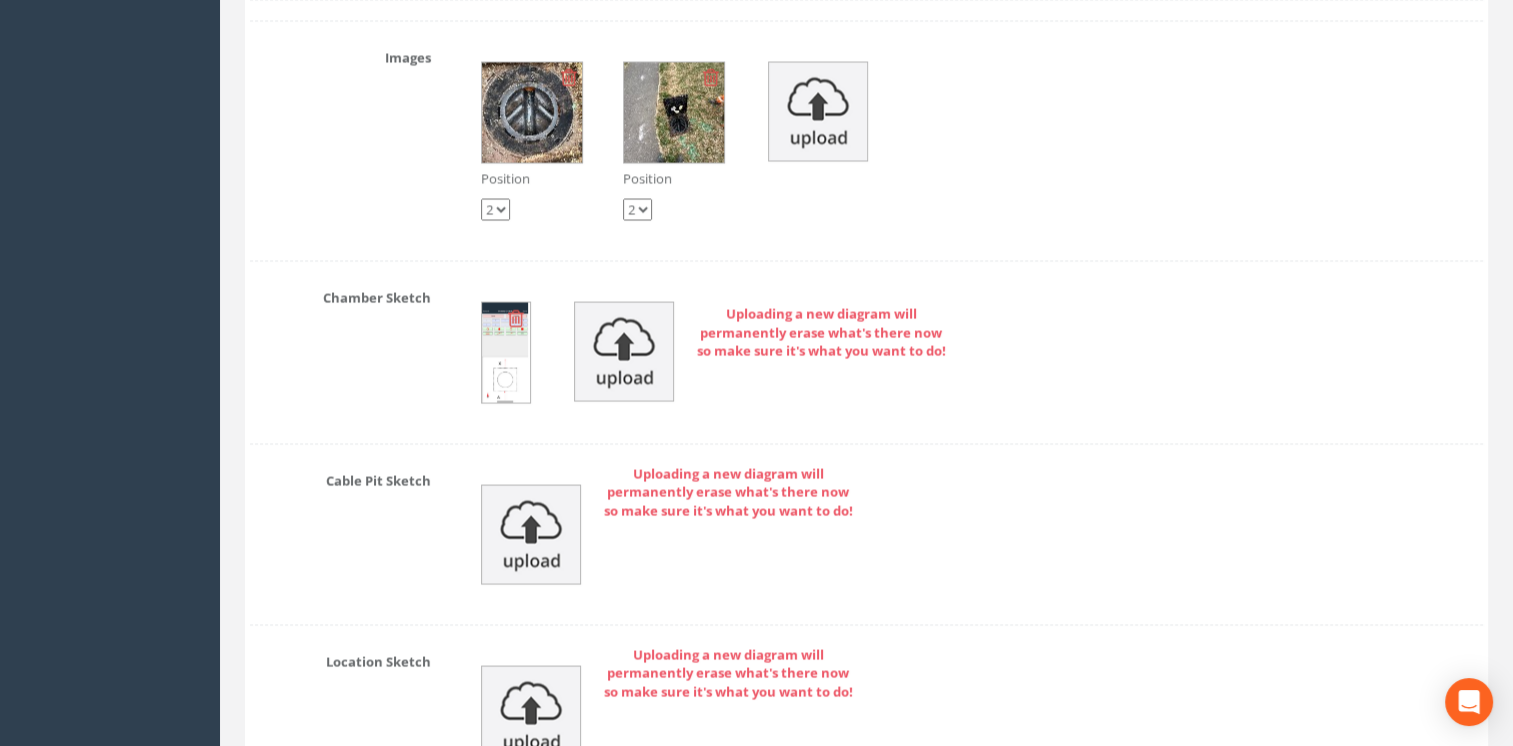 click at bounding box center [505, 352] 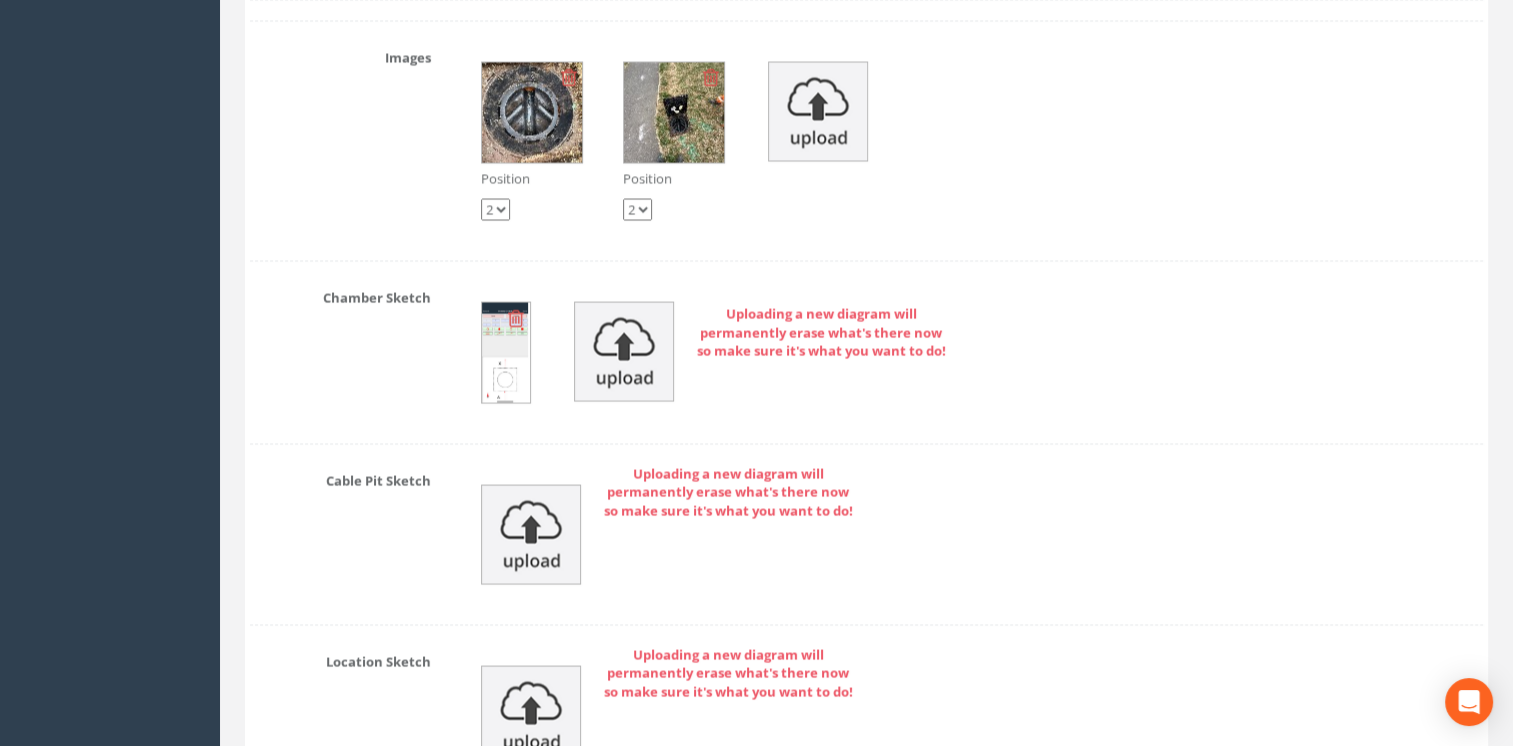 click at bounding box center (505, 352) 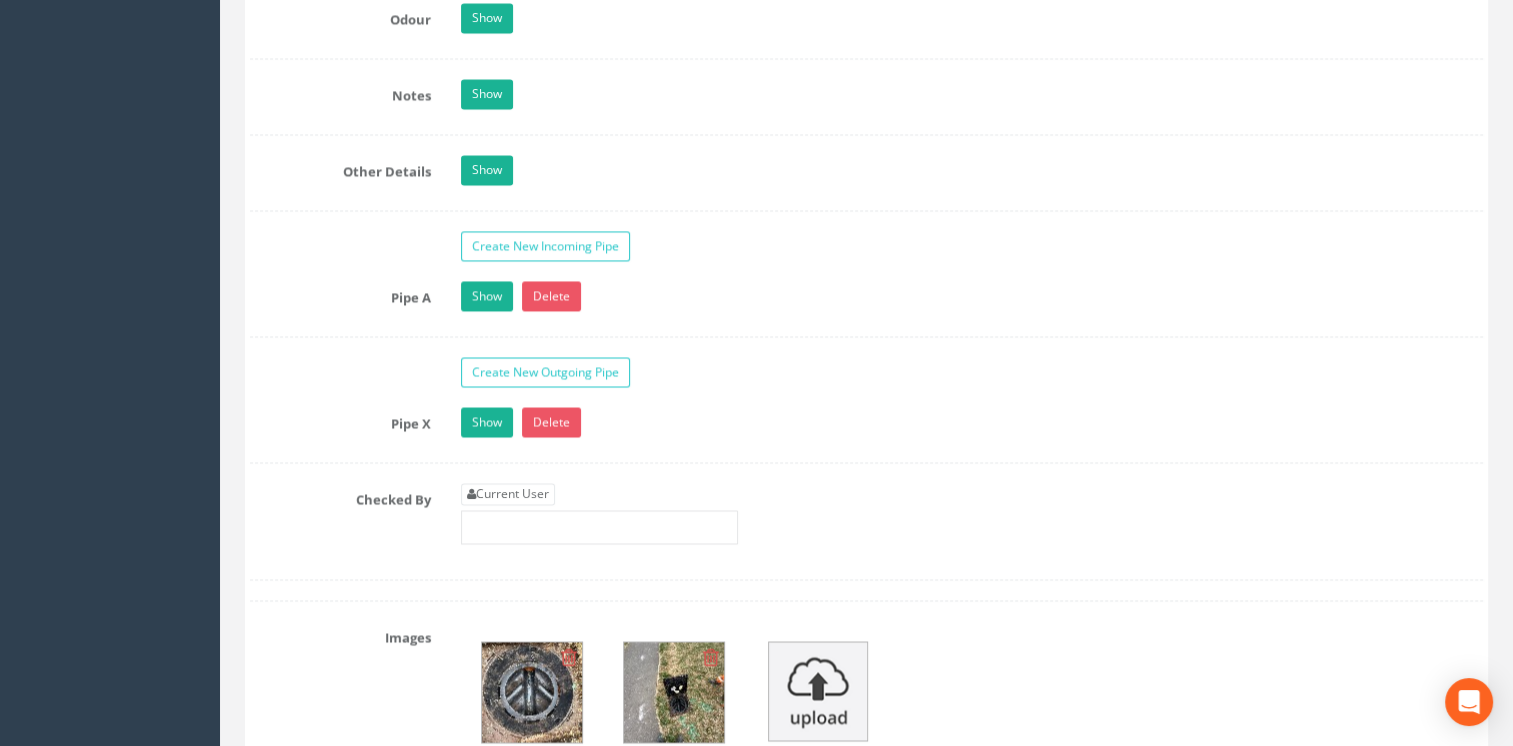 scroll, scrollTop: 3400, scrollLeft: 0, axis: vertical 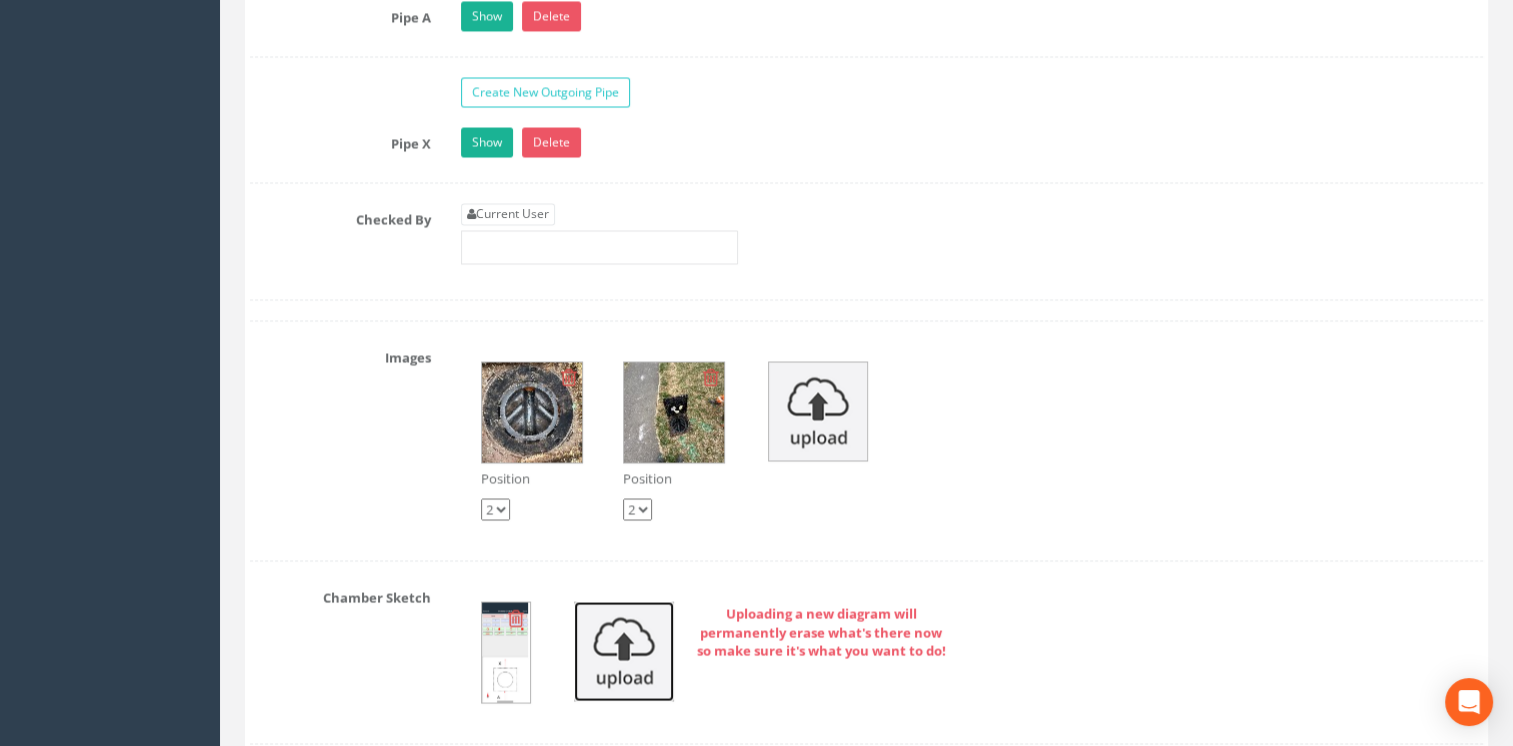 click at bounding box center (624, 651) 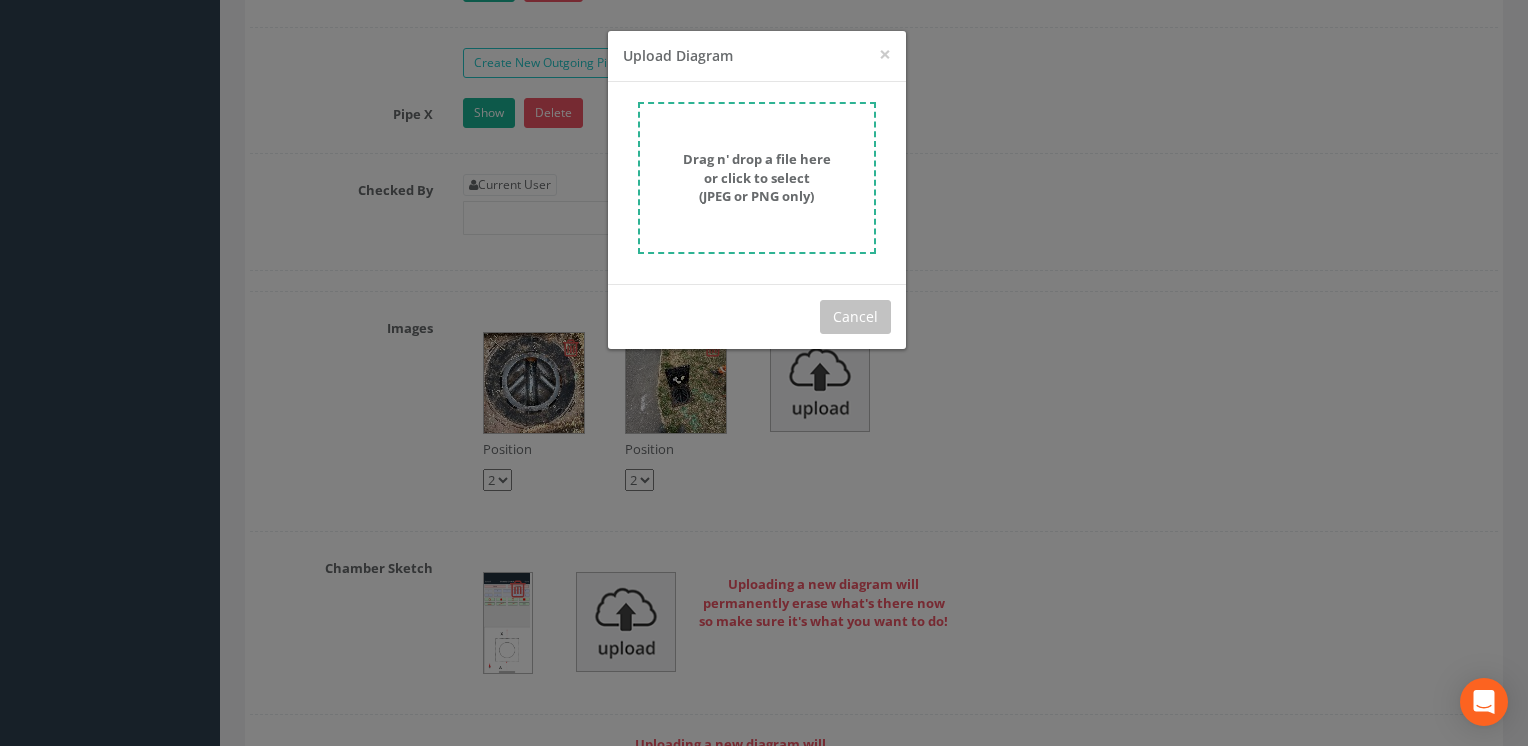 click on "Drag n' drop a file here or click to select (JPEG or PNG only)" at bounding box center (757, 177) 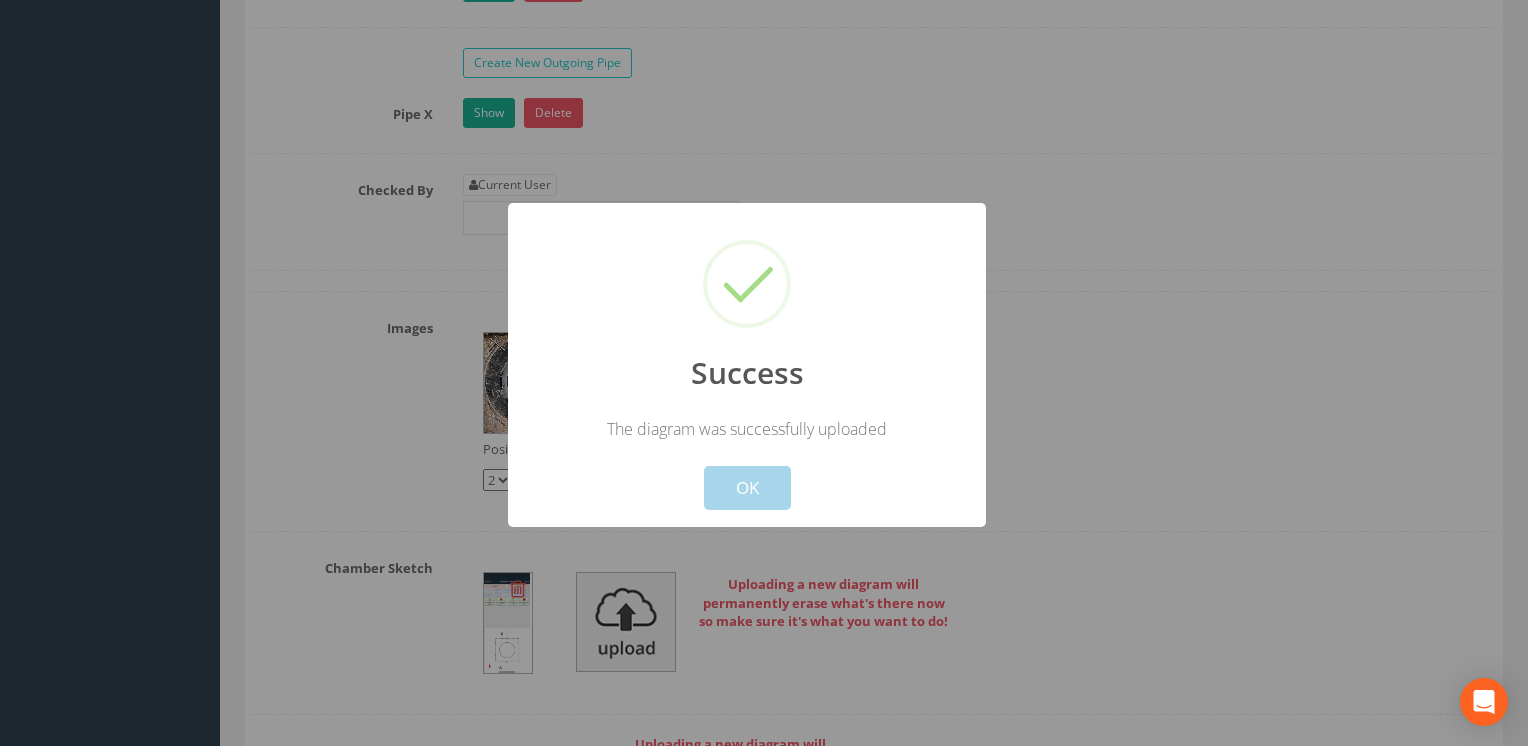 click on "OK" at bounding box center [747, 488] 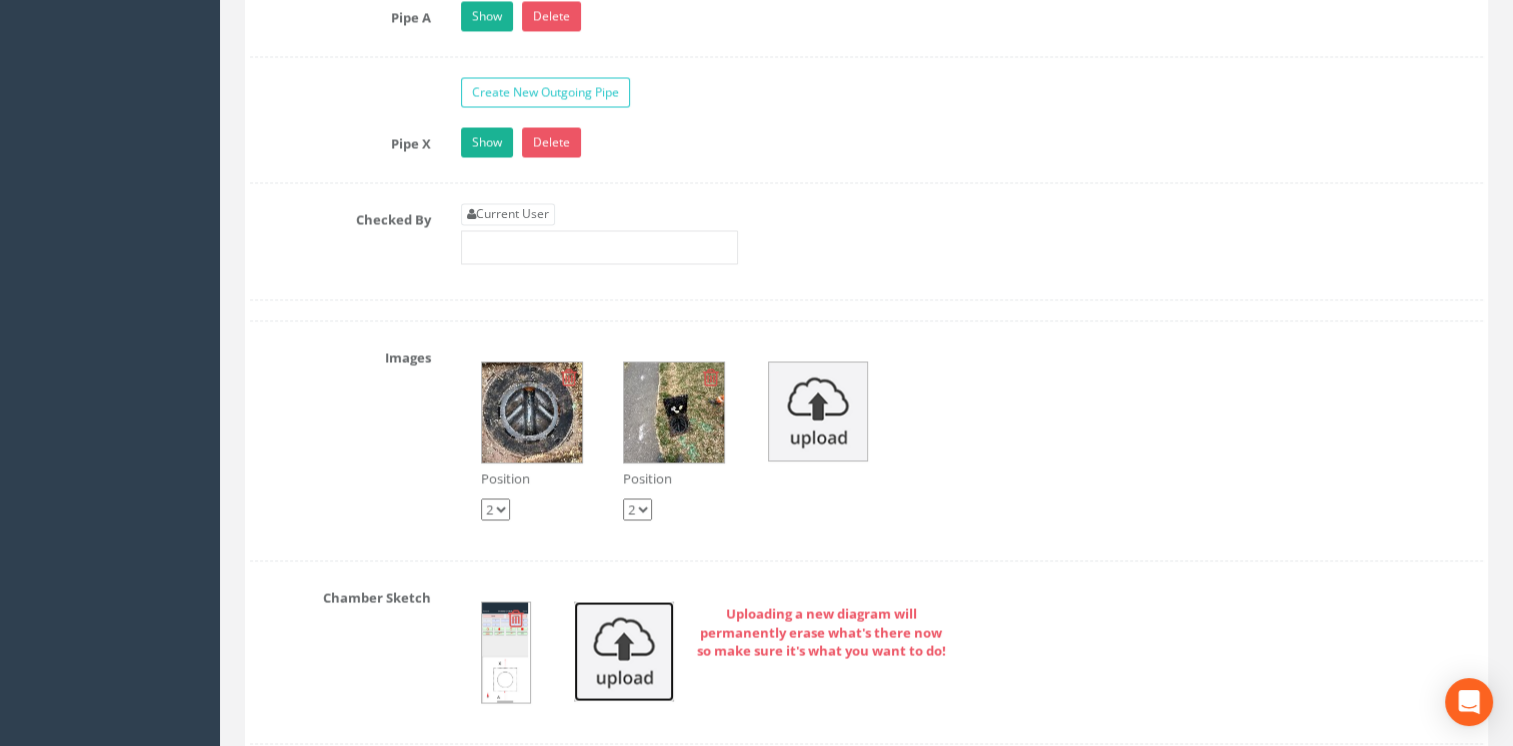 click at bounding box center [624, 651] 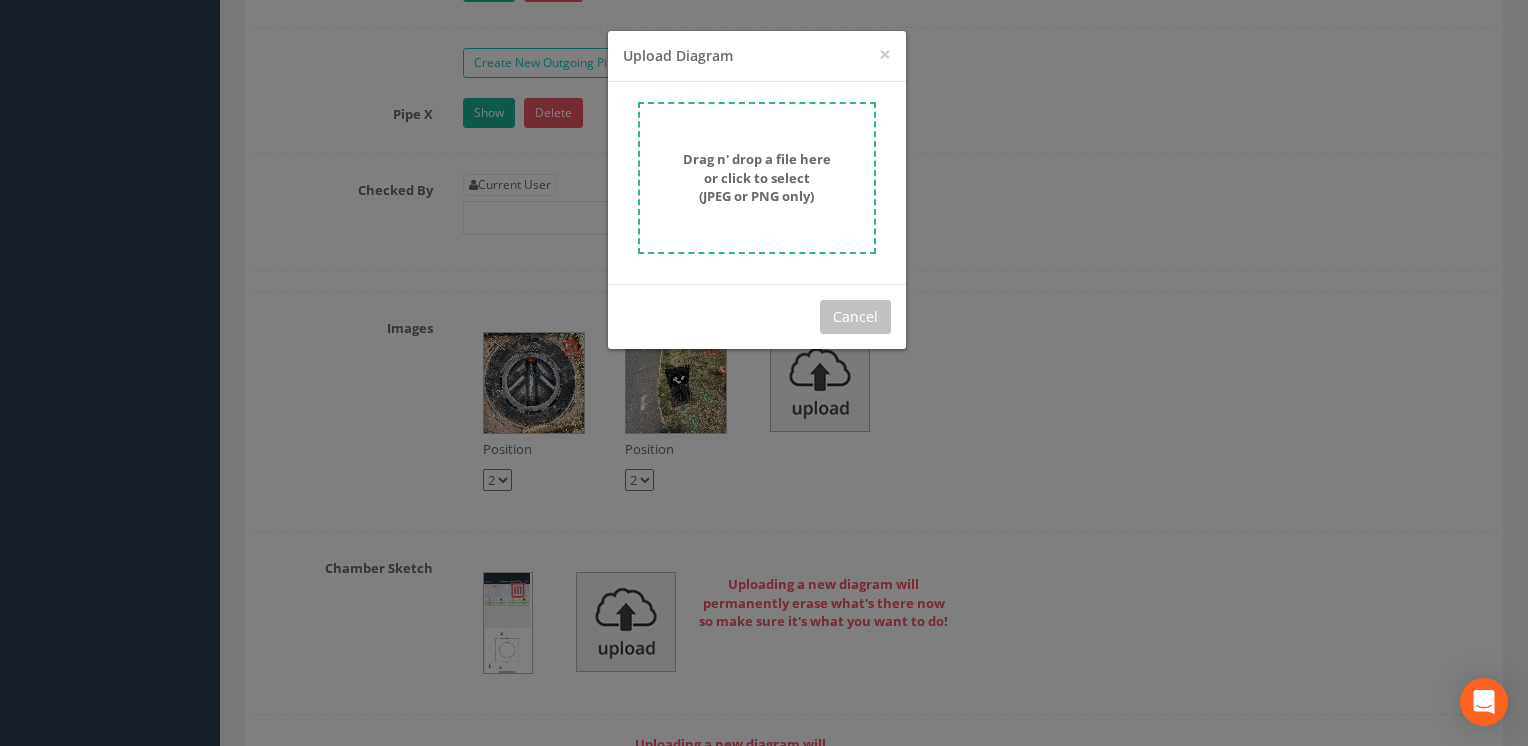 click on "Drag n' drop a file here or click to select (JPEG or PNG only)" at bounding box center [757, 177] 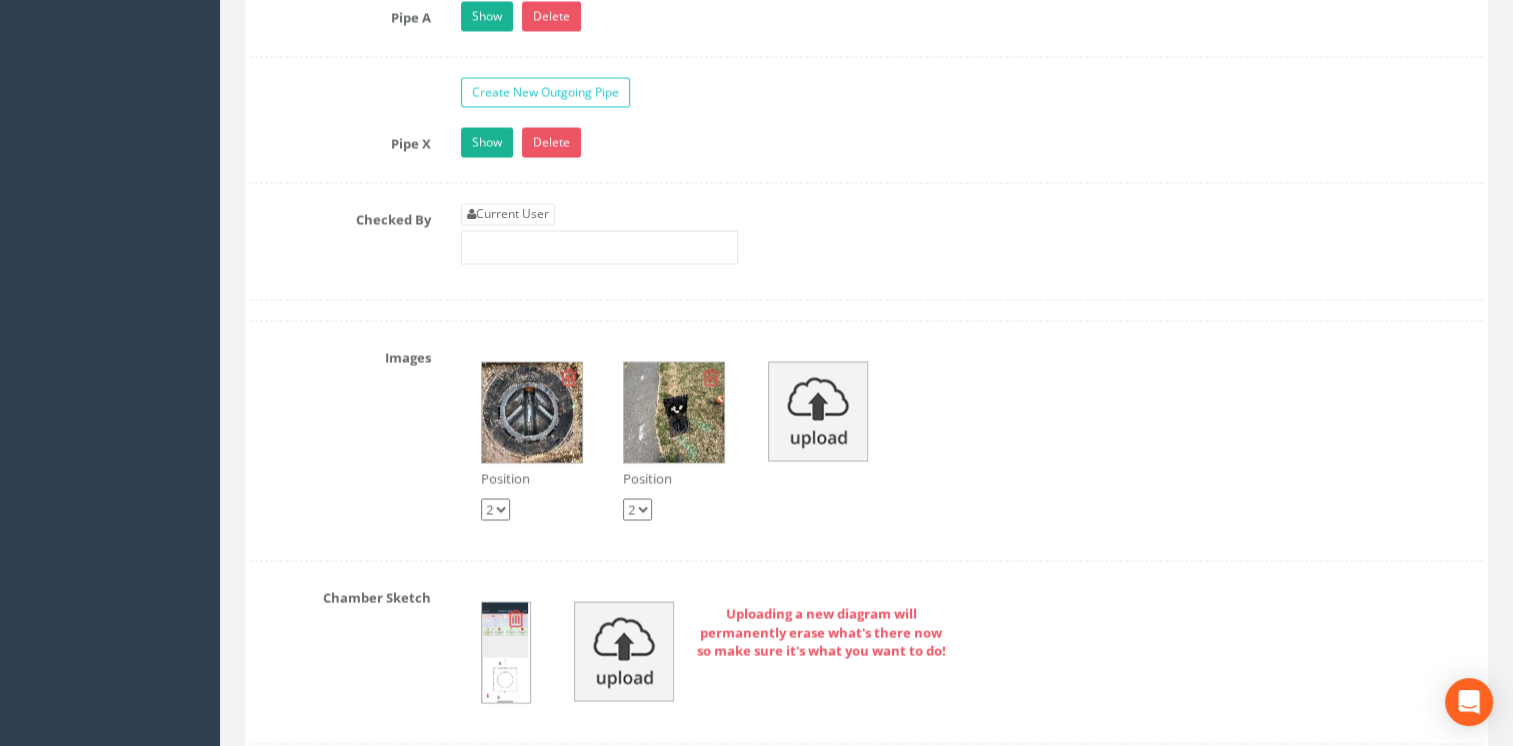 drag, startPoint x: 503, startPoint y: 655, endPoint x: 496, endPoint y: 667, distance: 13.892444 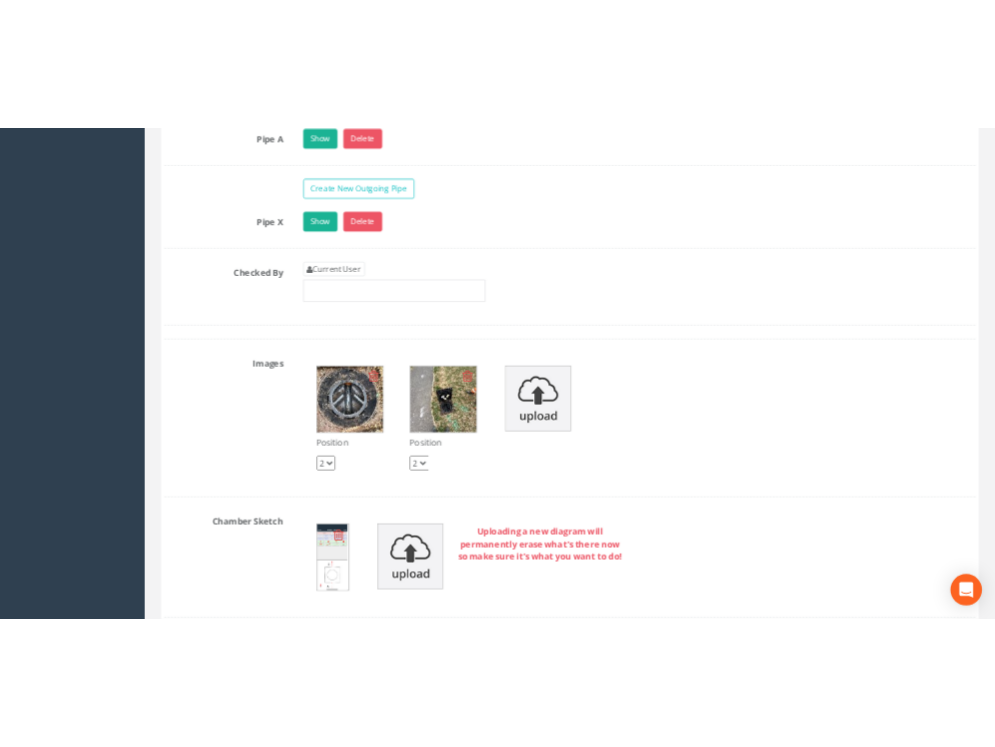 scroll, scrollTop: 3733, scrollLeft: 0, axis: vertical 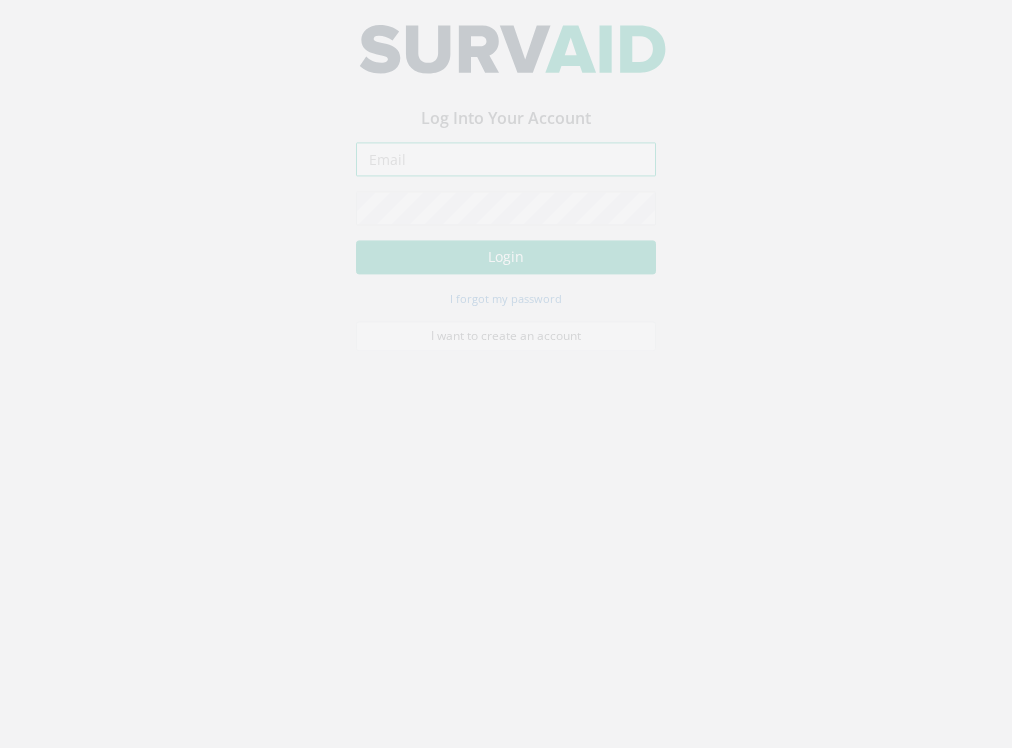 type on "[PERSON_NAME][EMAIL_ADDRESS][DOMAIN_NAME]" 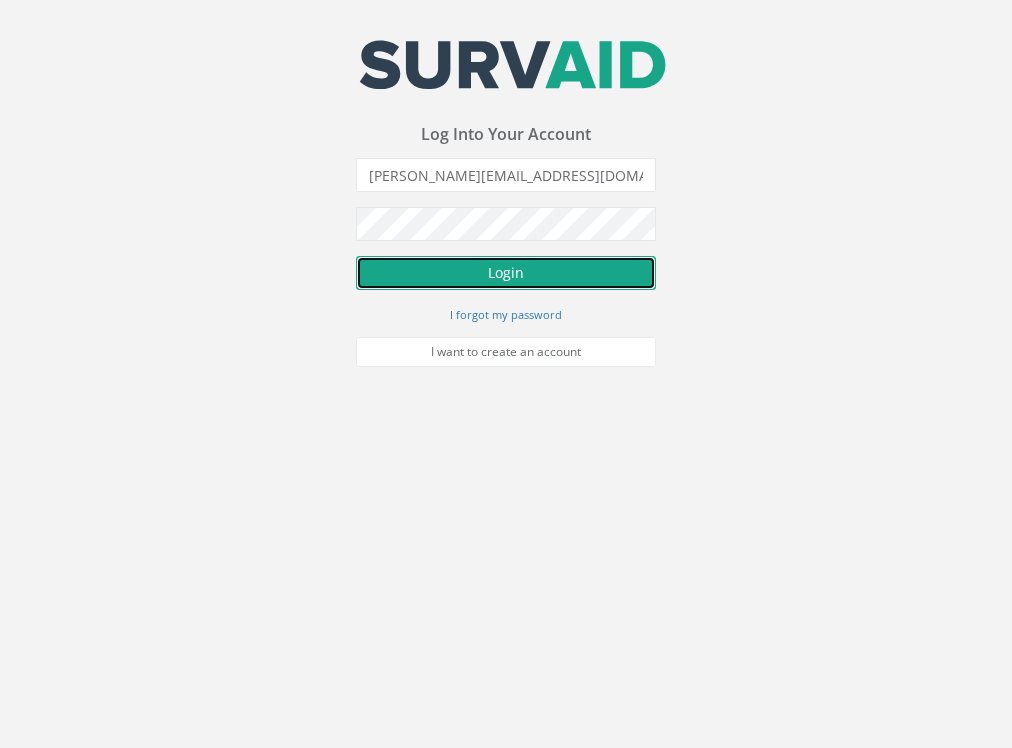 click on "Login" at bounding box center [506, 273] 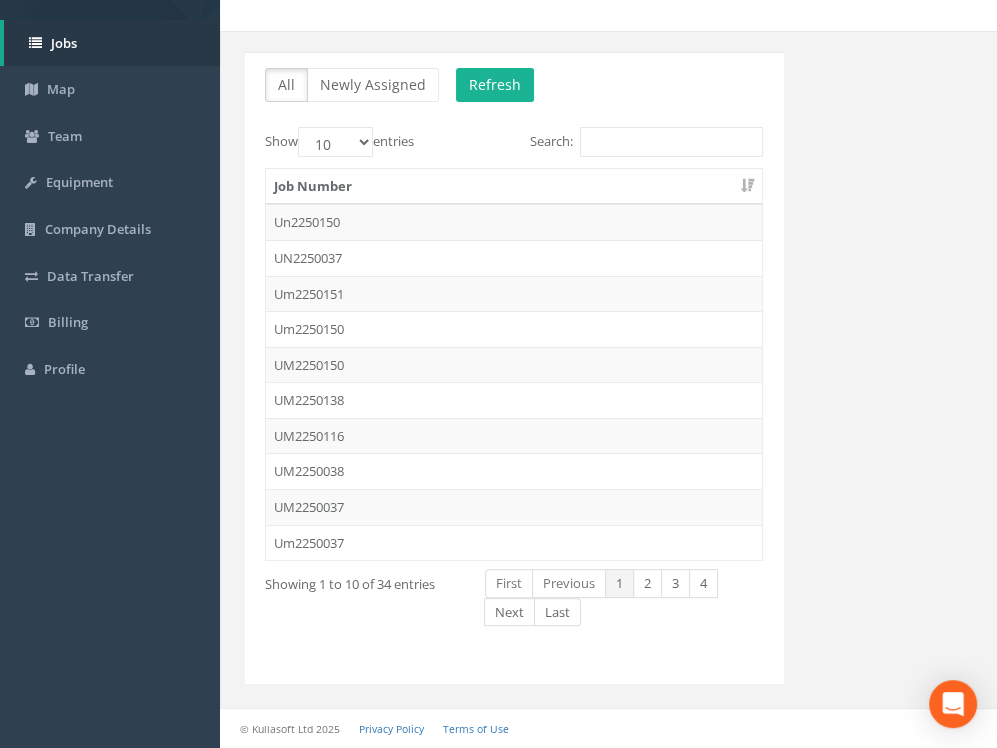 scroll, scrollTop: 102, scrollLeft: 0, axis: vertical 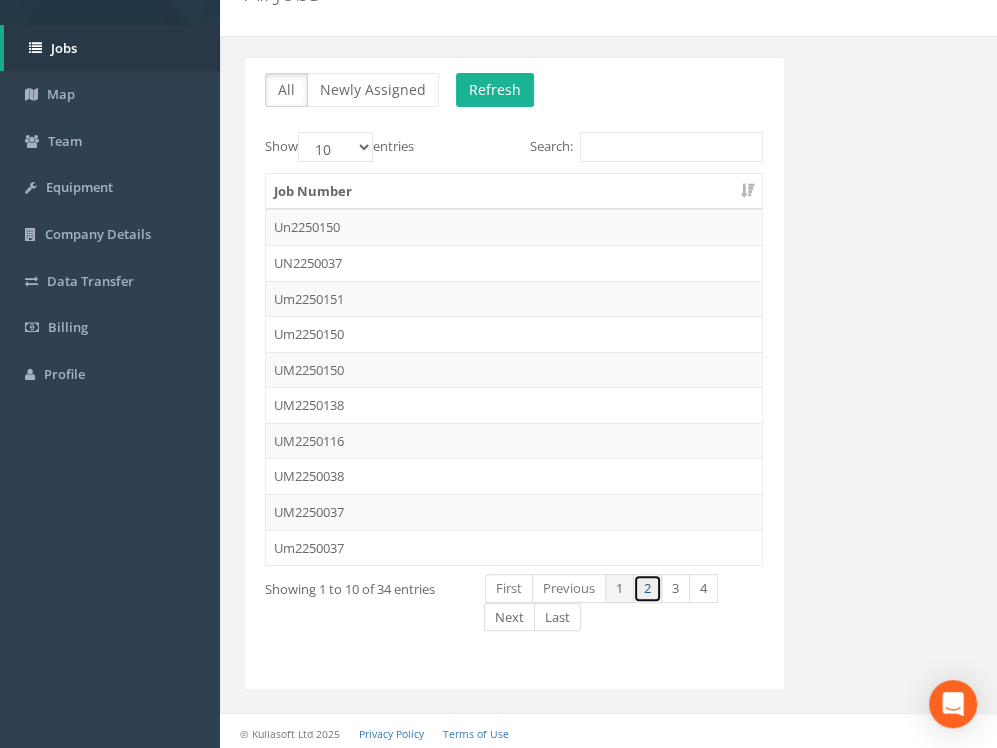 click on "2" at bounding box center (647, 588) 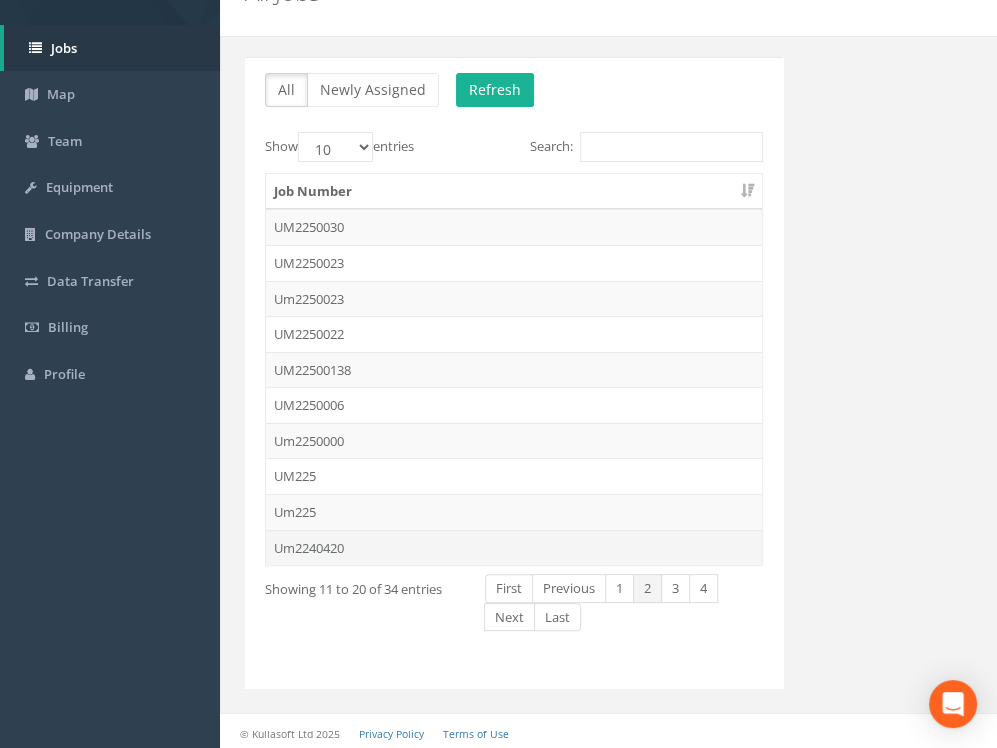 click on "Um2240420" at bounding box center [514, 548] 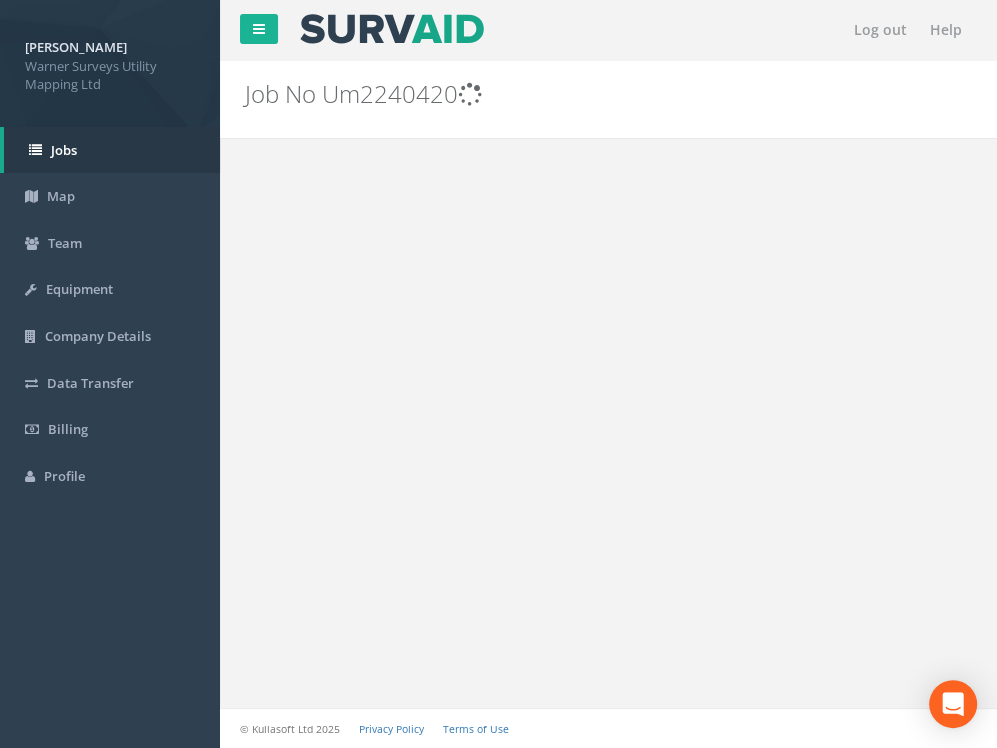 scroll, scrollTop: 0, scrollLeft: 0, axis: both 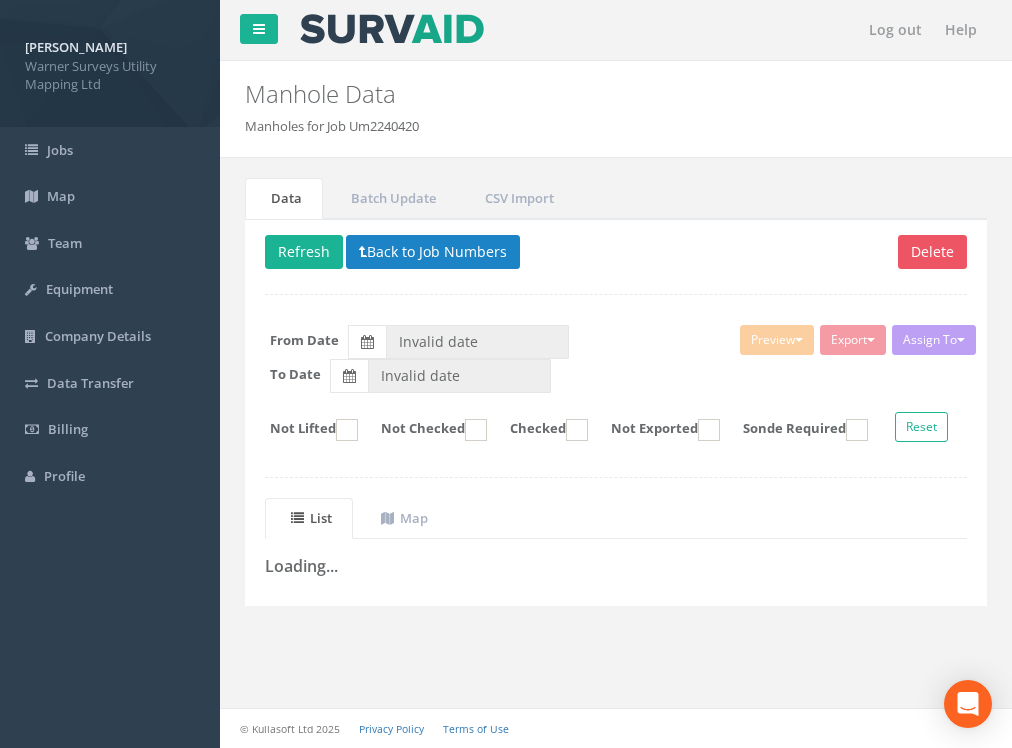 type on "[DATE]" 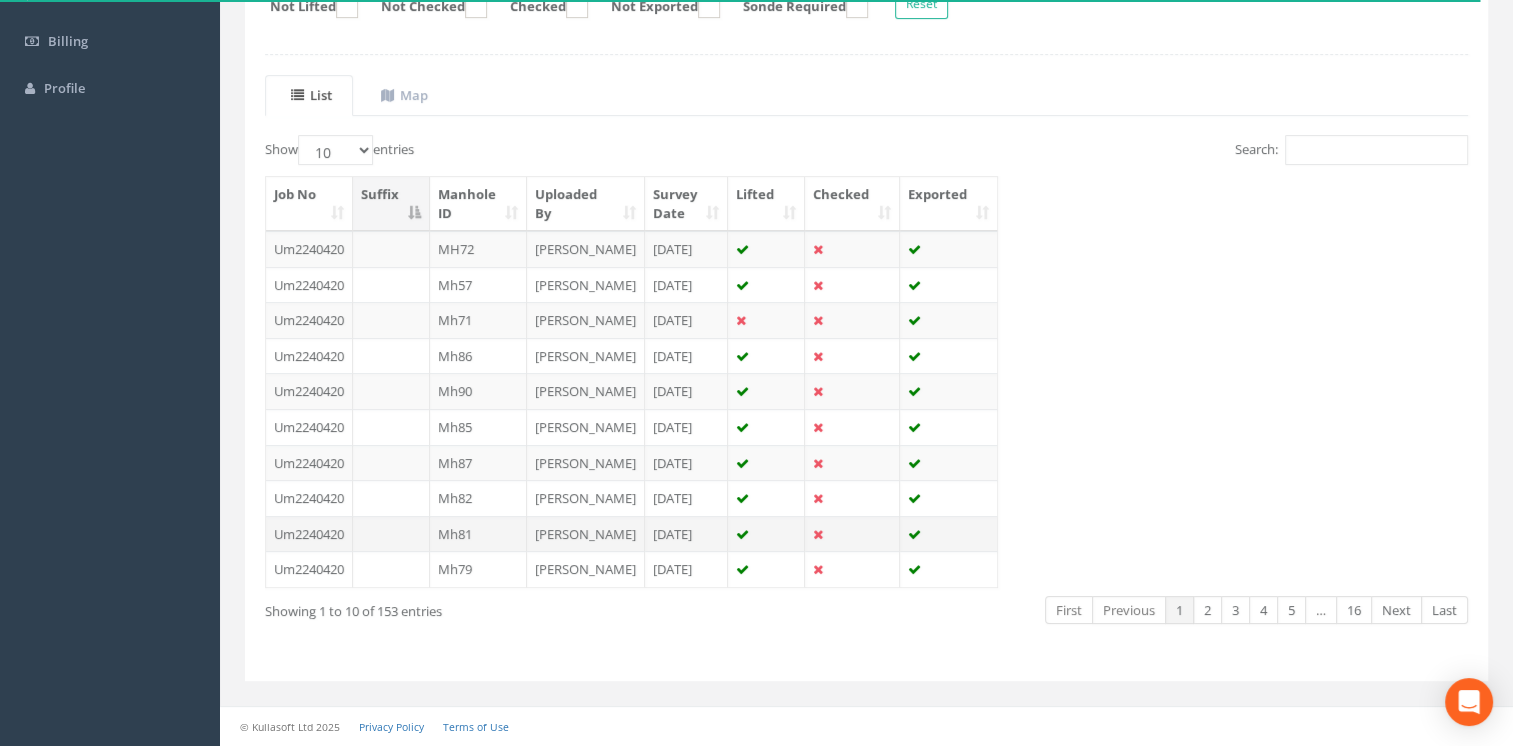 scroll, scrollTop: 568, scrollLeft: 0, axis: vertical 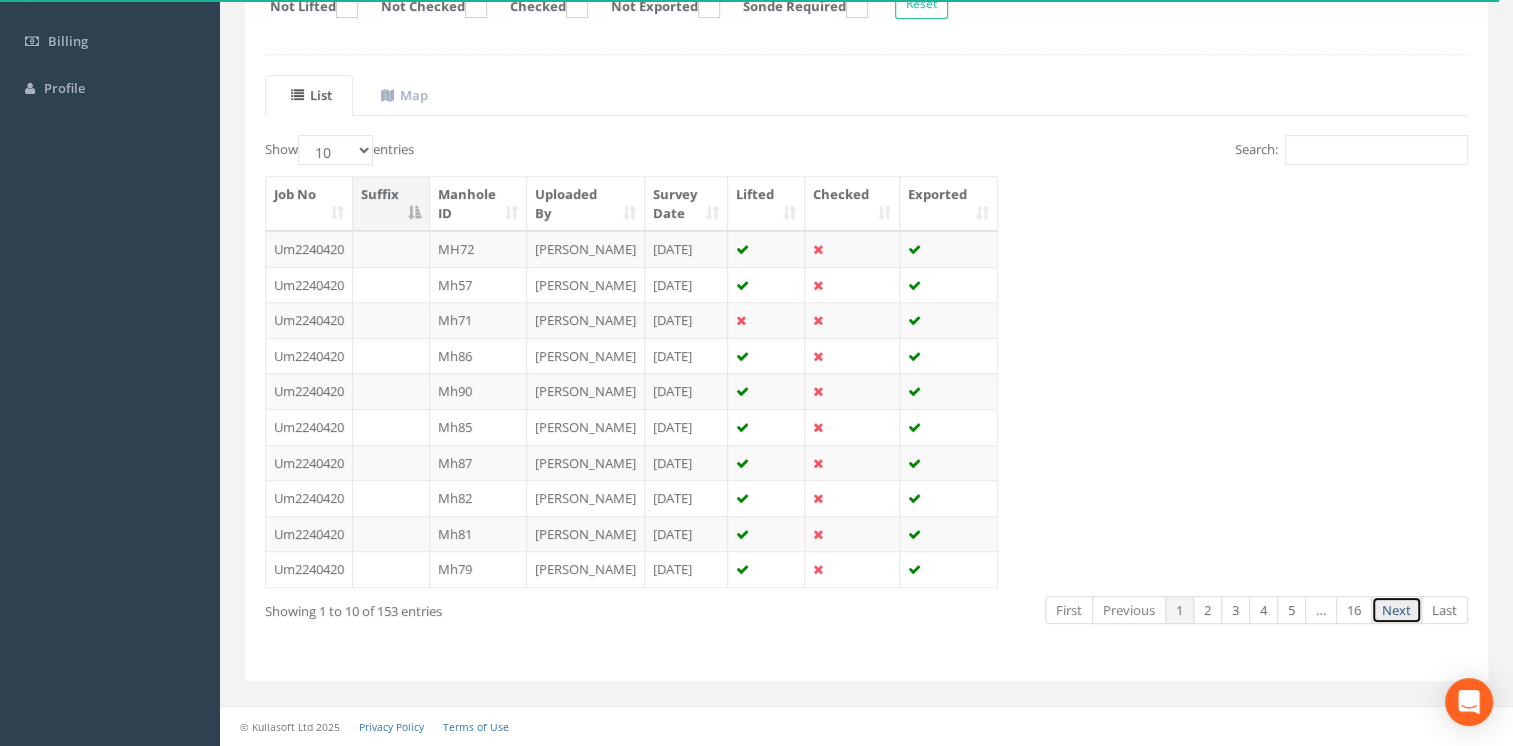 click on "Next" at bounding box center (1396, 610) 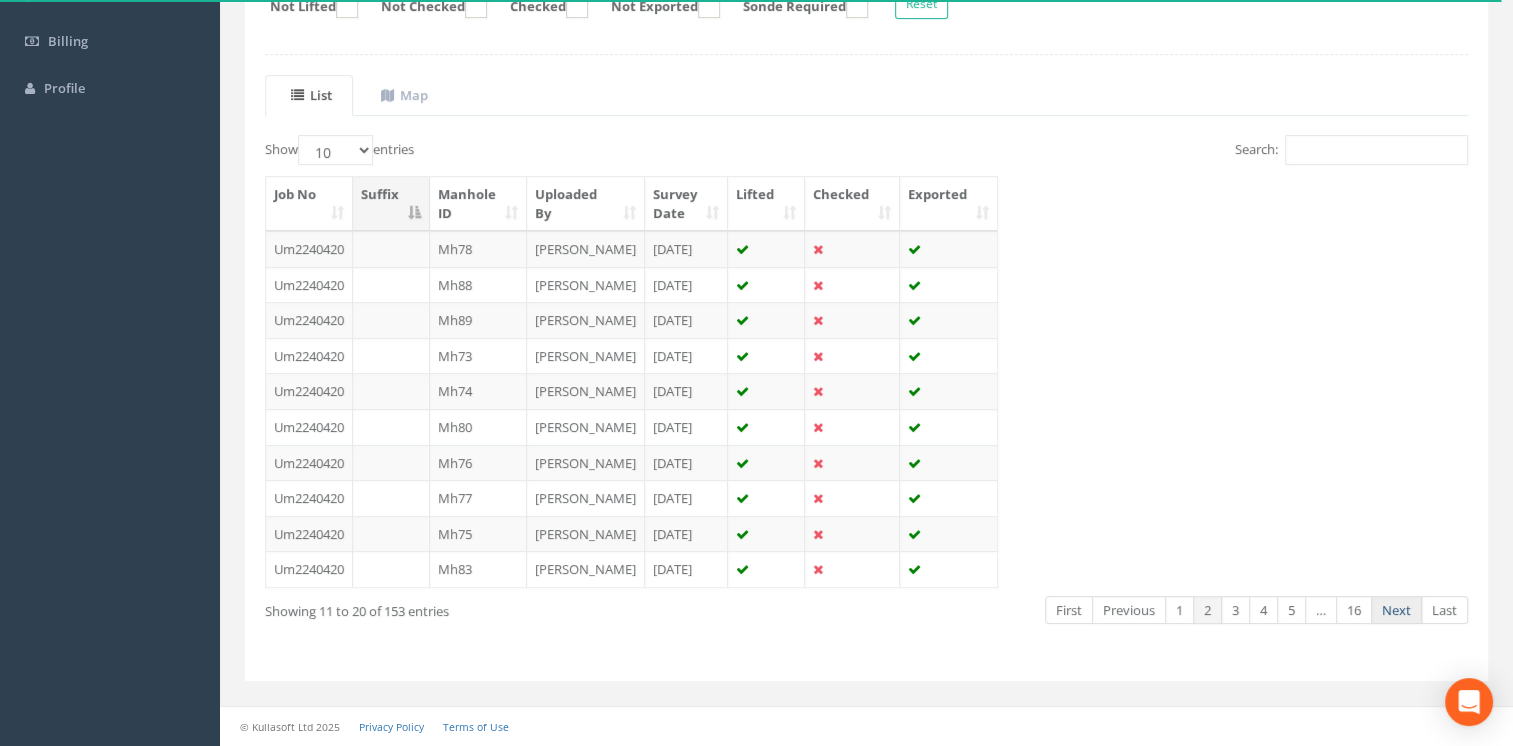 click on "Next" at bounding box center [1396, 610] 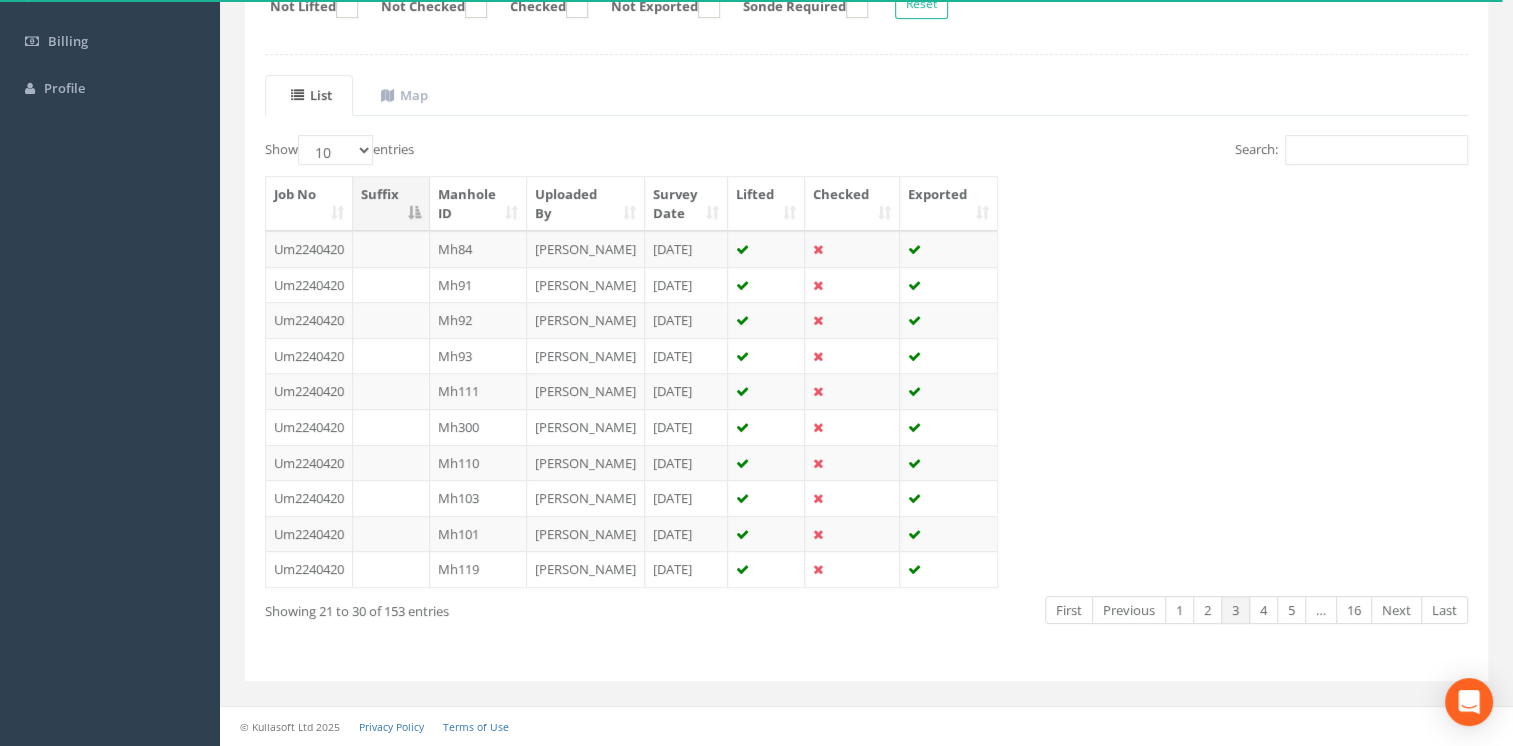 click on "Next" at bounding box center [1396, 610] 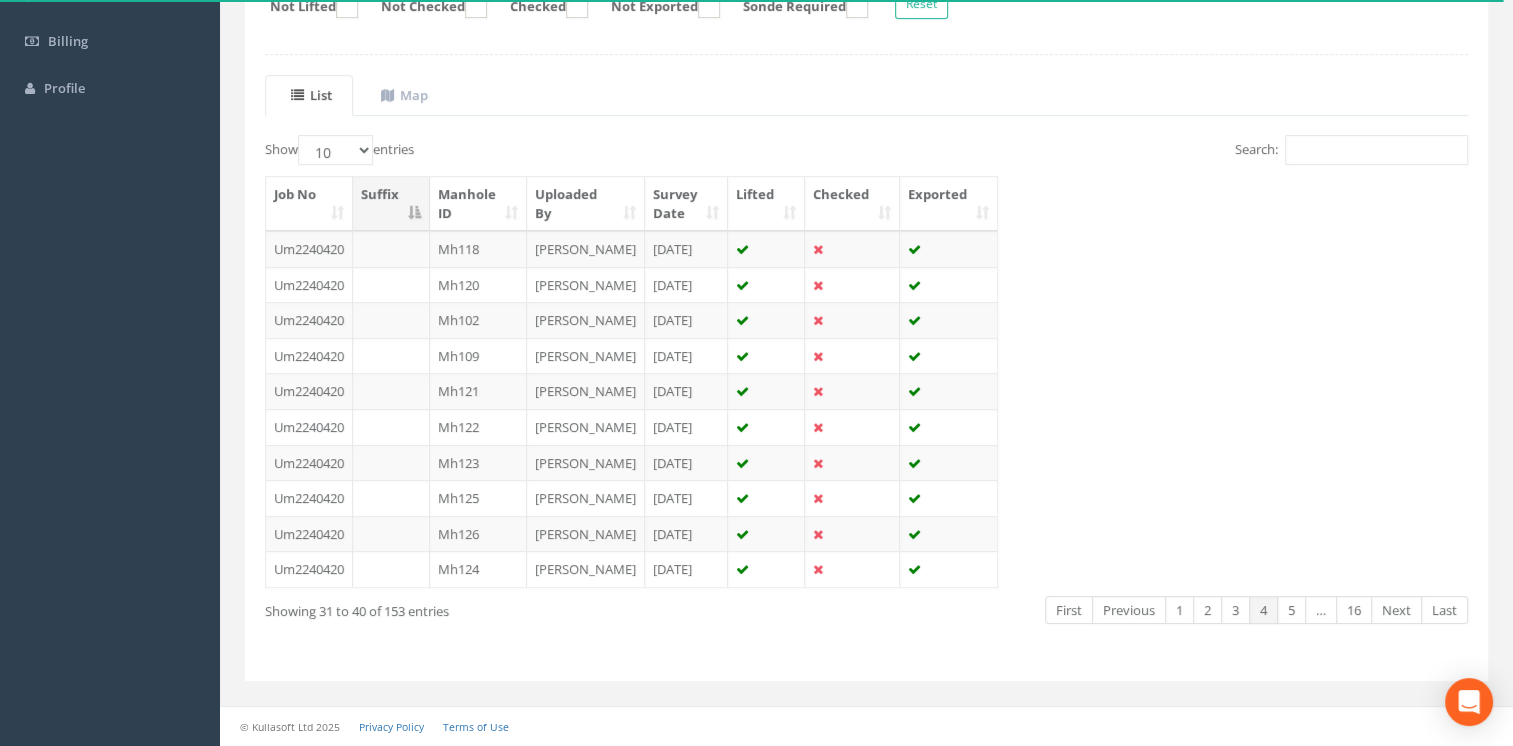 click on "Next" at bounding box center (1396, 610) 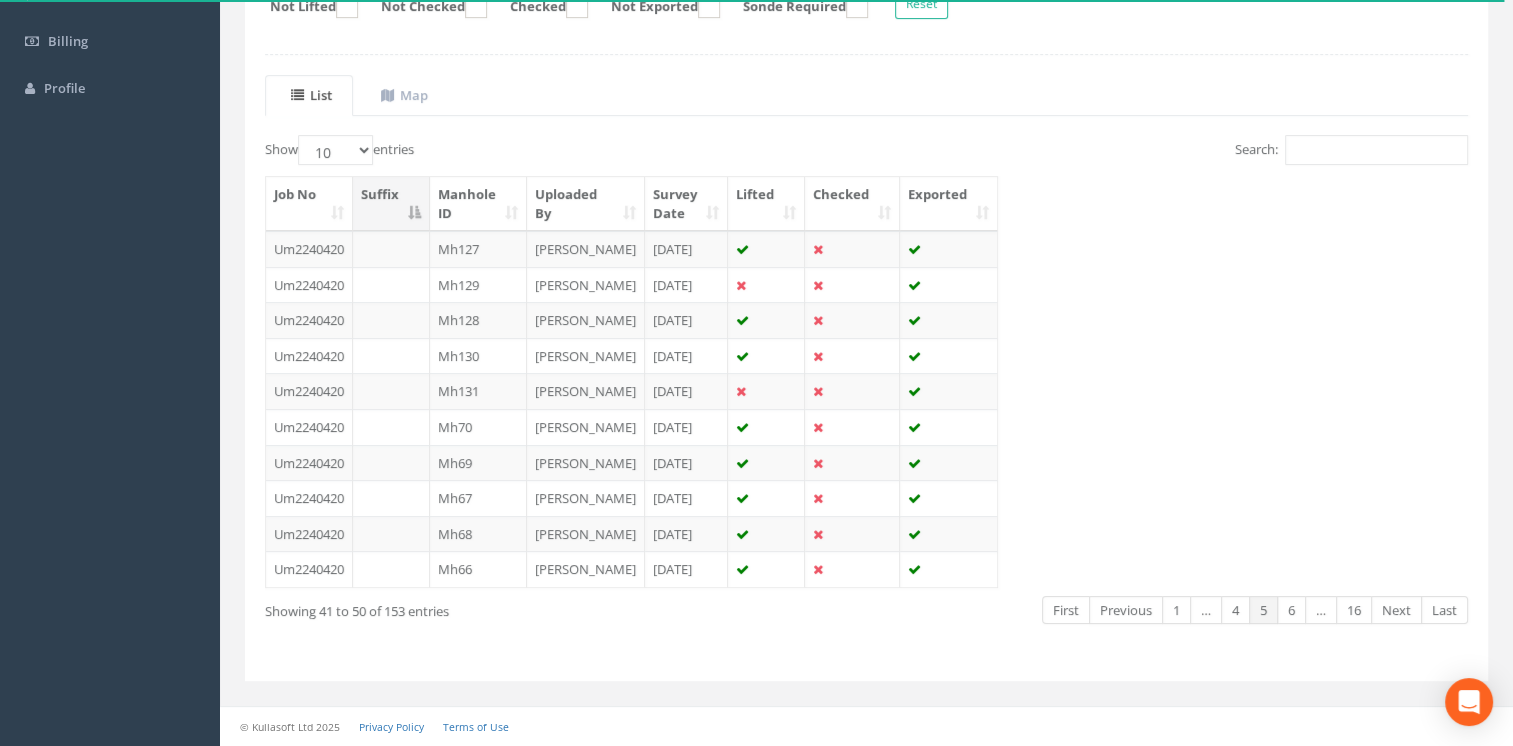 click on "Next" at bounding box center (1396, 610) 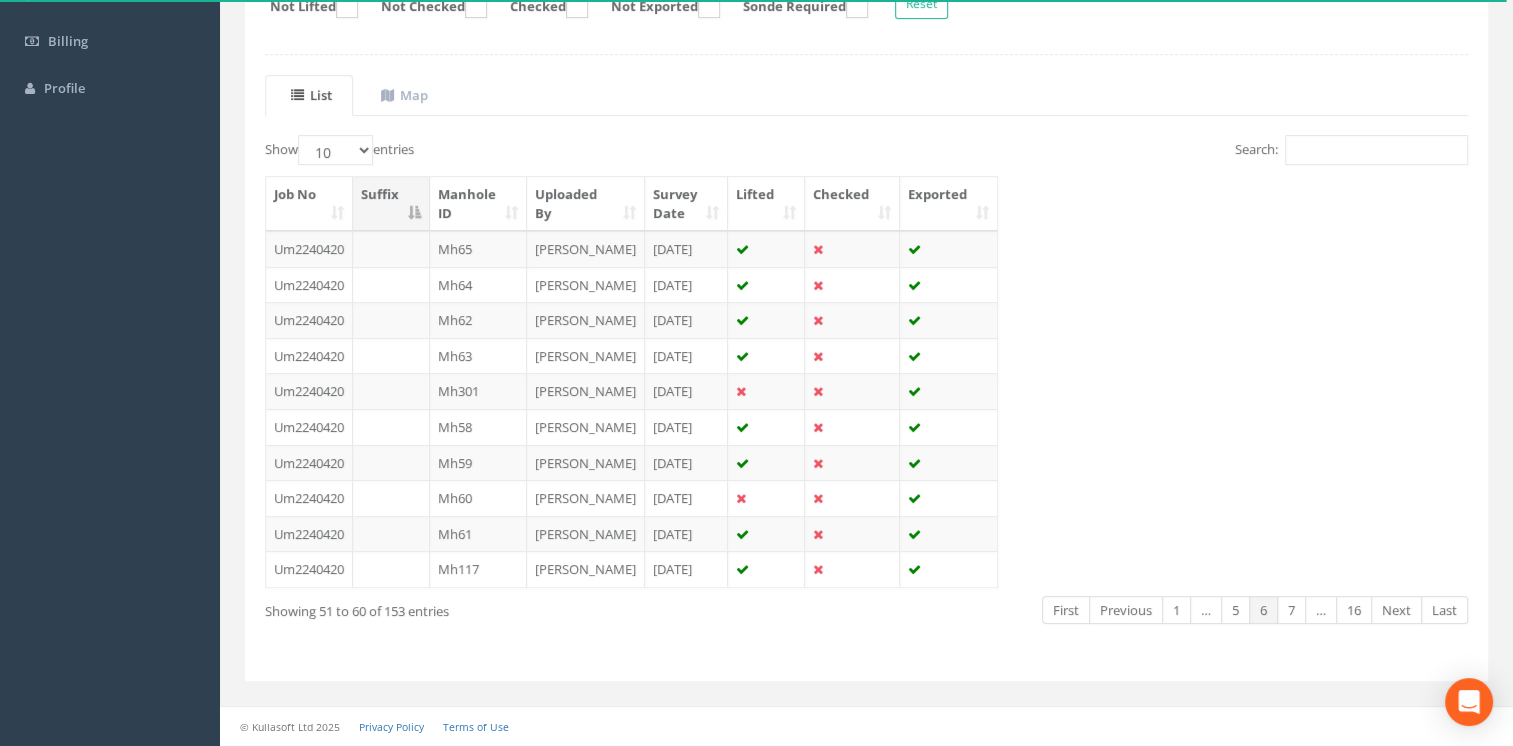 click on "Next" at bounding box center [1396, 610] 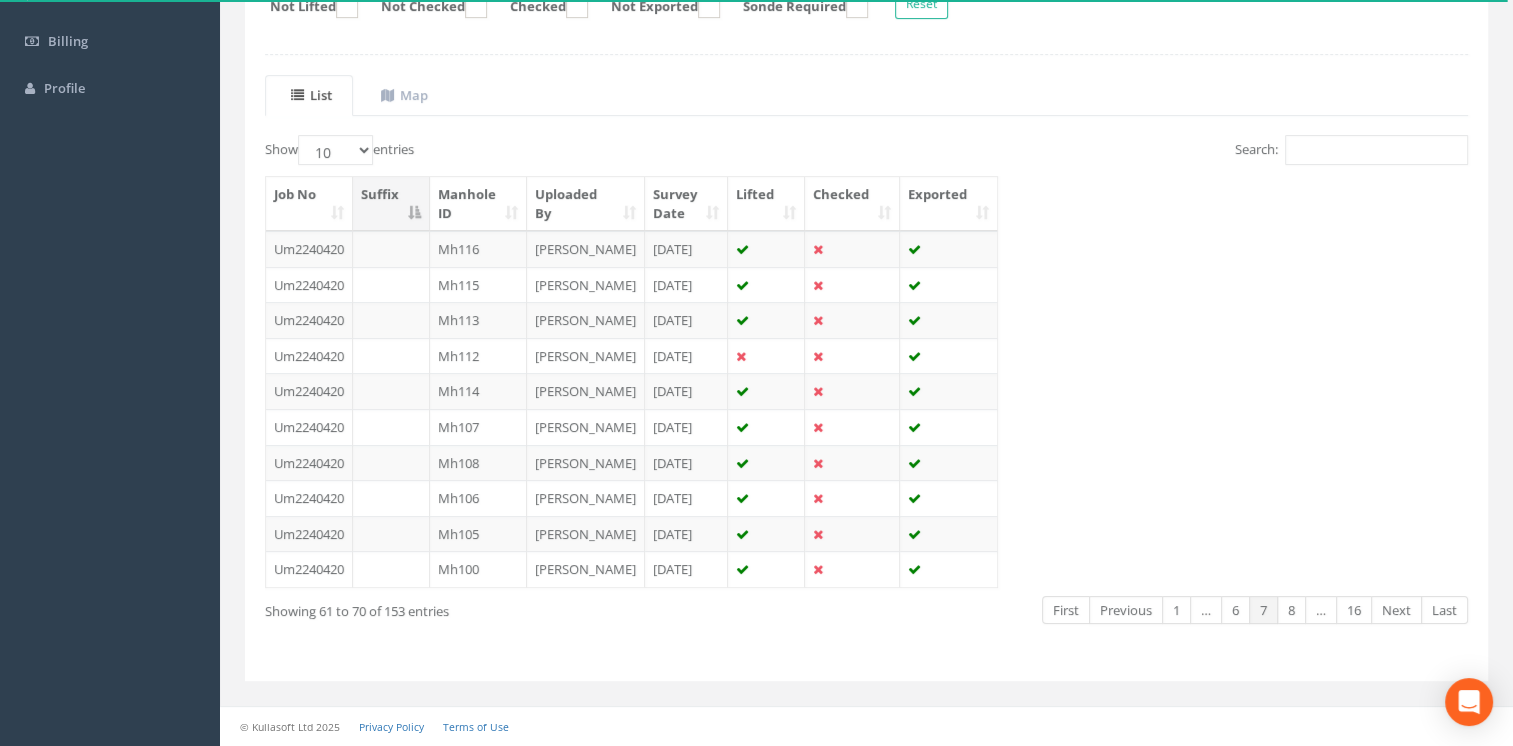 click on "Next" at bounding box center (1396, 610) 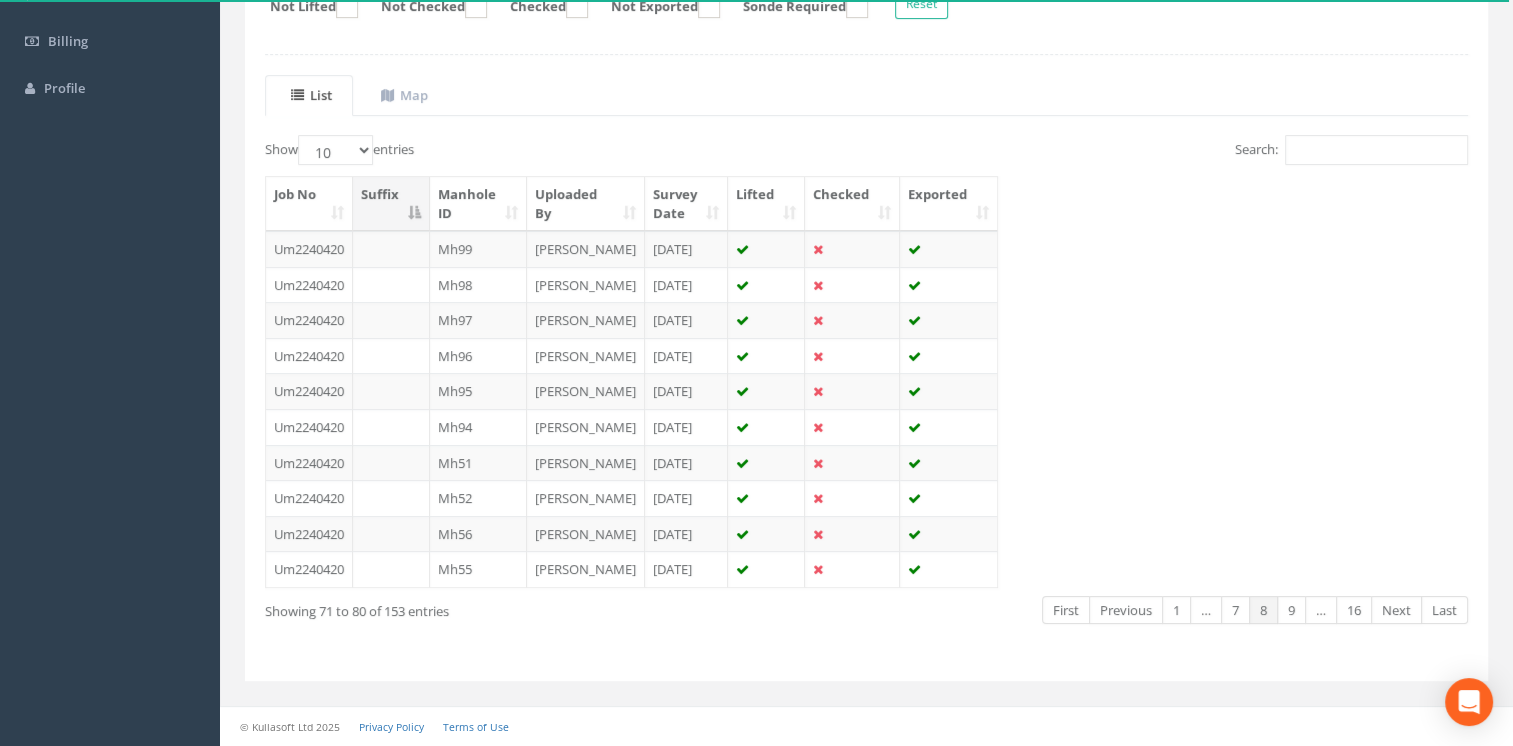 click on "Next" at bounding box center [1396, 610] 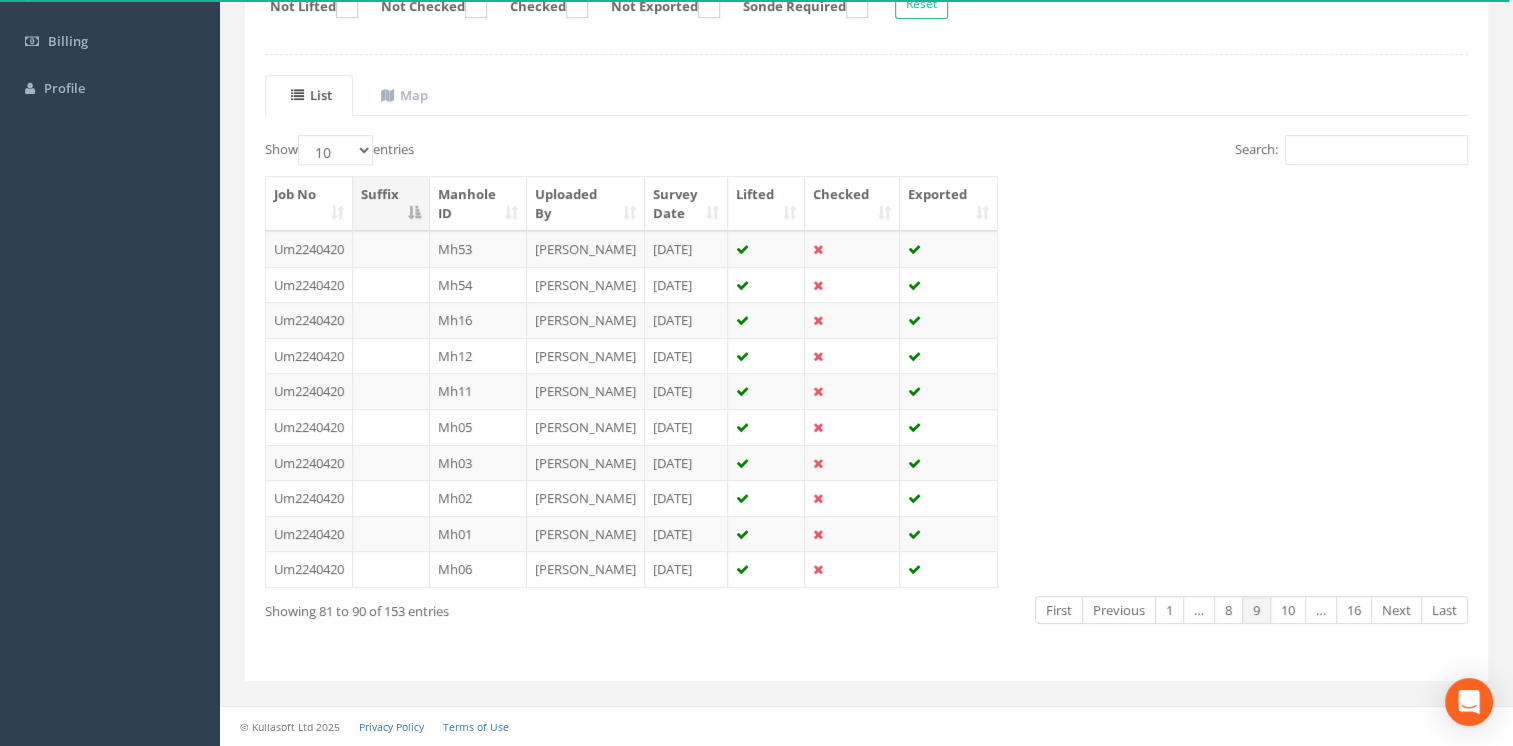 click on "Next" at bounding box center [1396, 610] 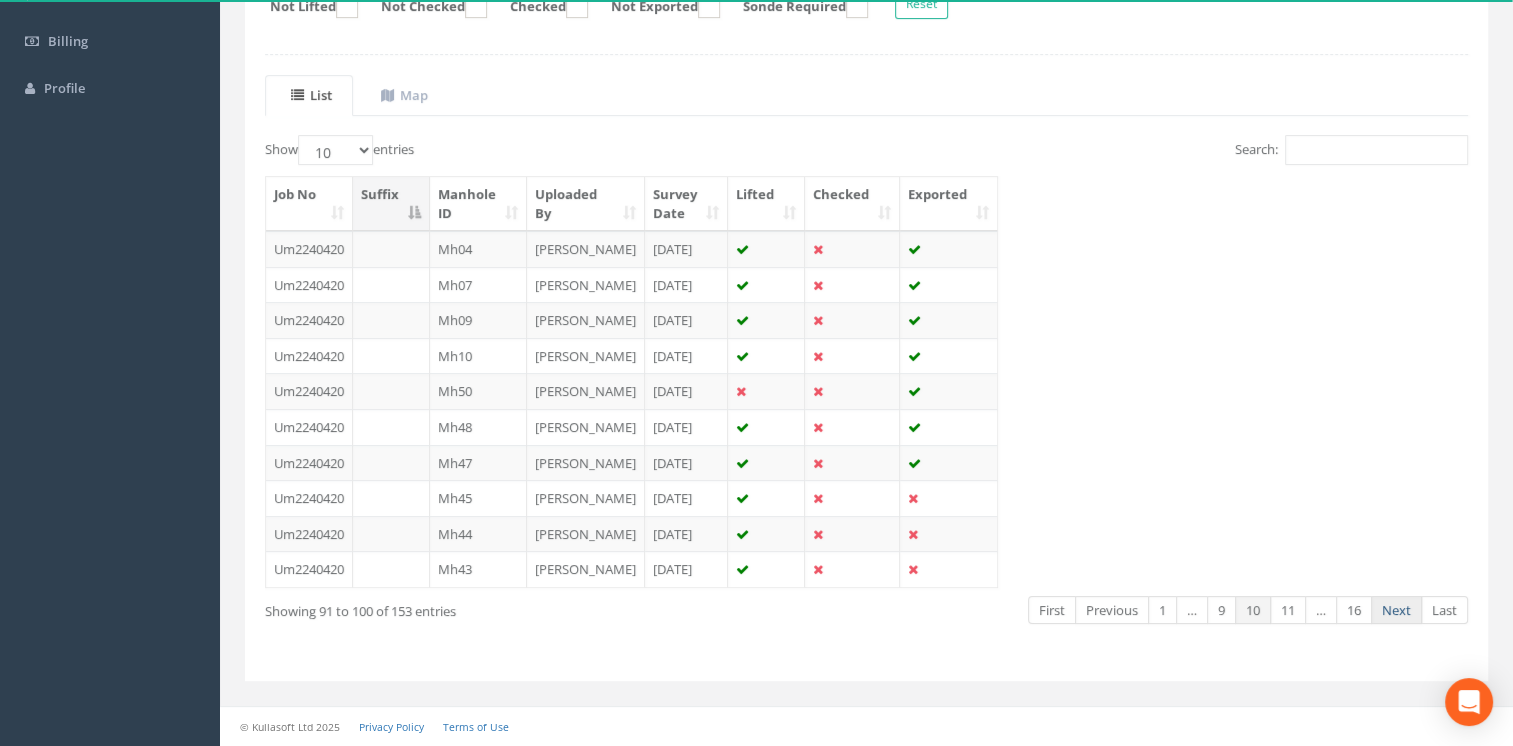click on "Next" at bounding box center (1396, 610) 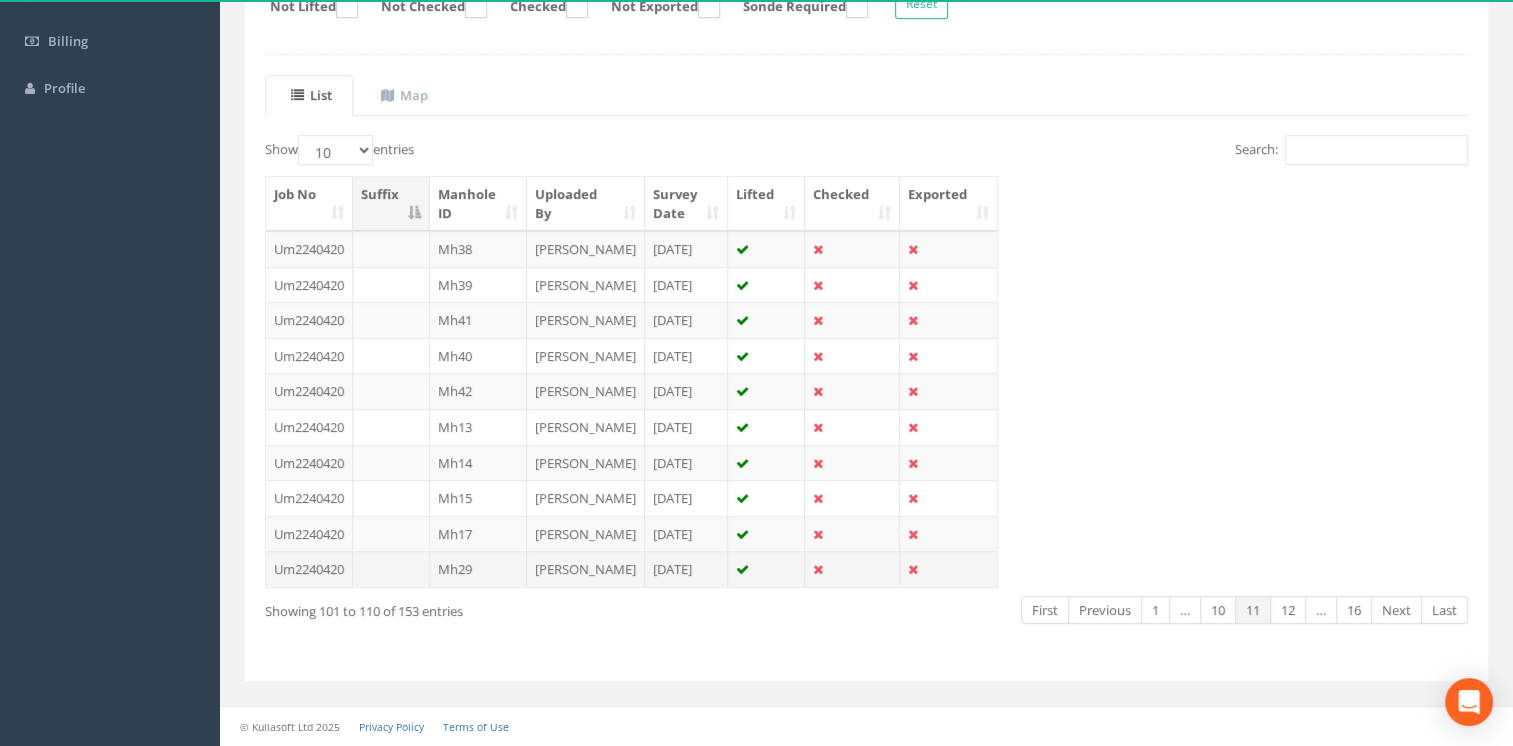 click on "Mh29" at bounding box center [478, 569] 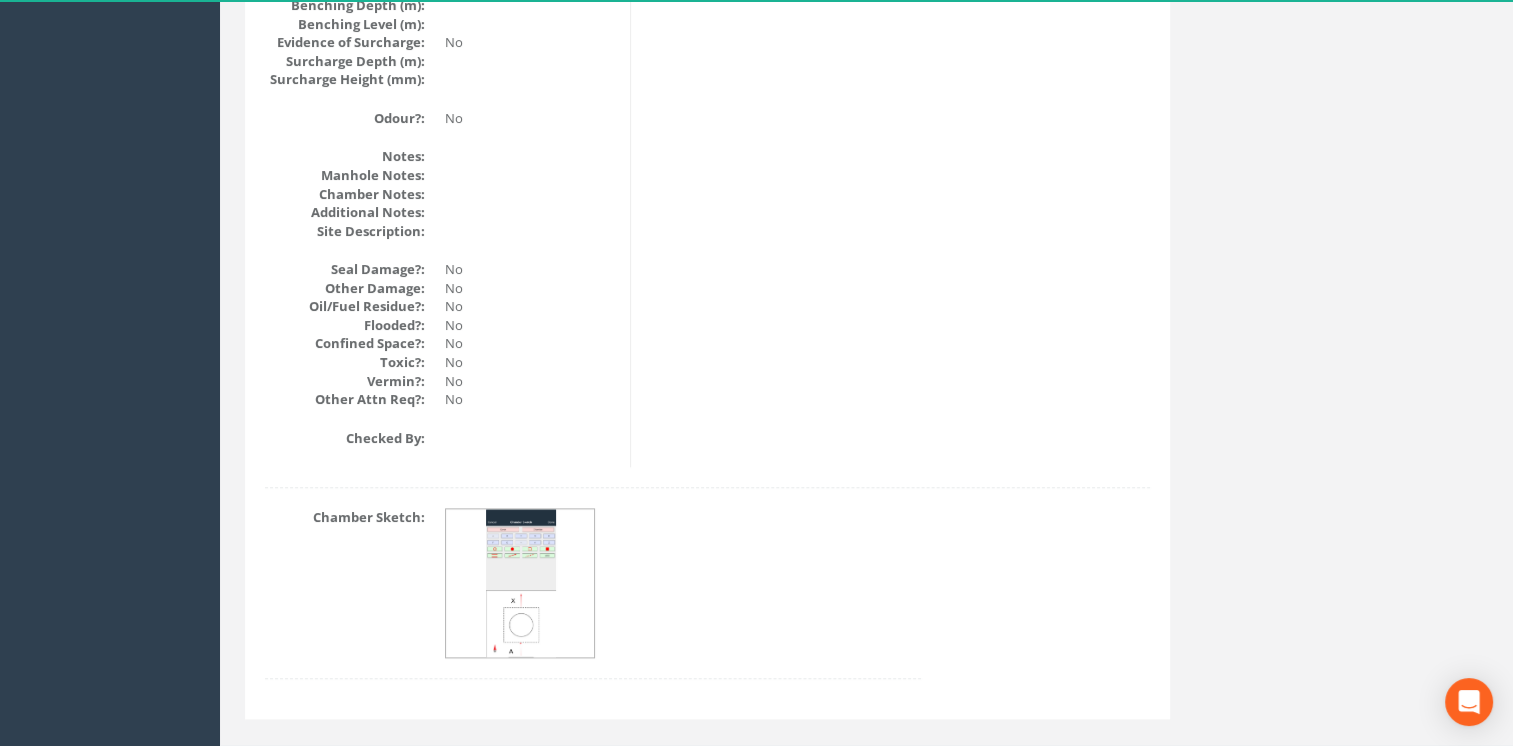 scroll, scrollTop: 2336, scrollLeft: 0, axis: vertical 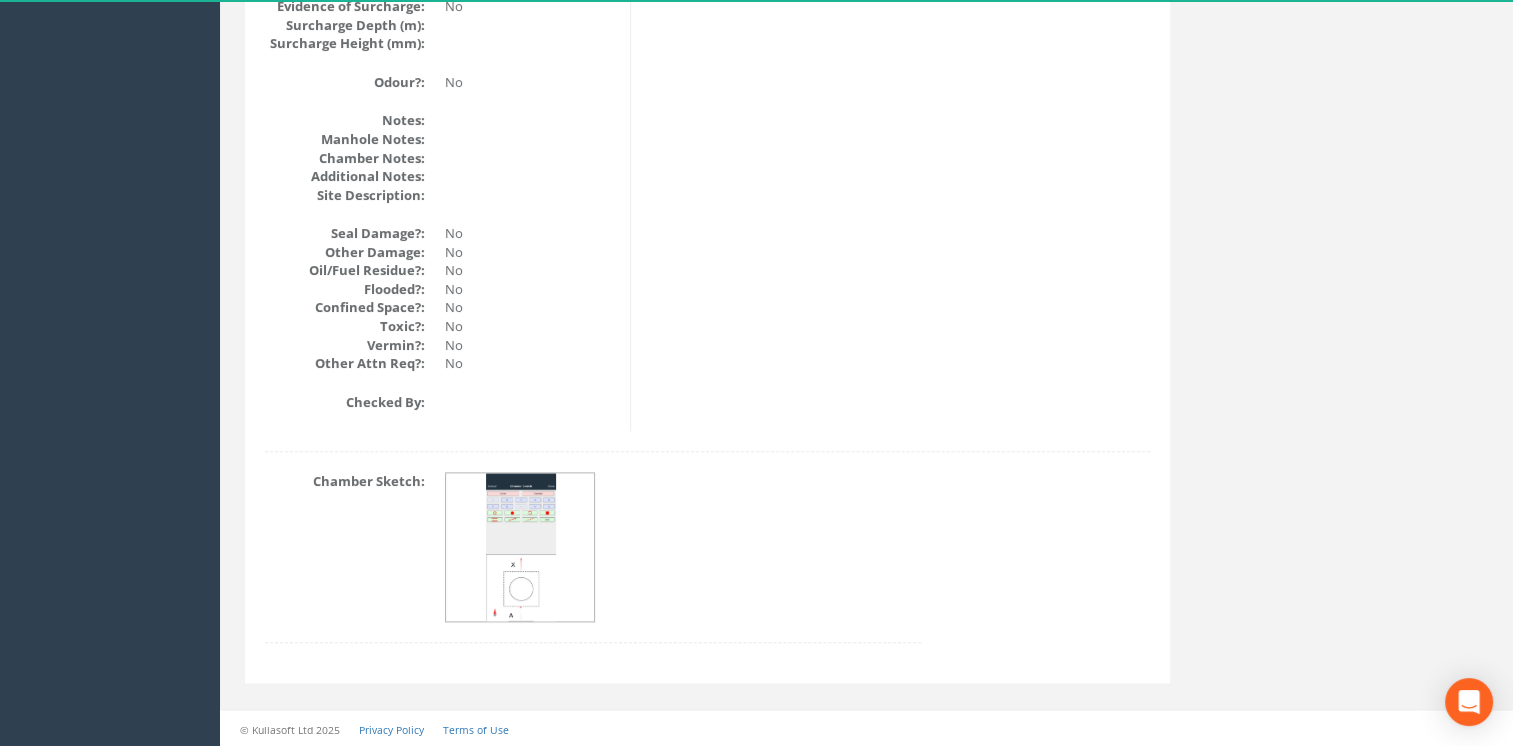 click at bounding box center (520, 548) 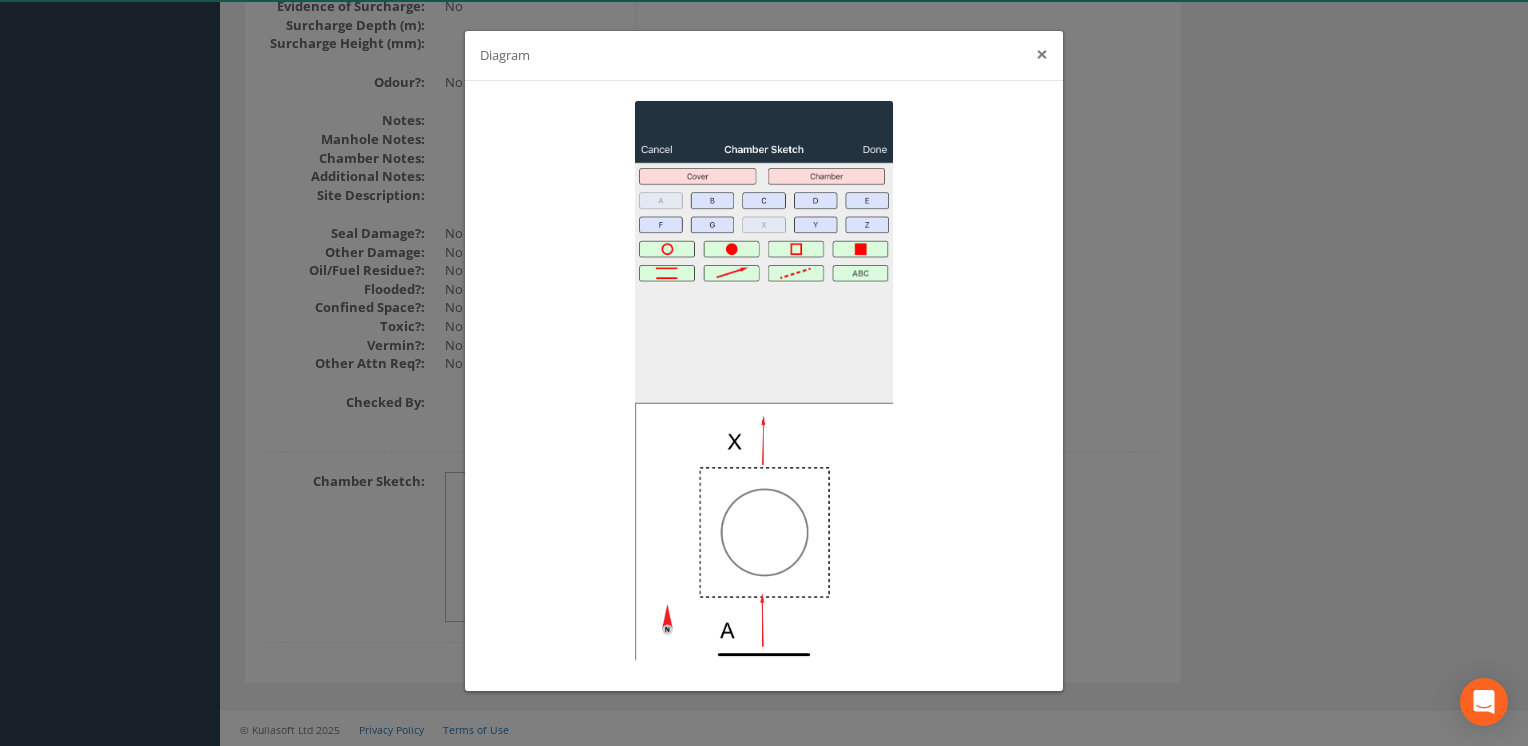 click on "×" at bounding box center (1042, 54) 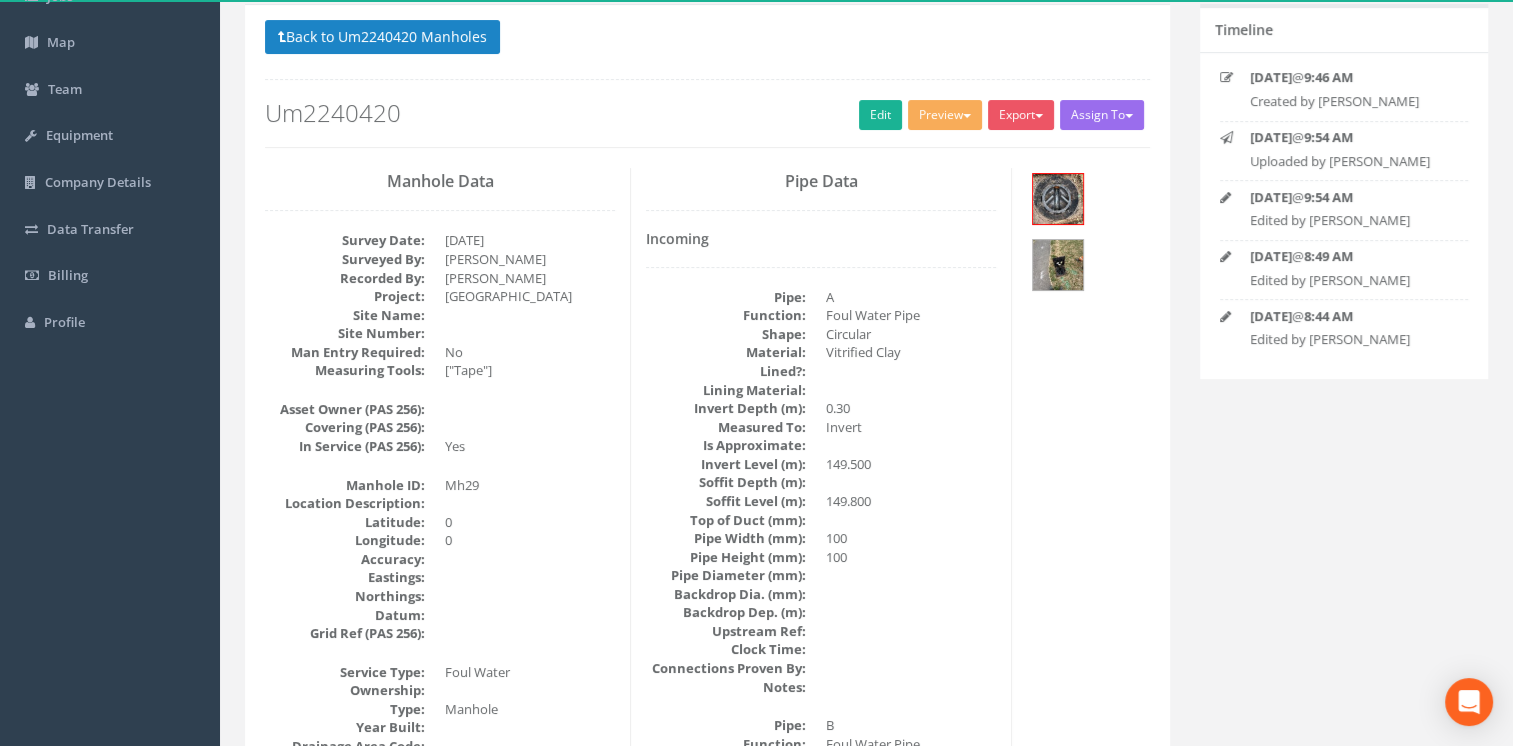 scroll, scrollTop: 0, scrollLeft: 0, axis: both 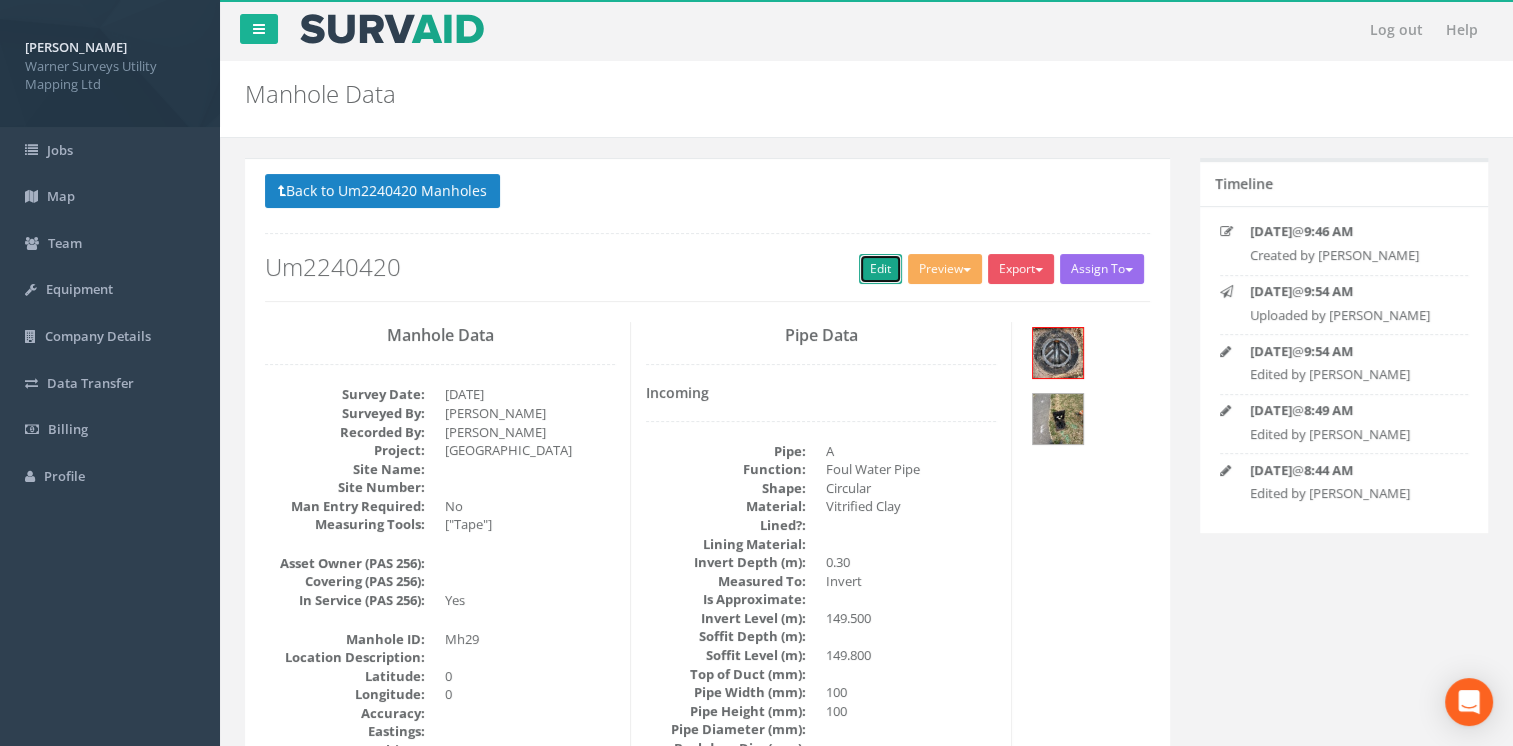 click on "Edit" at bounding box center [880, 269] 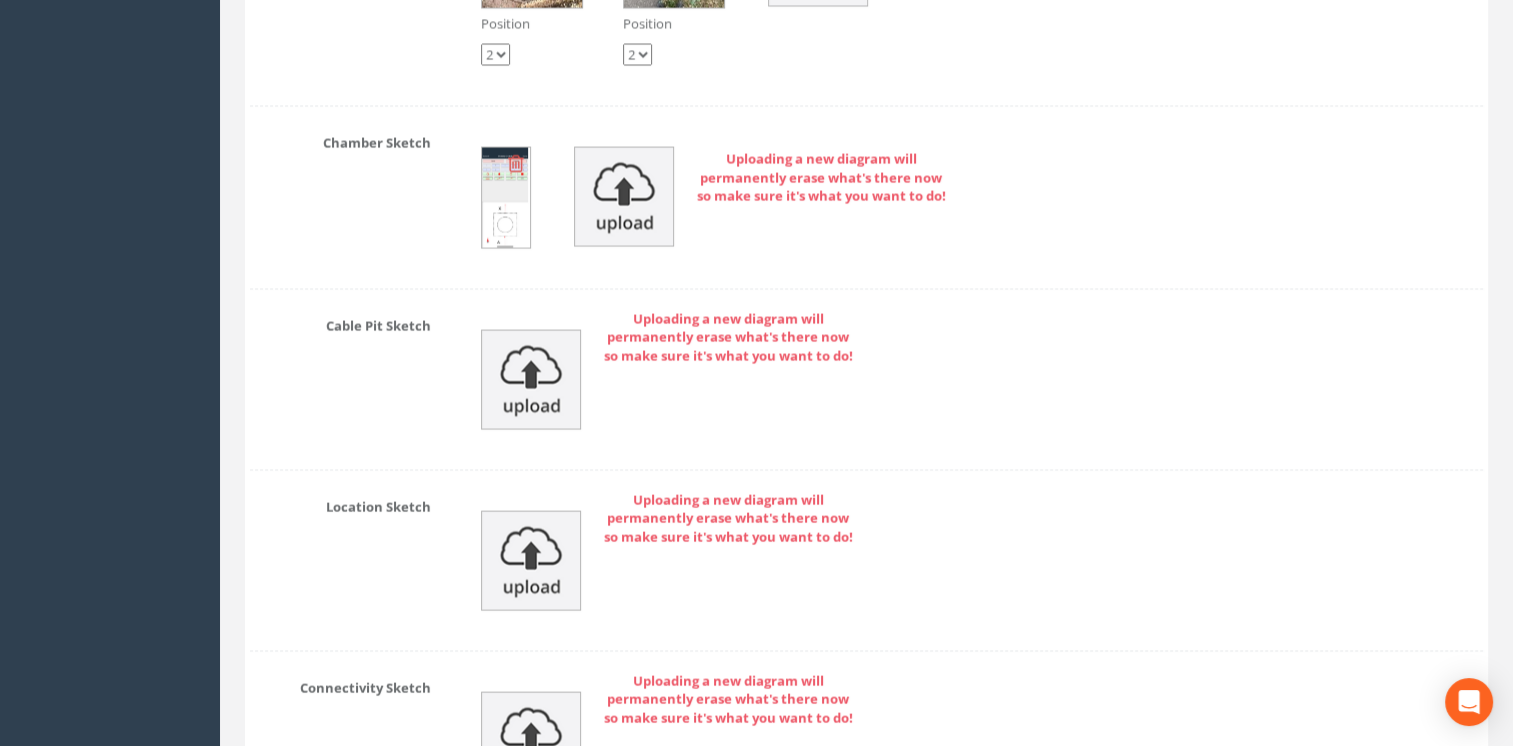 scroll, scrollTop: 3600, scrollLeft: 0, axis: vertical 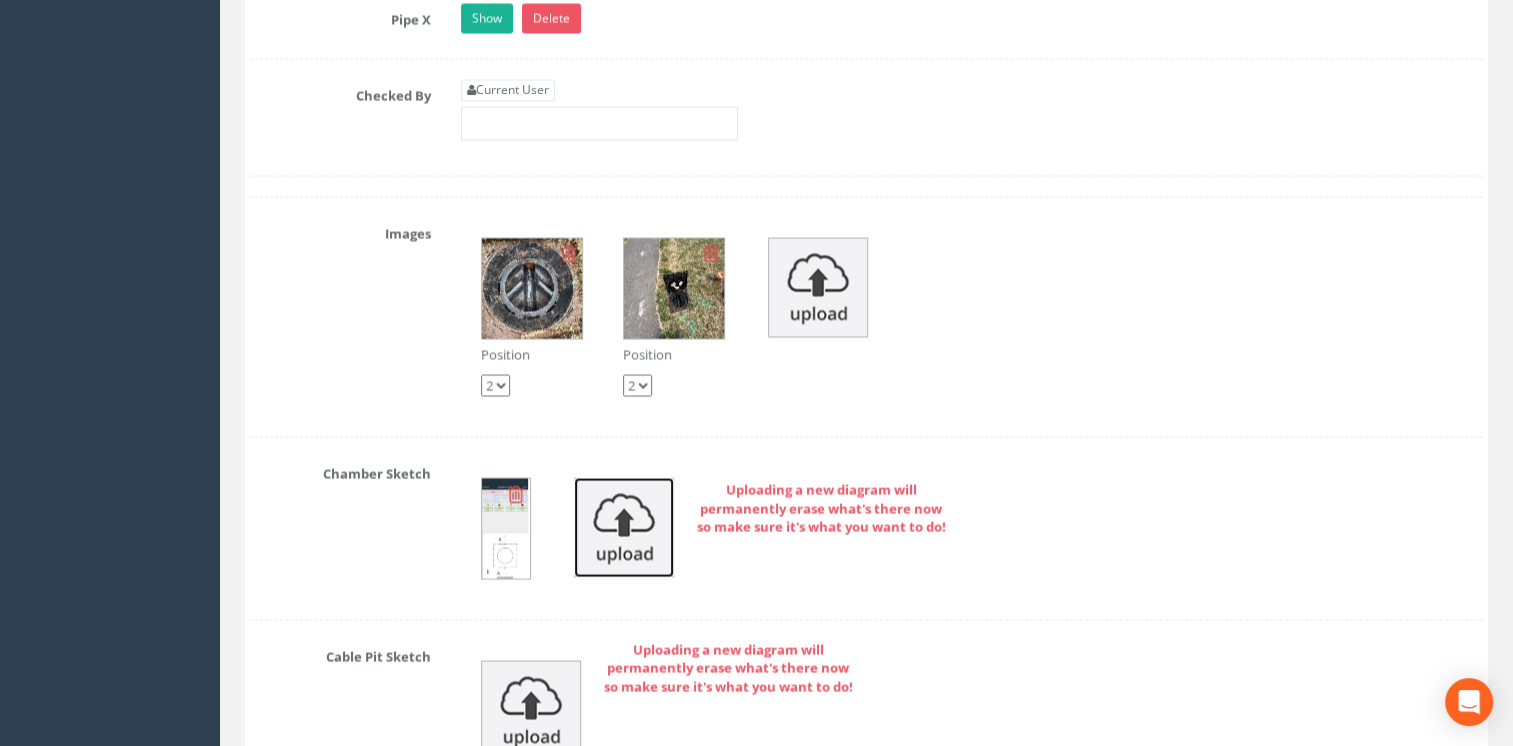 click at bounding box center (624, 527) 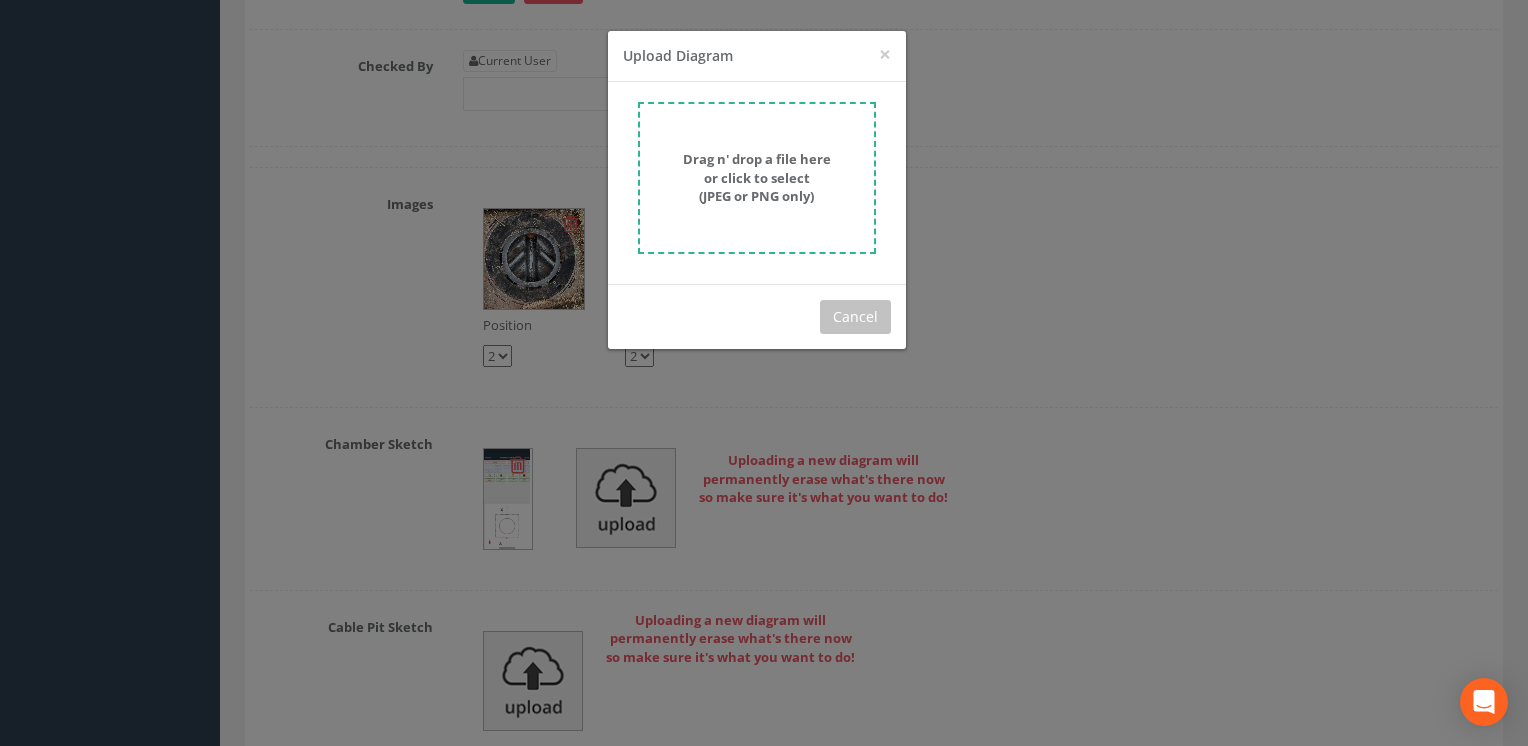 click on "Drag n' drop a file here or click to select (JPEG or PNG only)" at bounding box center (757, 177) 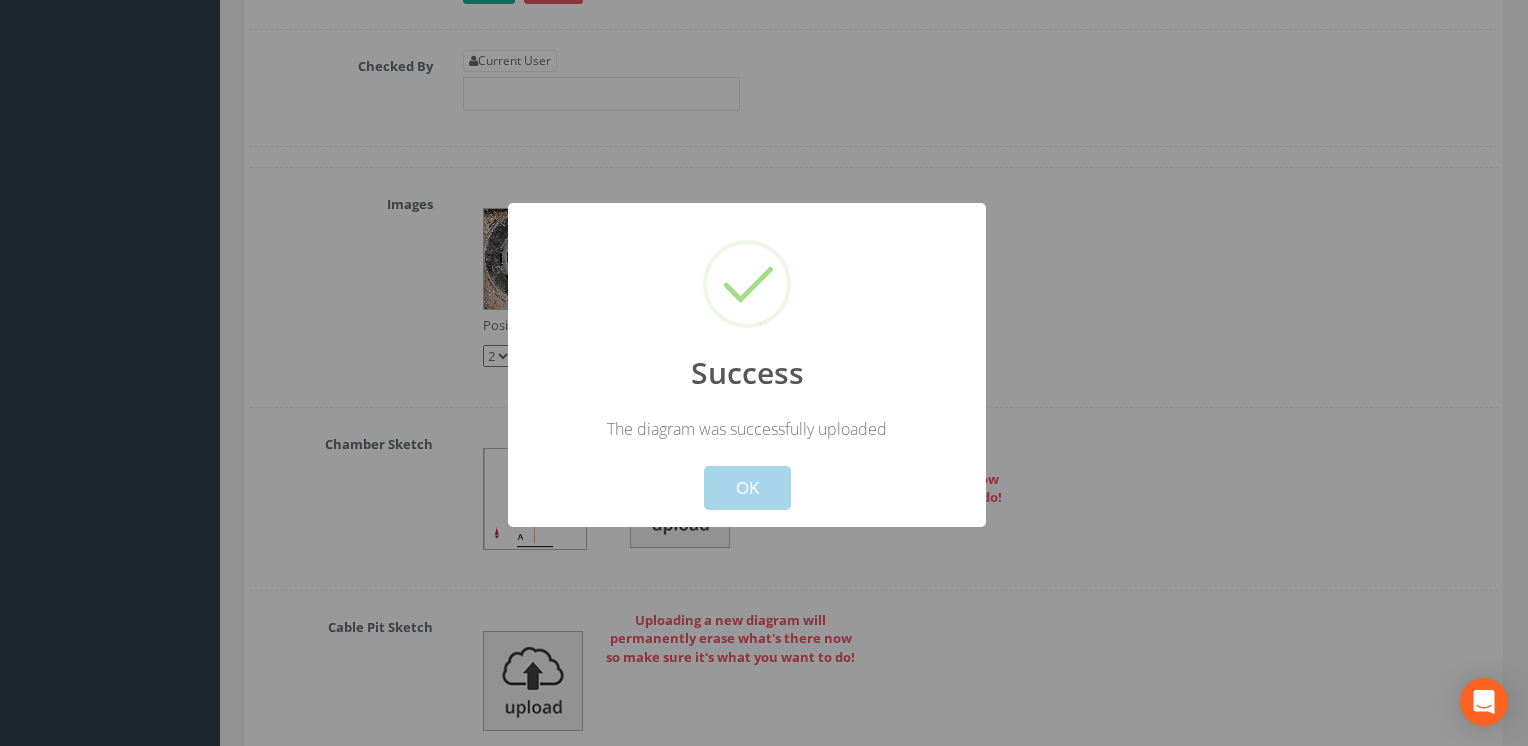 click on "OK" at bounding box center [747, 488] 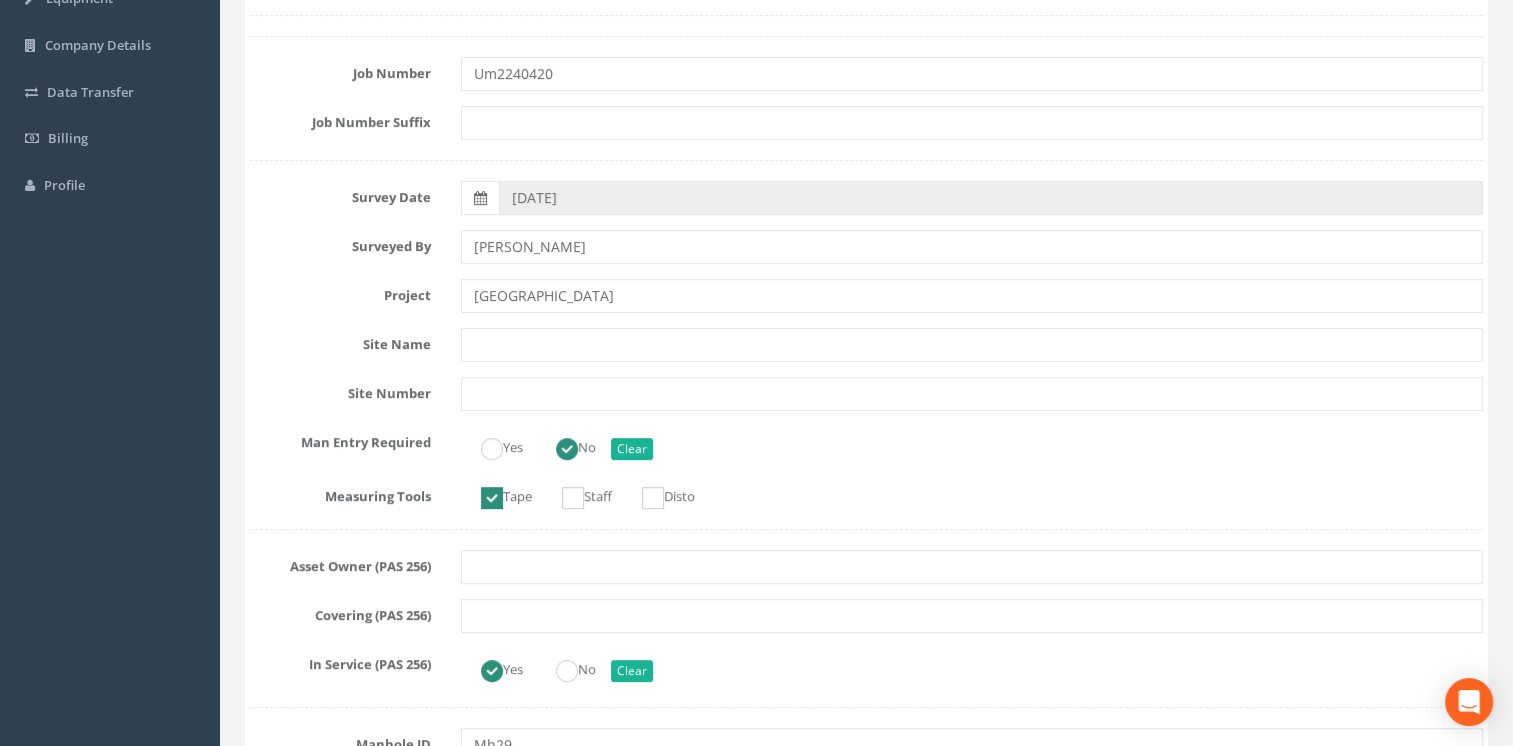 scroll, scrollTop: 0, scrollLeft: 0, axis: both 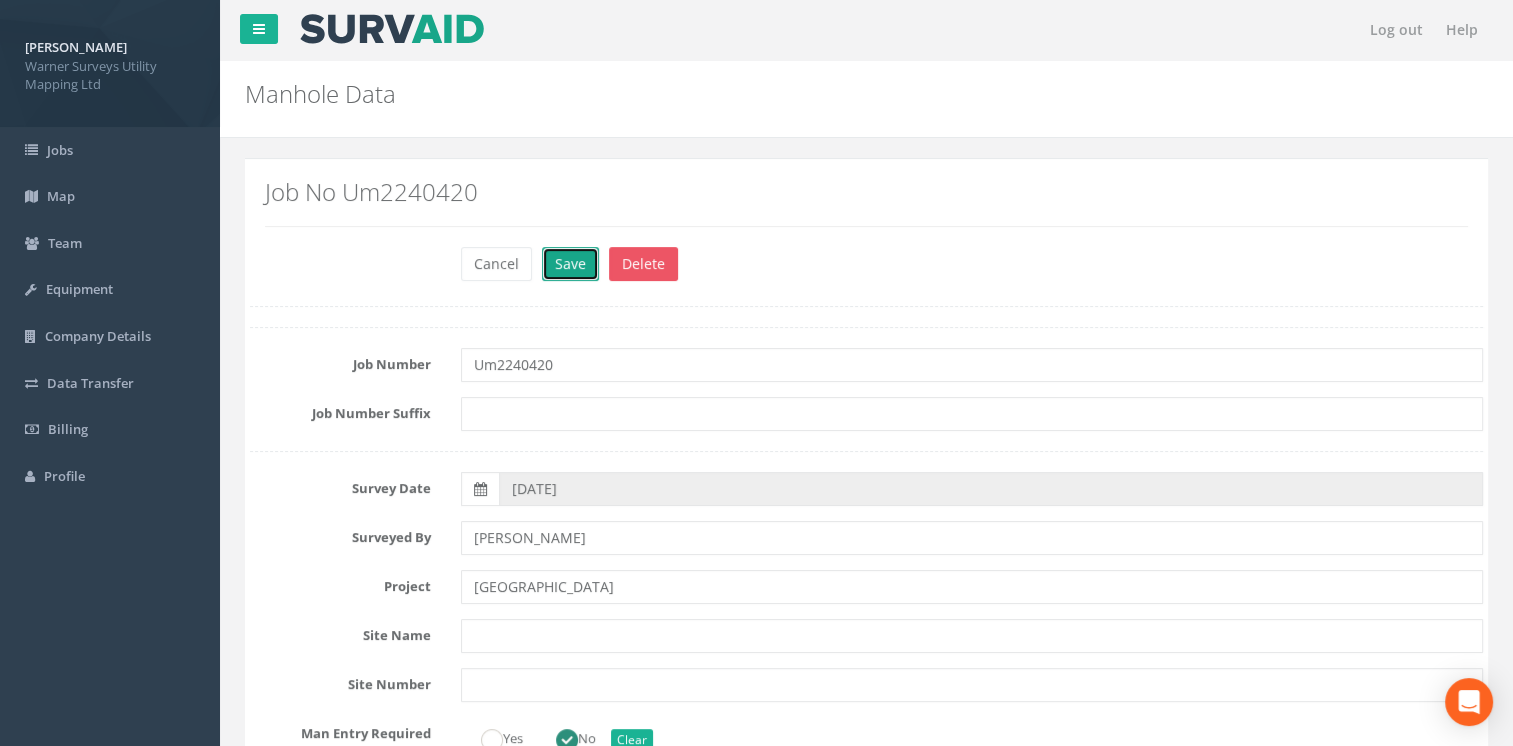 click on "Save" at bounding box center [570, 264] 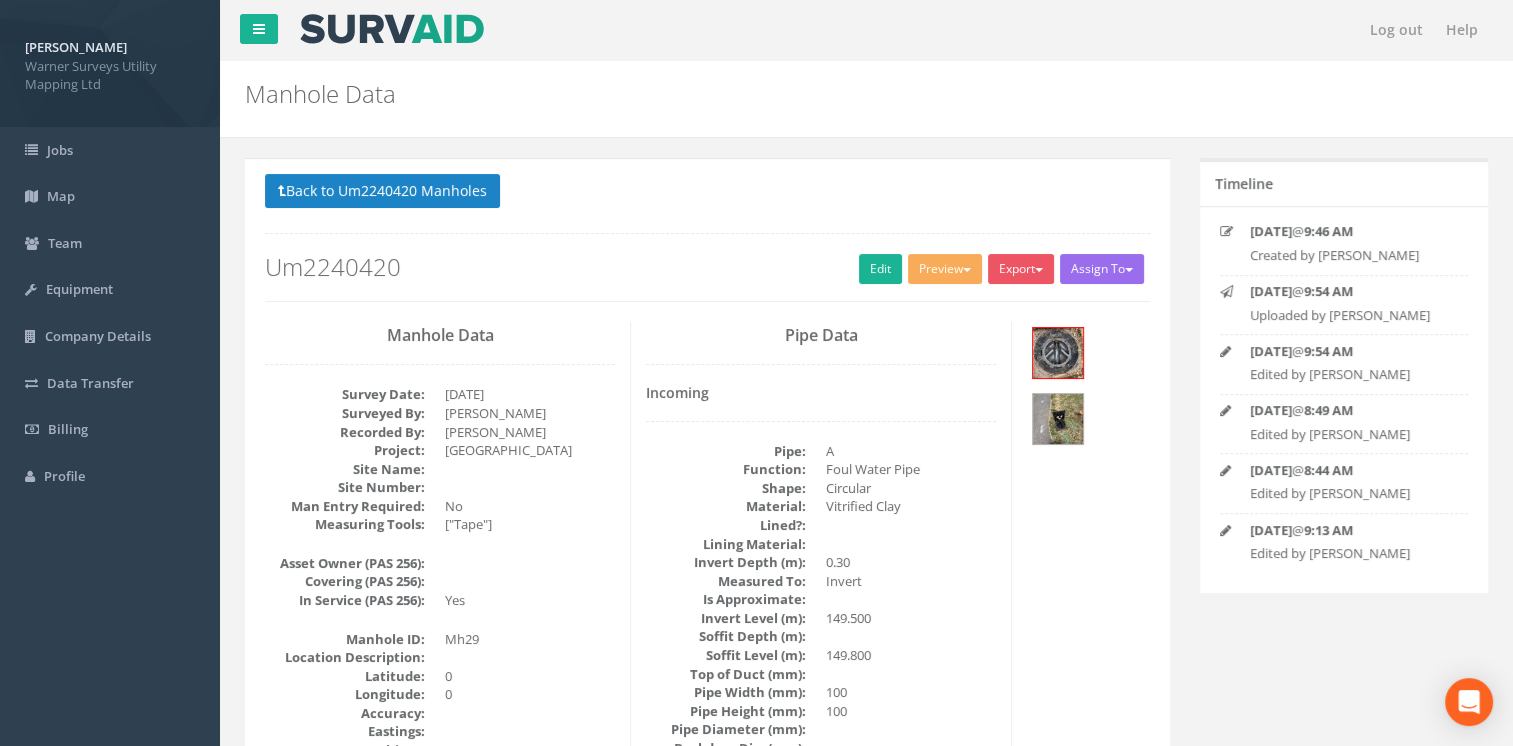 scroll, scrollTop: 0, scrollLeft: 0, axis: both 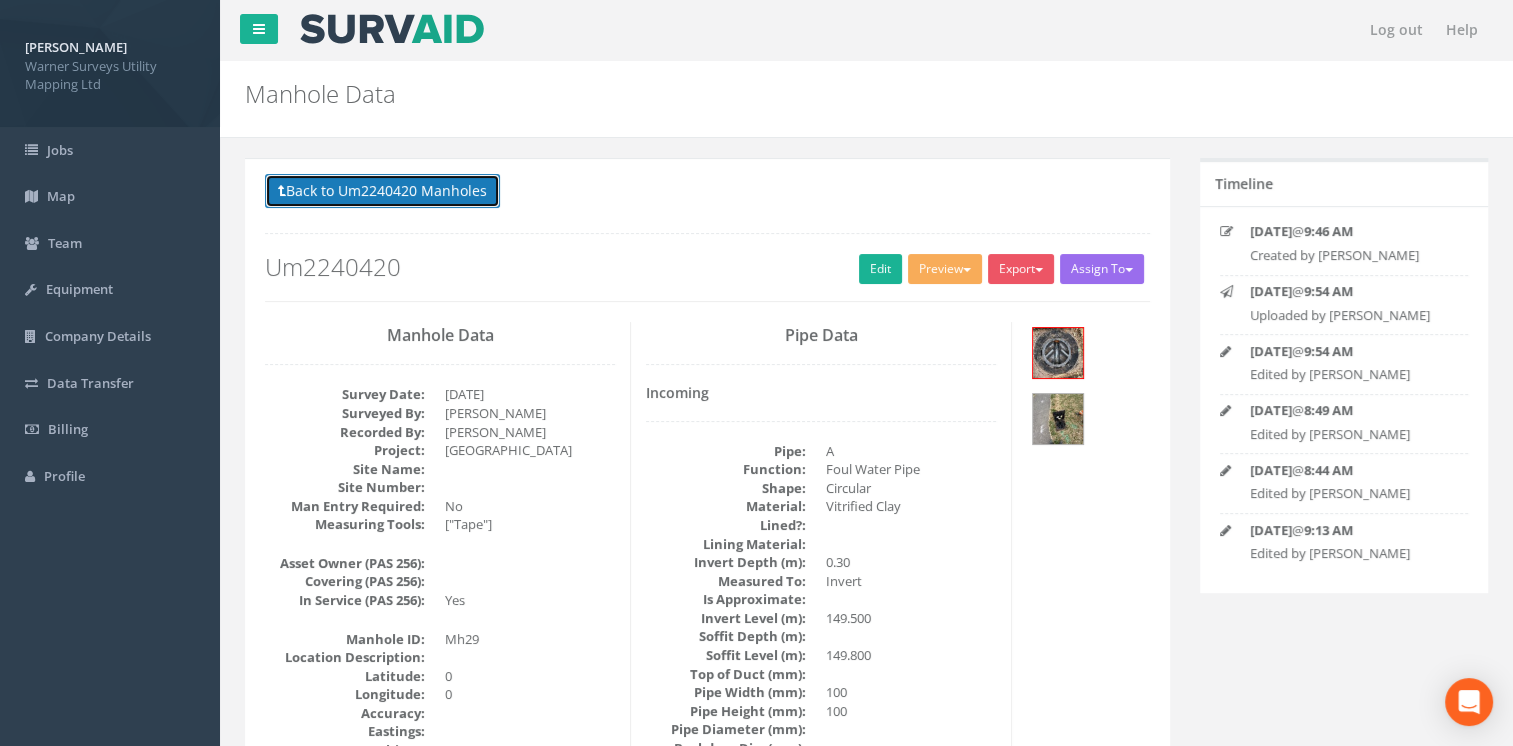 click on "Back to Um2240420 Manholes" at bounding box center [382, 191] 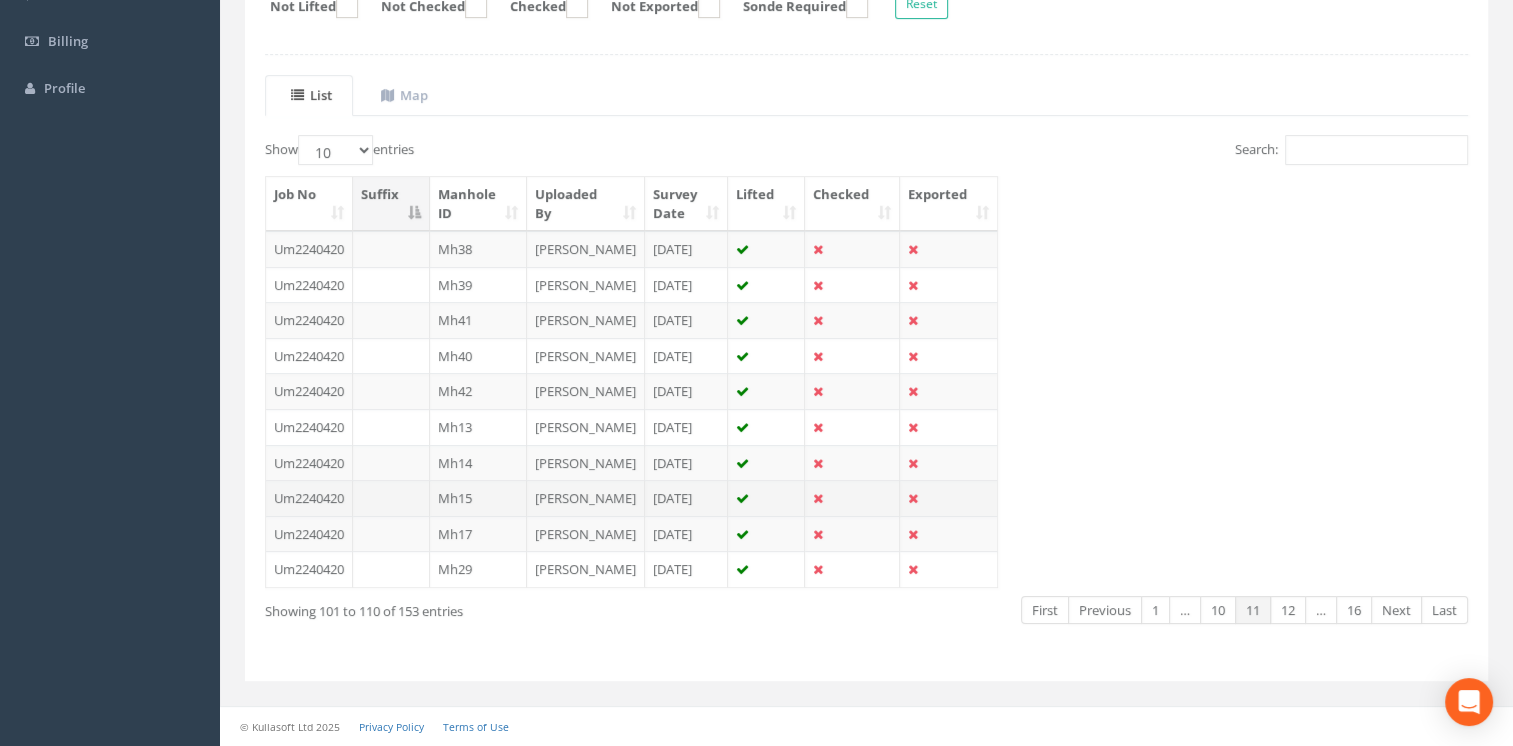 scroll, scrollTop: 468, scrollLeft: 0, axis: vertical 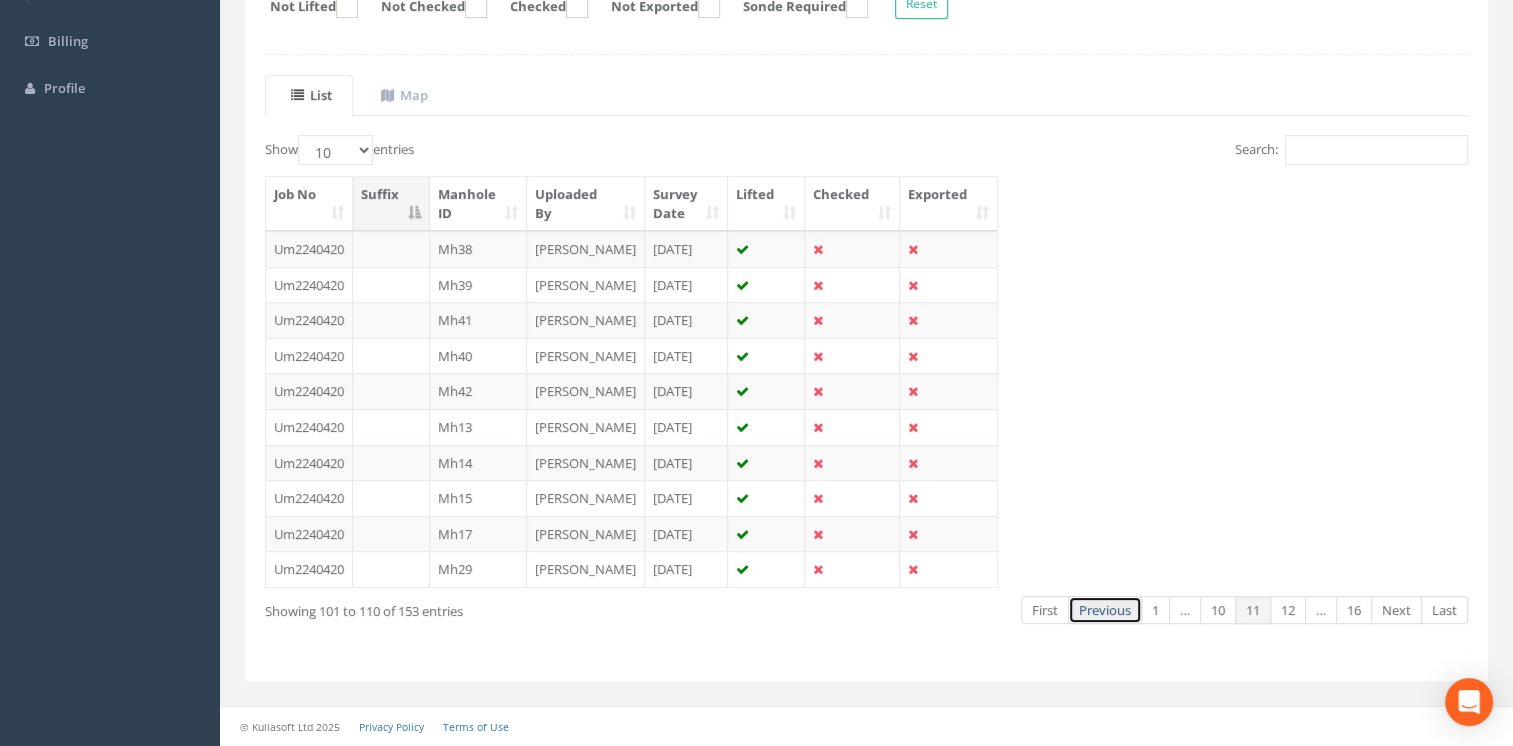 click on "Previous" at bounding box center [1105, 610] 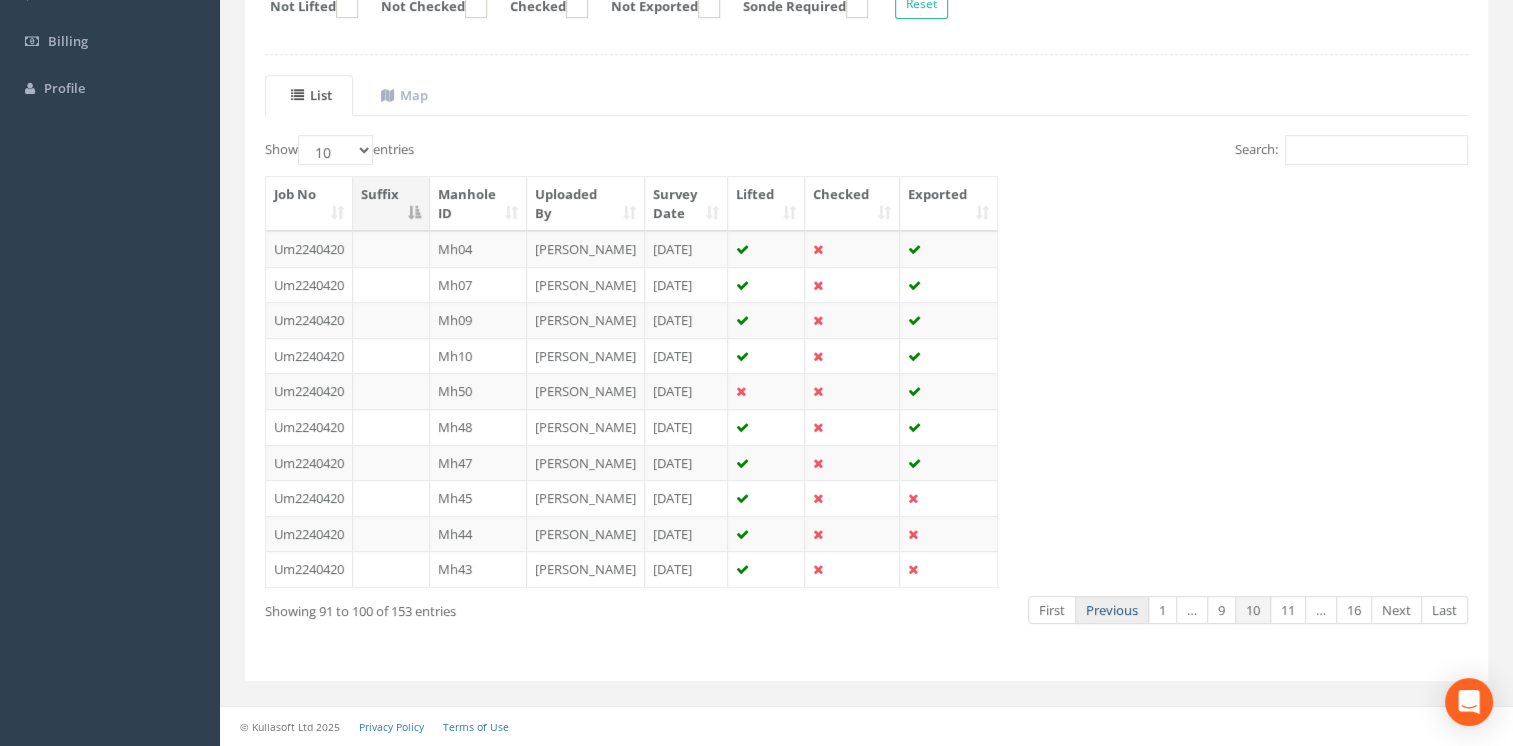 click on "Previous" at bounding box center [1112, 610] 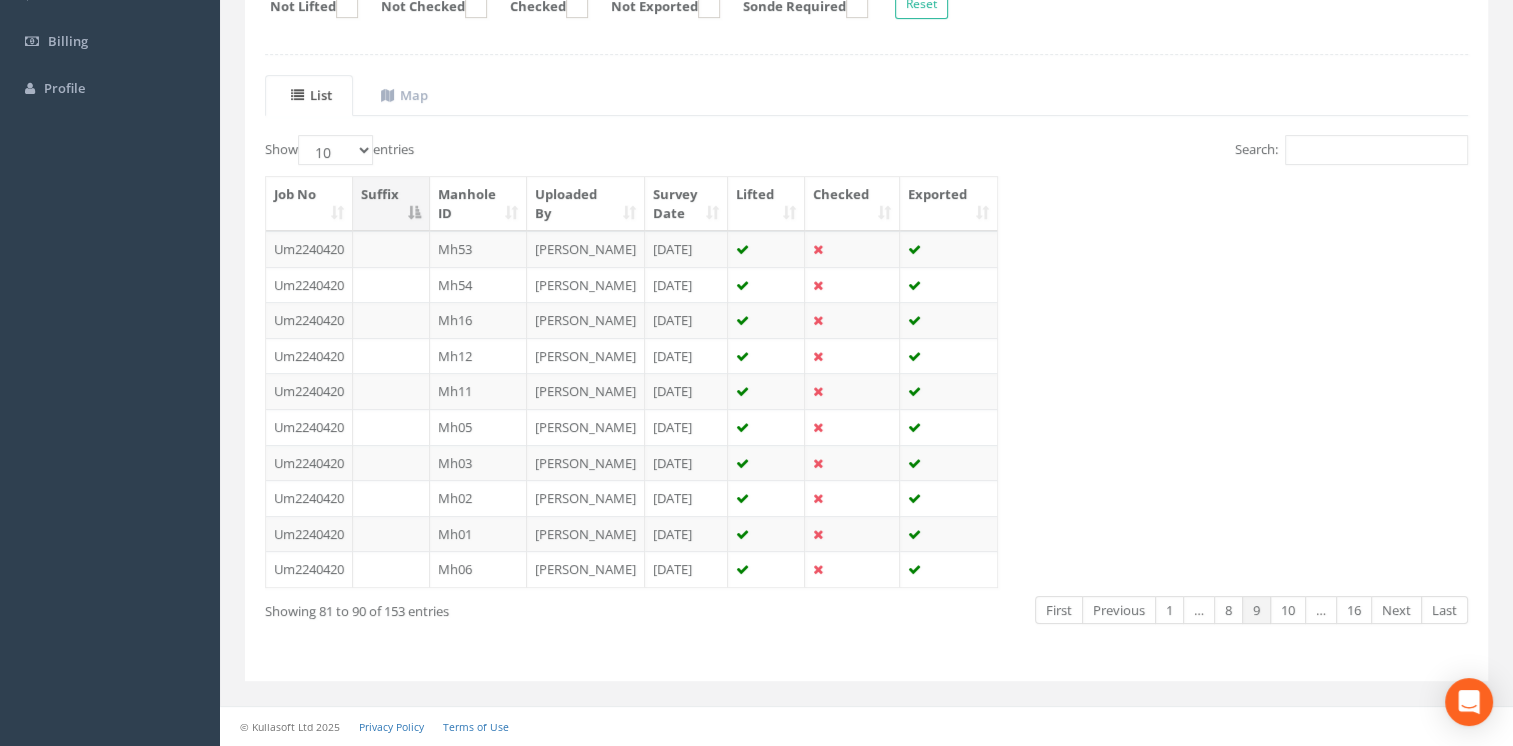 click on "Previous" at bounding box center (1119, 610) 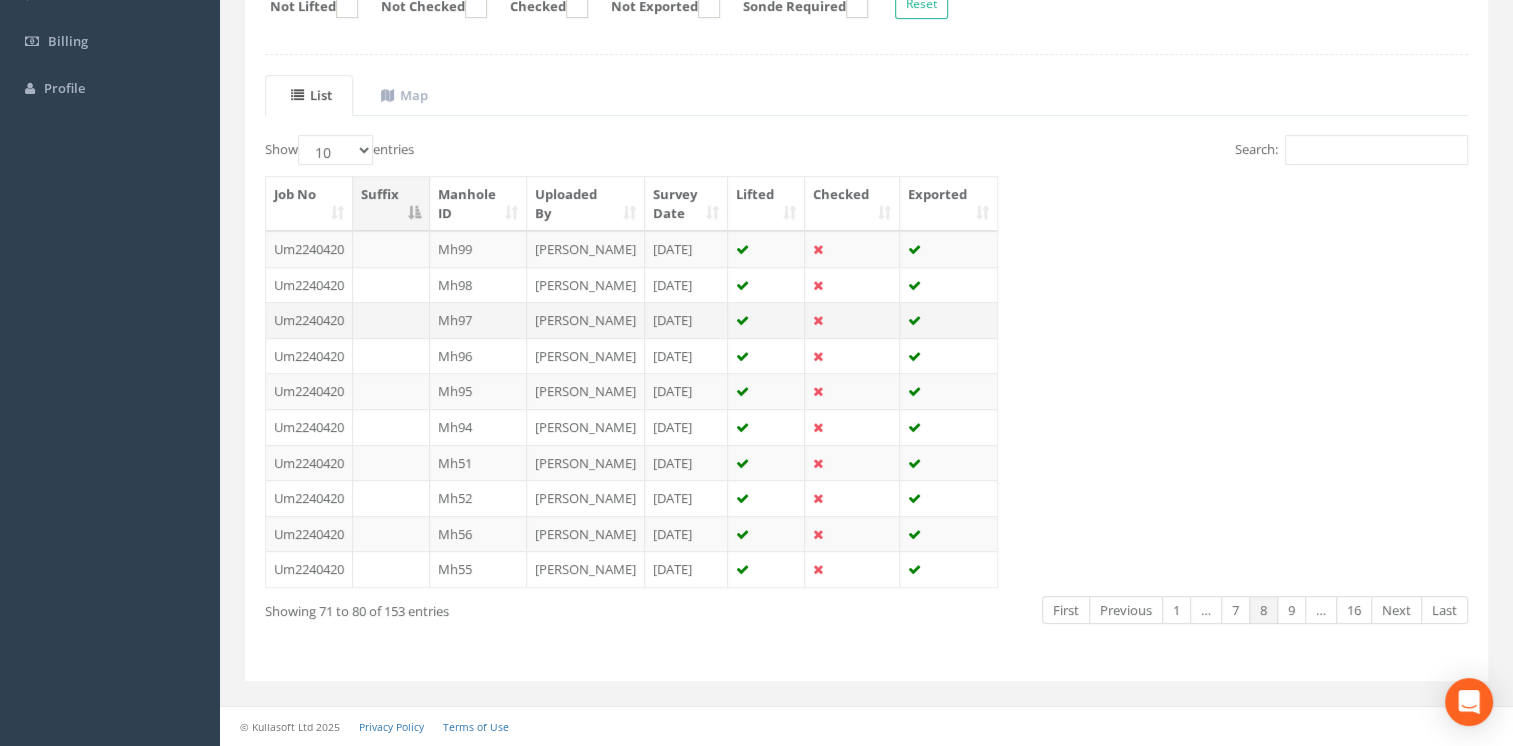 click on "Mh97" at bounding box center [478, 320] 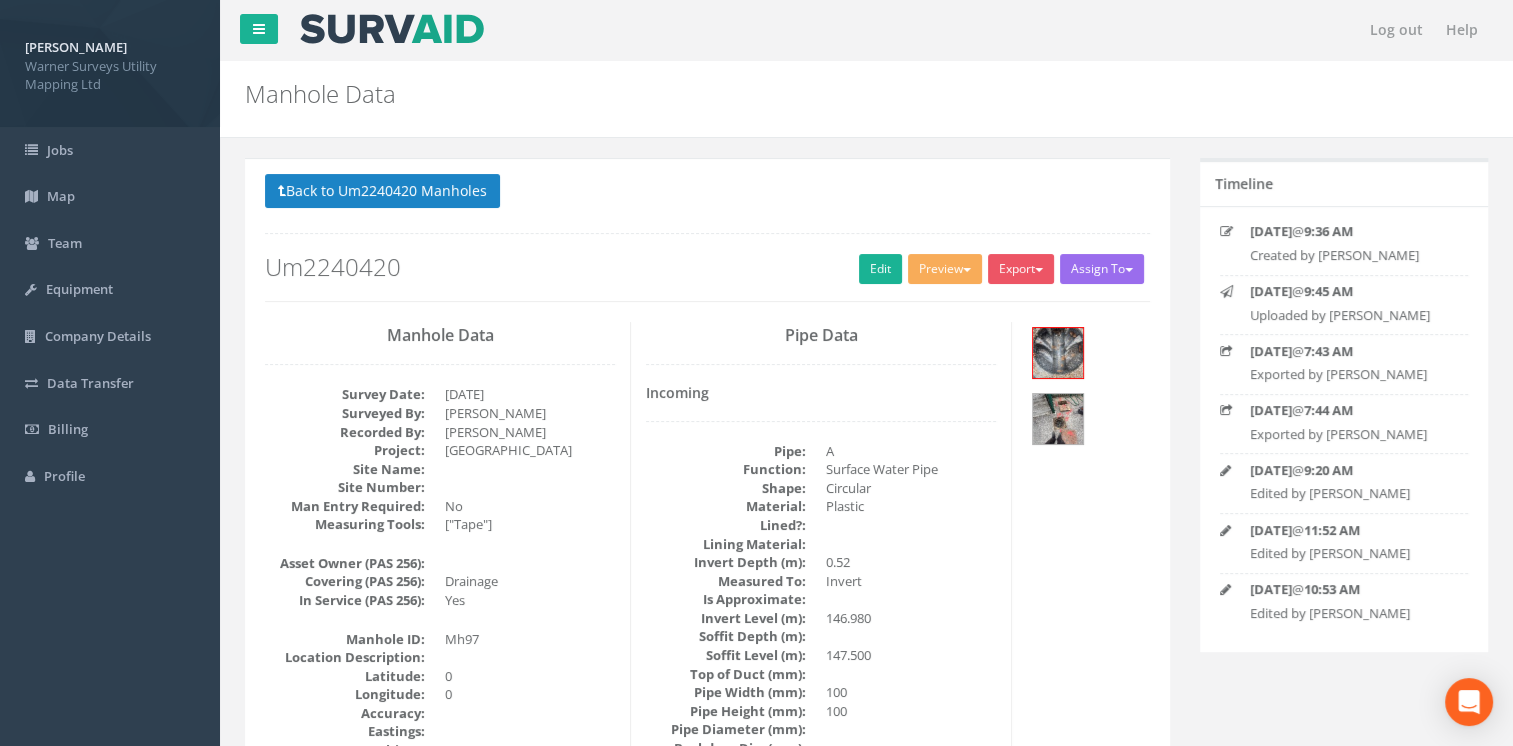 scroll, scrollTop: 0, scrollLeft: 0, axis: both 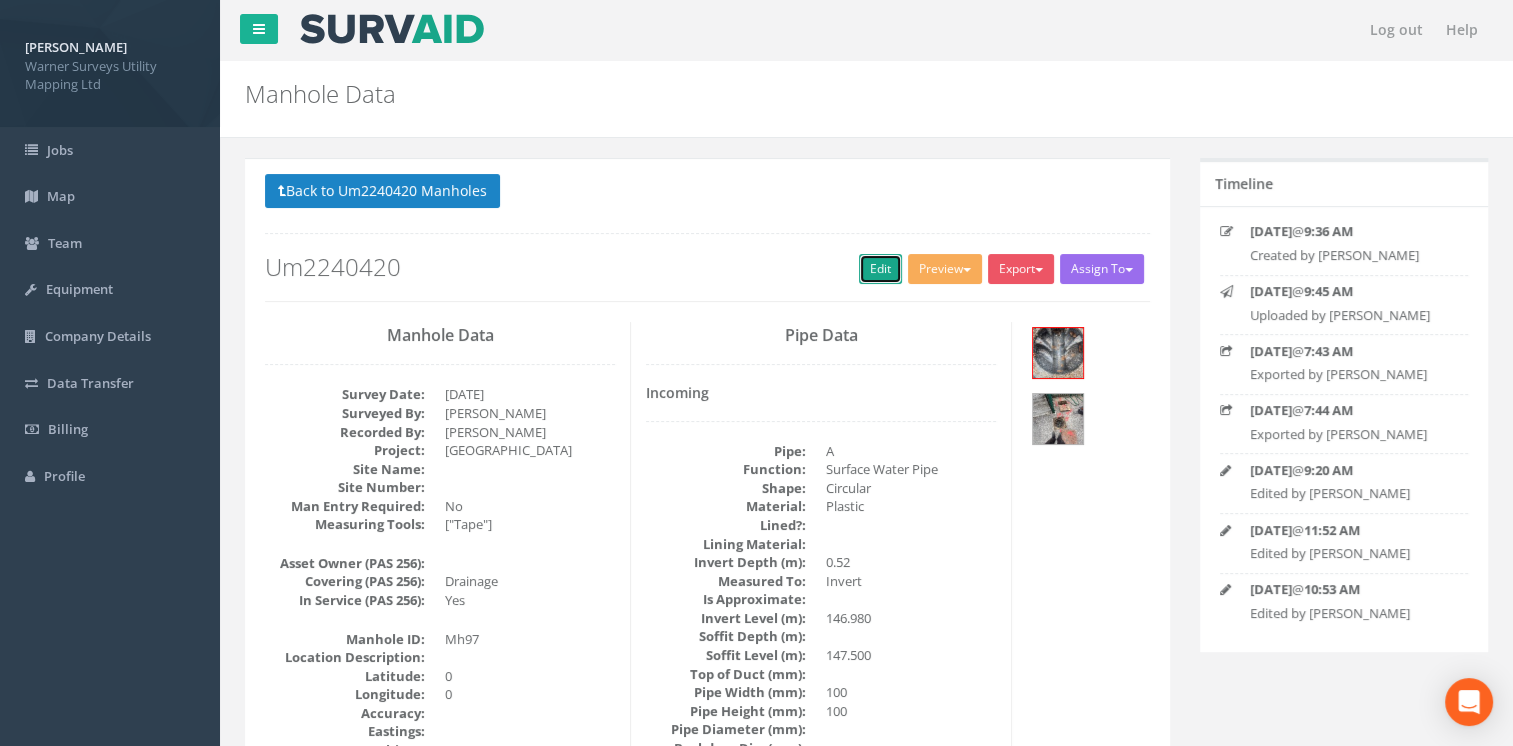 click on "Edit" at bounding box center (880, 269) 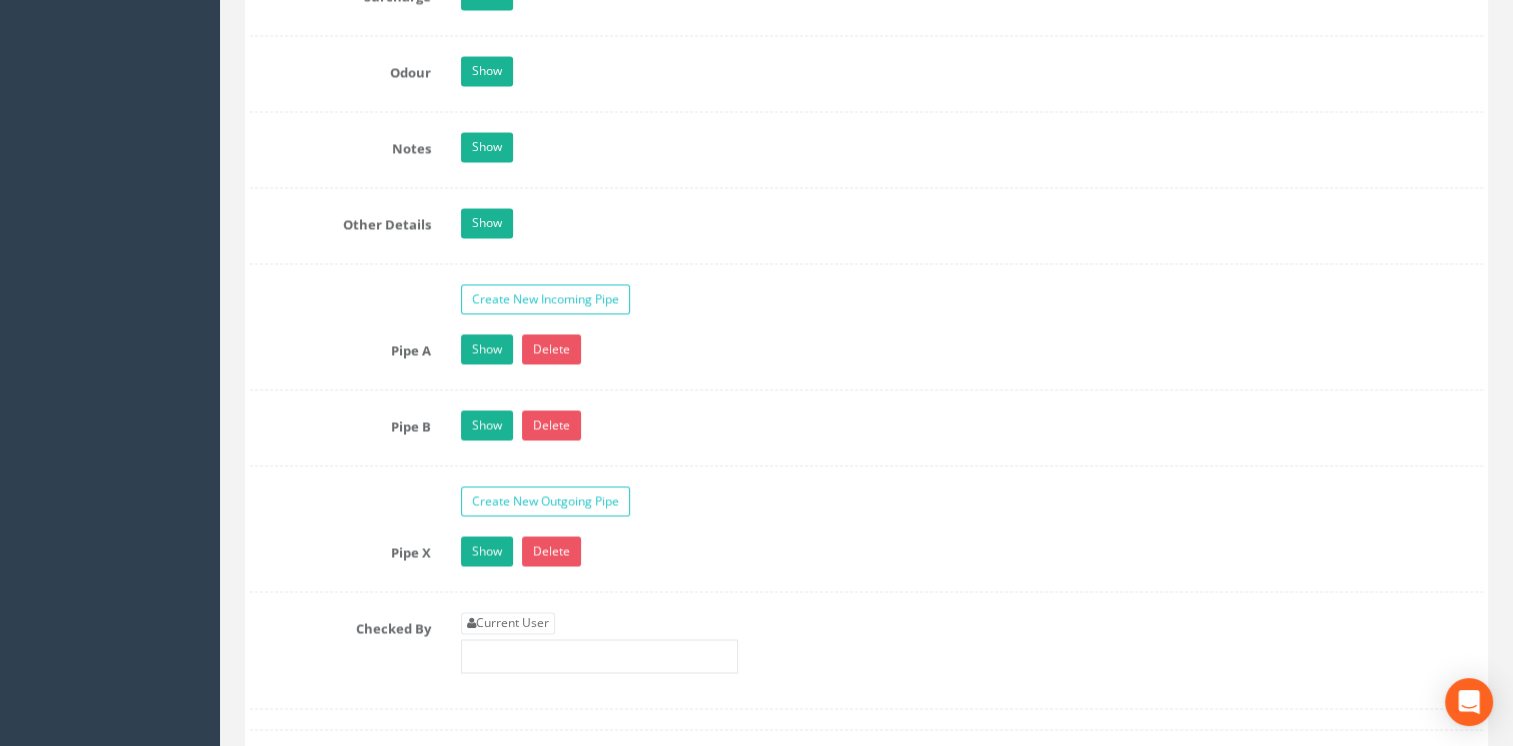 scroll, scrollTop: 3200, scrollLeft: 0, axis: vertical 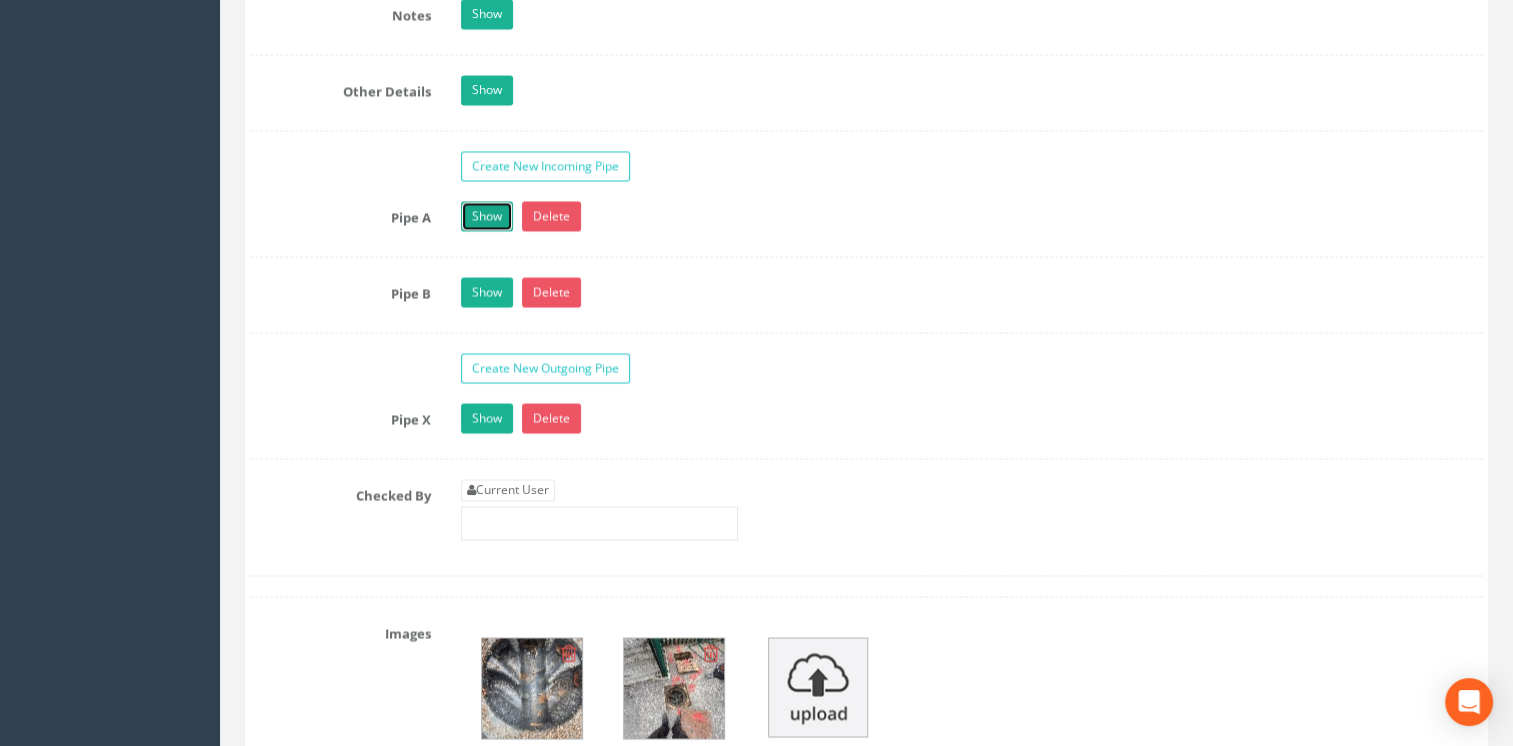 click on "Show" at bounding box center (487, 216) 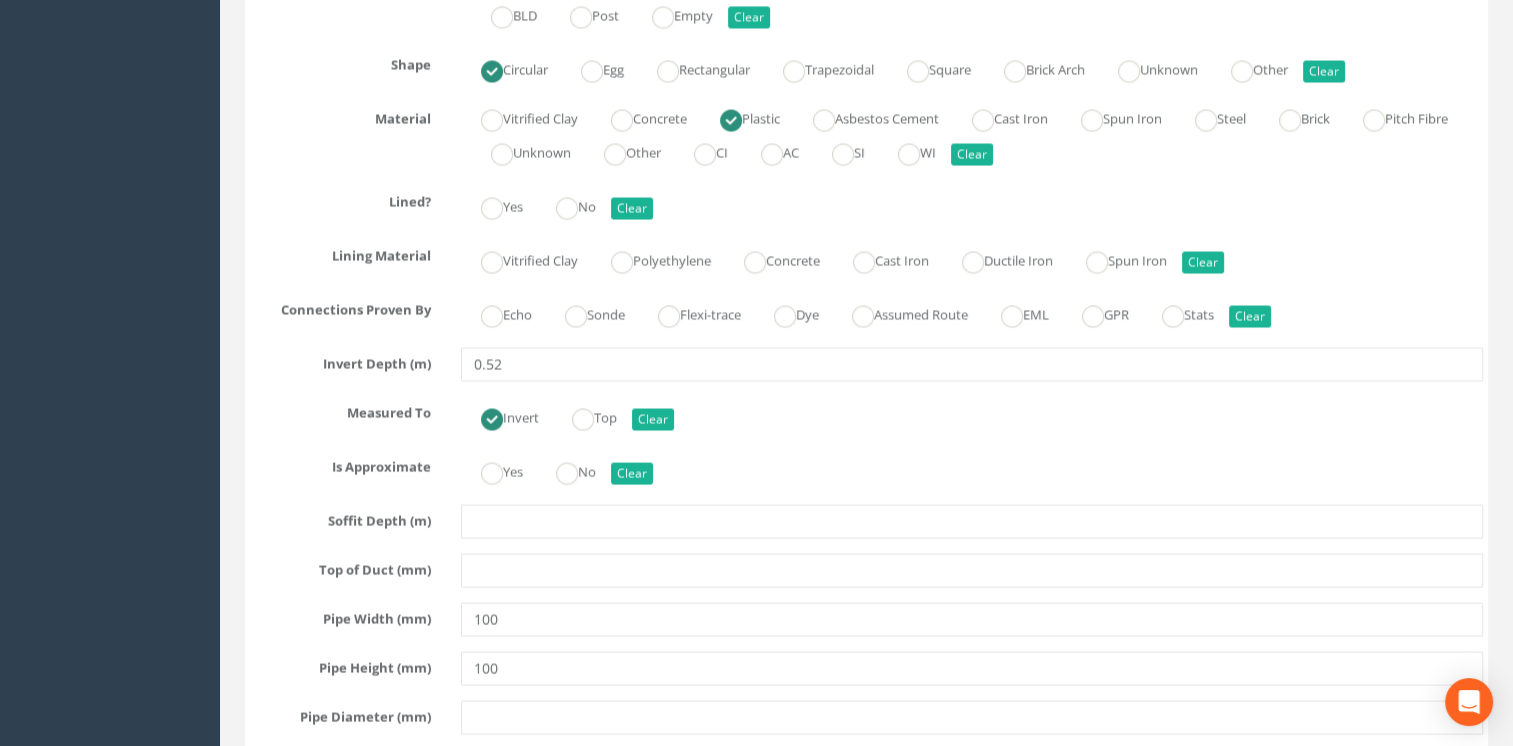 scroll, scrollTop: 3300, scrollLeft: 0, axis: vertical 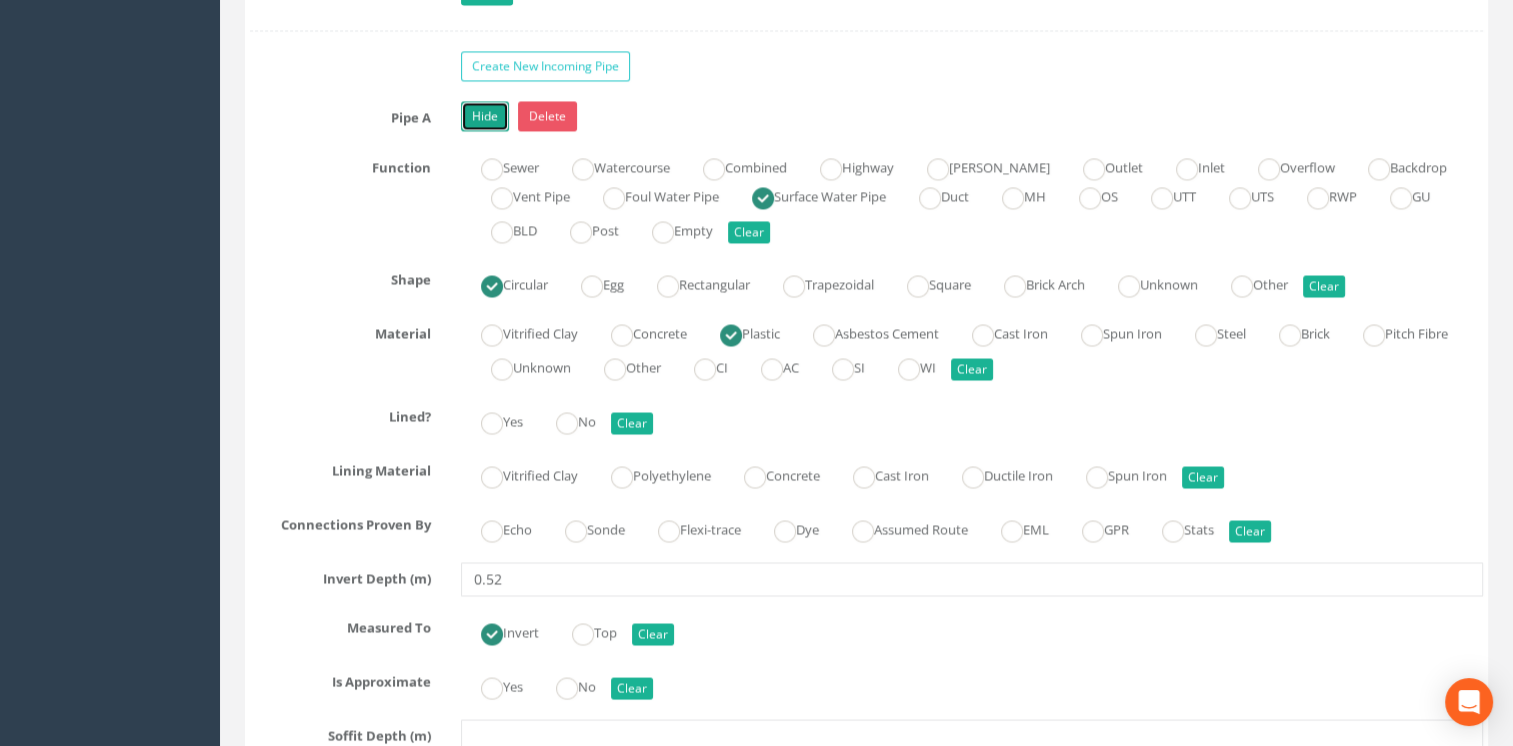 click on "Hide" at bounding box center [485, 116] 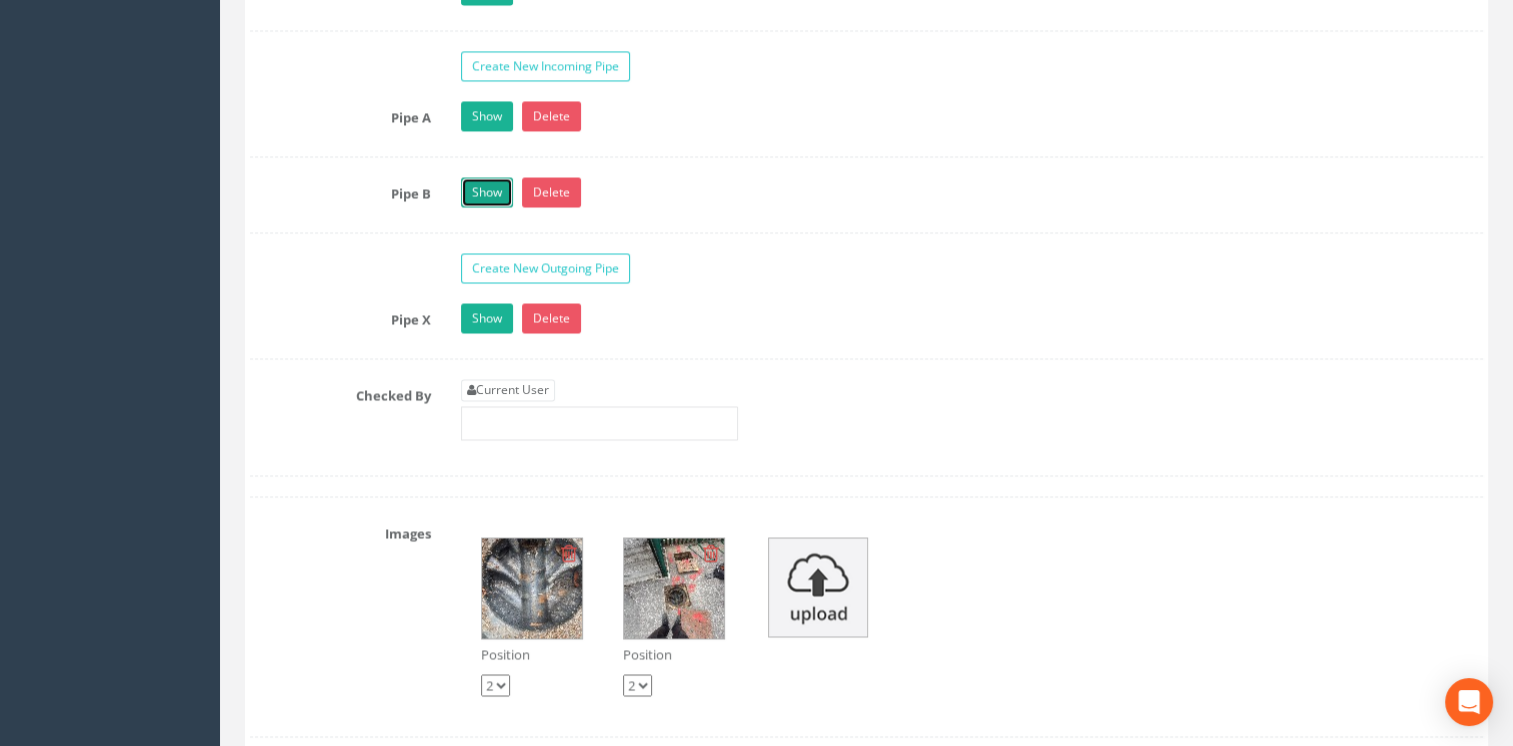 click on "Show" at bounding box center (487, 192) 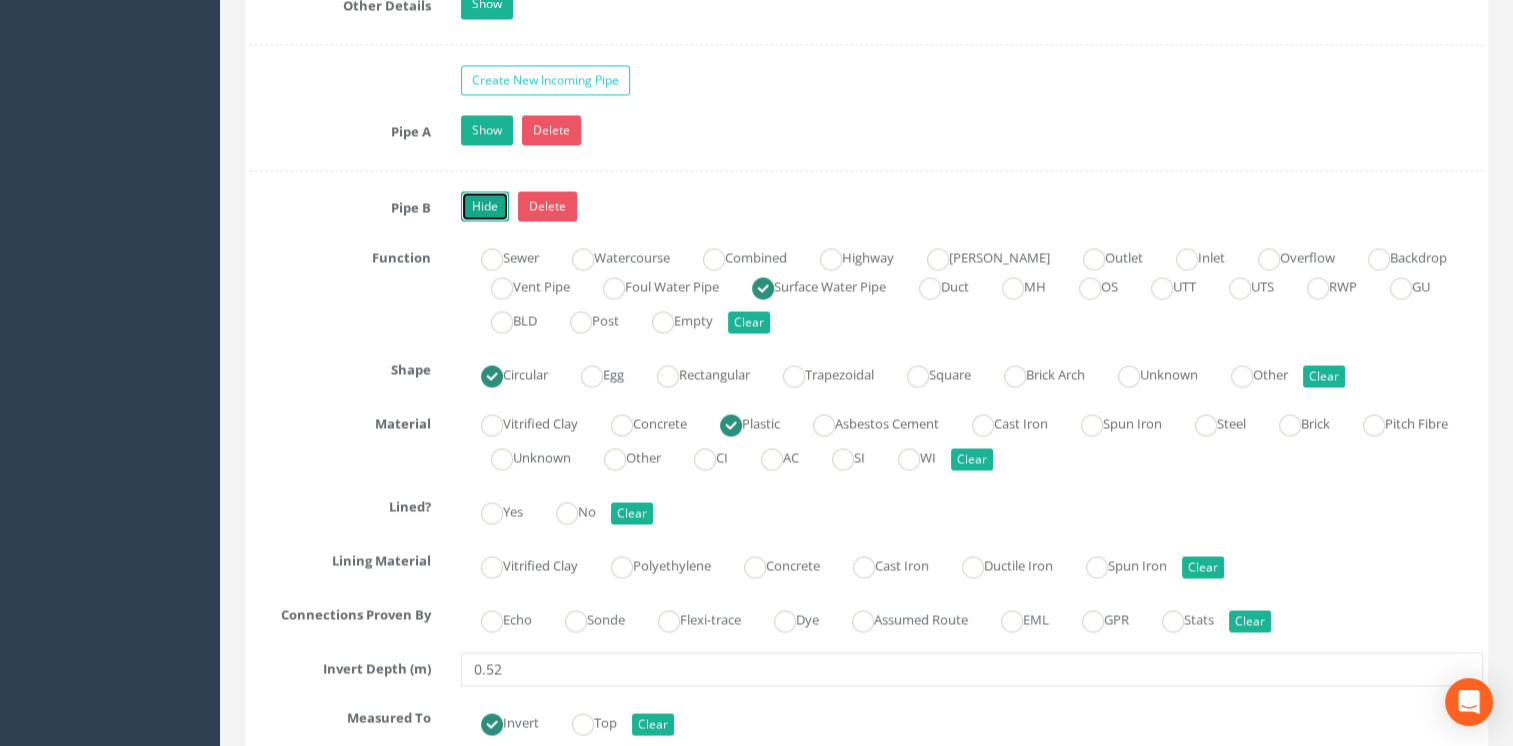 scroll, scrollTop: 3200, scrollLeft: 0, axis: vertical 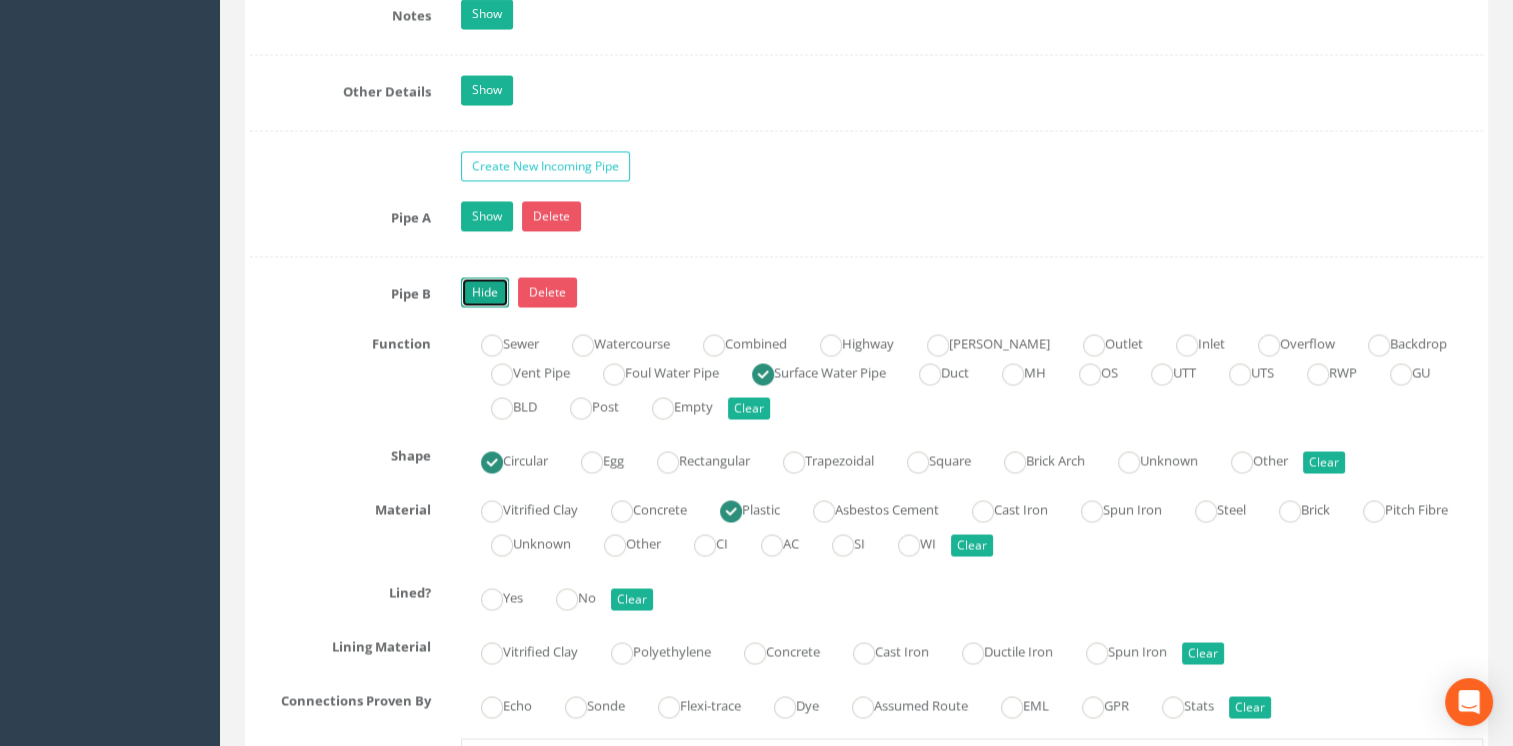 click on "Hide" at bounding box center [485, 292] 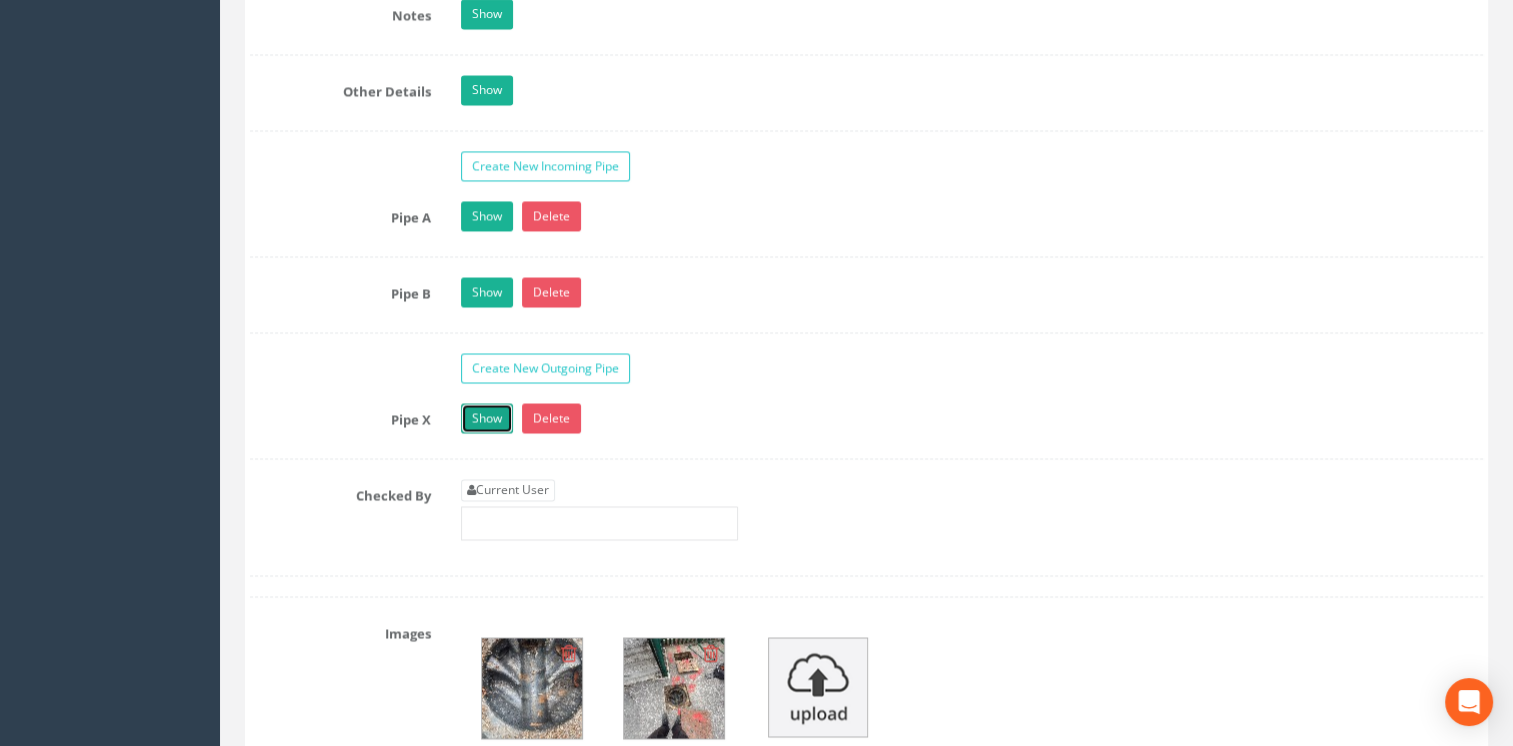 click on "Show" at bounding box center [487, 418] 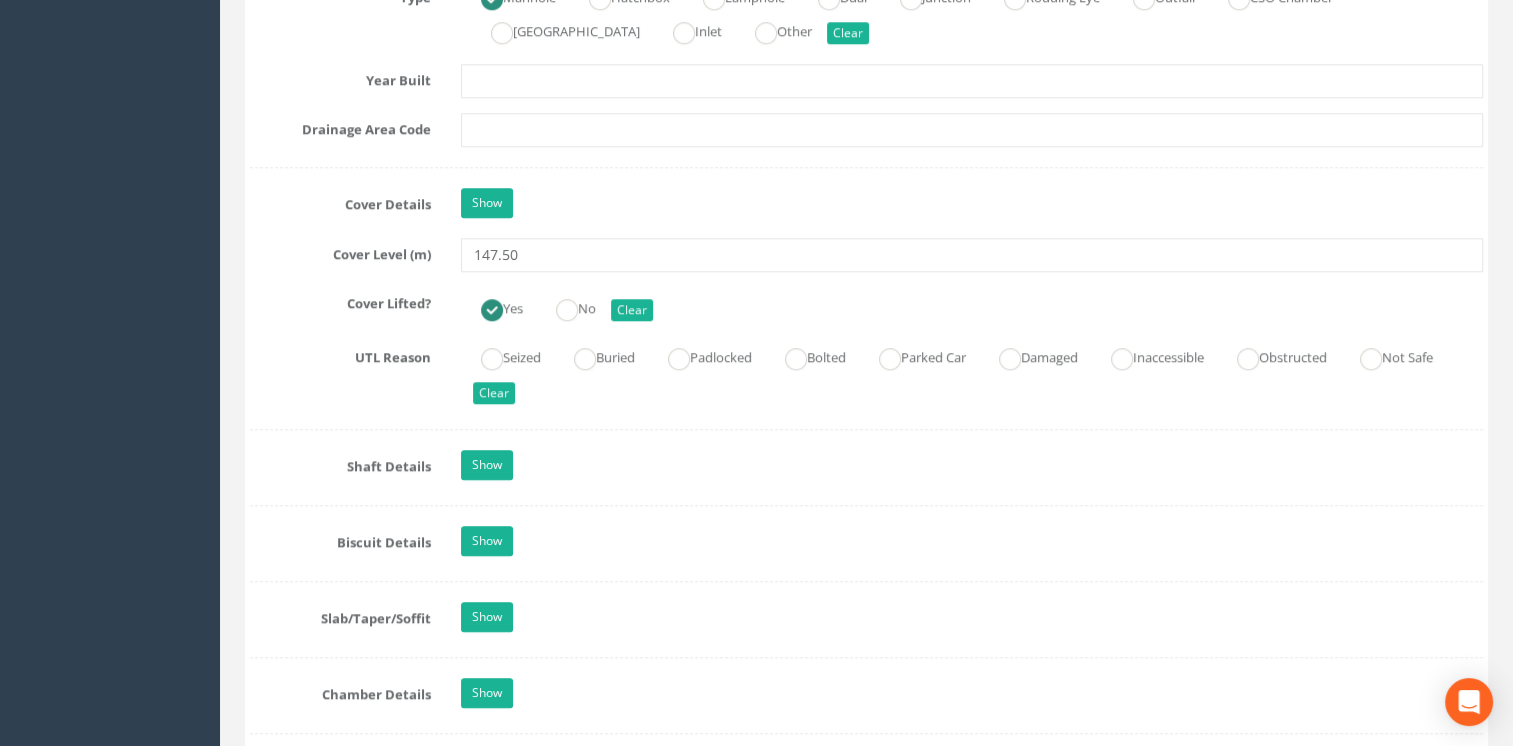 scroll, scrollTop: 1500, scrollLeft: 0, axis: vertical 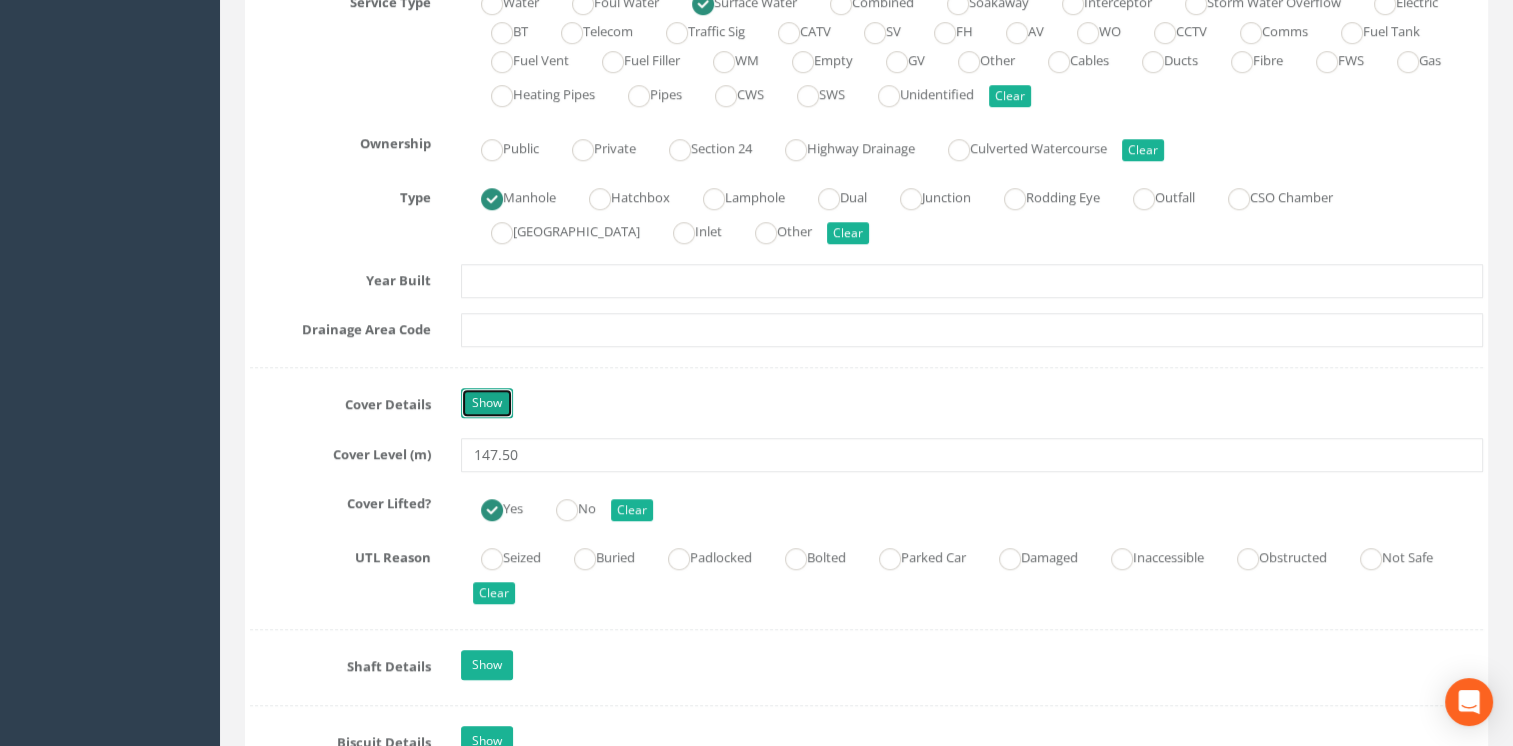 click on "Show" at bounding box center (487, 403) 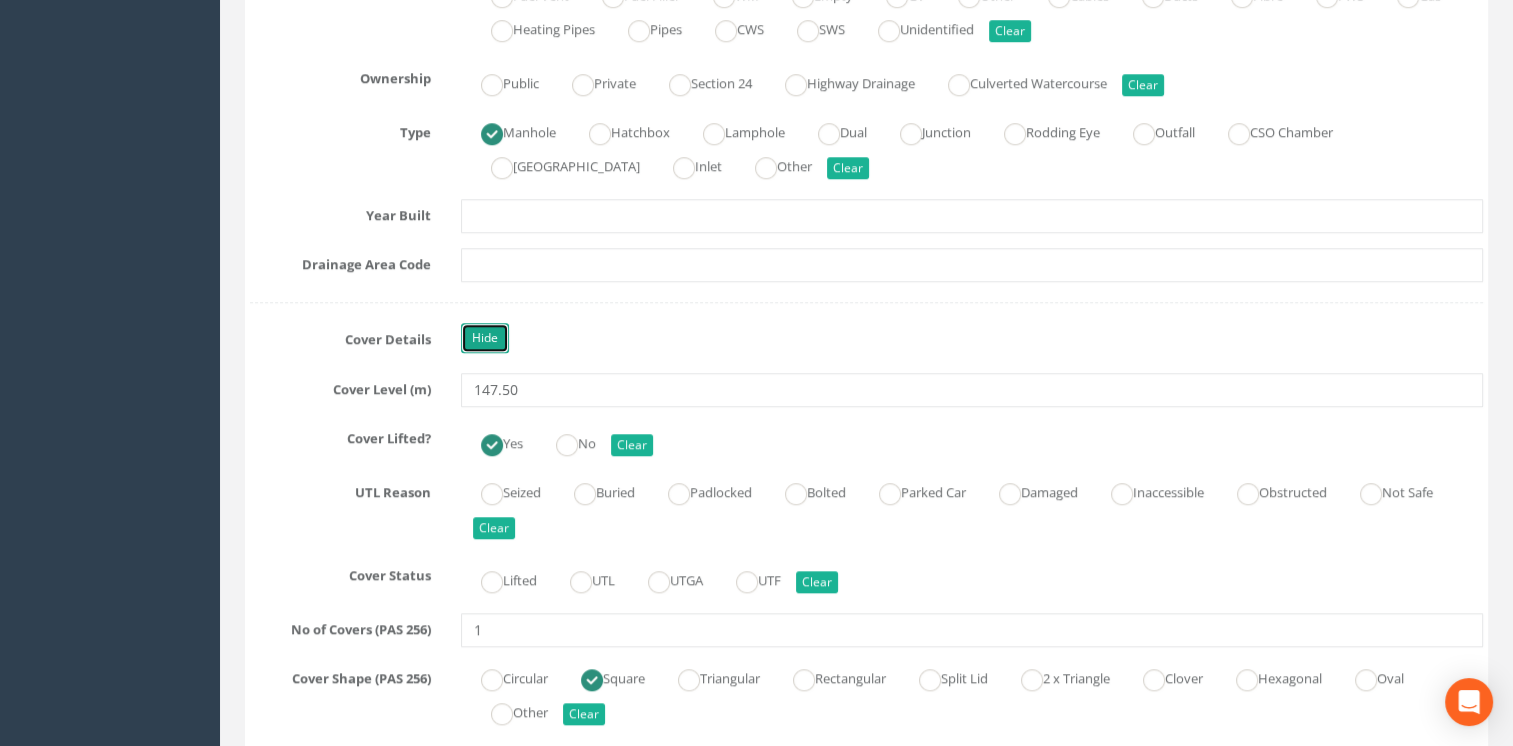 scroll, scrollTop: 1600, scrollLeft: 0, axis: vertical 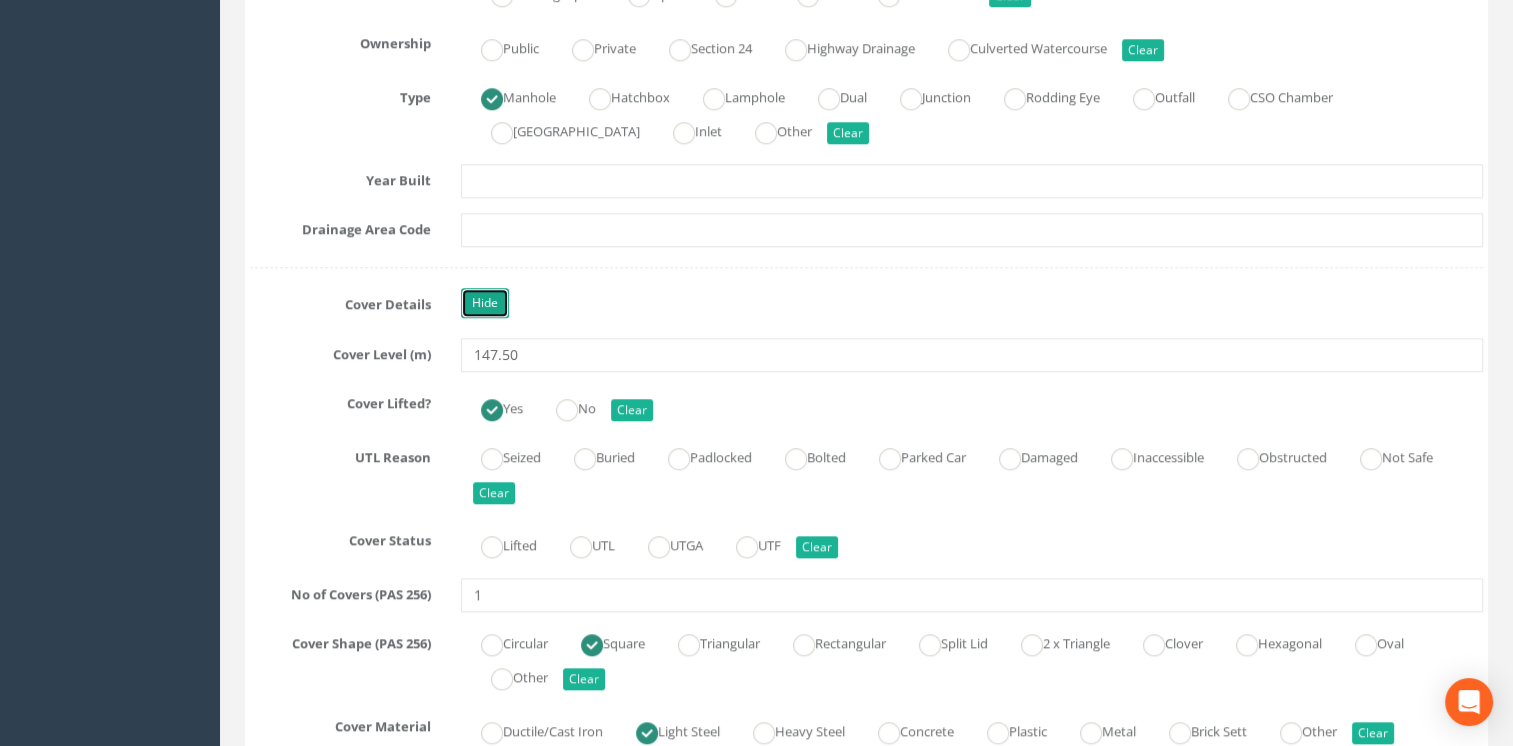 click on "Hide" at bounding box center (485, 303) 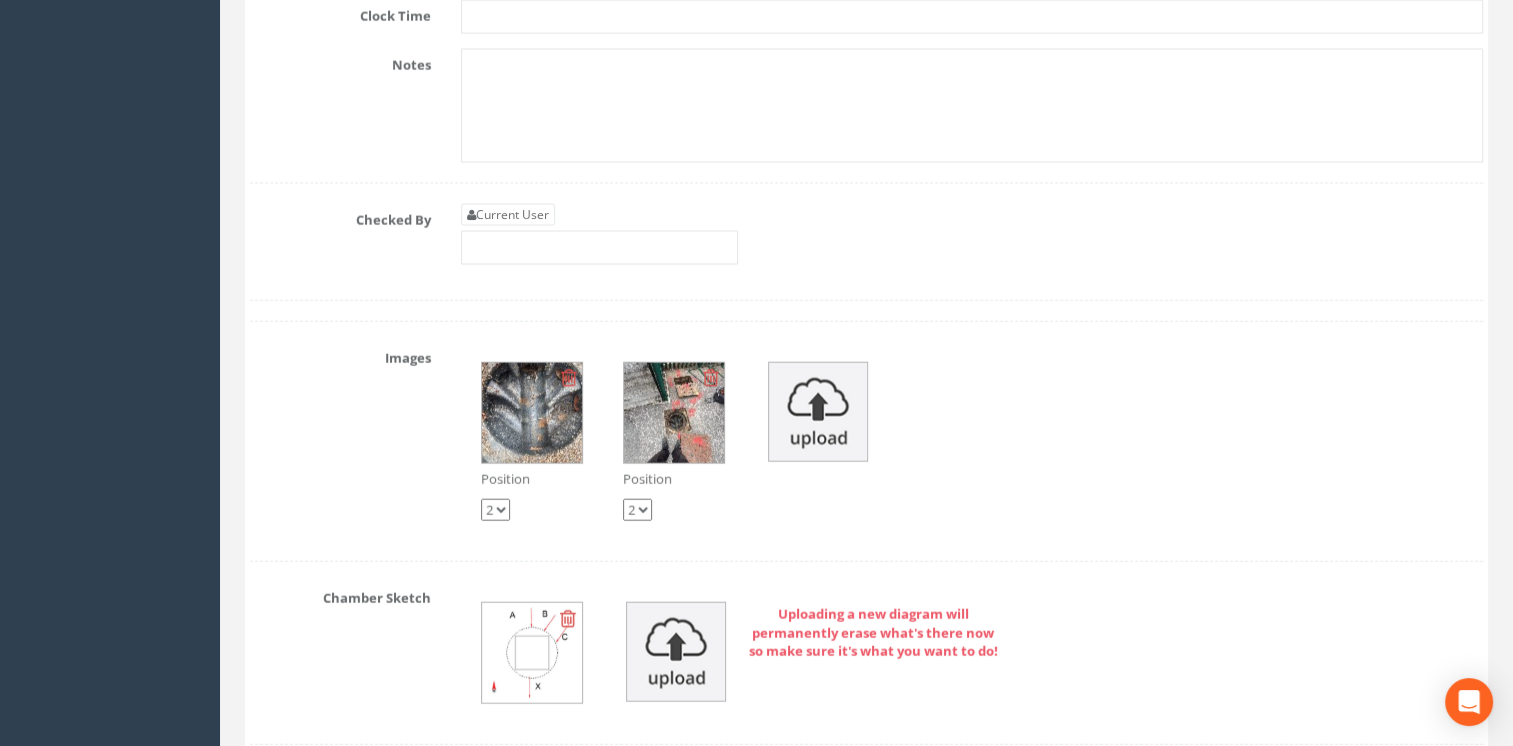 scroll, scrollTop: 4800, scrollLeft: 0, axis: vertical 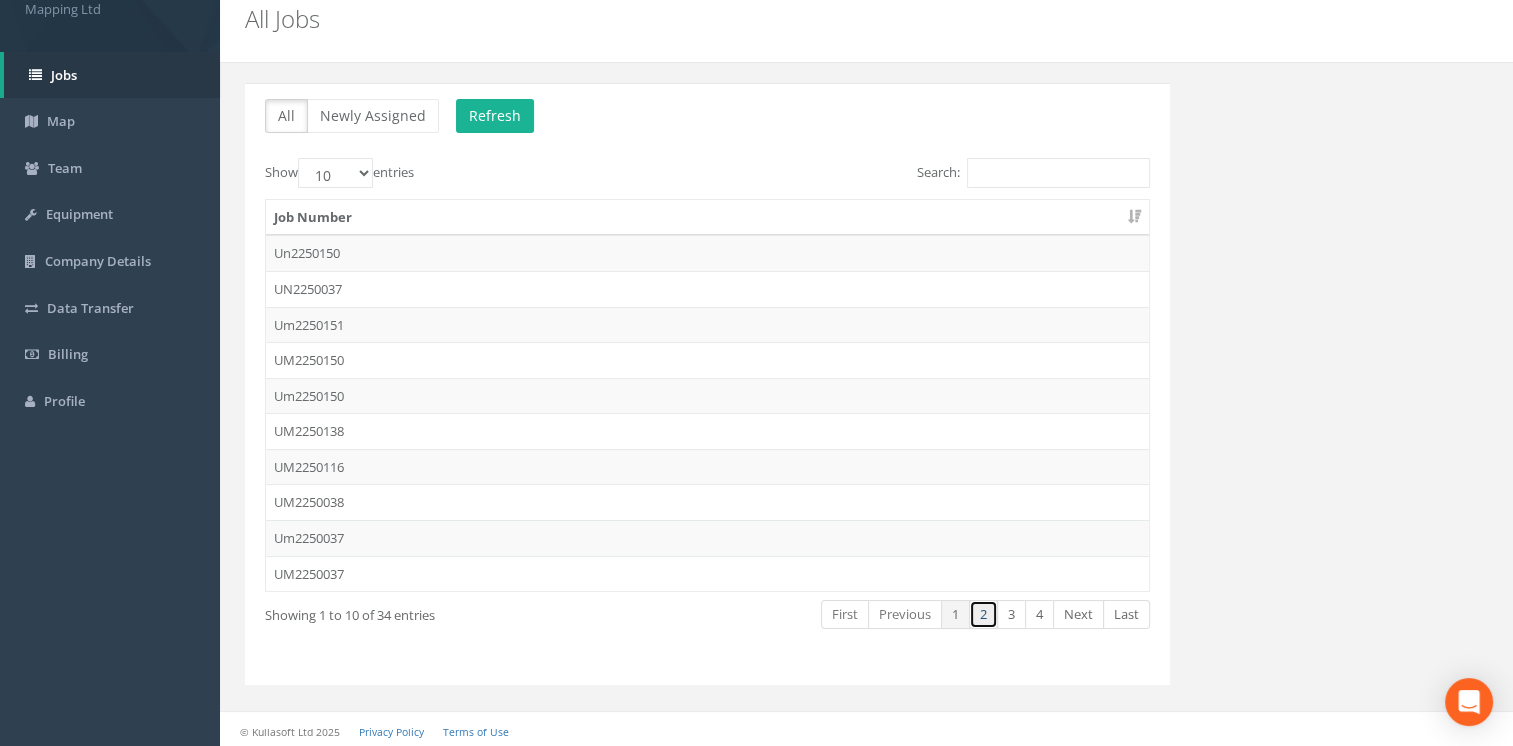 click on "2" at bounding box center (983, 614) 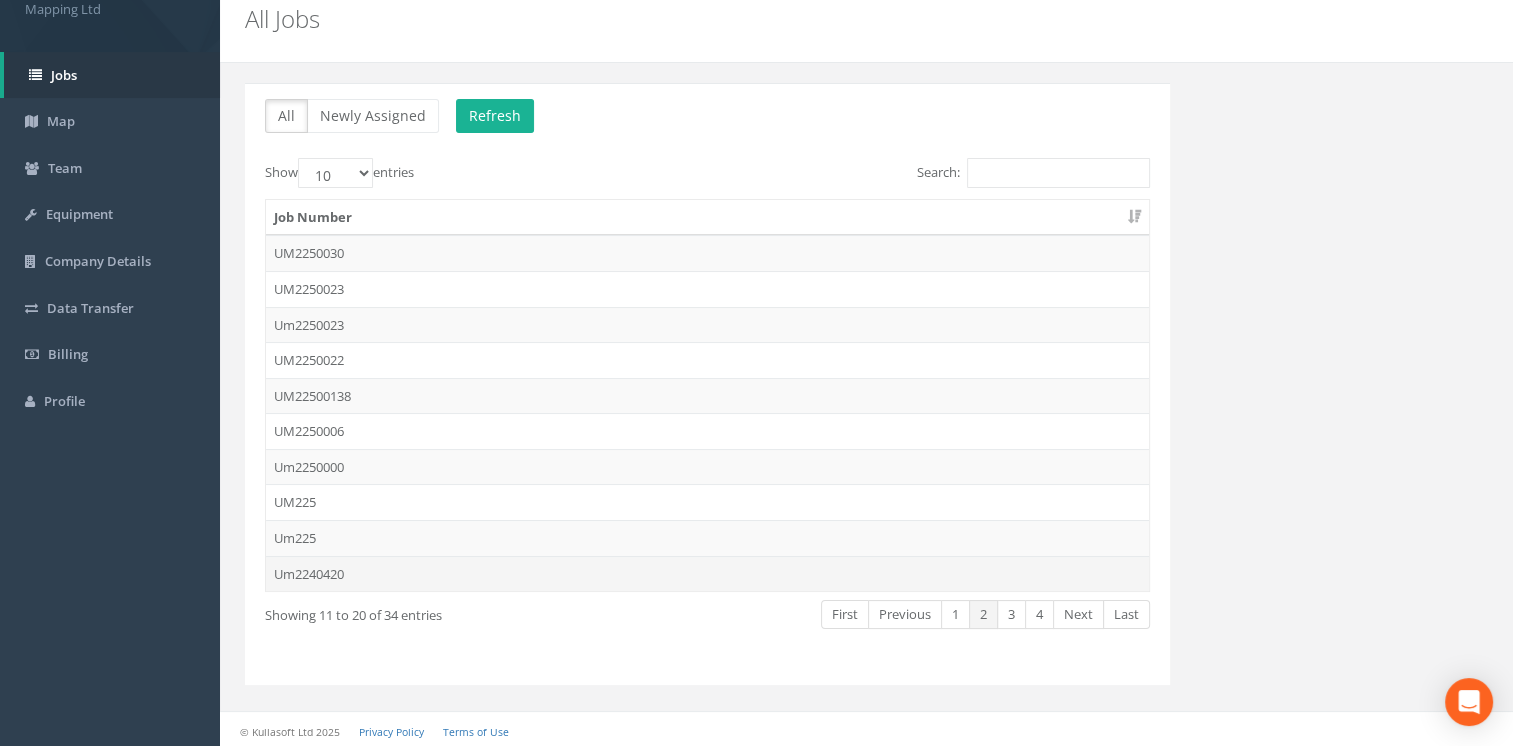 click on "Um2240420" at bounding box center [707, 574] 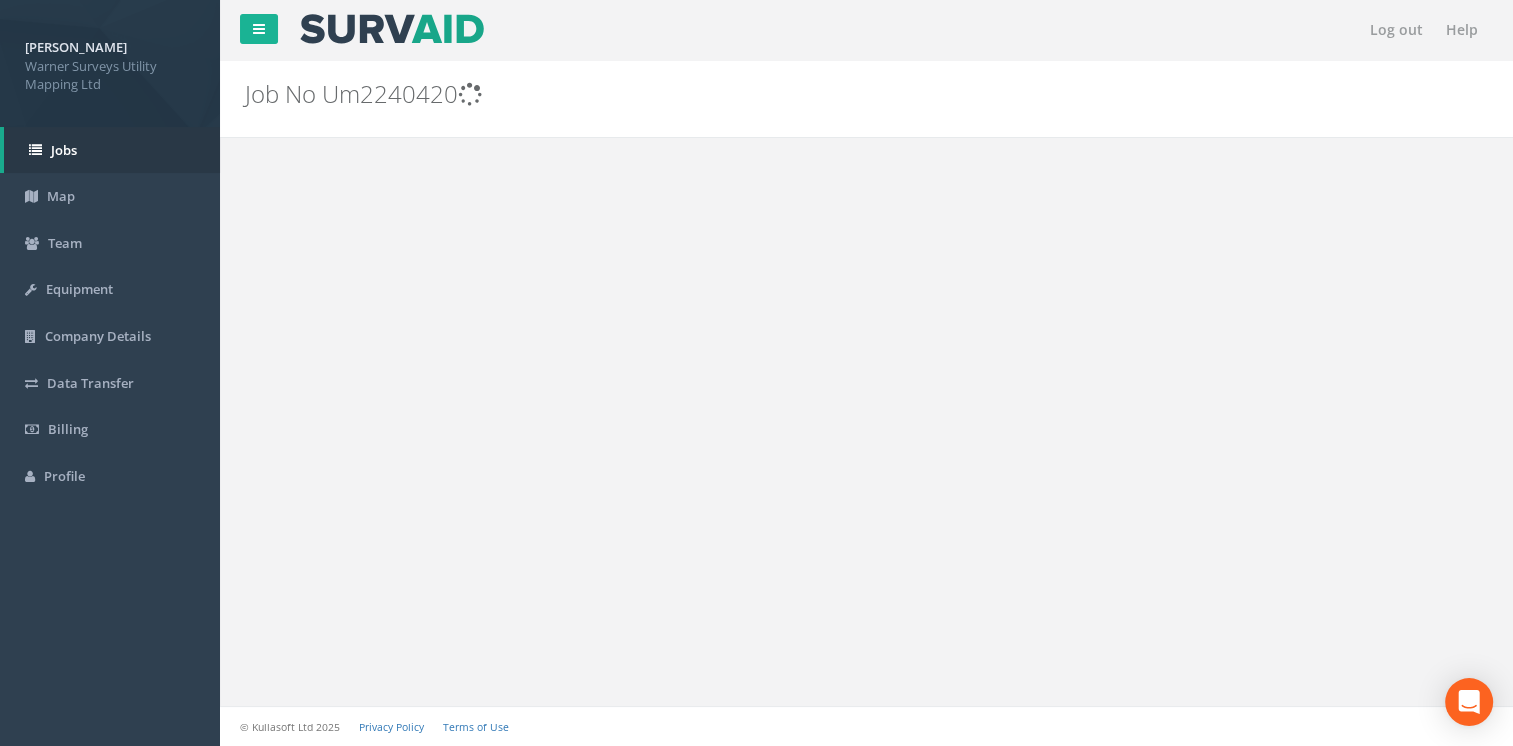 scroll, scrollTop: 0, scrollLeft: 0, axis: both 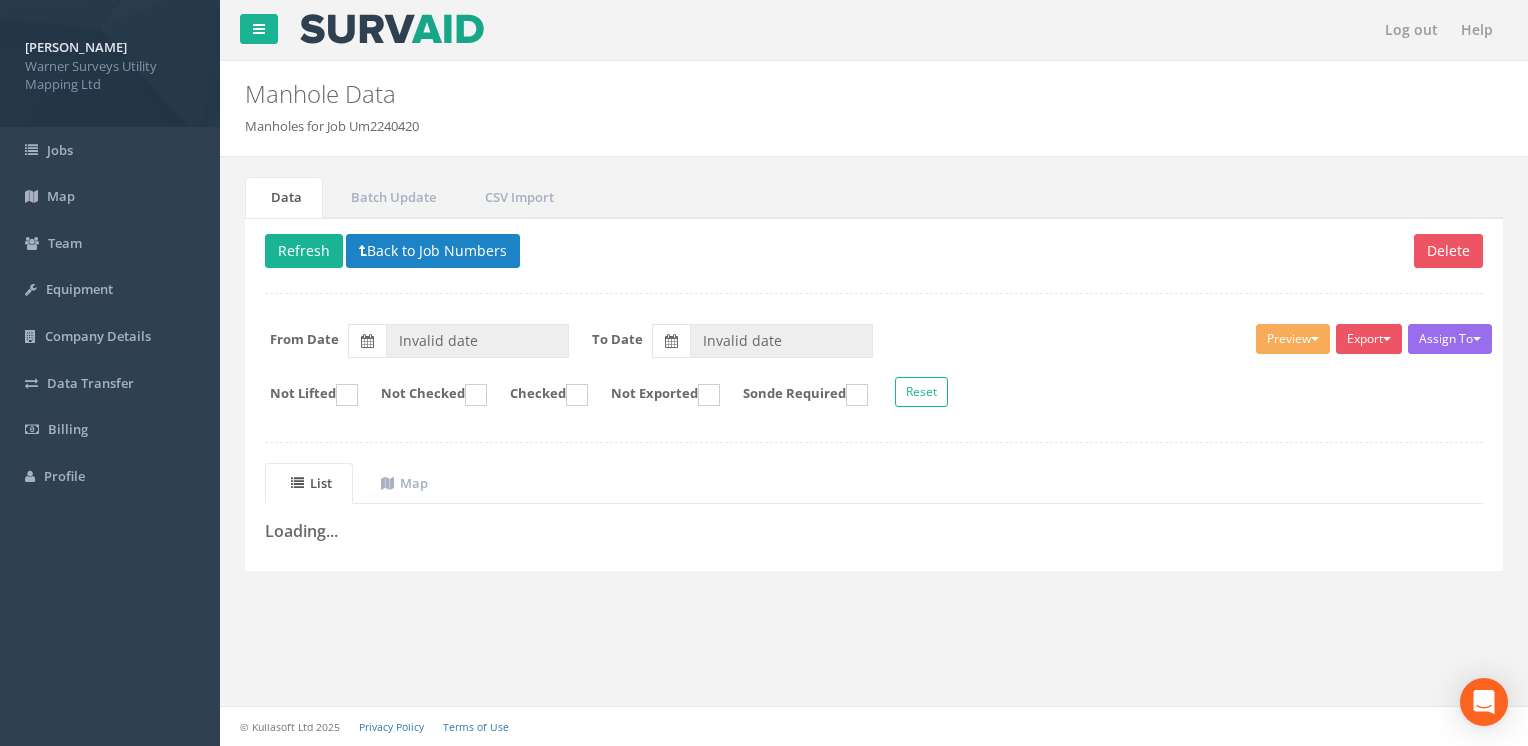 type on "[DATE]" 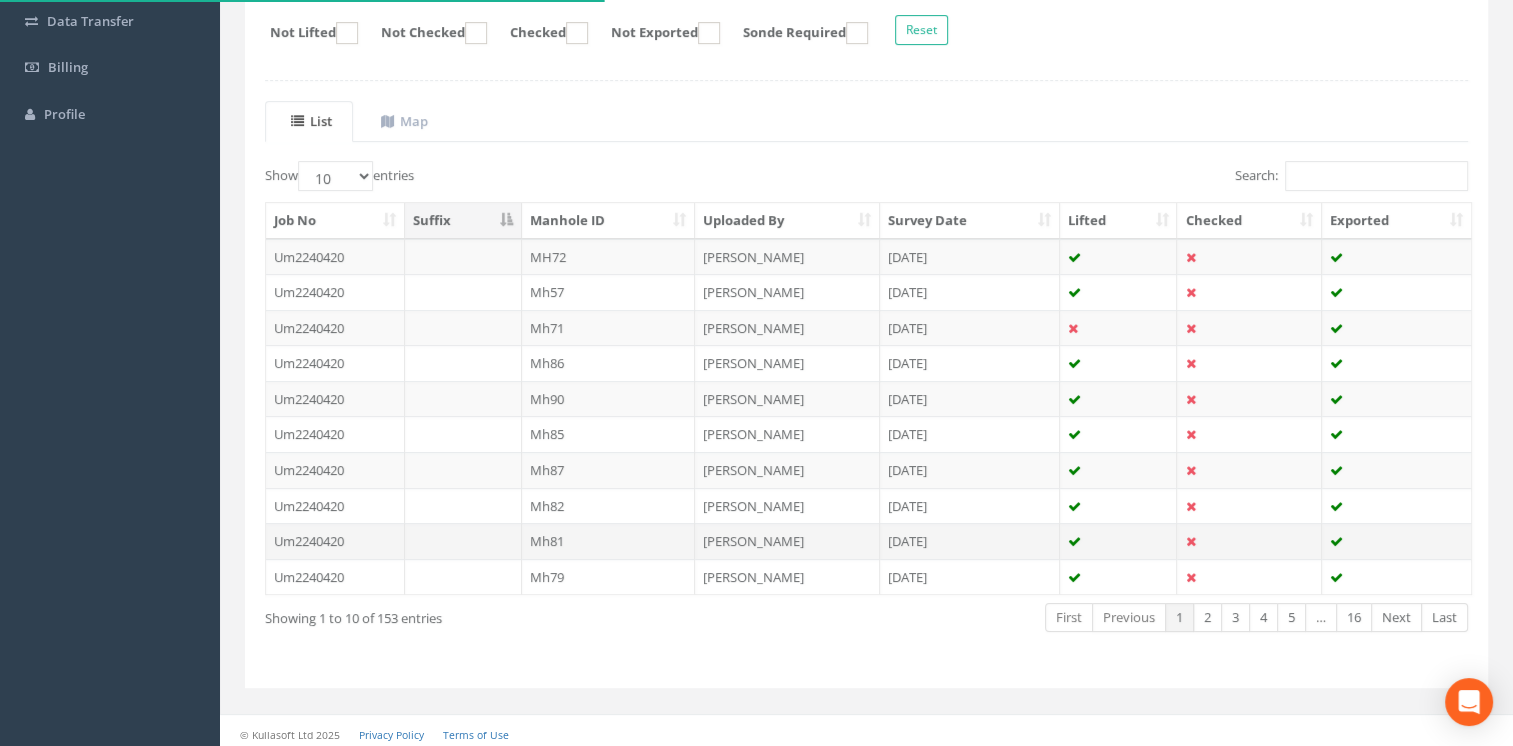 scroll, scrollTop: 364, scrollLeft: 0, axis: vertical 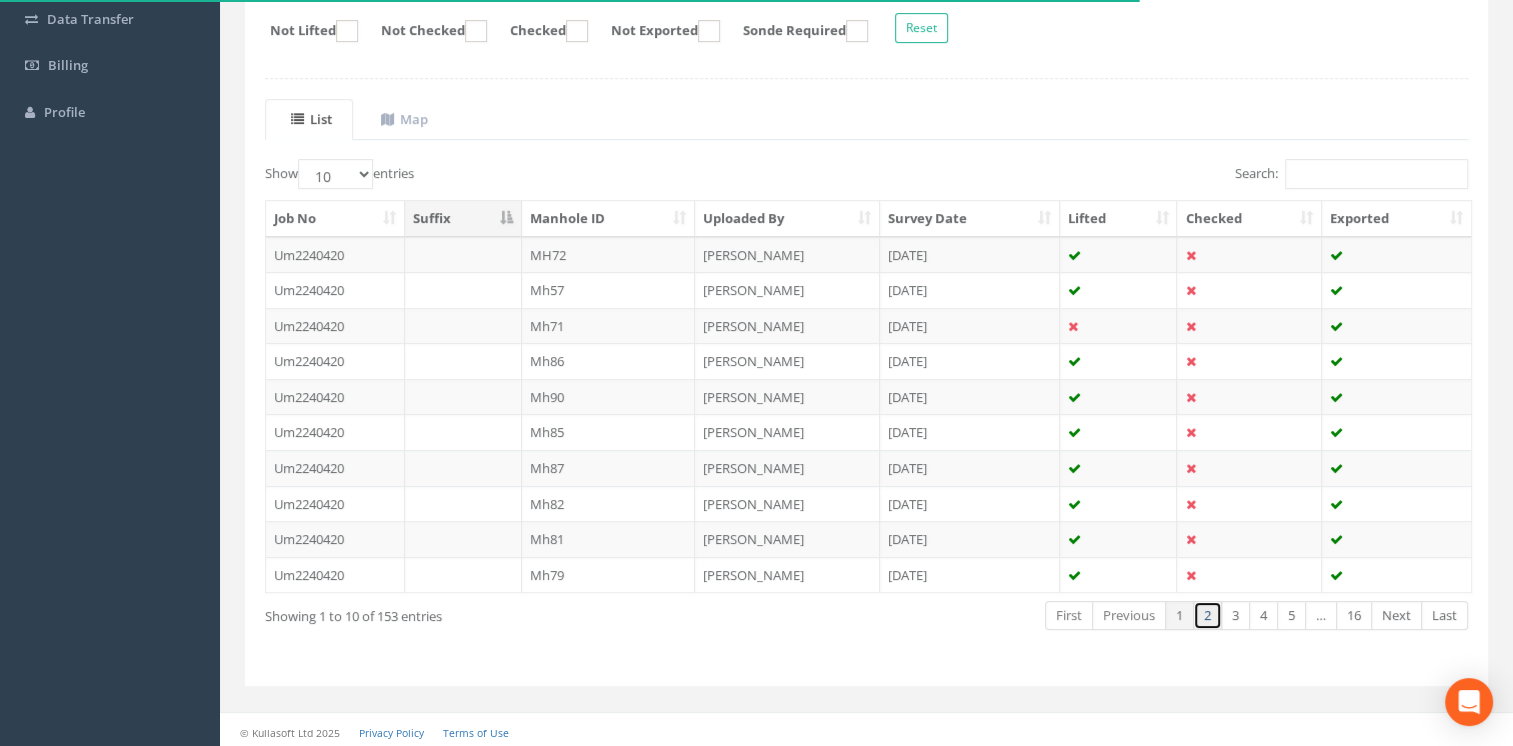 click on "2" at bounding box center [1207, 615] 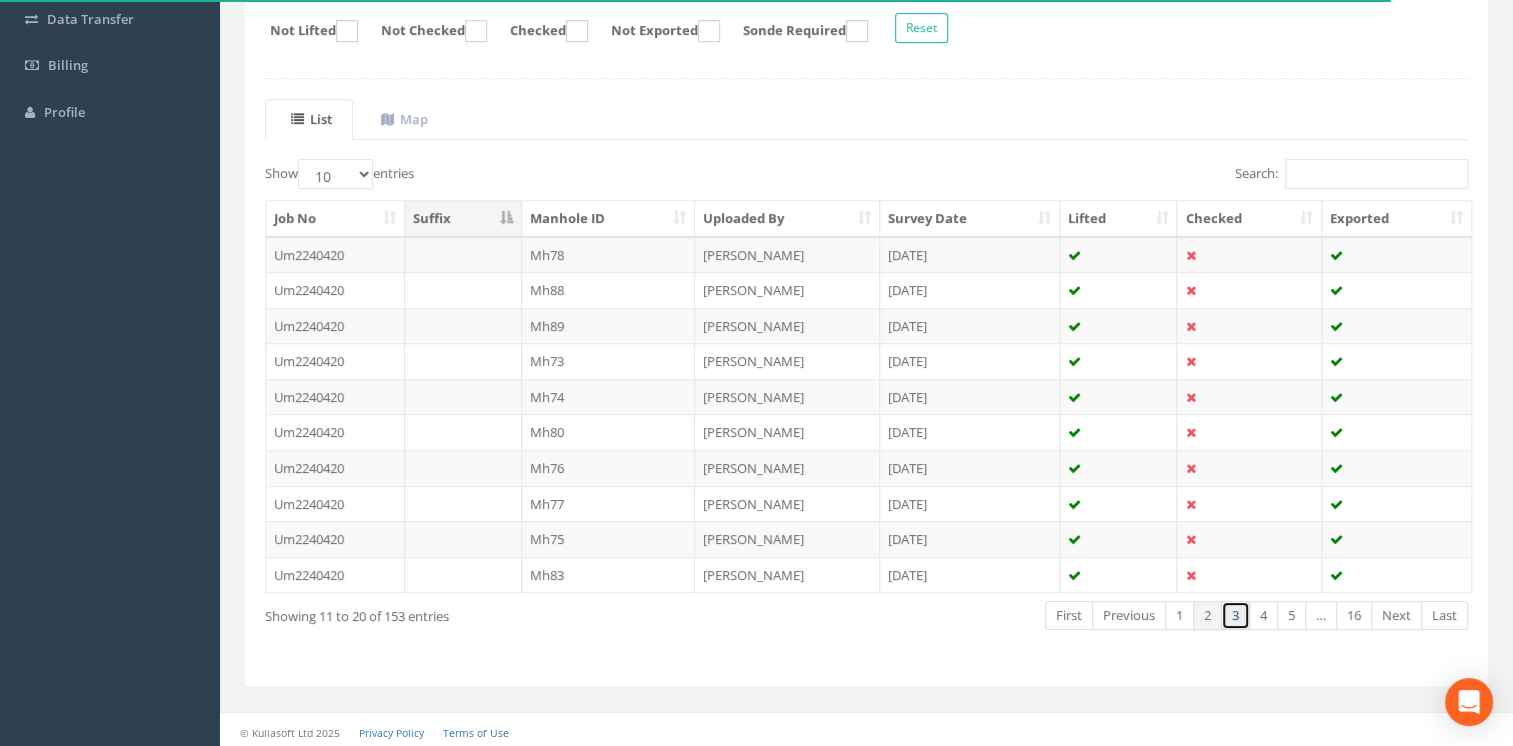 click on "3" at bounding box center (1235, 615) 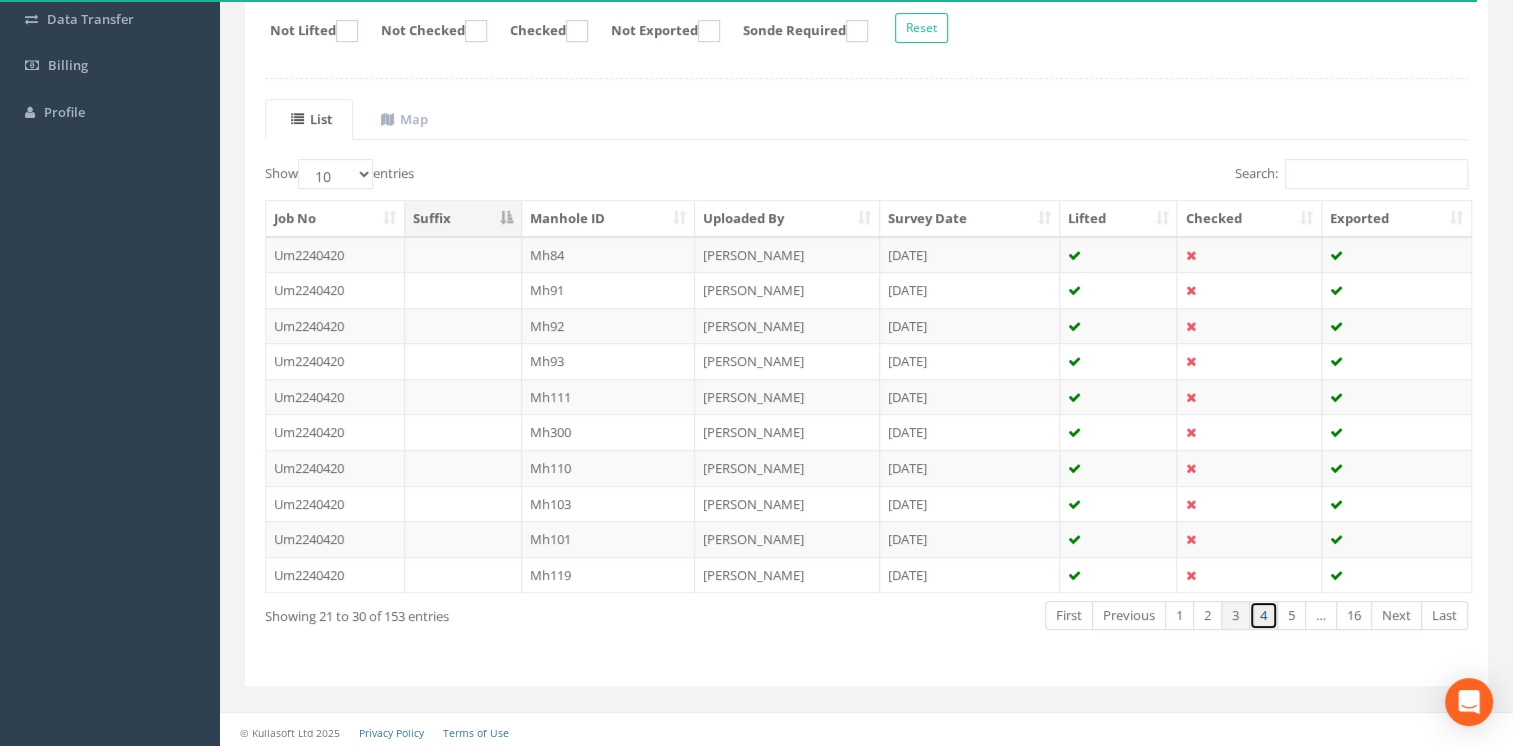 click on "4" at bounding box center (1263, 615) 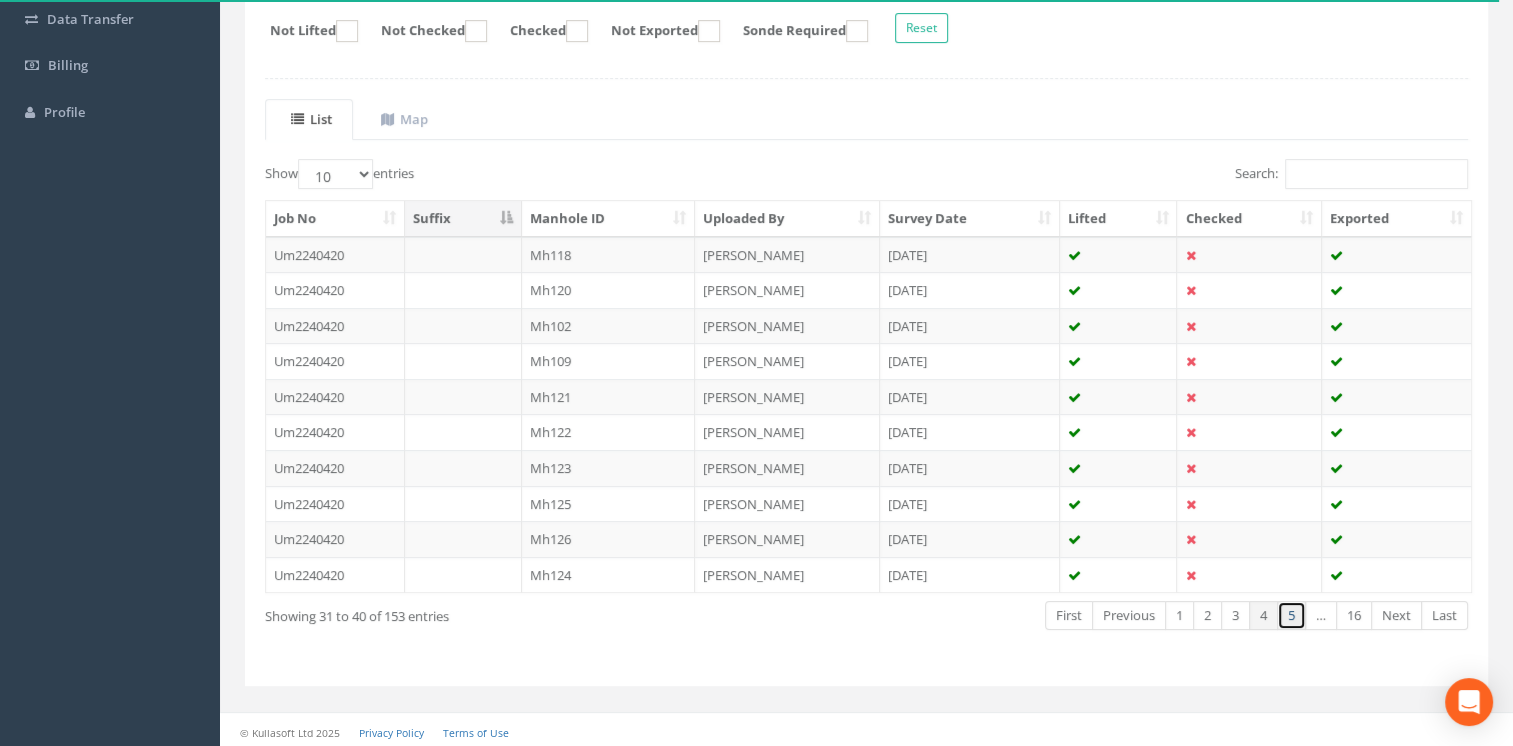 click on "5" at bounding box center [1291, 615] 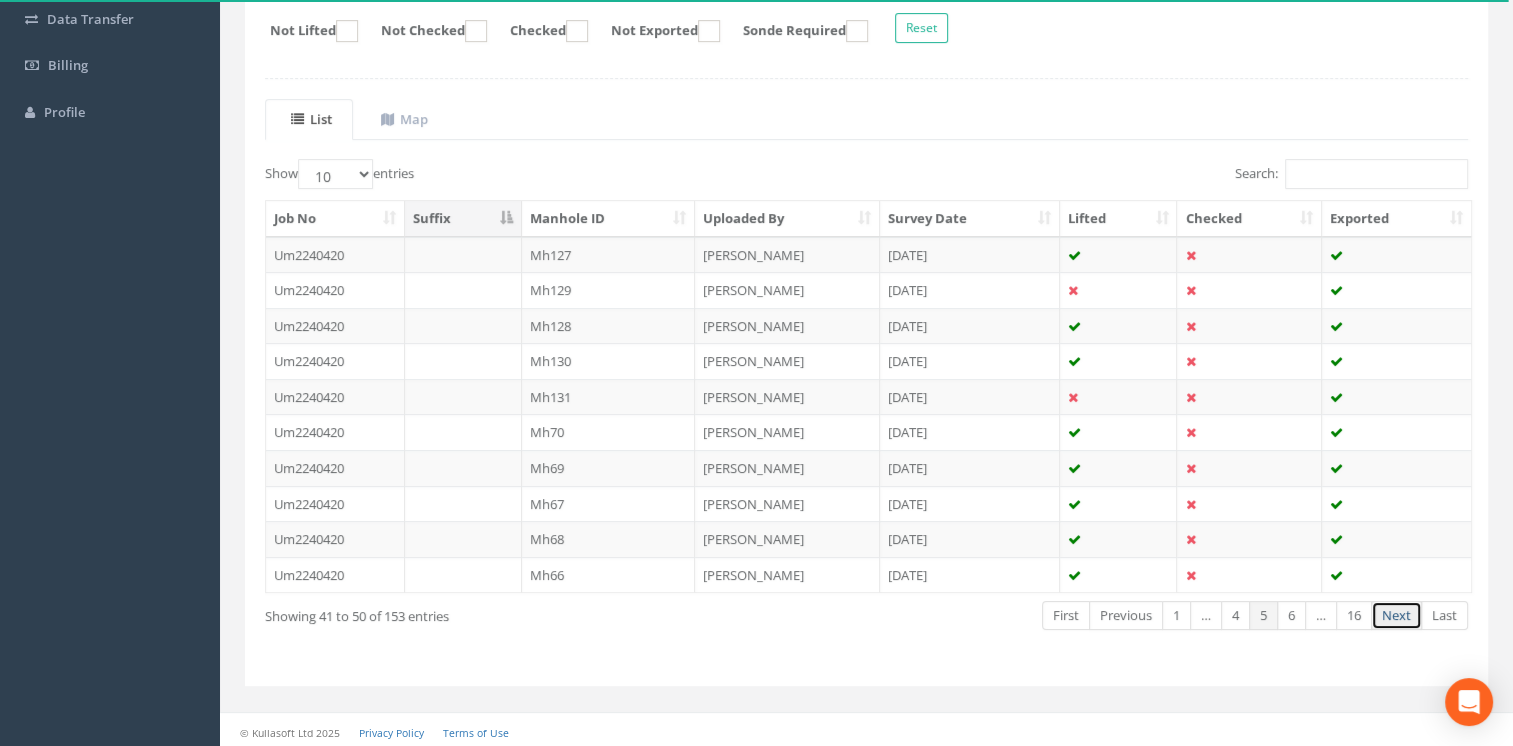 click on "Next" at bounding box center (1396, 615) 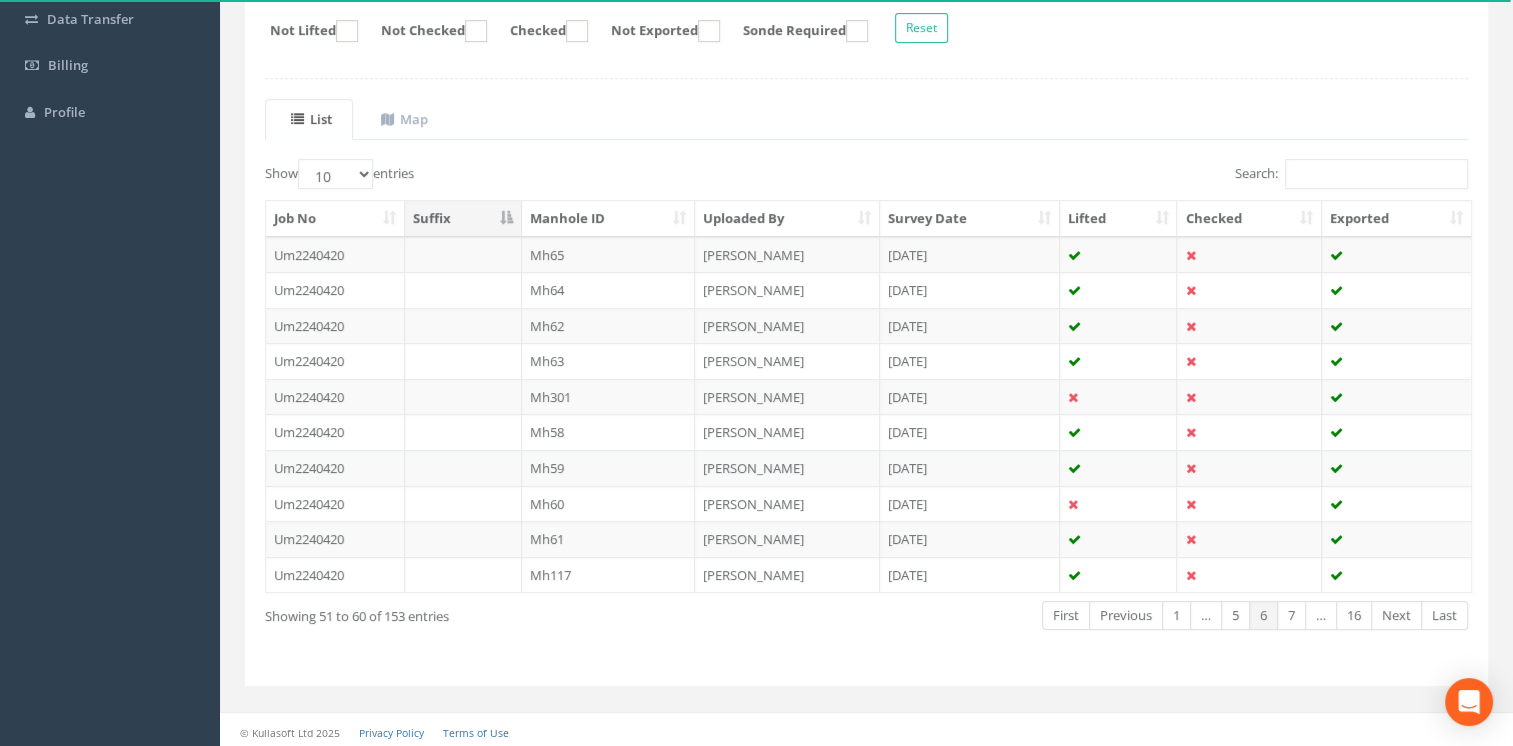 click on "Next" at bounding box center (1396, 615) 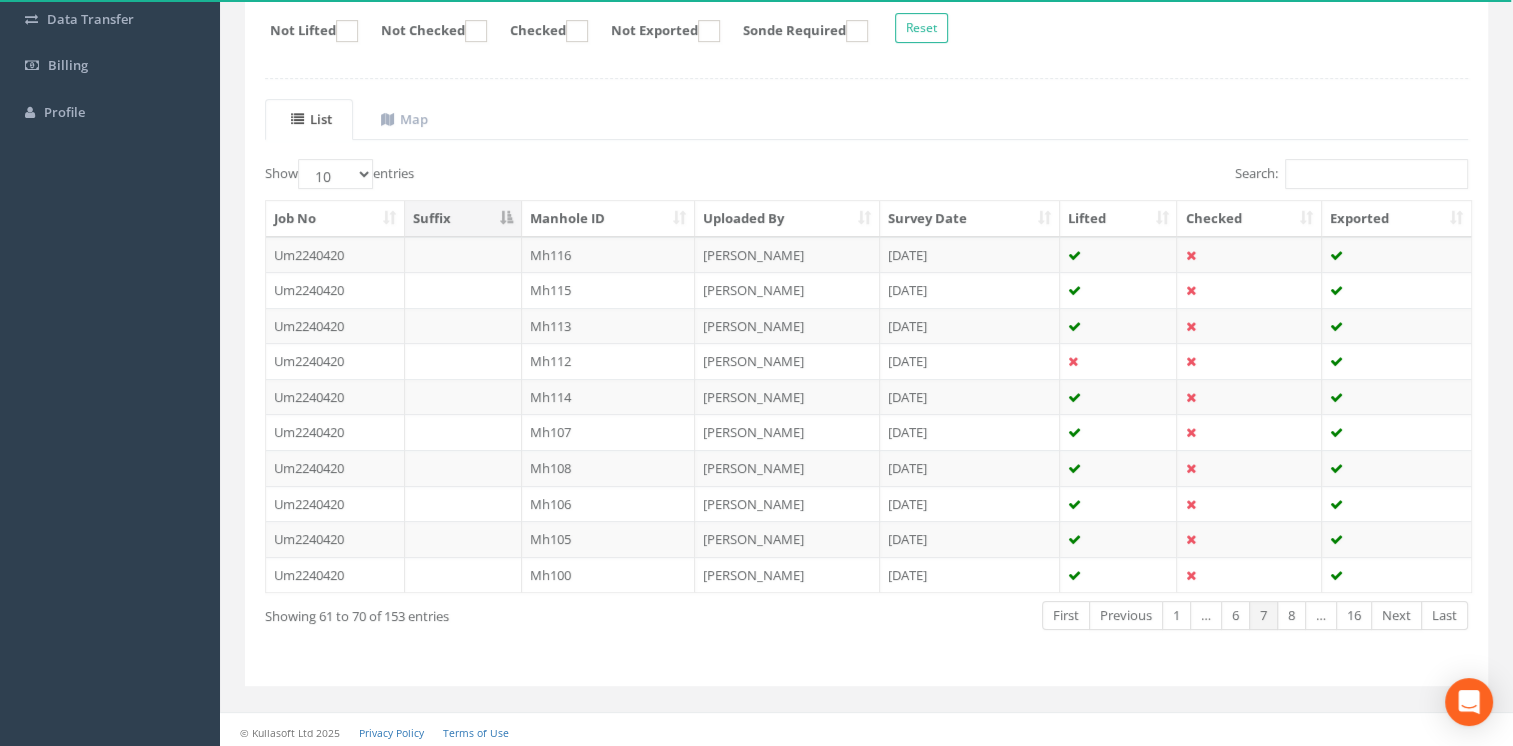 click on "Next" at bounding box center (1396, 615) 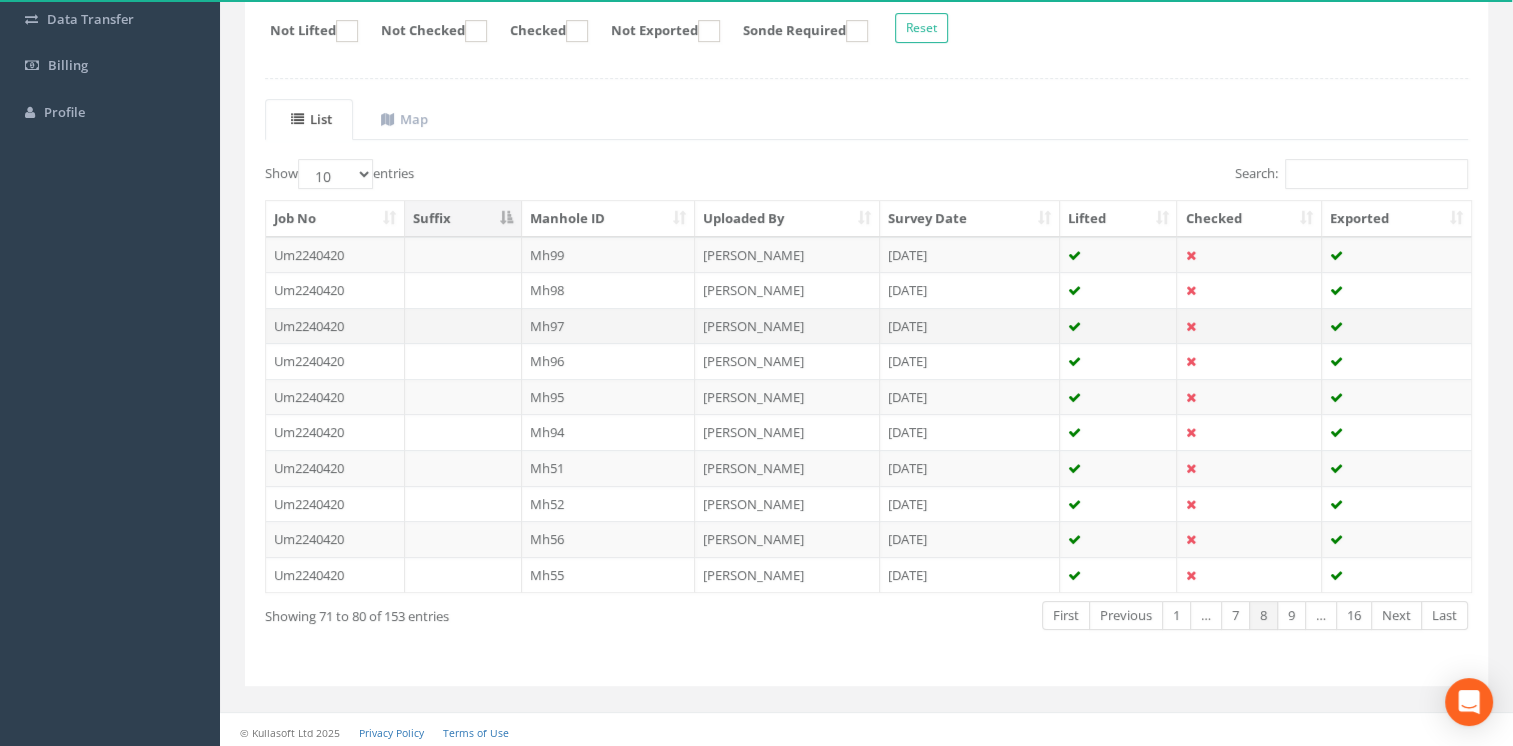 click on "Mh97" at bounding box center [609, 326] 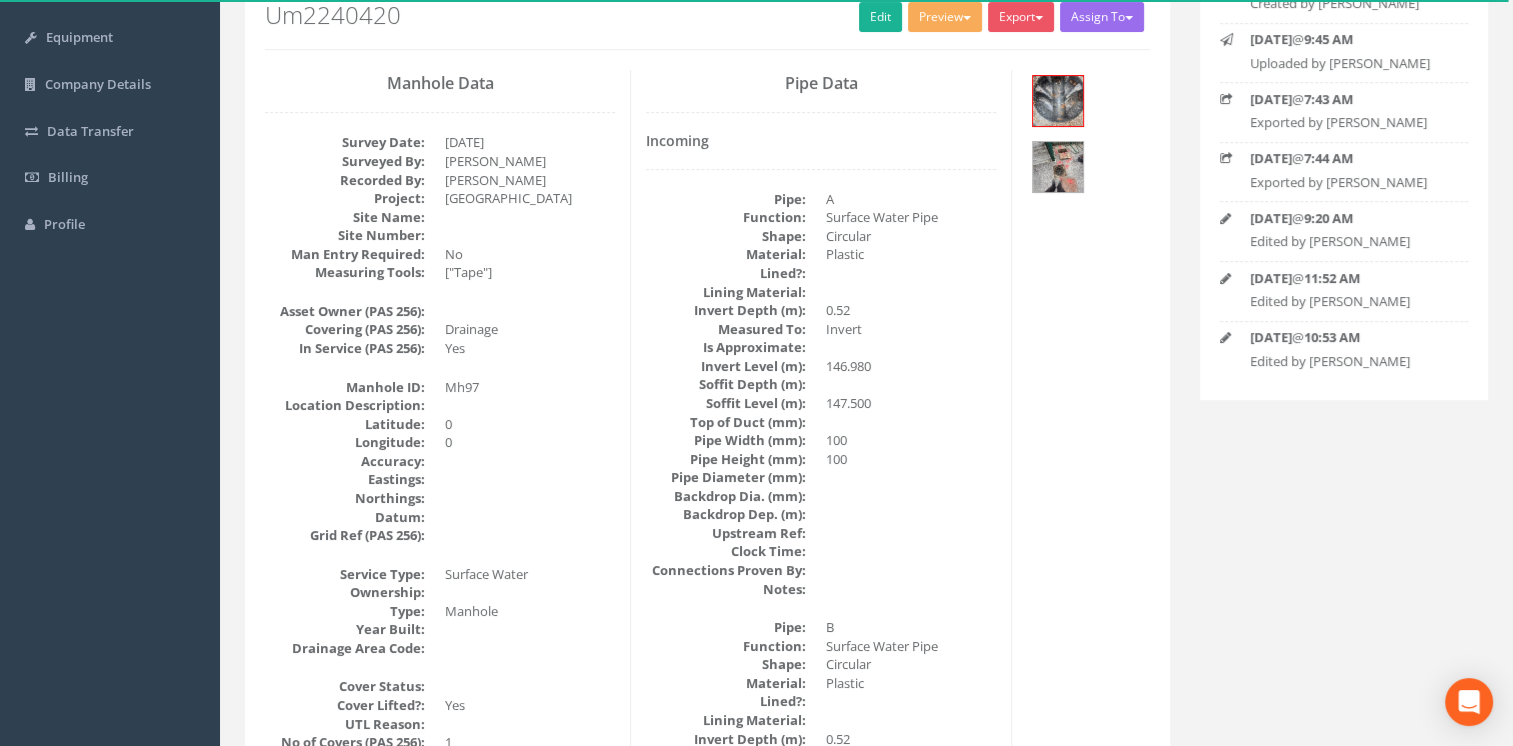 scroll, scrollTop: 36, scrollLeft: 0, axis: vertical 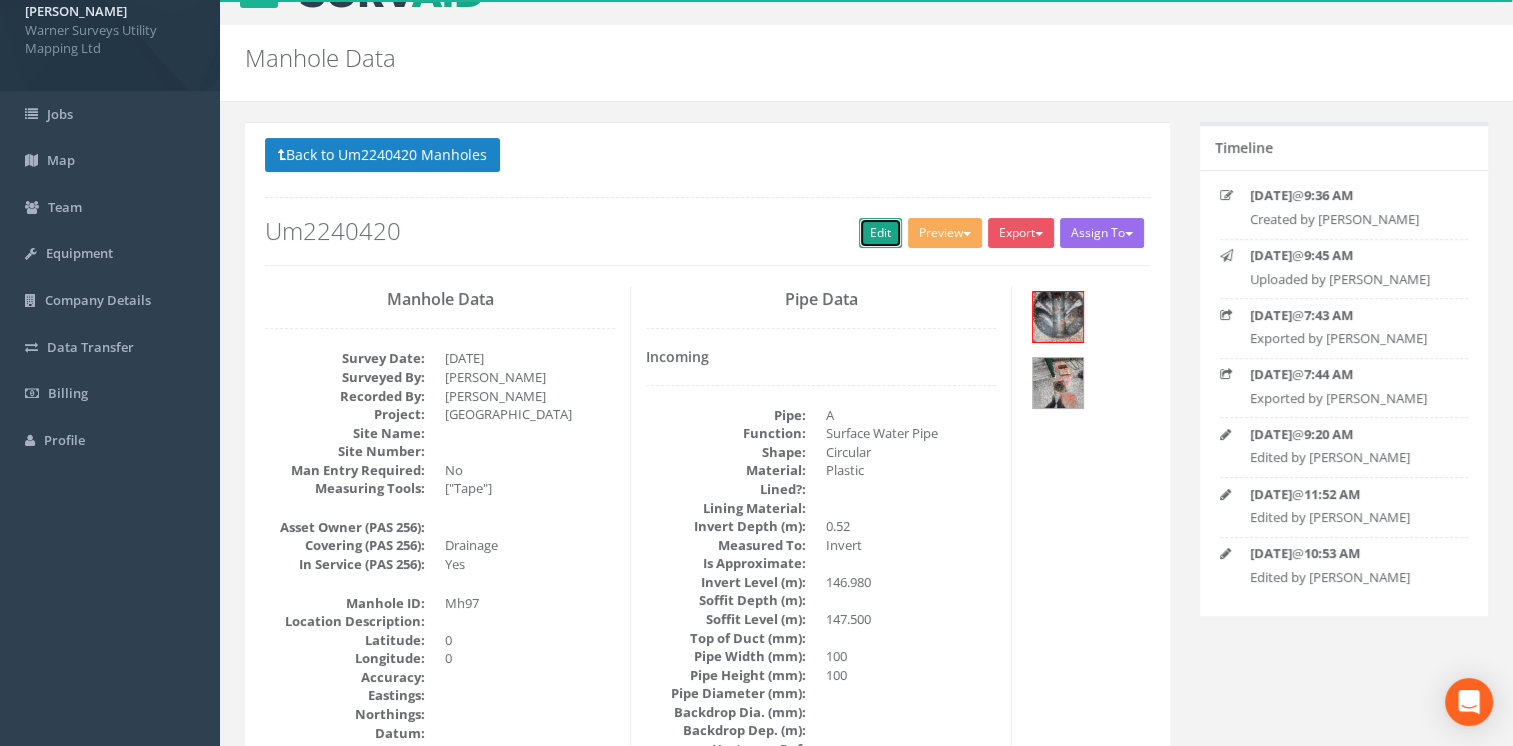 click on "Edit" at bounding box center [880, 233] 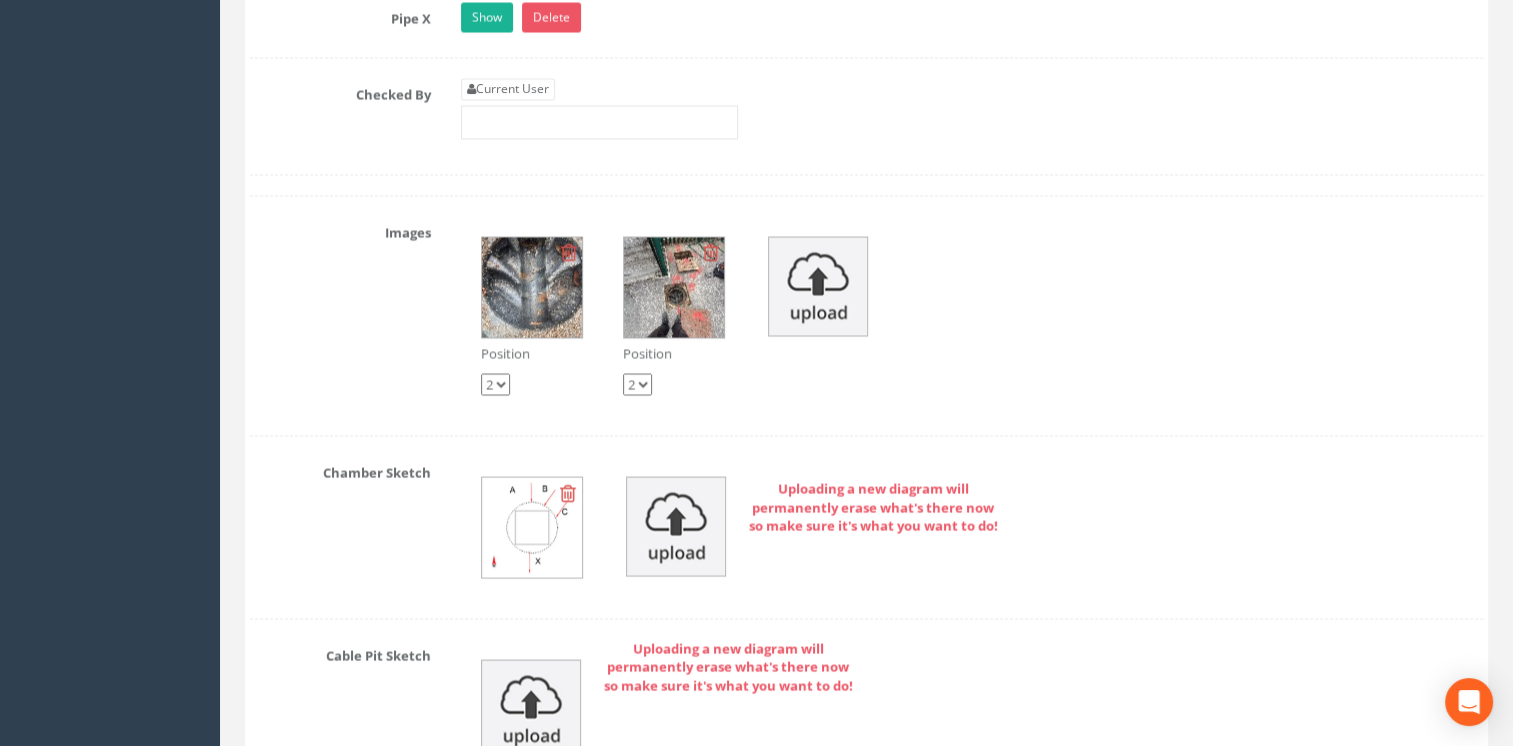 scroll, scrollTop: 3636, scrollLeft: 0, axis: vertical 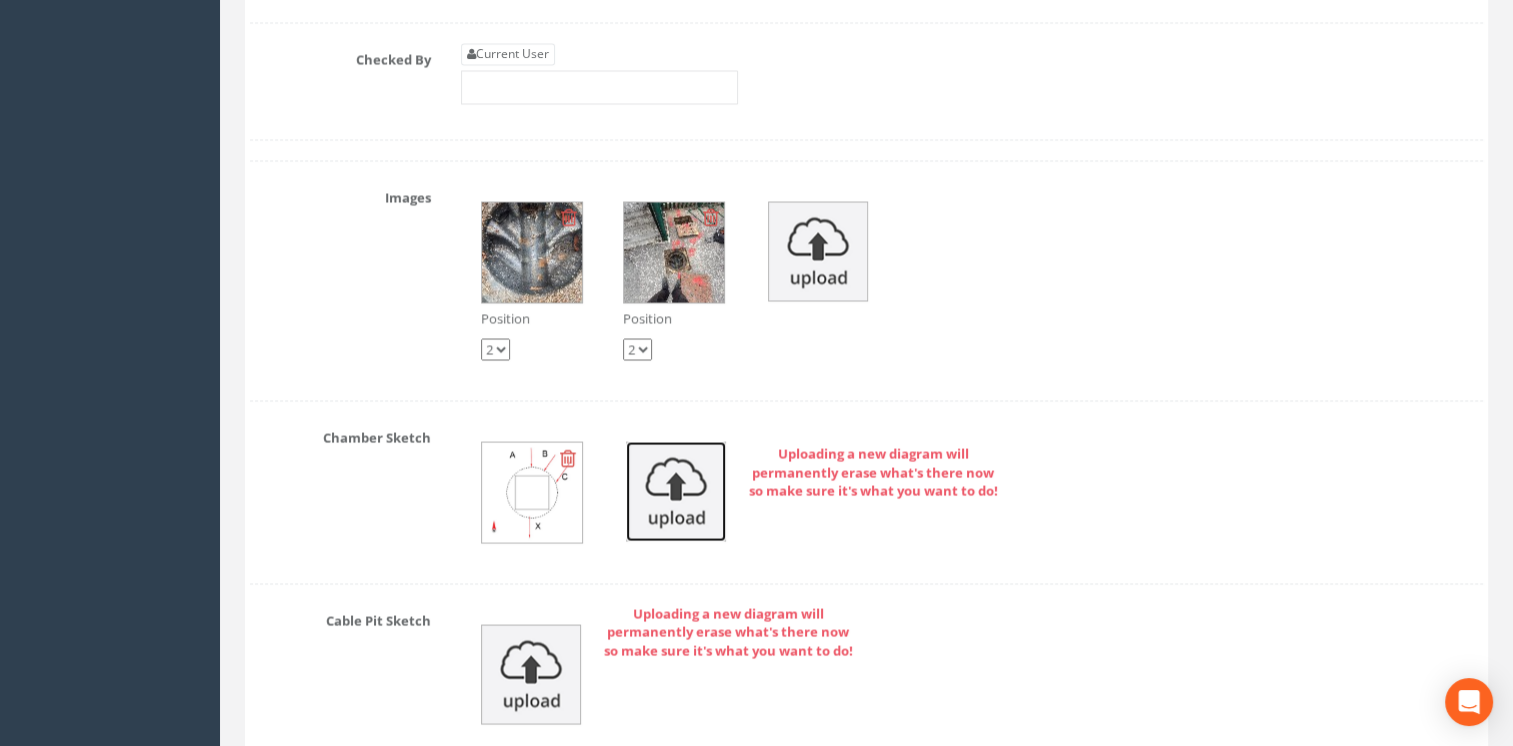 click at bounding box center (676, 491) 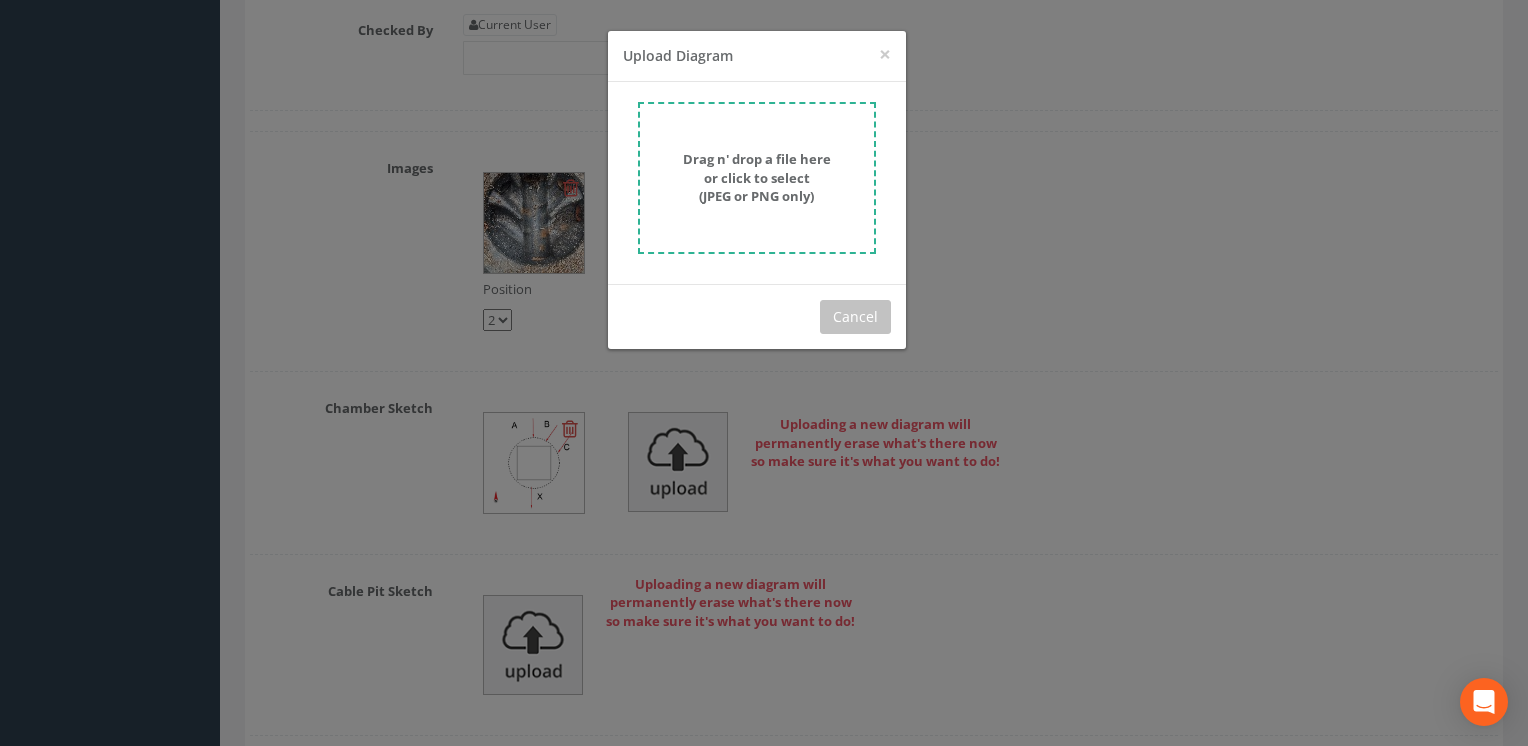 click on "Drag n' drop a file here or click to select (JPEG or PNG only)" at bounding box center [757, 177] 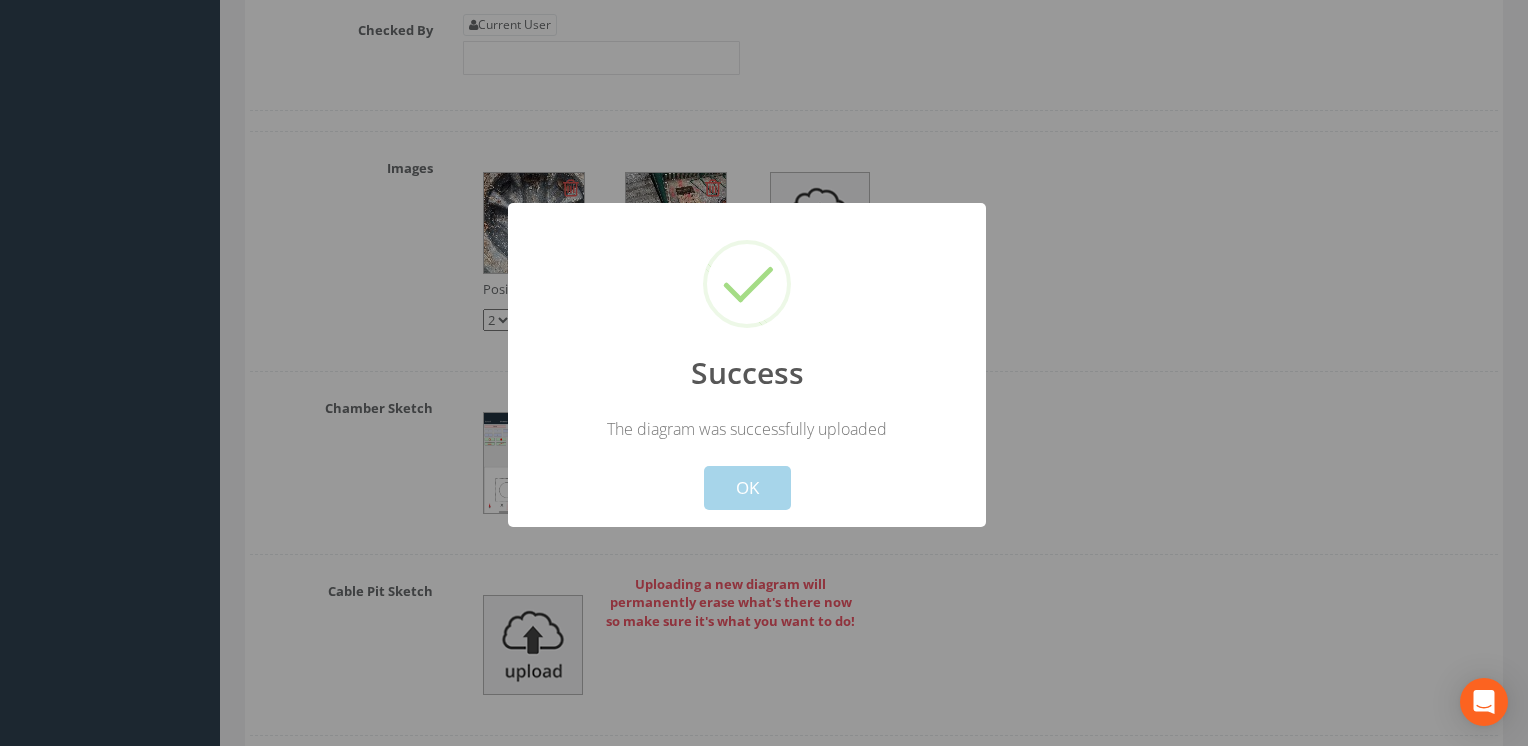 click on "OK" at bounding box center [747, 488] 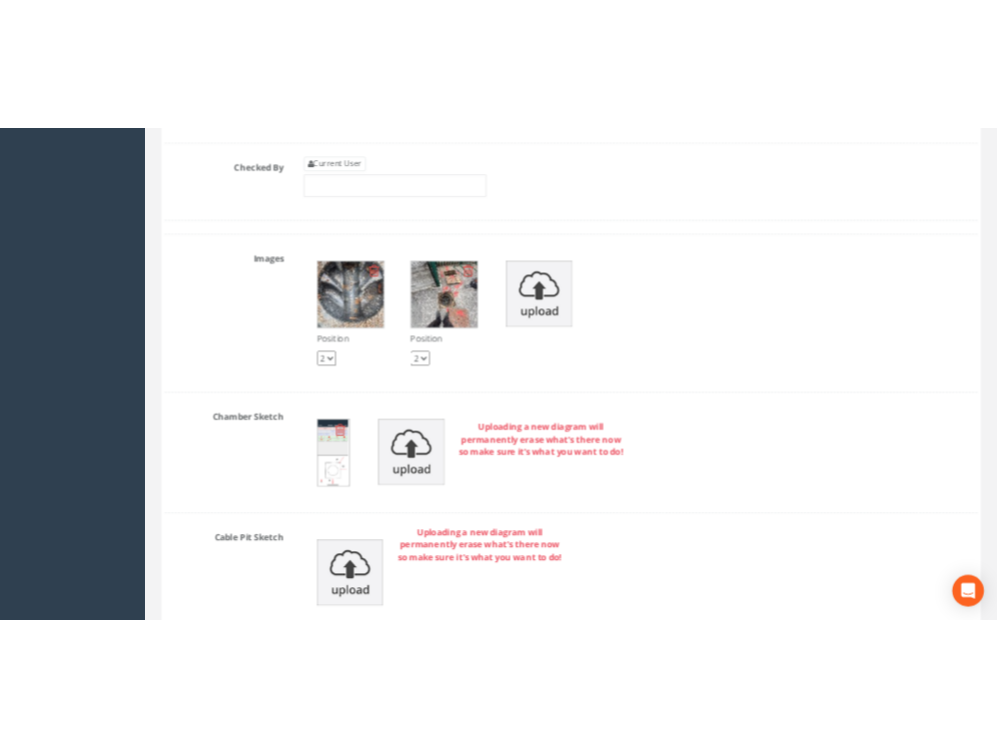 scroll, scrollTop: 3970, scrollLeft: 0, axis: vertical 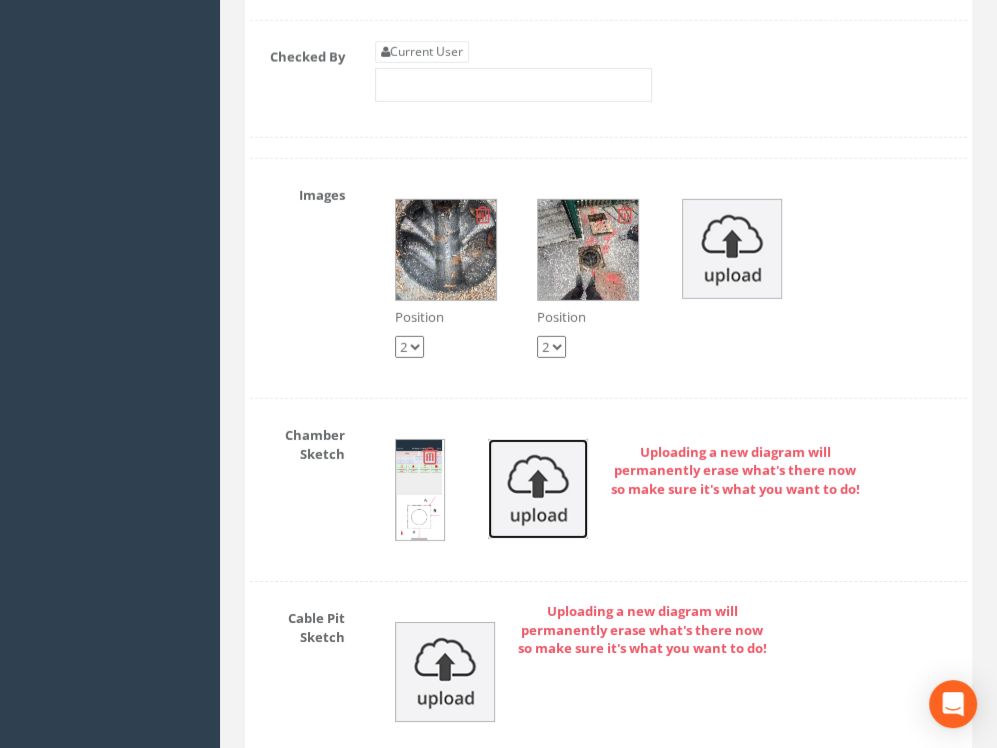 click at bounding box center [538, 489] 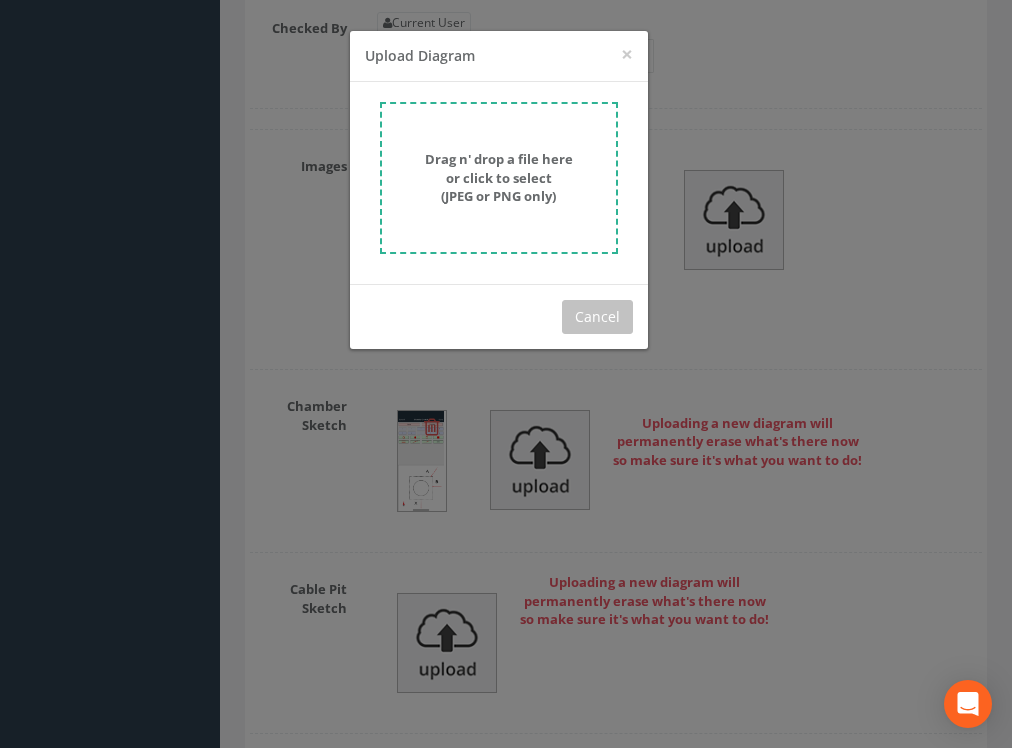 click on "Drag n' drop a file here or click to select (JPEG or PNG only)" at bounding box center [499, 178] 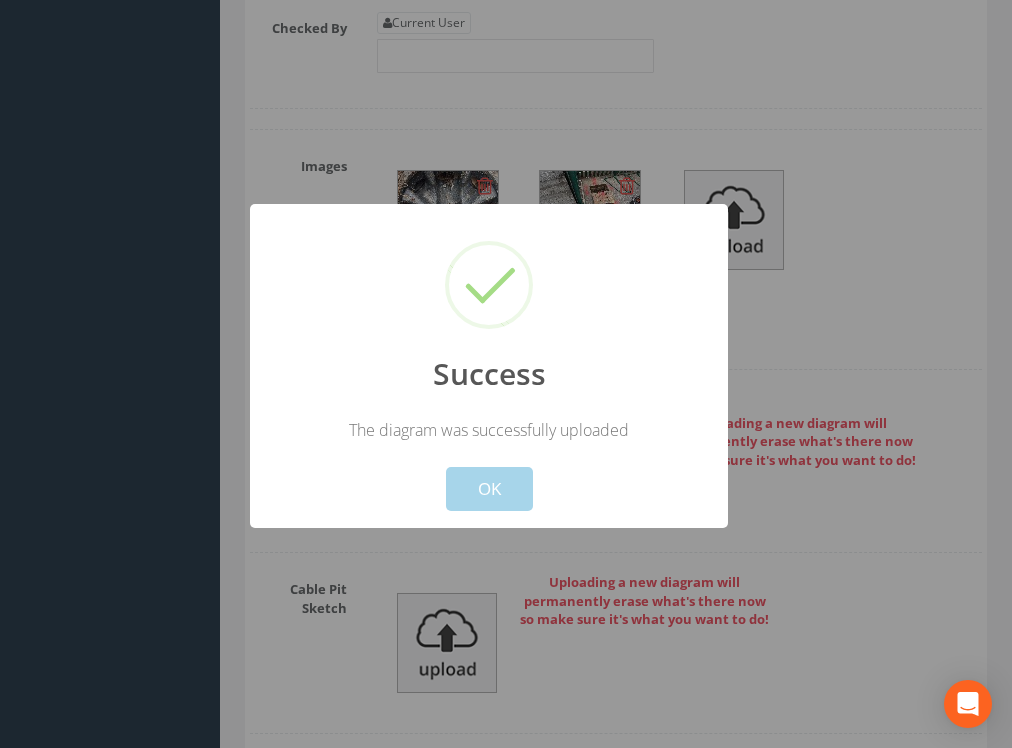 click at bounding box center [594, 459] 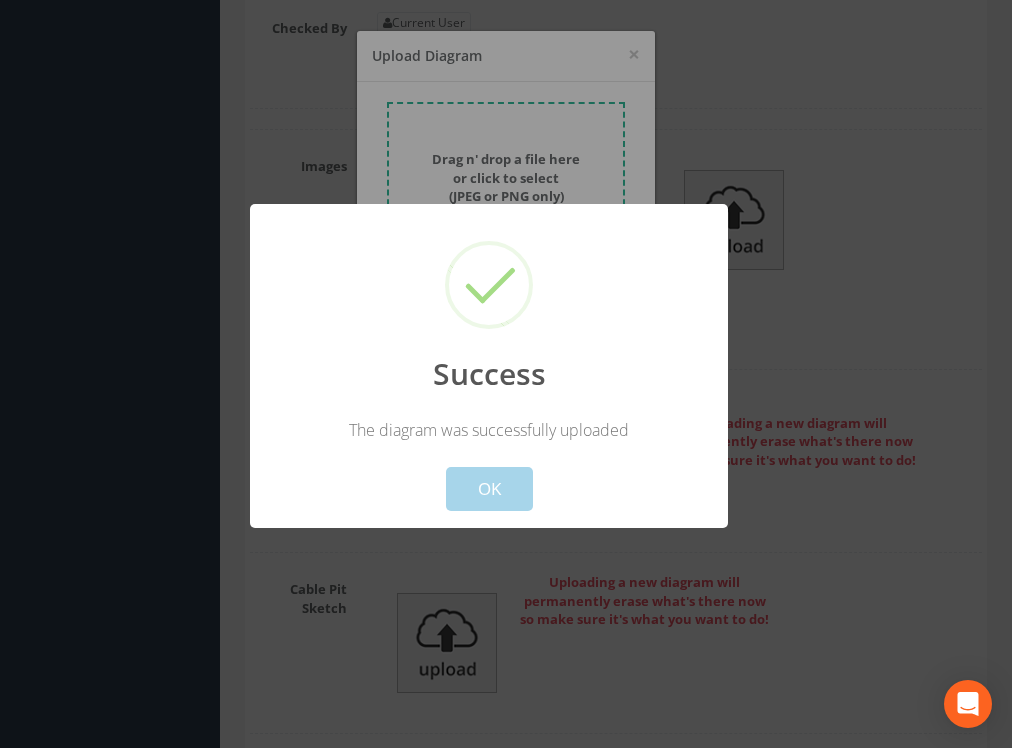click on "OK" at bounding box center (489, 489) 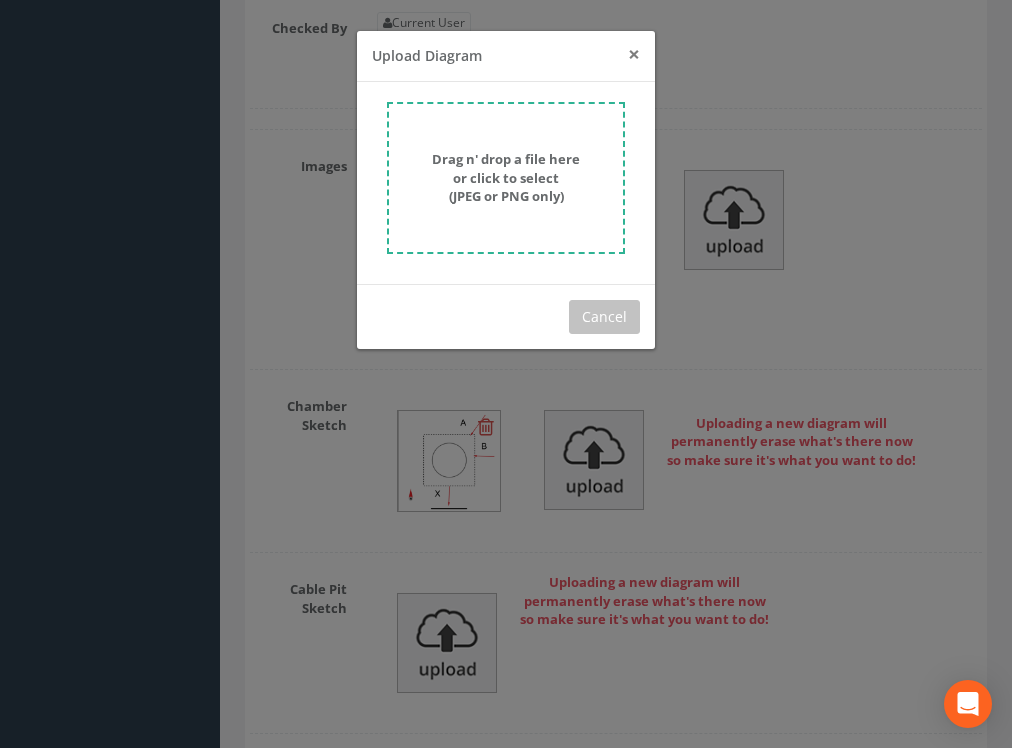 click on "×" at bounding box center [634, 54] 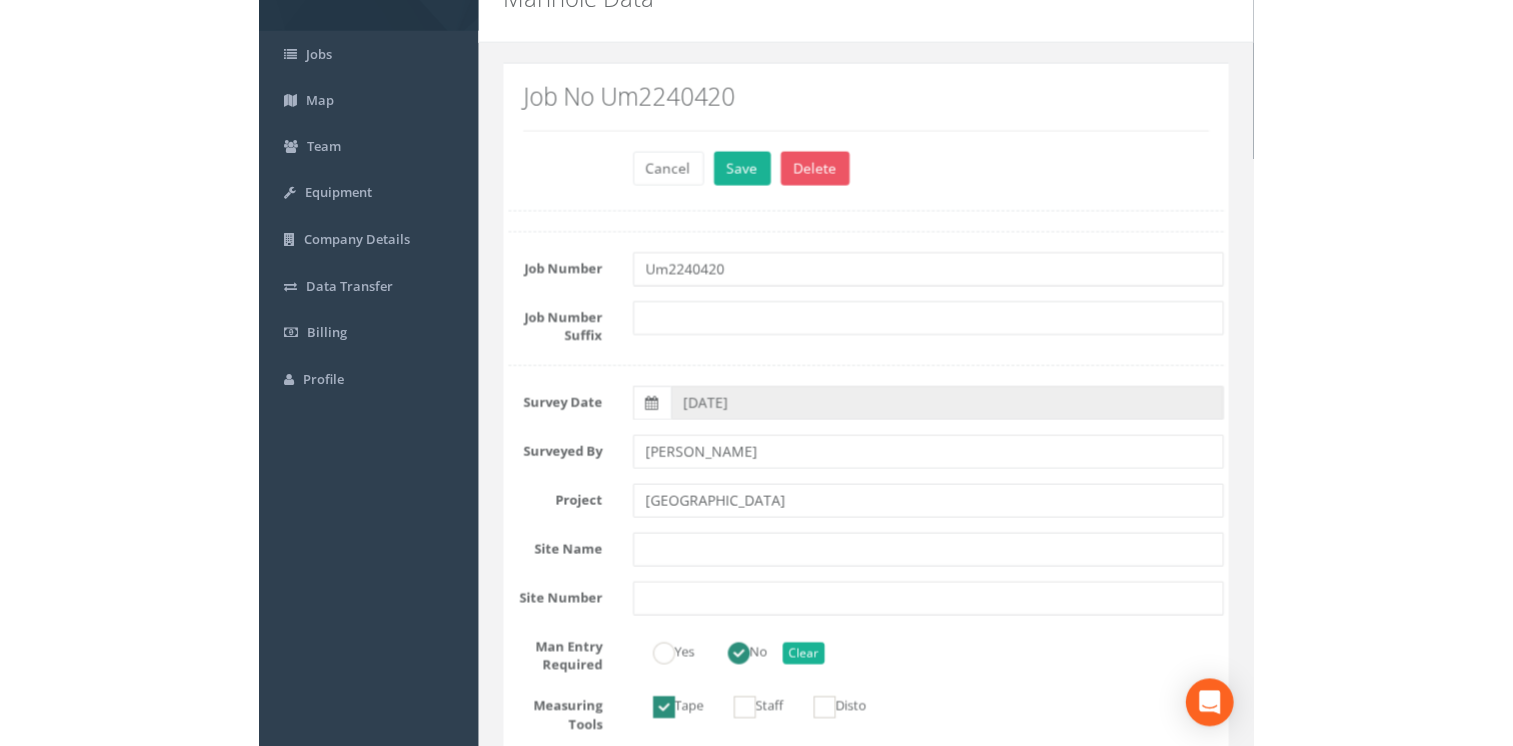 scroll, scrollTop: 0, scrollLeft: 0, axis: both 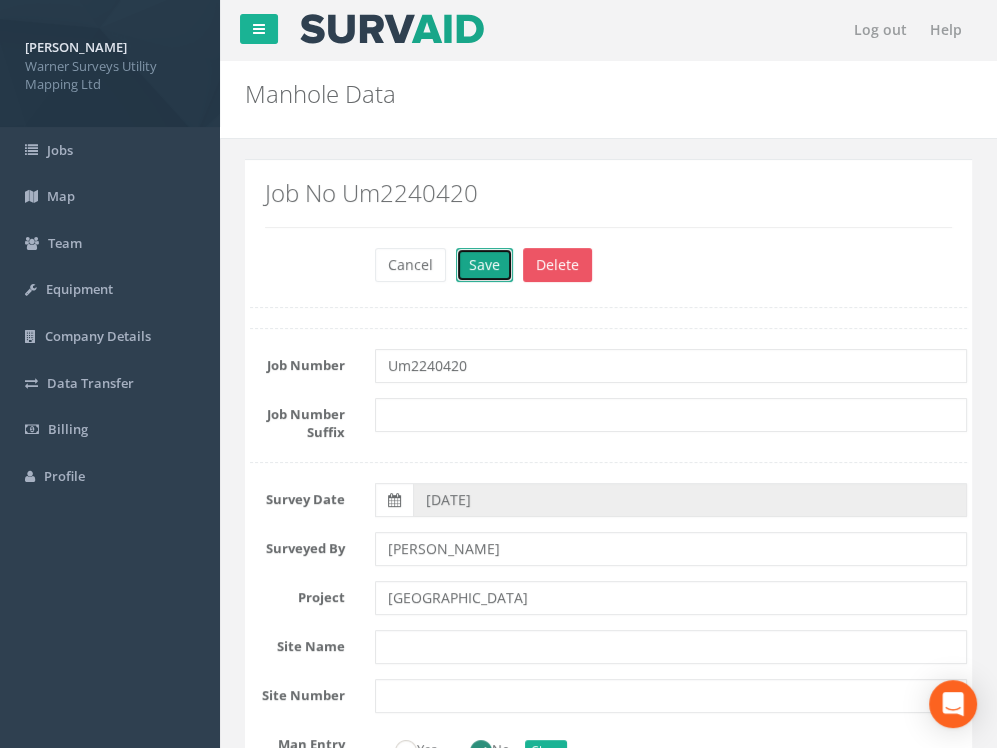 click on "Save" at bounding box center [484, 265] 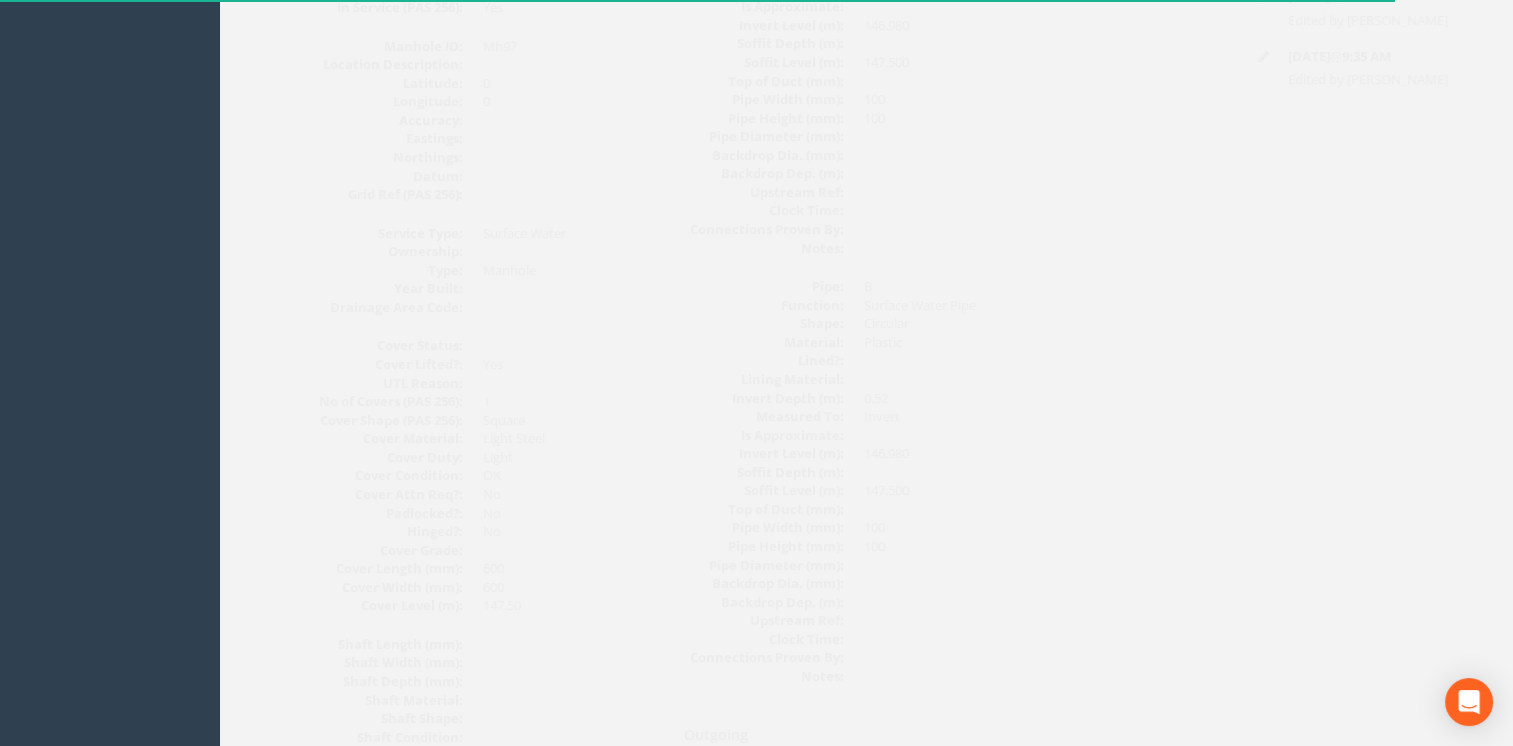 scroll, scrollTop: 0, scrollLeft: 0, axis: both 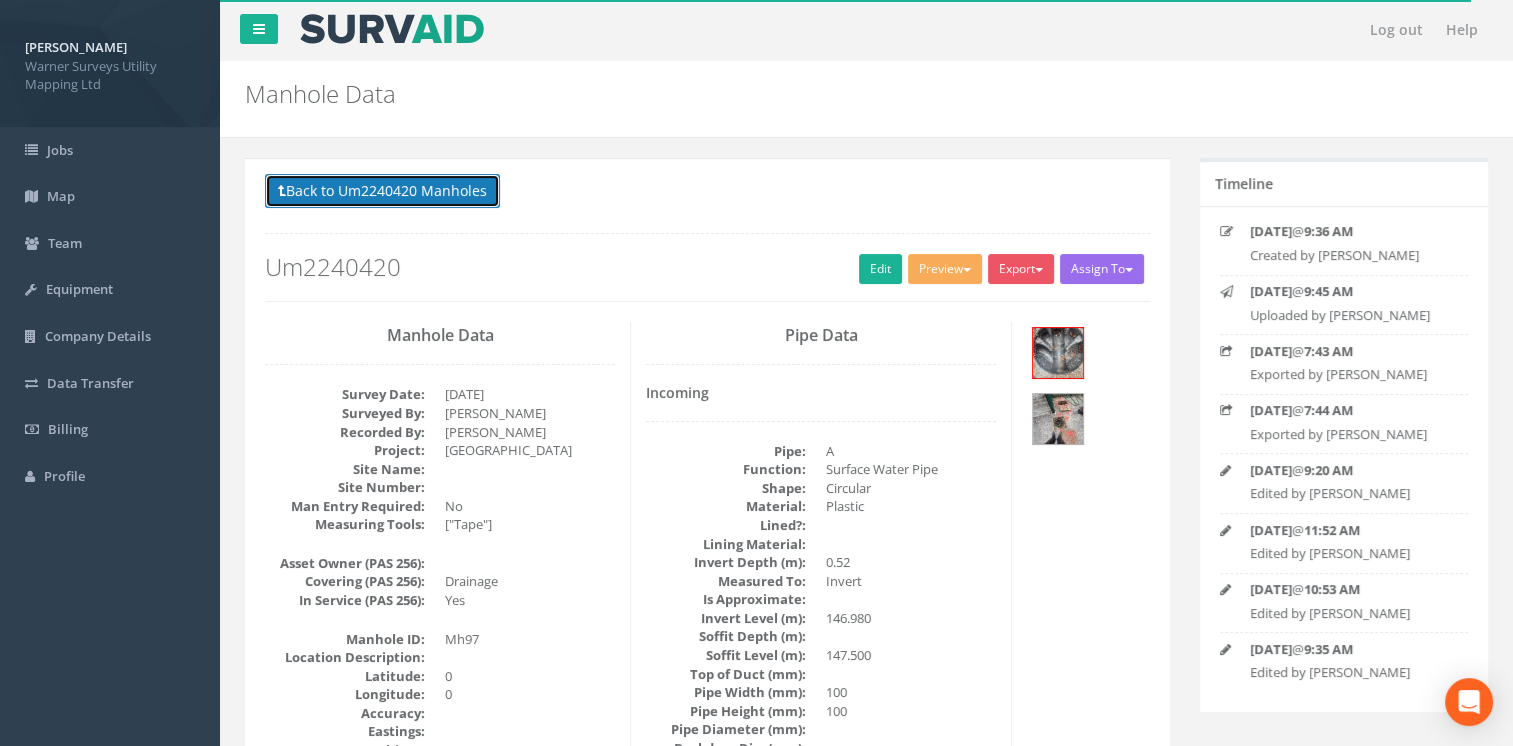 click on "Back to Um2240420 Manholes" at bounding box center [382, 191] 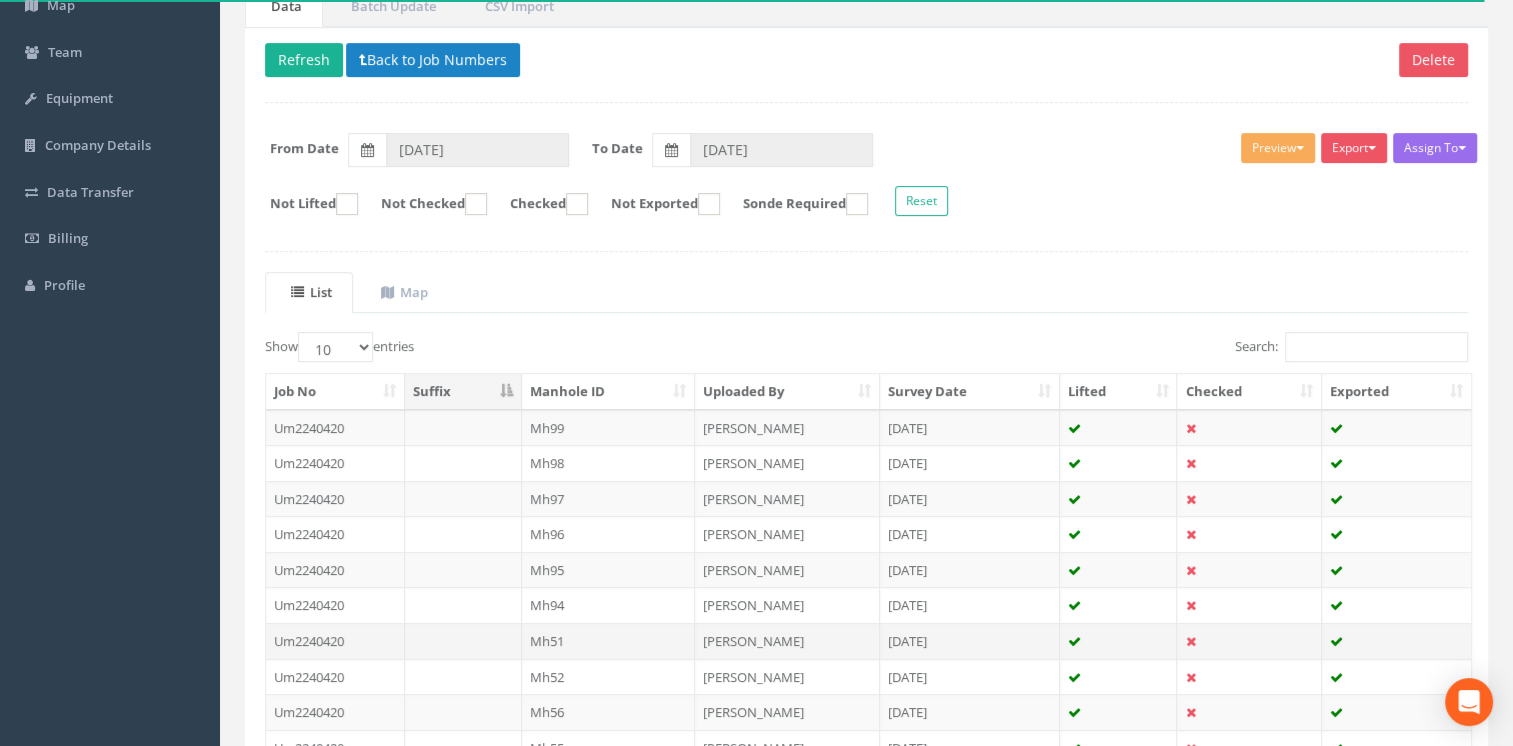 scroll, scrollTop: 364, scrollLeft: 0, axis: vertical 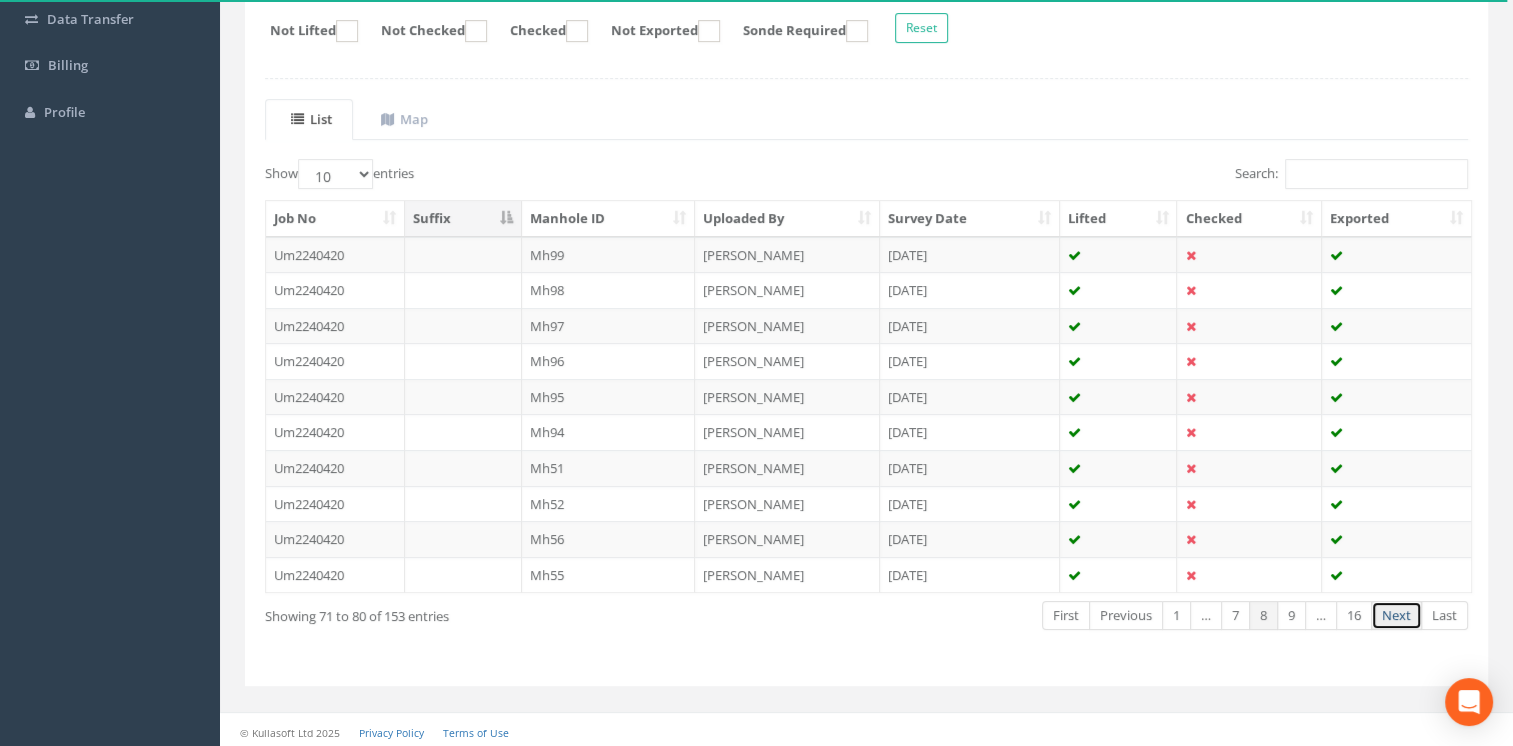 click on "Next" at bounding box center [1396, 615] 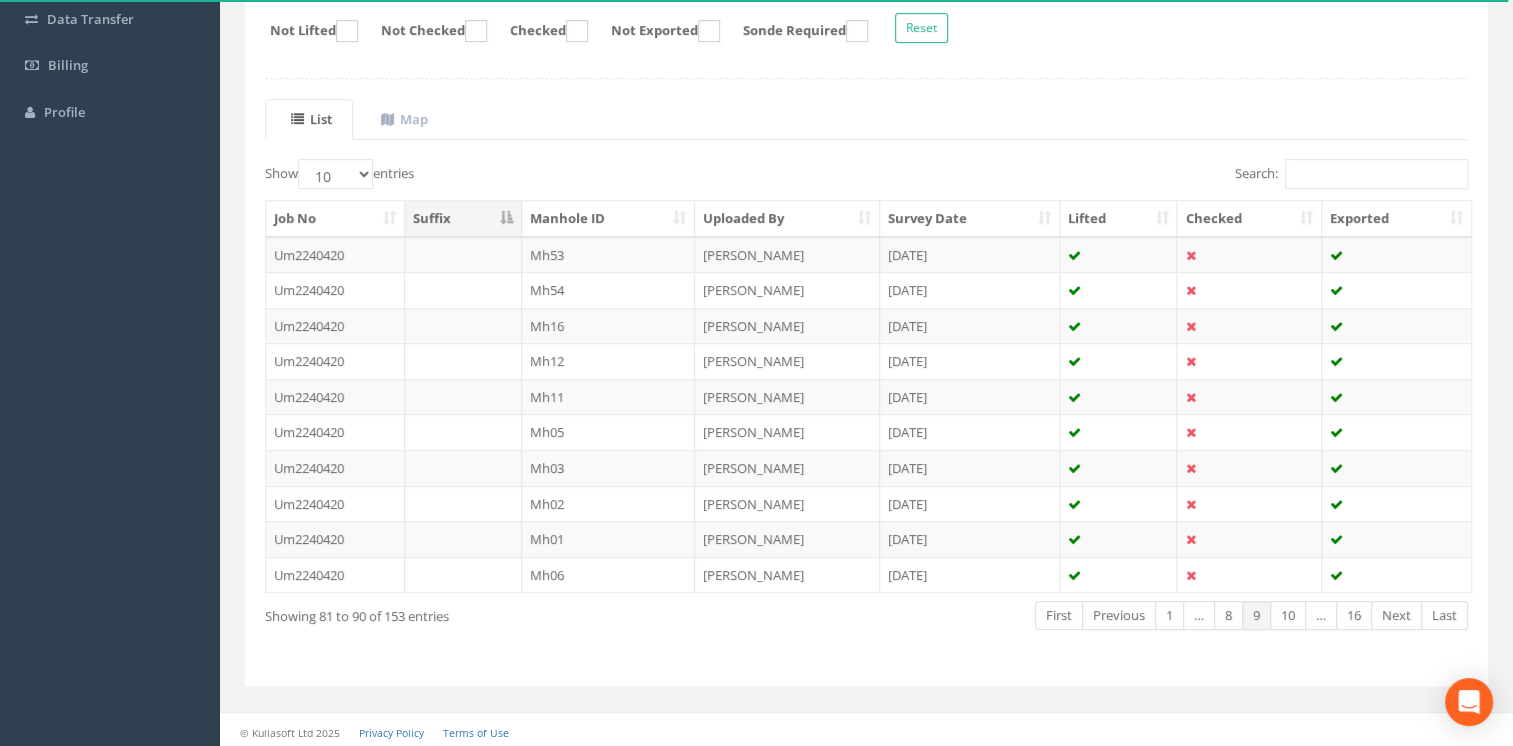 click on "Next" at bounding box center (1396, 615) 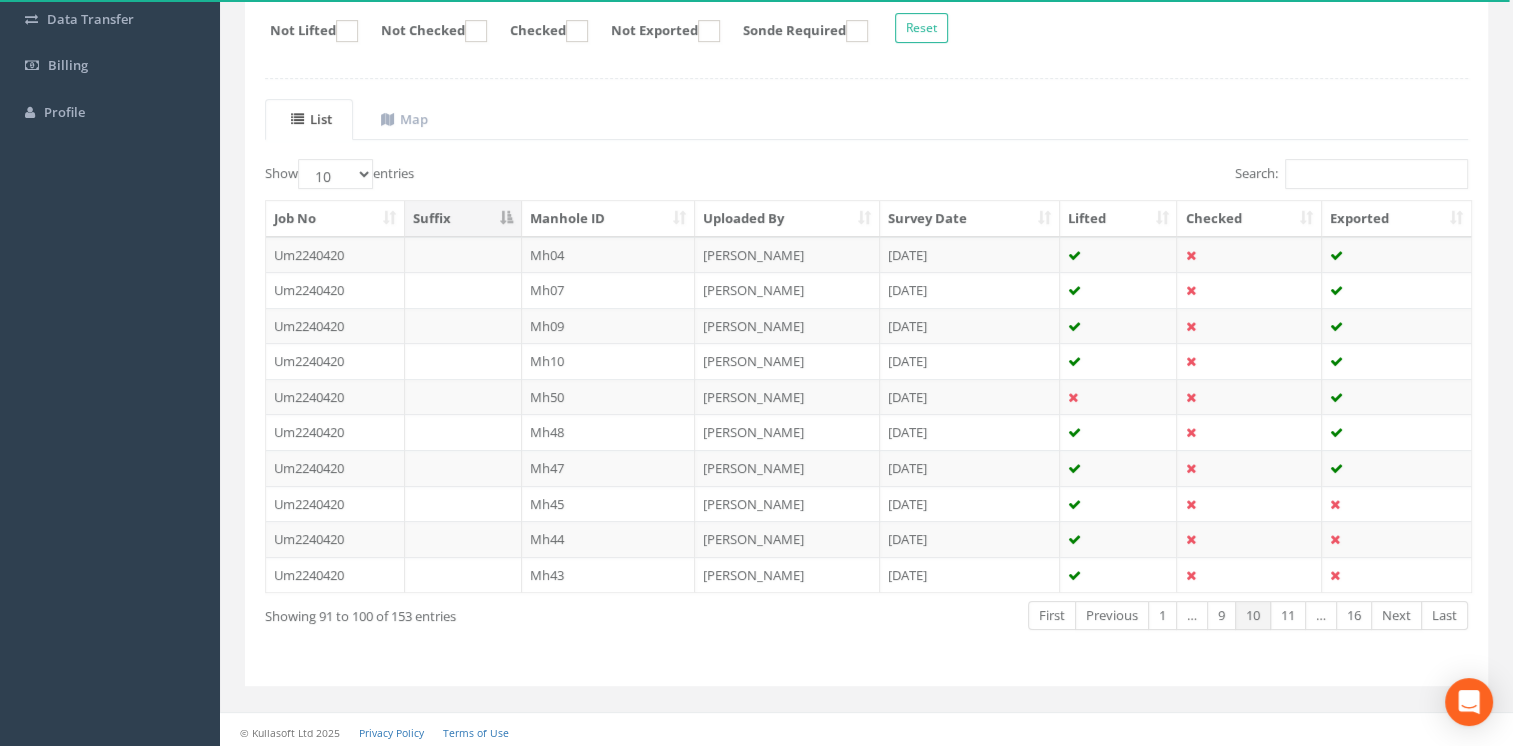 click on "Next" at bounding box center (1396, 615) 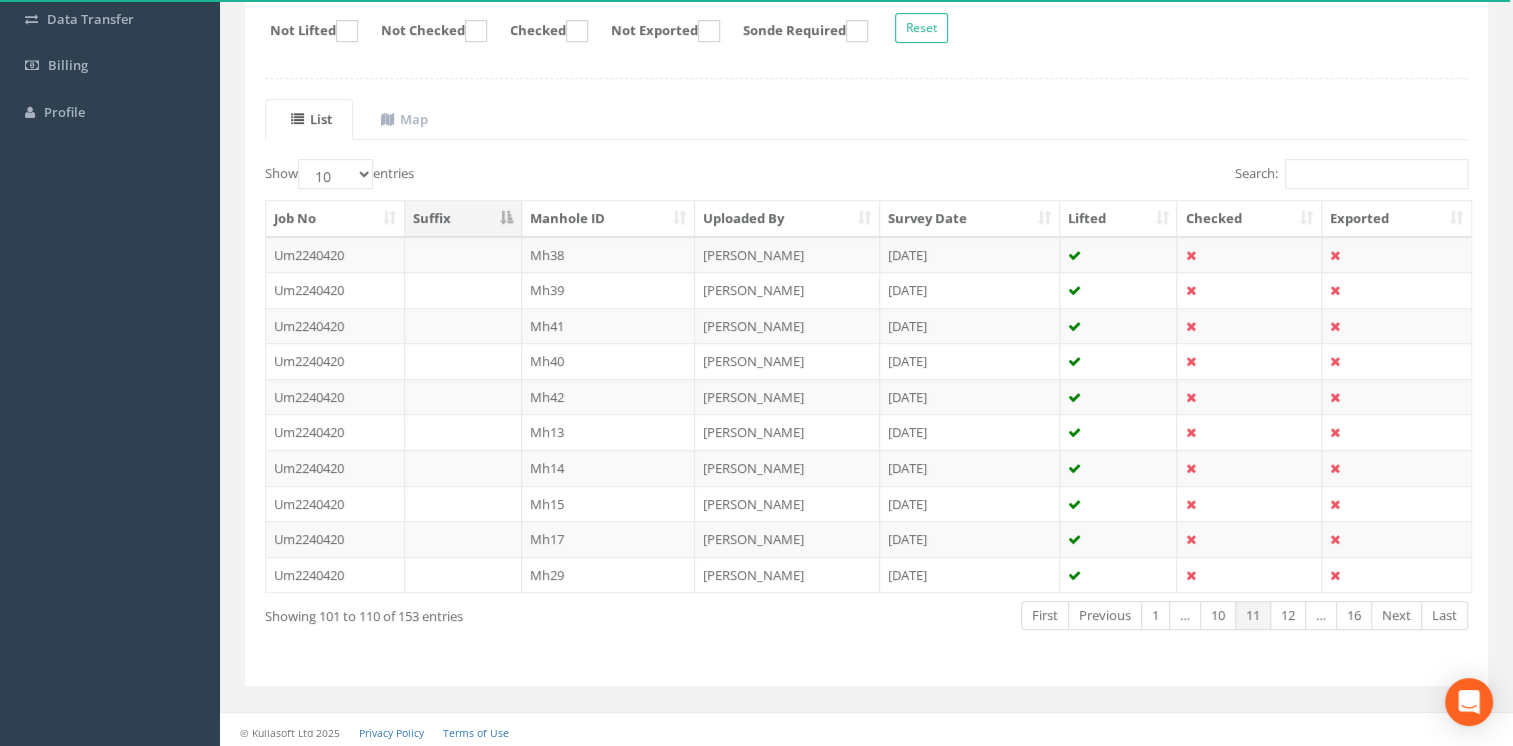 click on "Next" at bounding box center [1396, 615] 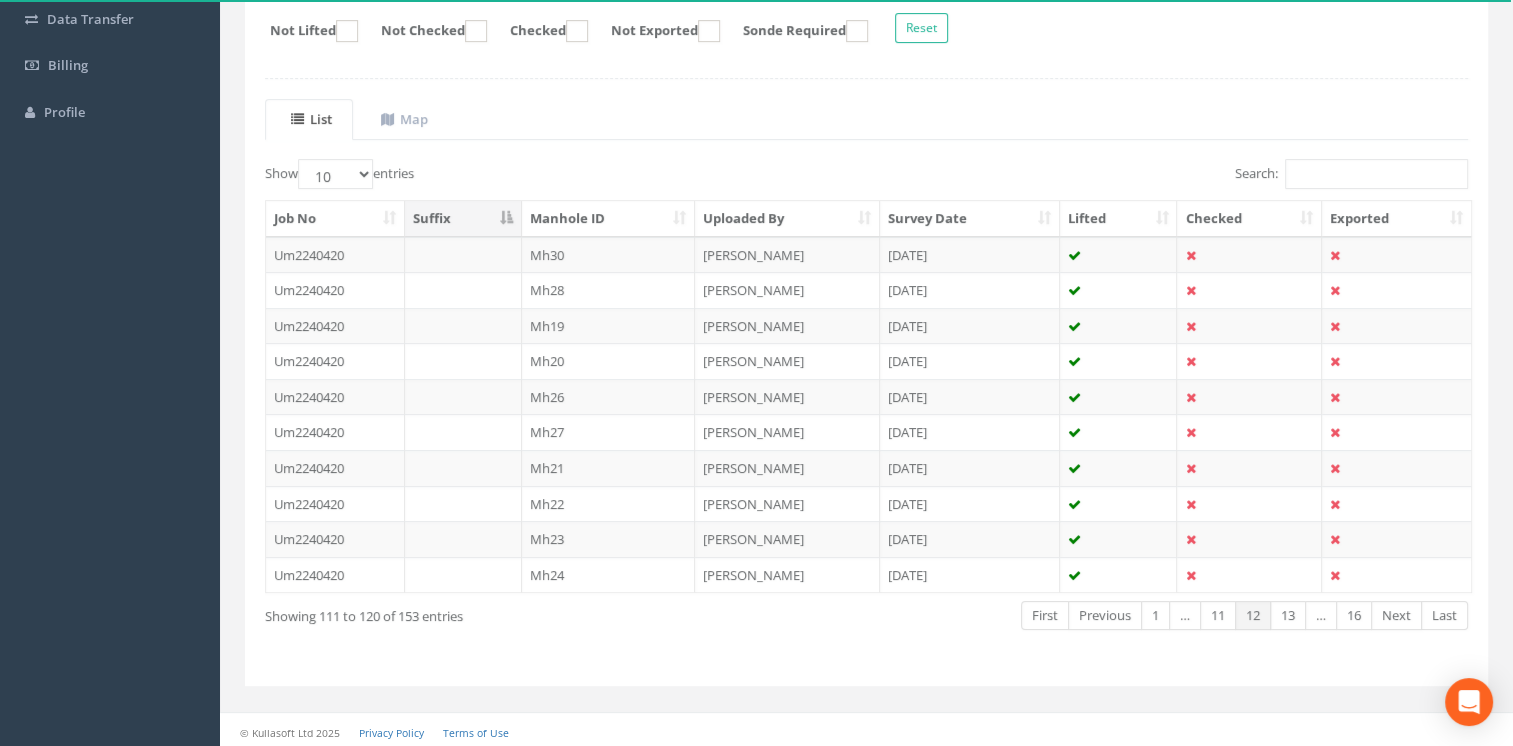 click on "Next" at bounding box center (1396, 615) 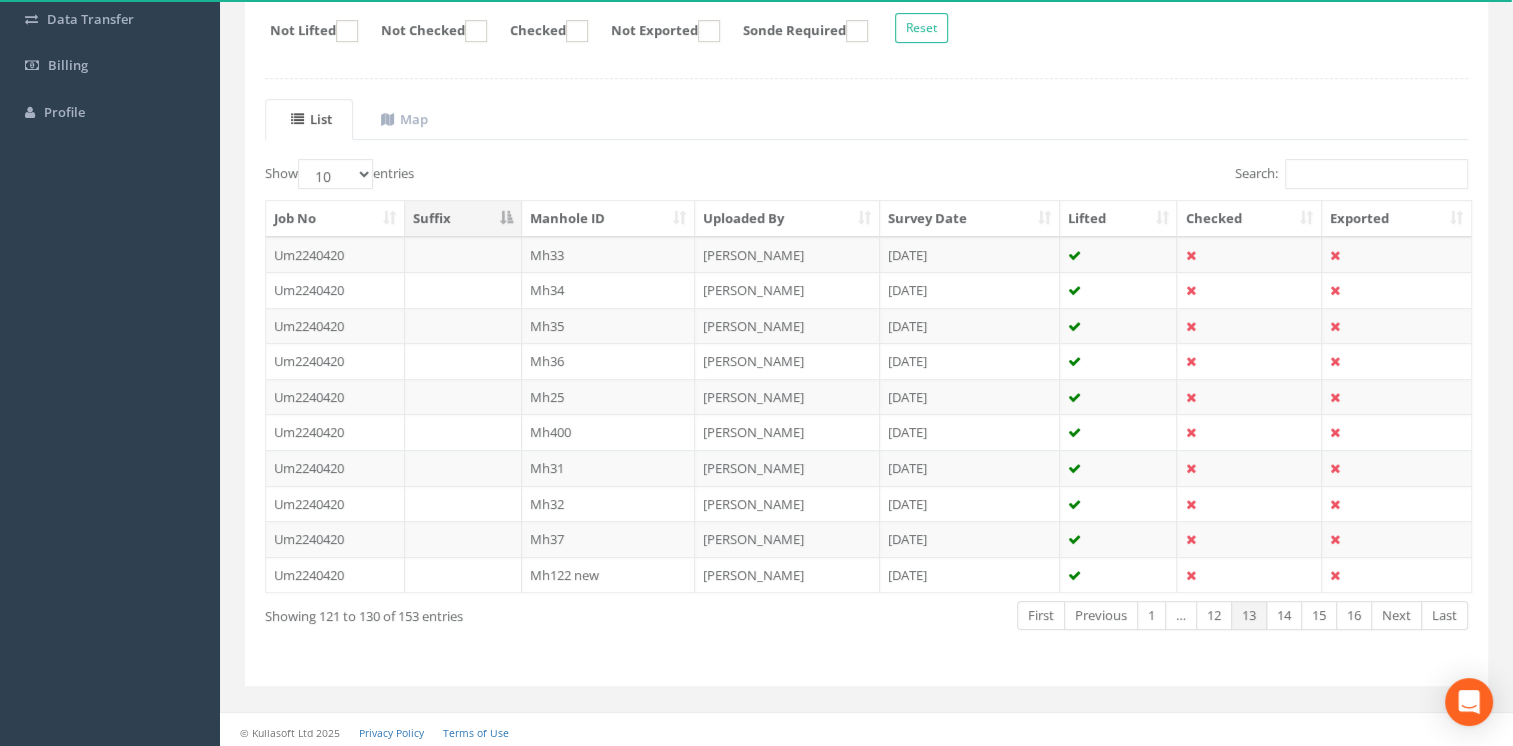 click on "Next" at bounding box center [1396, 615] 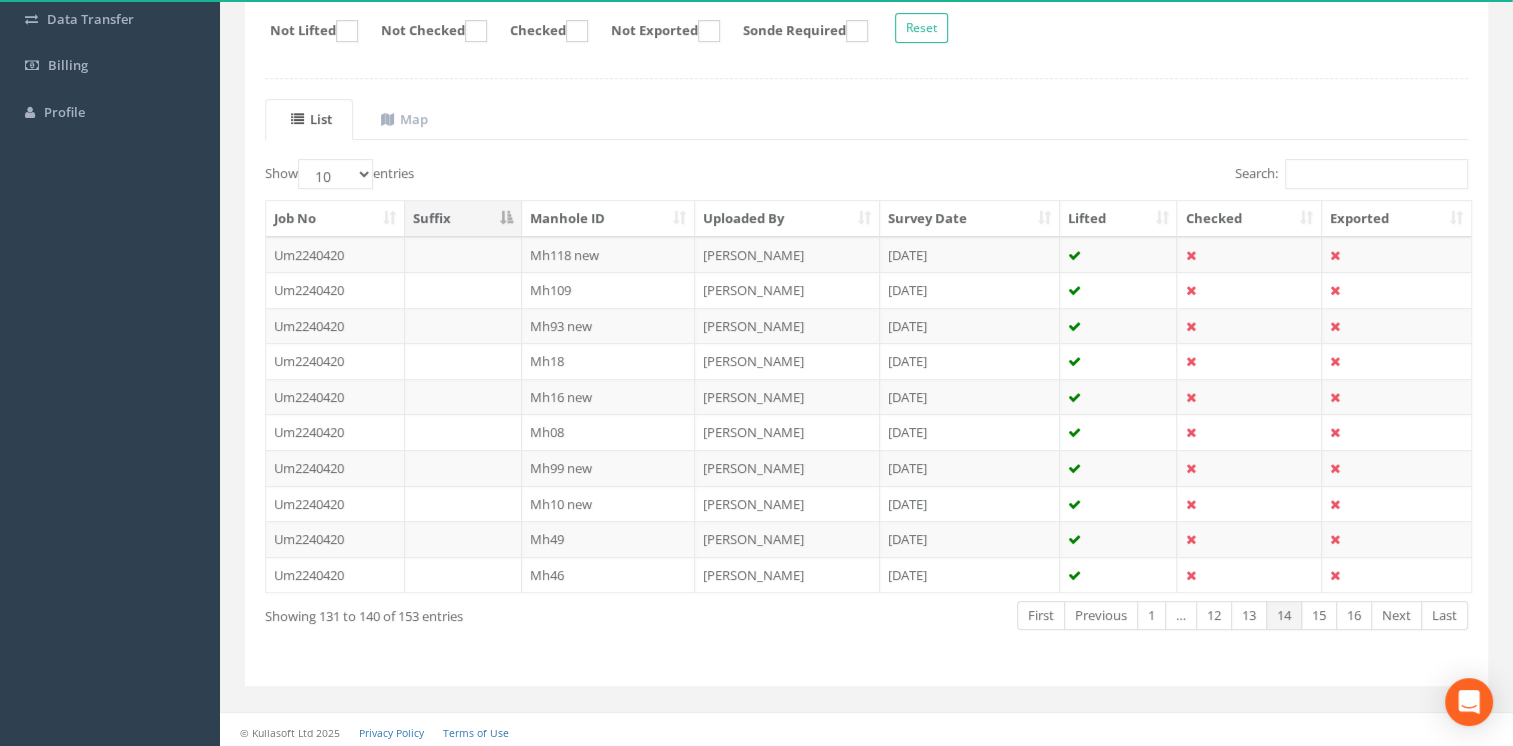 click on "Next" at bounding box center [1396, 615] 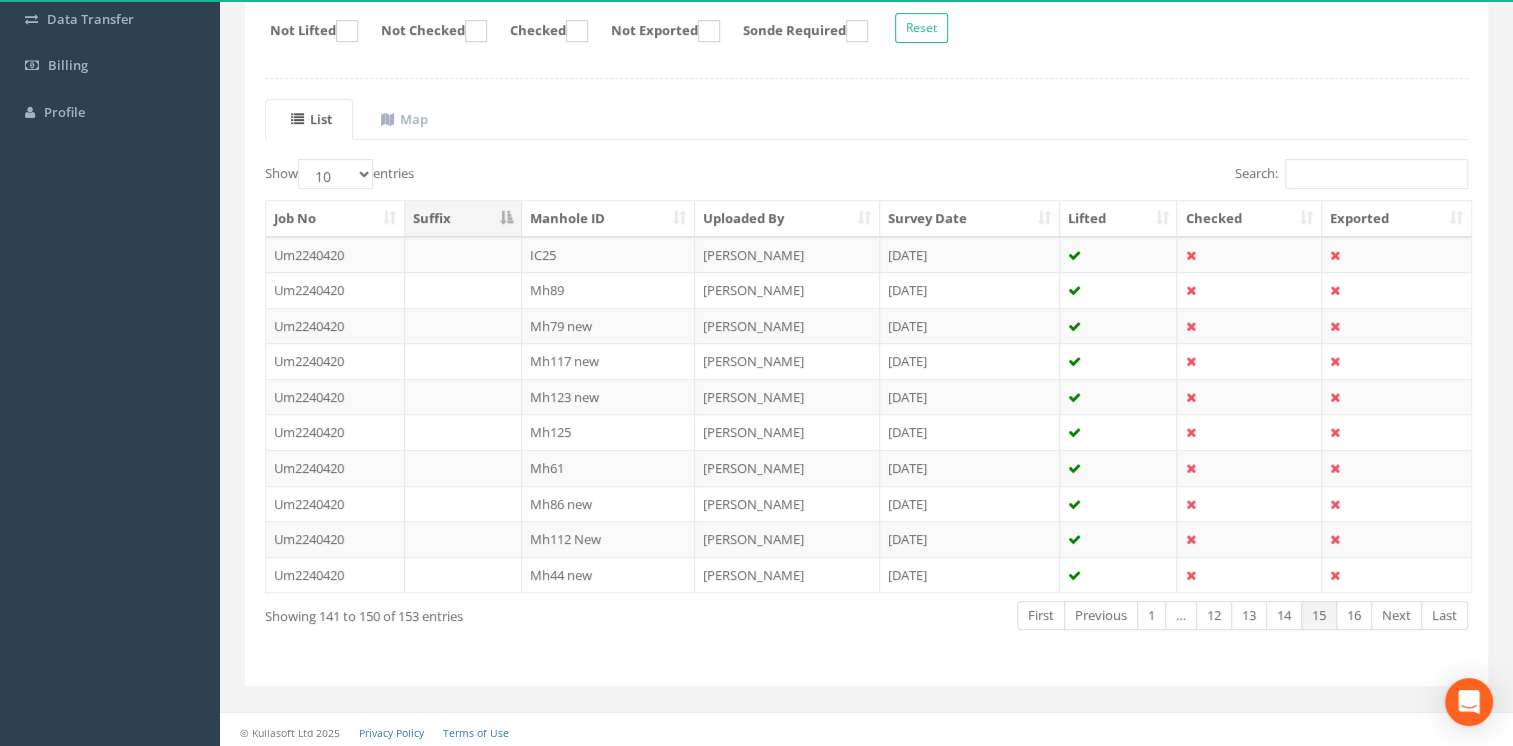 click on "Next" at bounding box center (1396, 615) 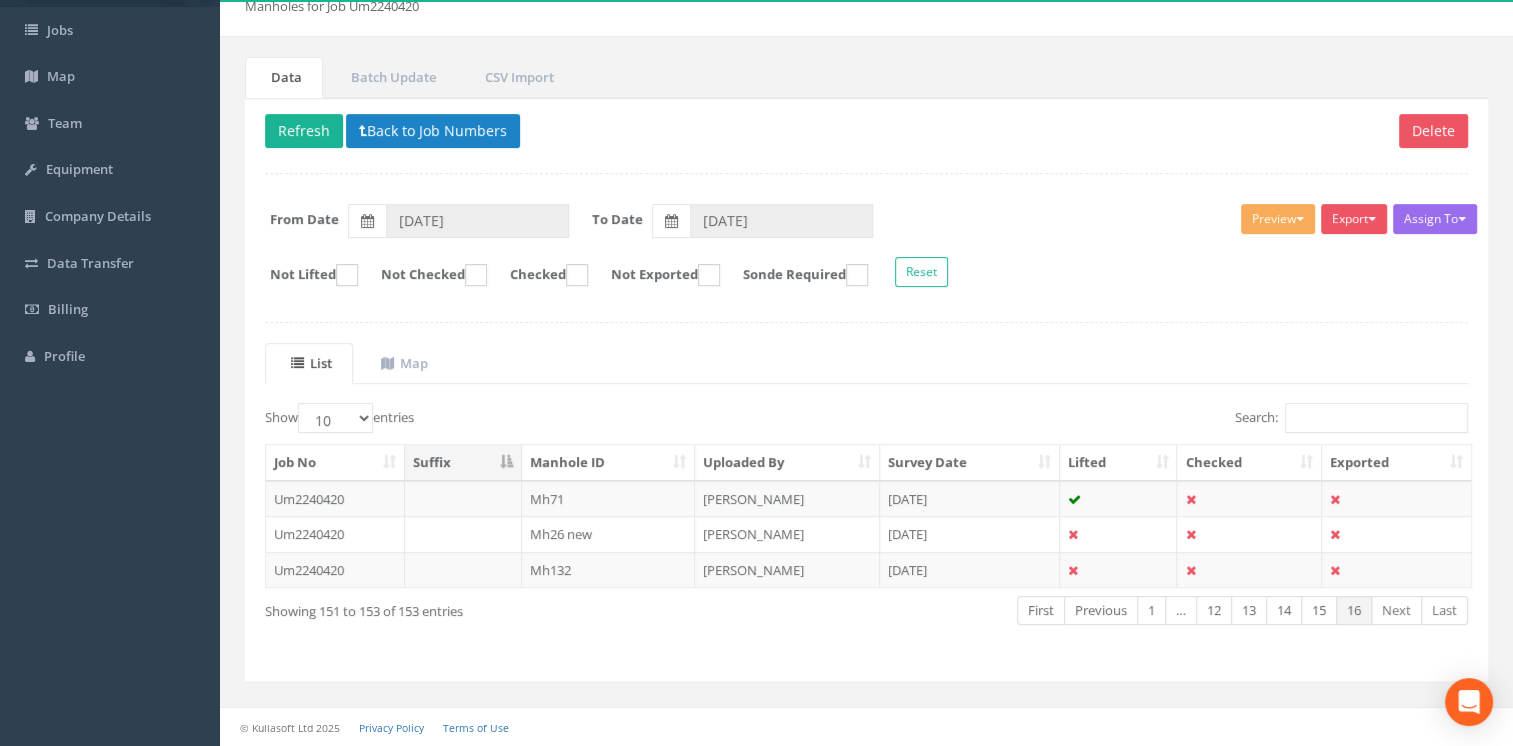 scroll, scrollTop: 116, scrollLeft: 0, axis: vertical 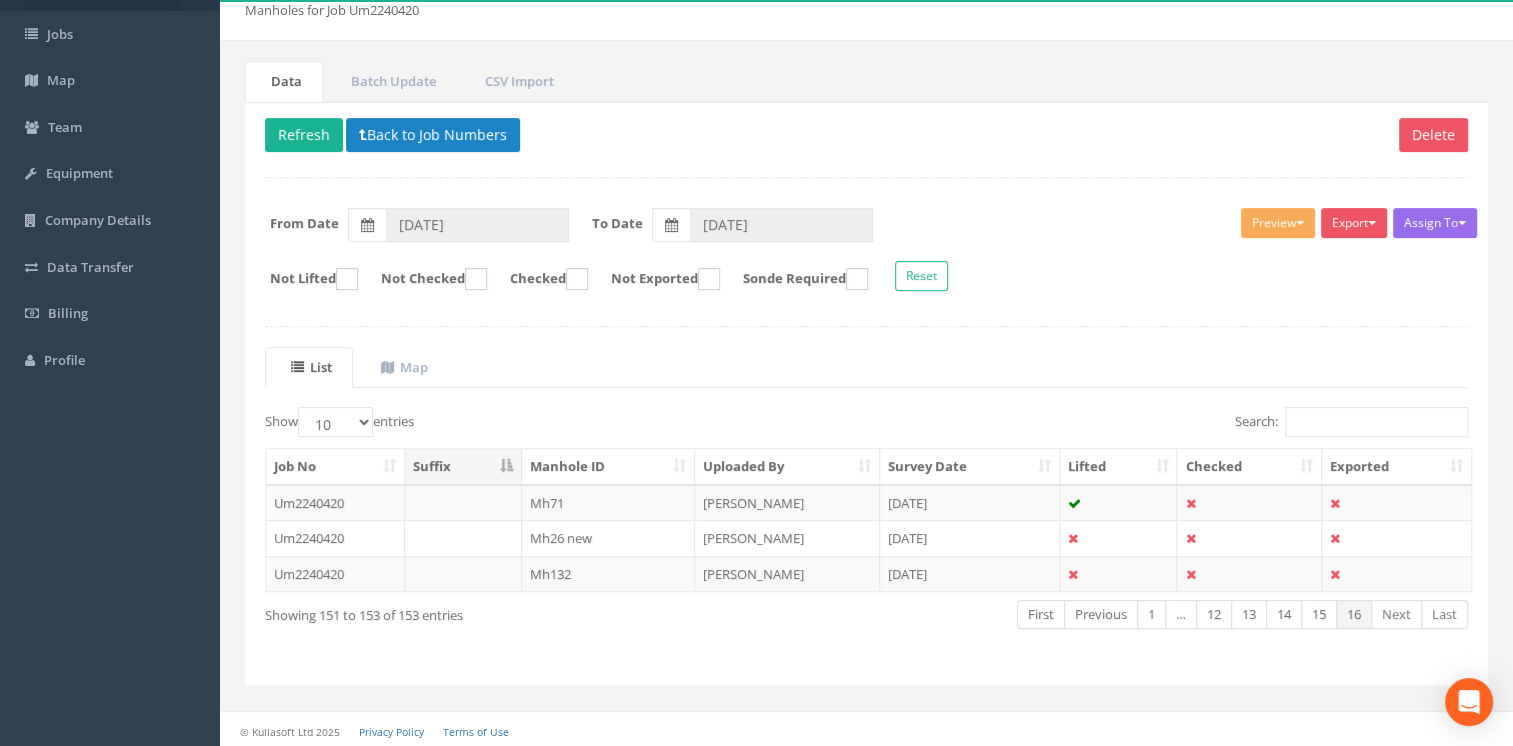 click on "Next" at bounding box center [1396, 614] 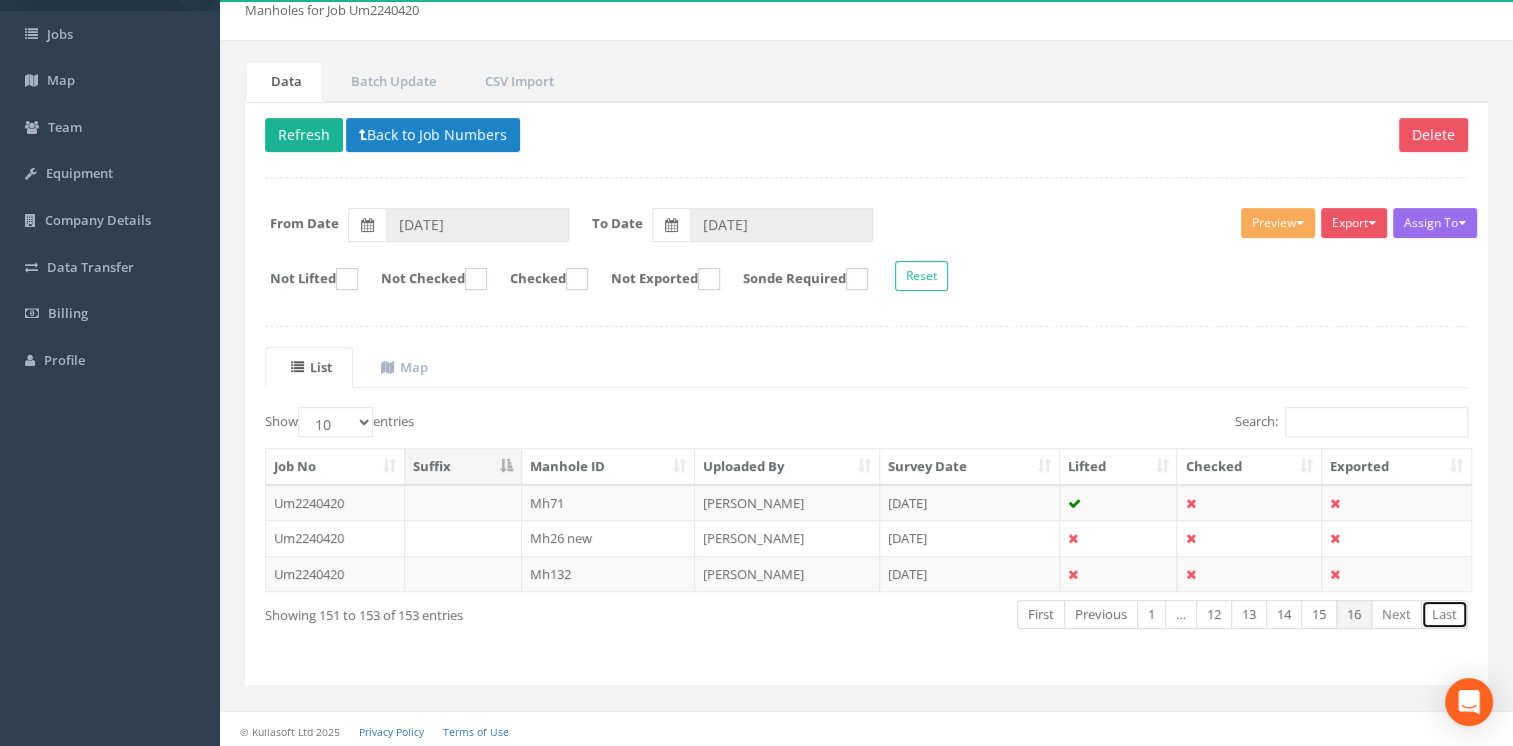 click on "Last" at bounding box center (1444, 614) 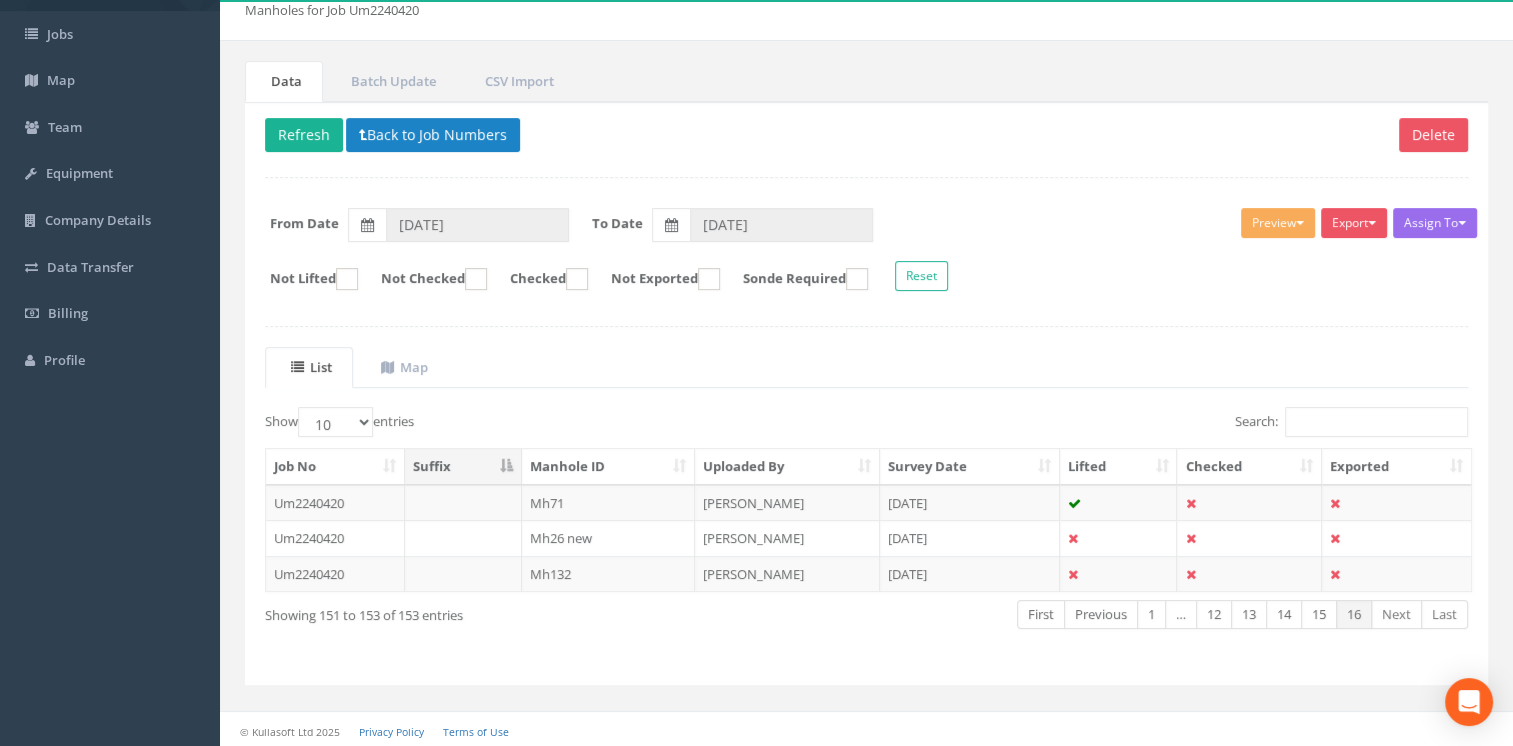 click on "First Previous 1 … 12 13 14 15 16 Next Last" at bounding box center [1123, 616] 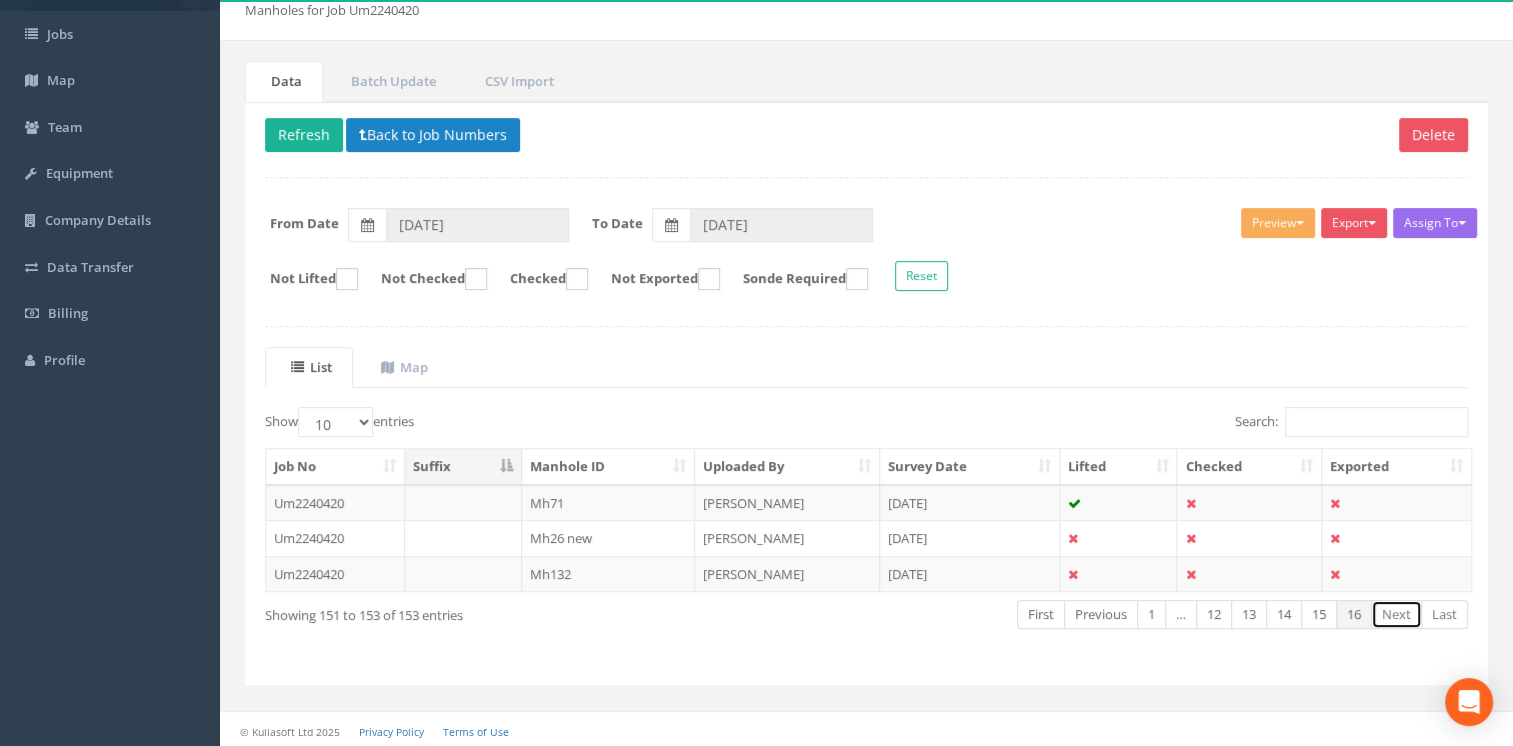 click on "Next" at bounding box center (1396, 614) 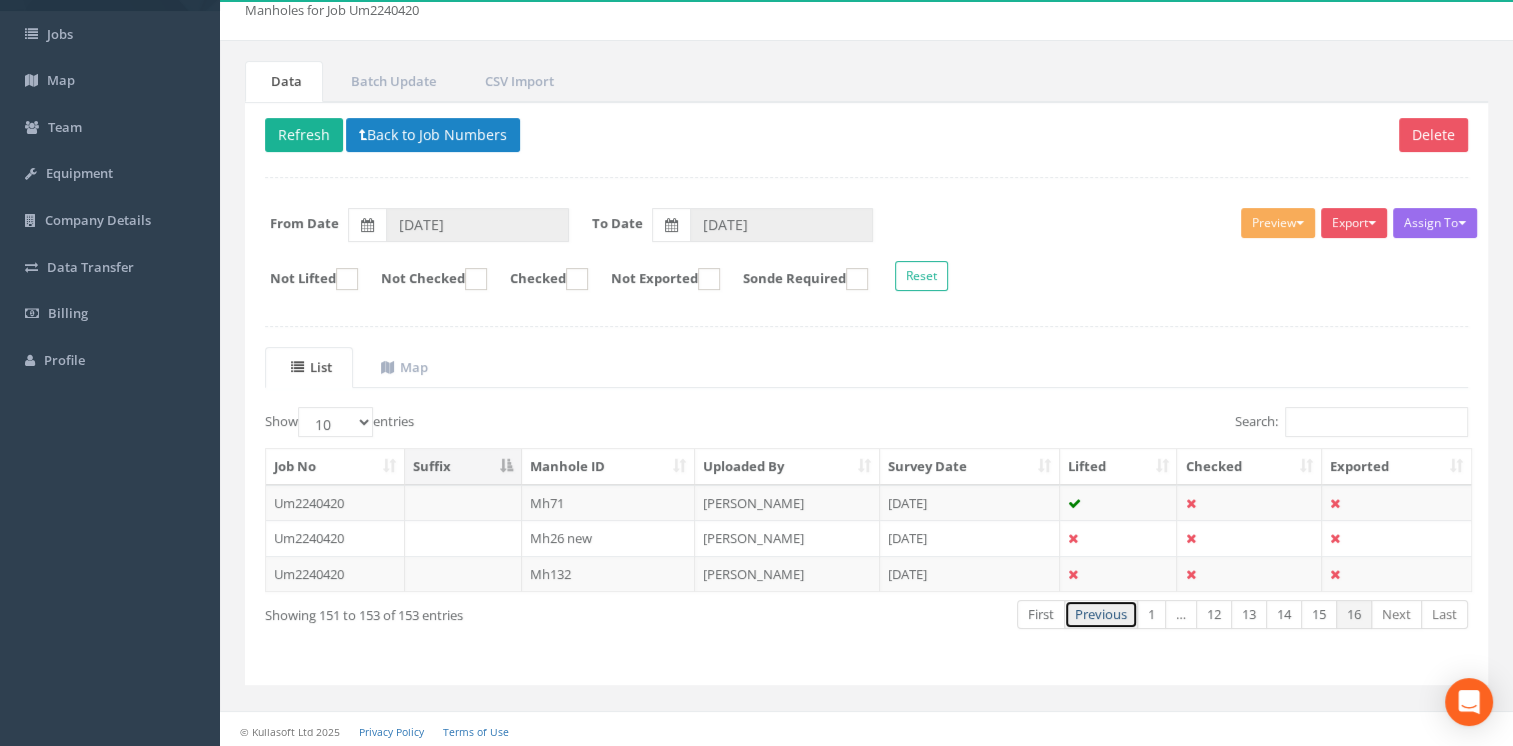 click on "Previous" at bounding box center (1101, 614) 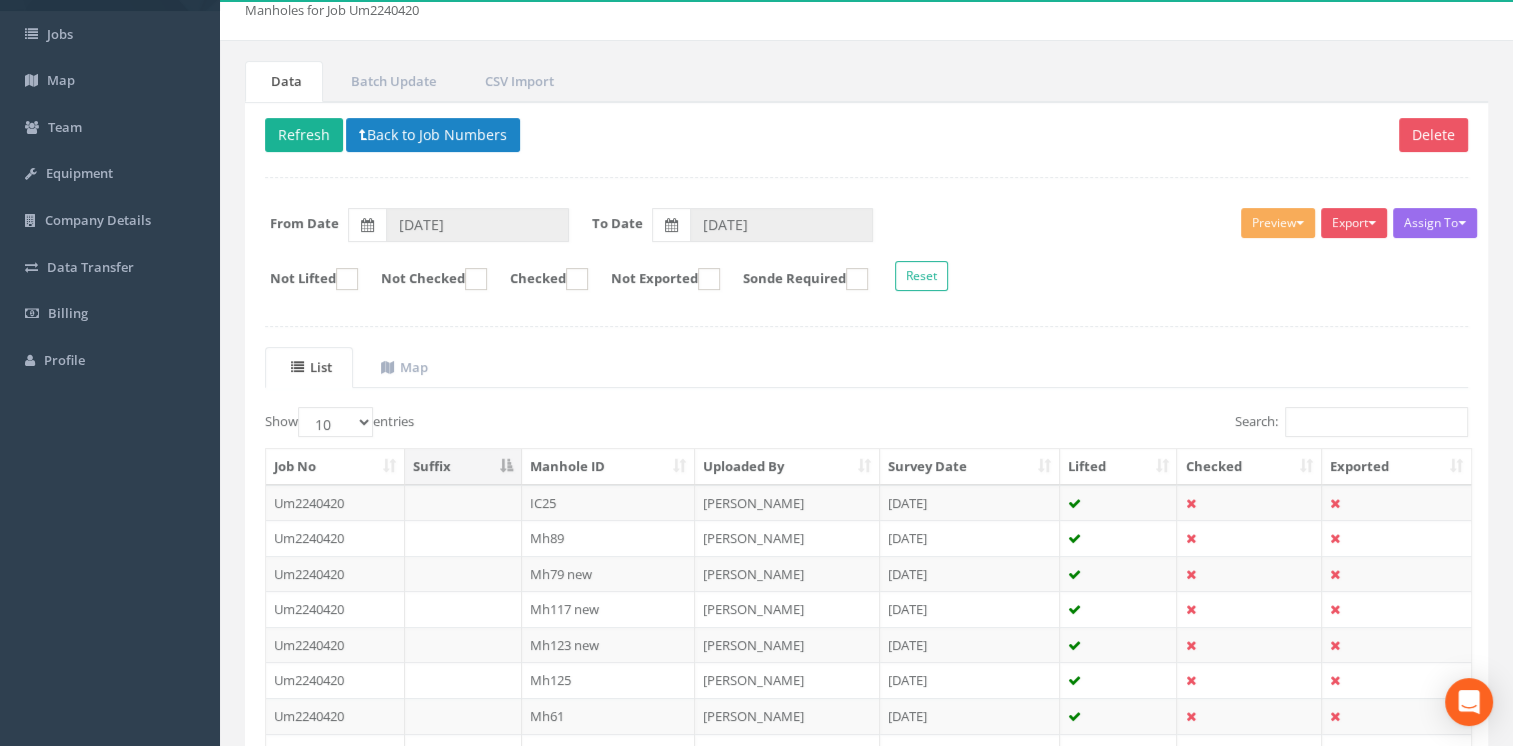 scroll, scrollTop: 364, scrollLeft: 0, axis: vertical 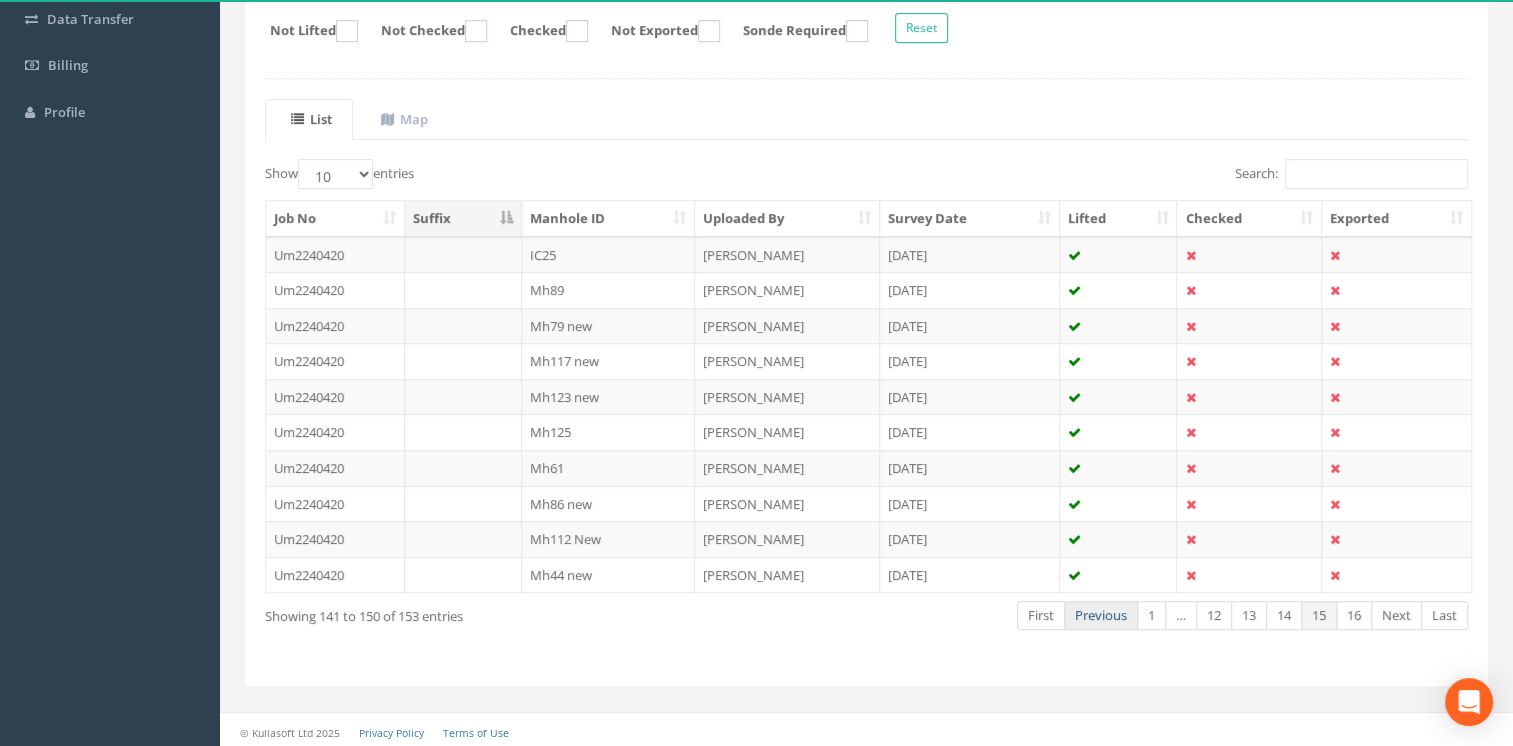 click on "Previous" at bounding box center [1101, 615] 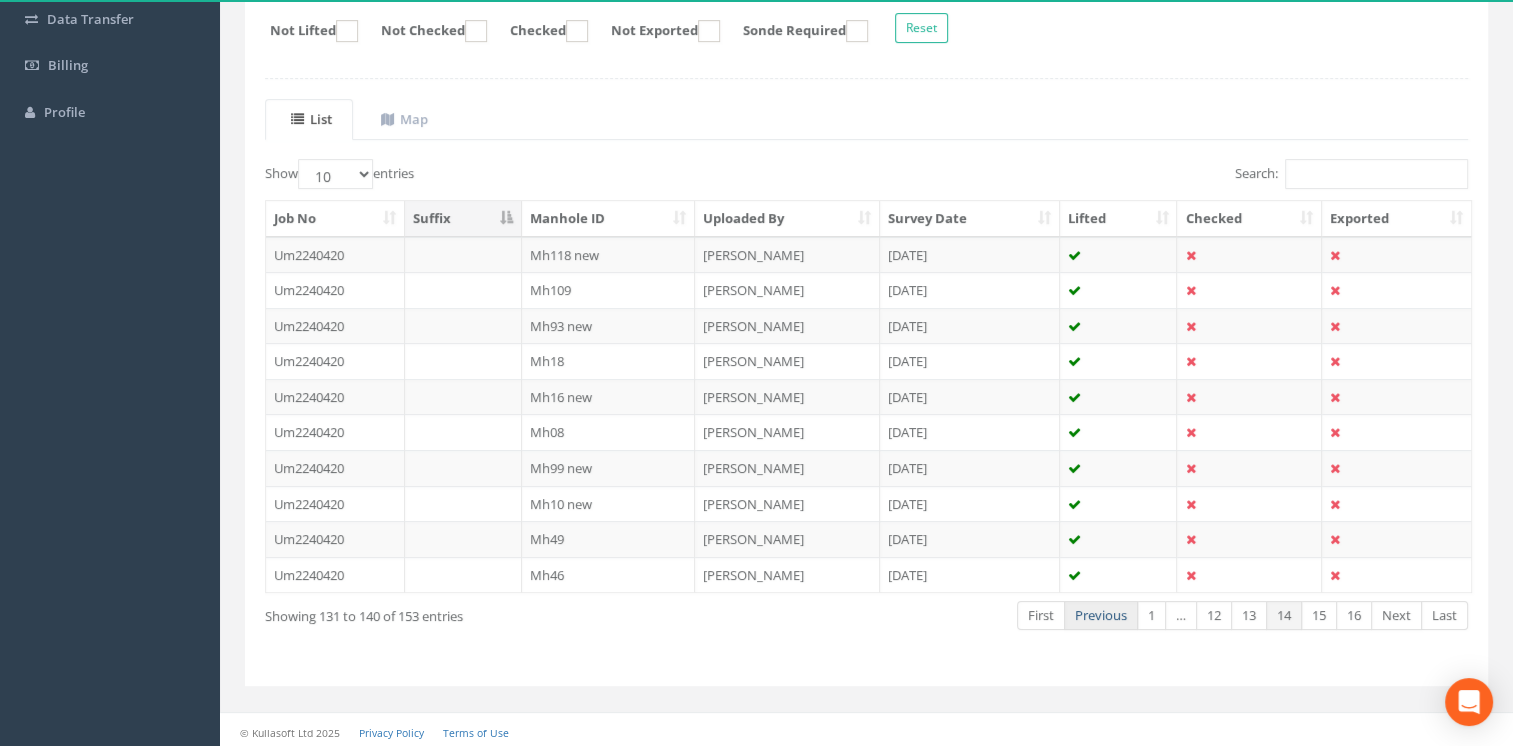 click on "Previous" at bounding box center (1101, 615) 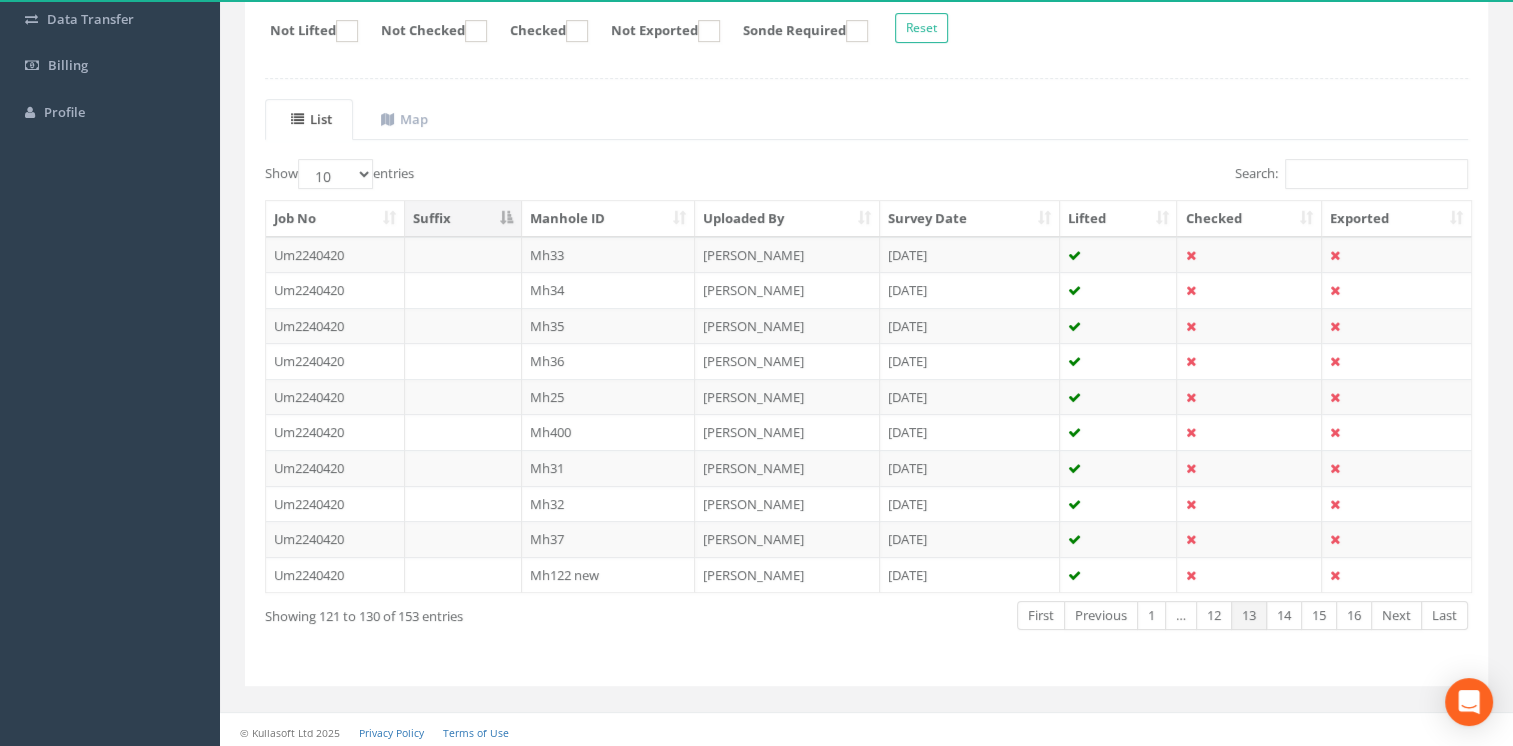 click on "Previous" at bounding box center [1101, 615] 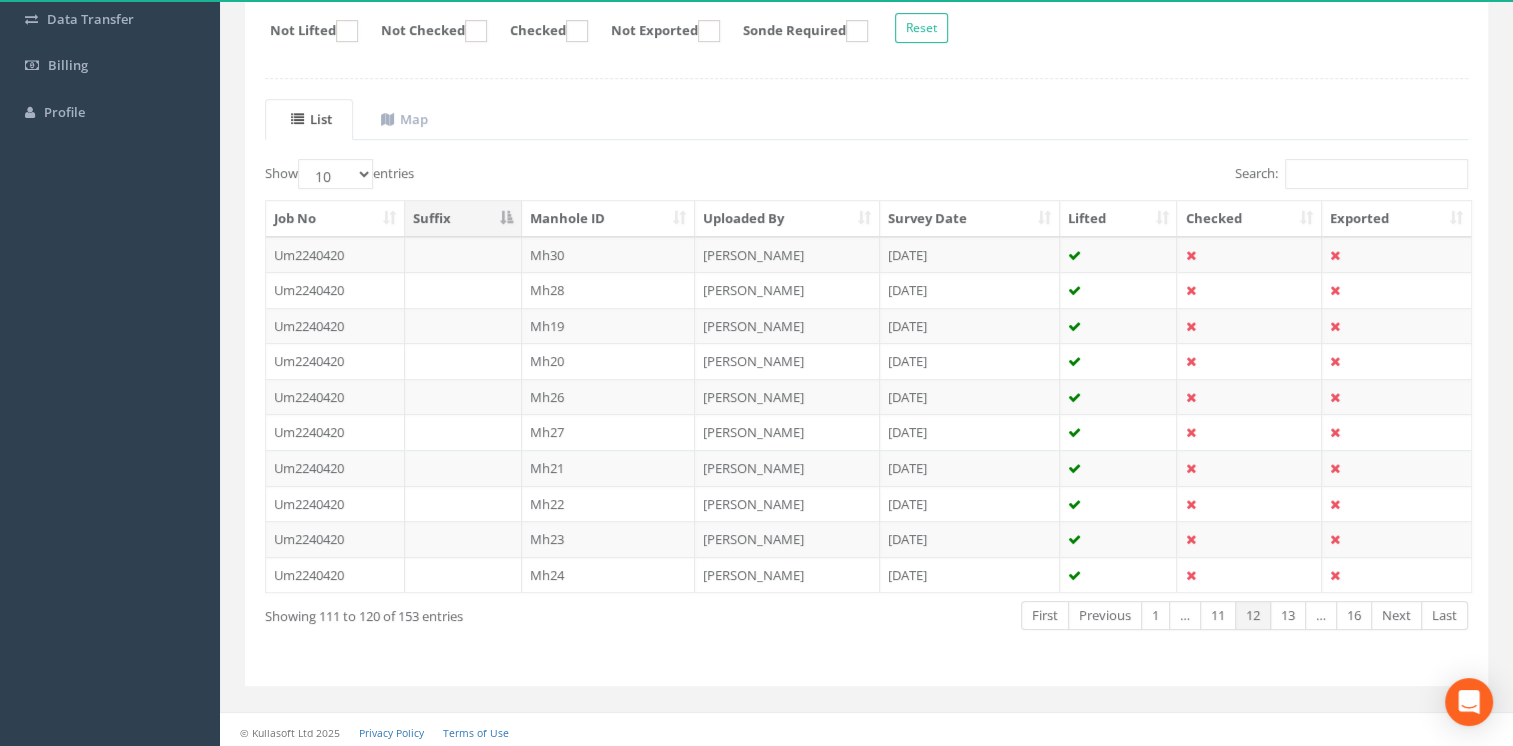 click on "Previous" at bounding box center [1105, 615] 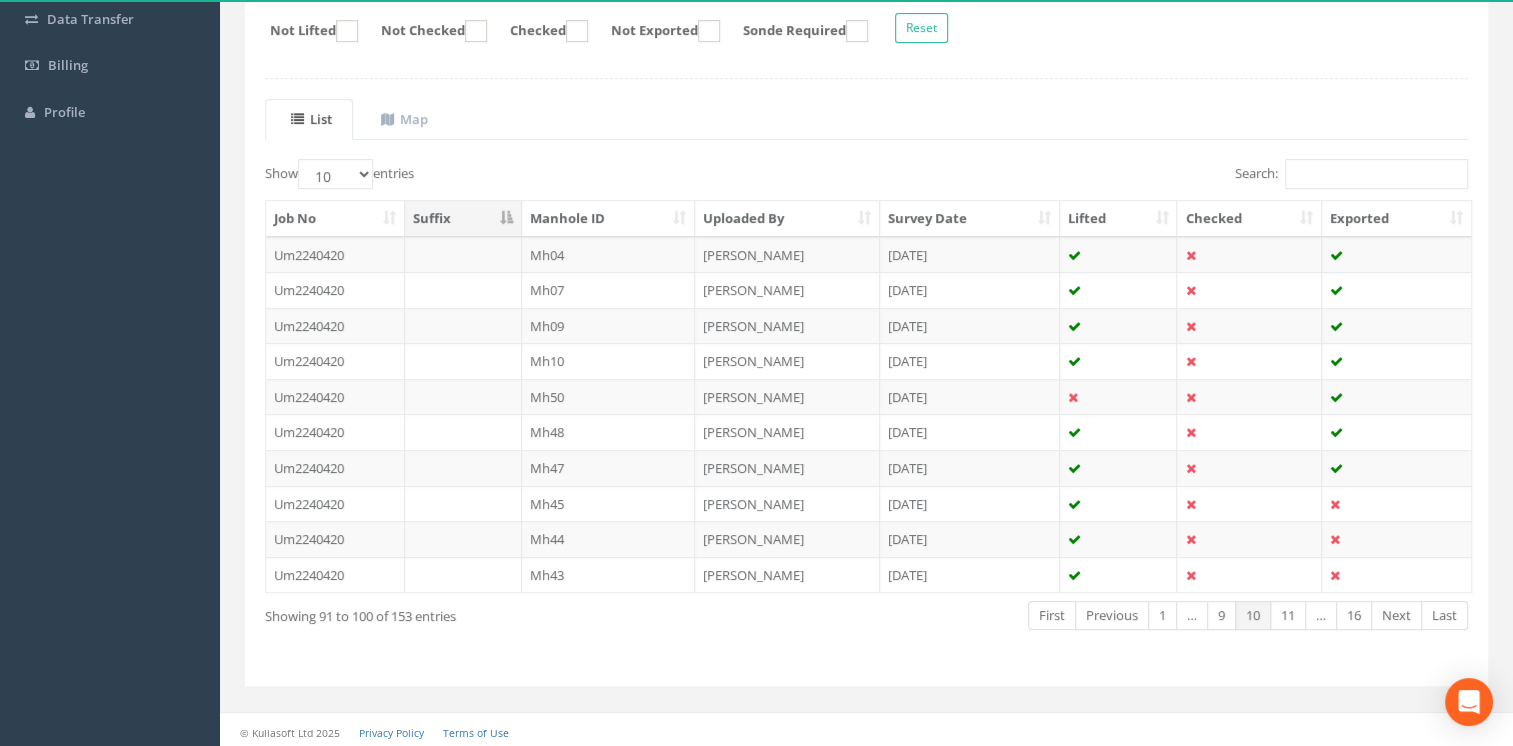 click on "Previous" at bounding box center (1112, 615) 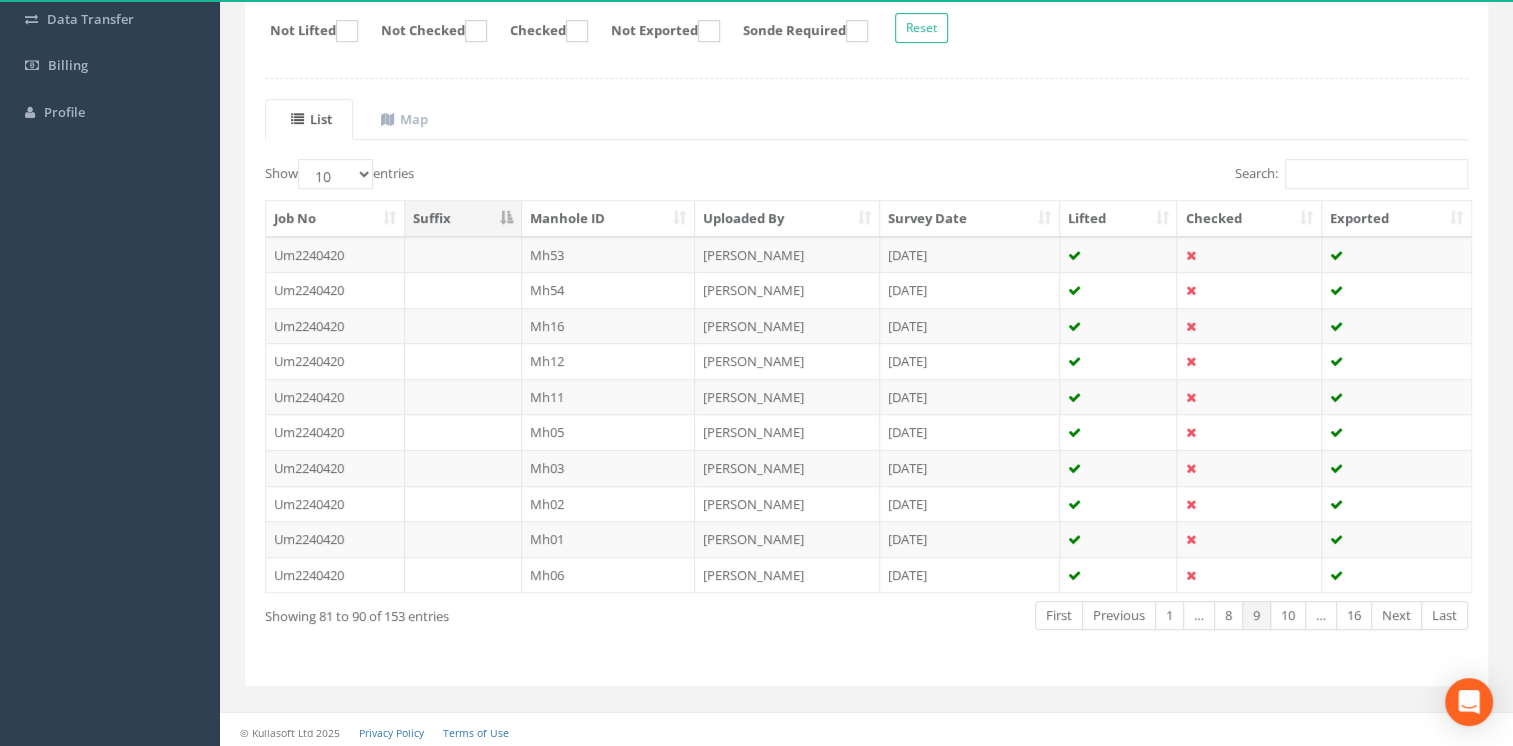 click on "Previous" at bounding box center [1119, 615] 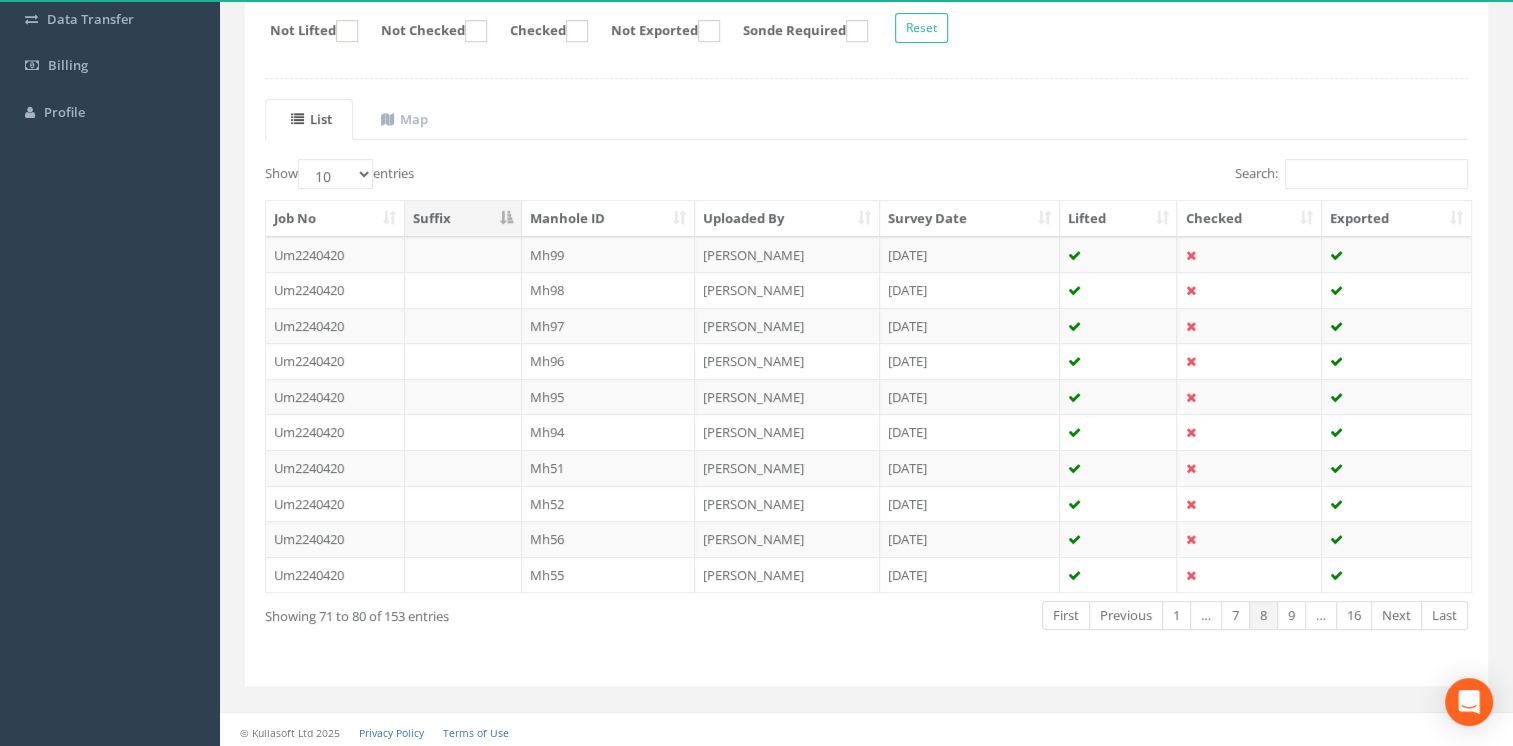 click on "Previous" at bounding box center [1126, 615] 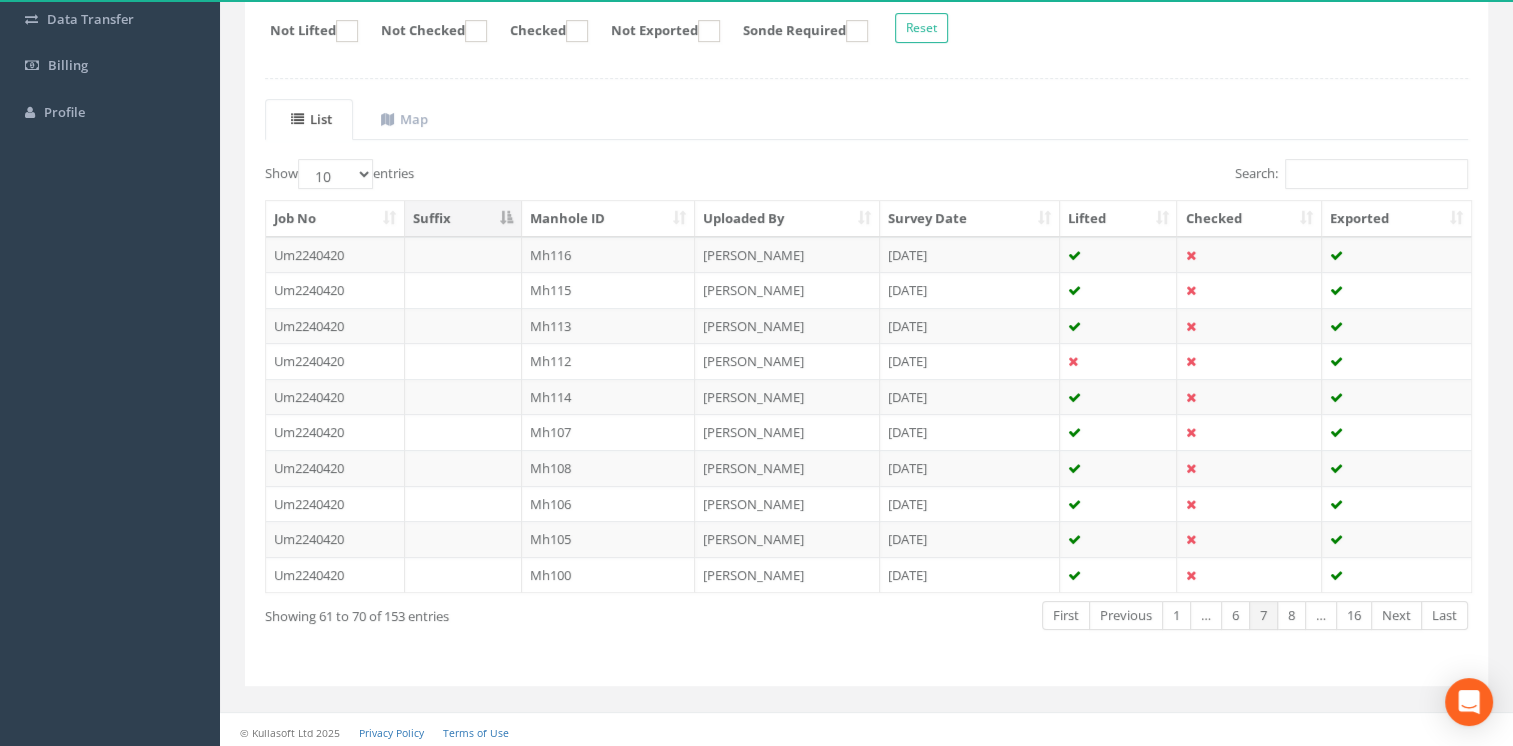 click on "Previous" at bounding box center [1126, 615] 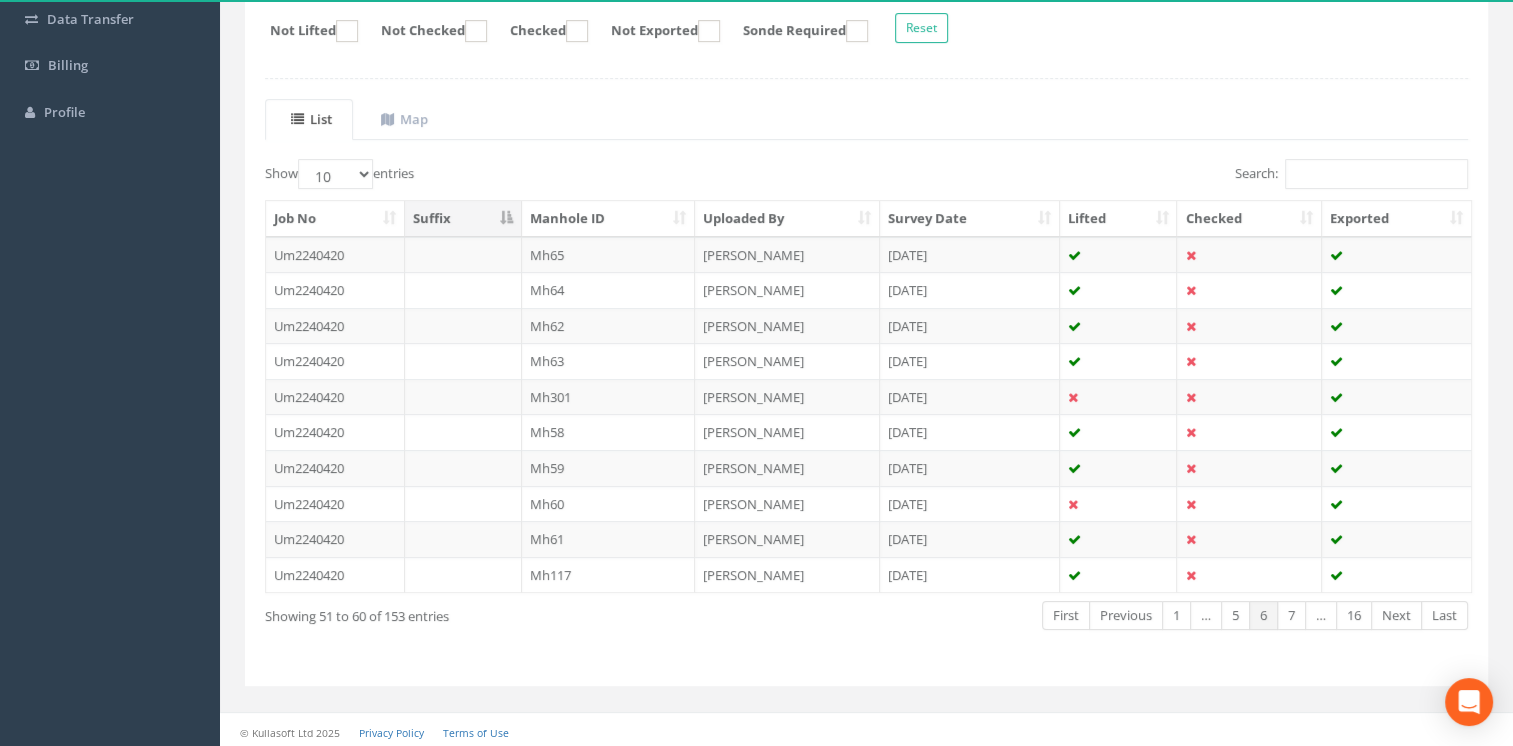click on "Previous" at bounding box center [1126, 615] 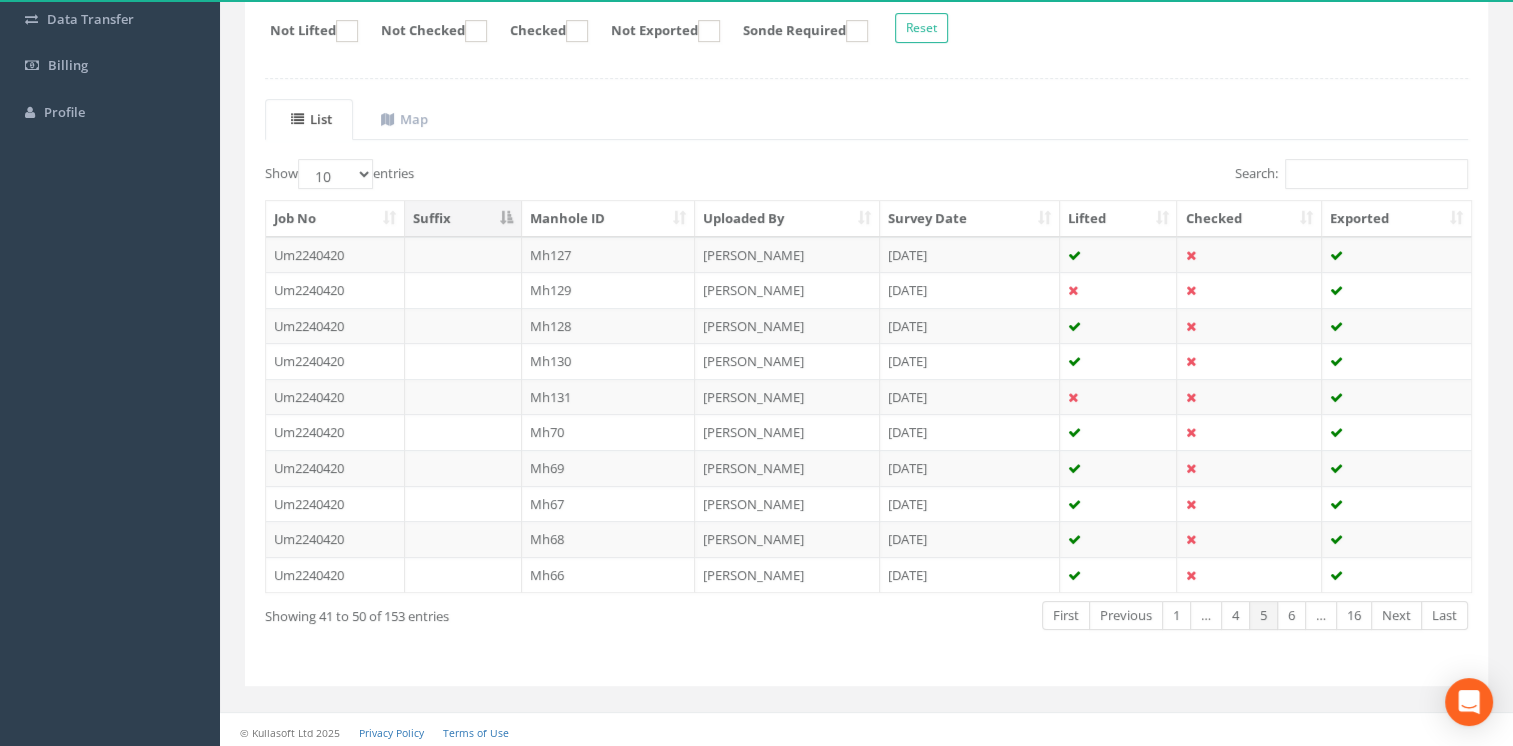 click on "Previous" at bounding box center (1126, 615) 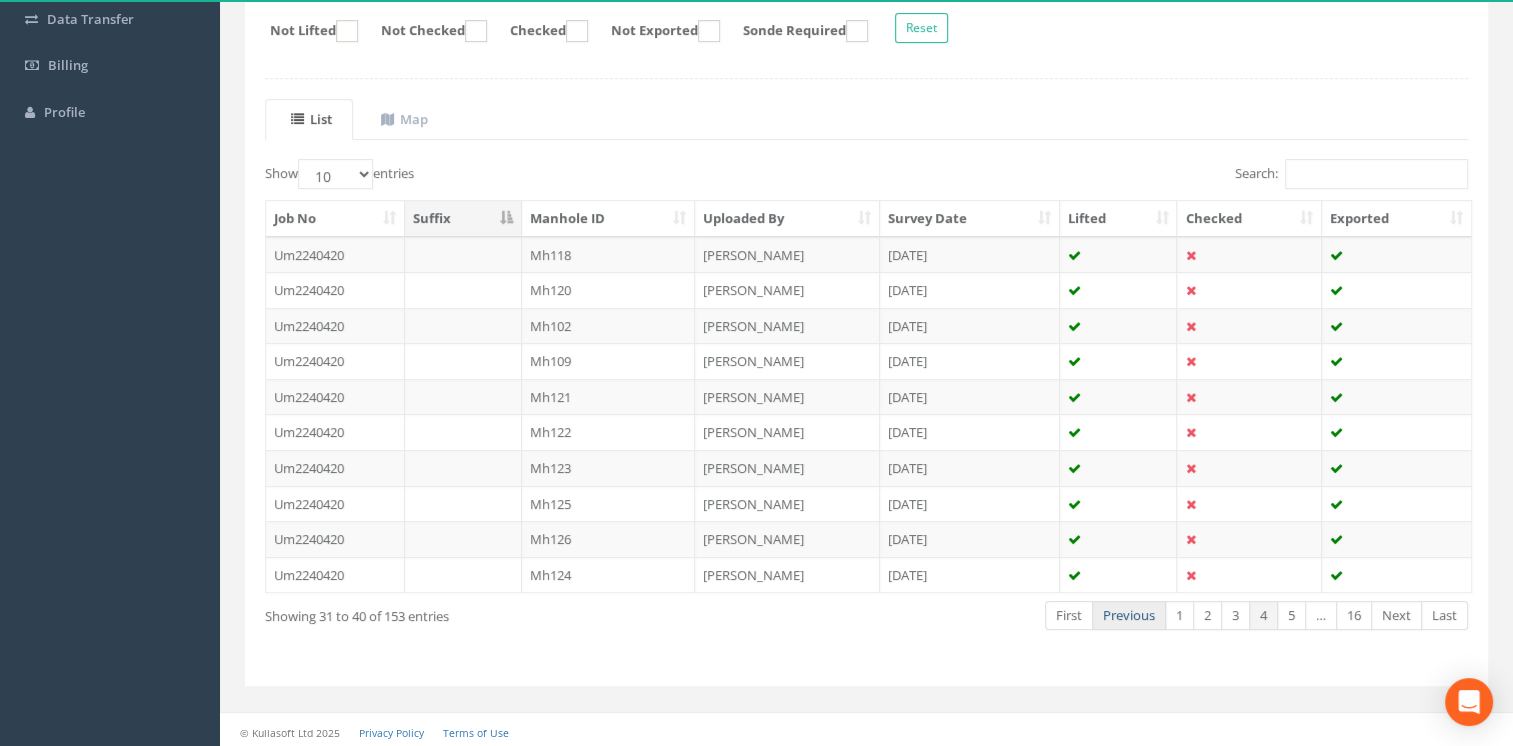 click on "Previous" at bounding box center [1129, 615] 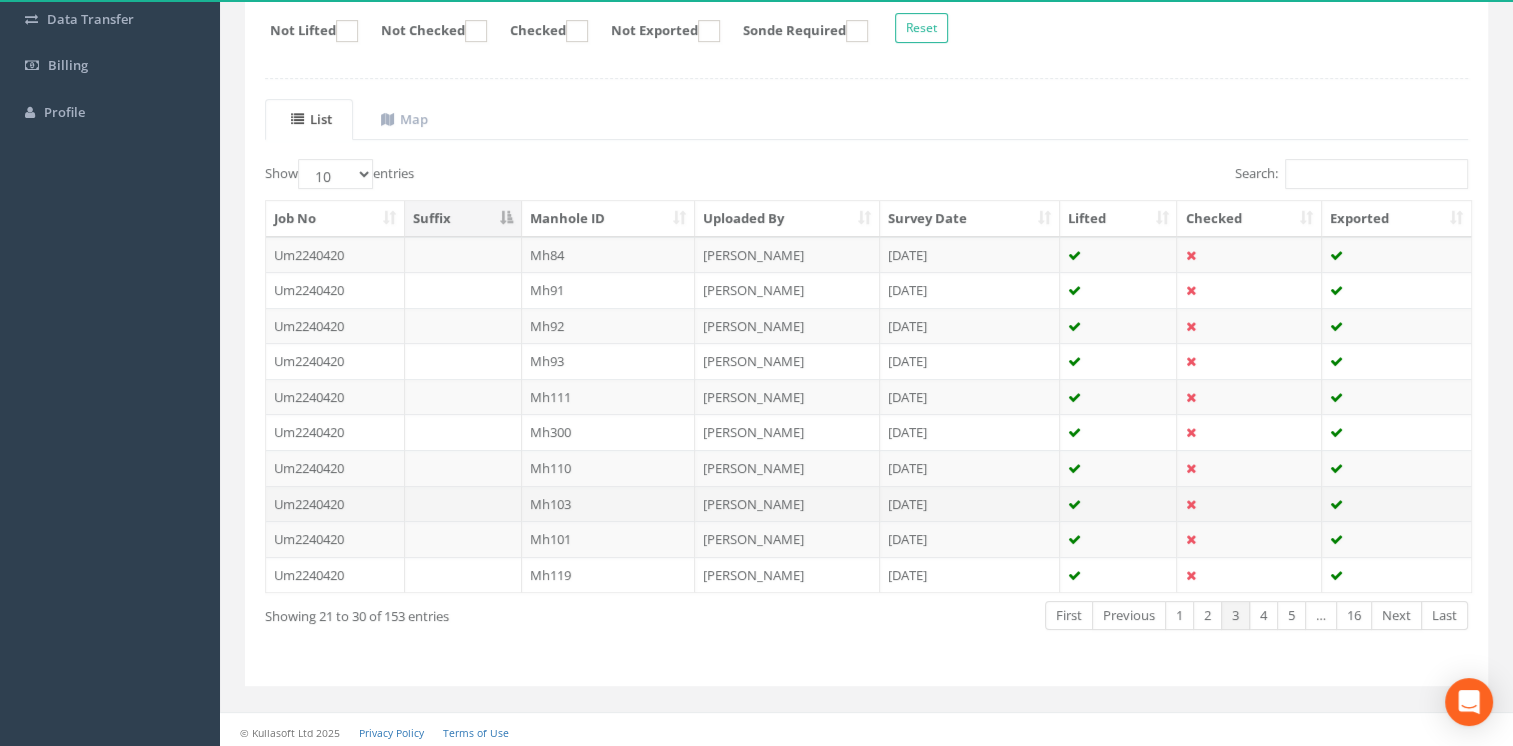 click on "Mh103" at bounding box center (609, 504) 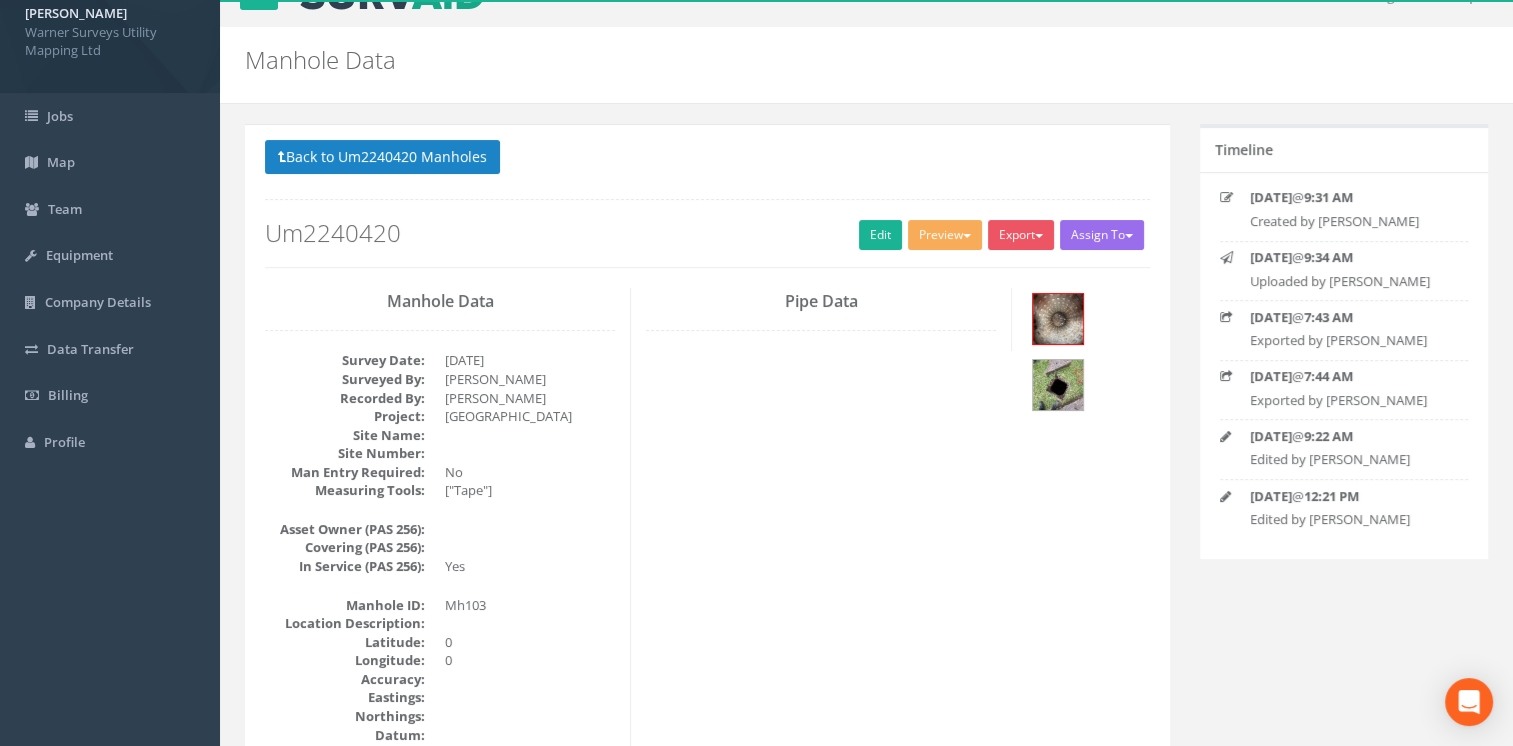 scroll, scrollTop: 0, scrollLeft: 0, axis: both 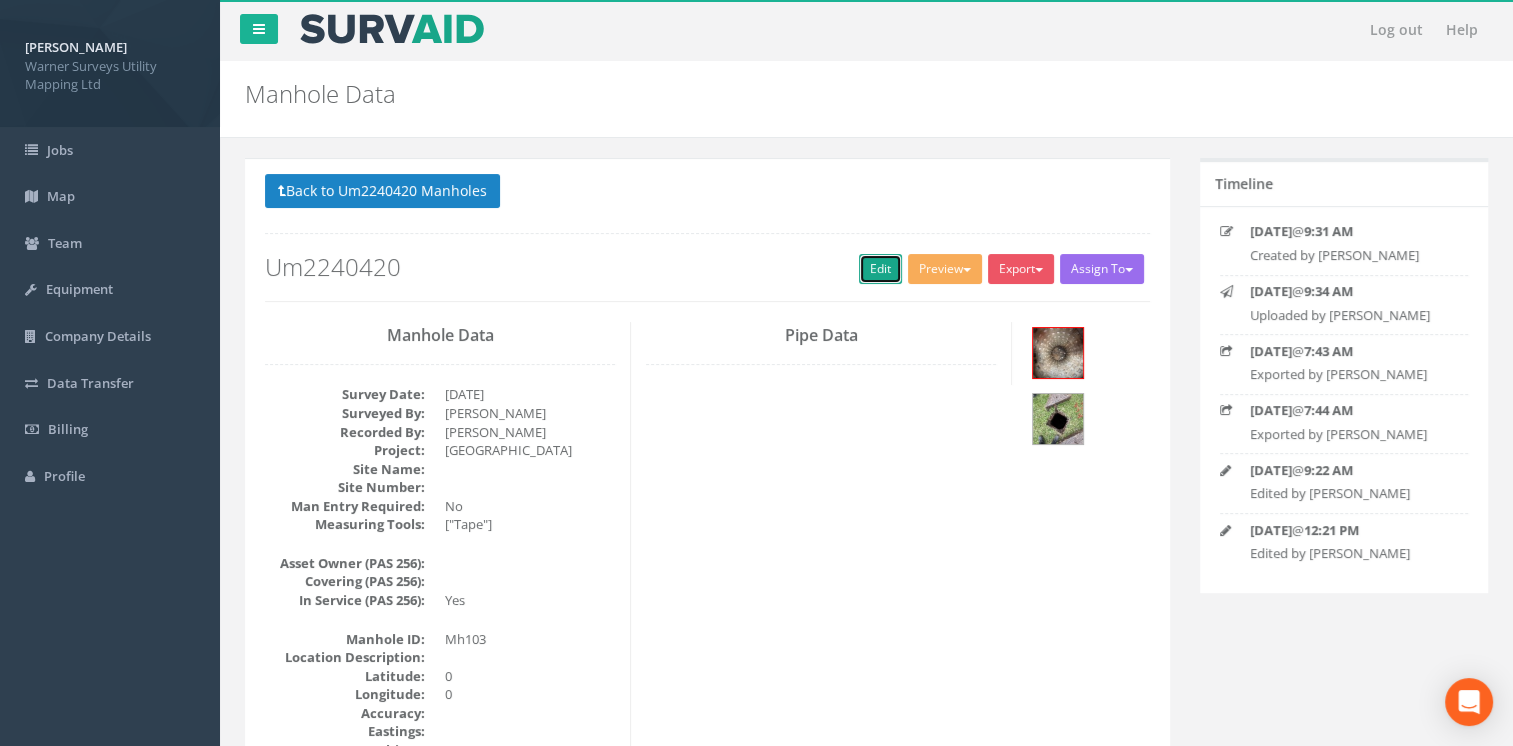 click on "Edit" at bounding box center (880, 269) 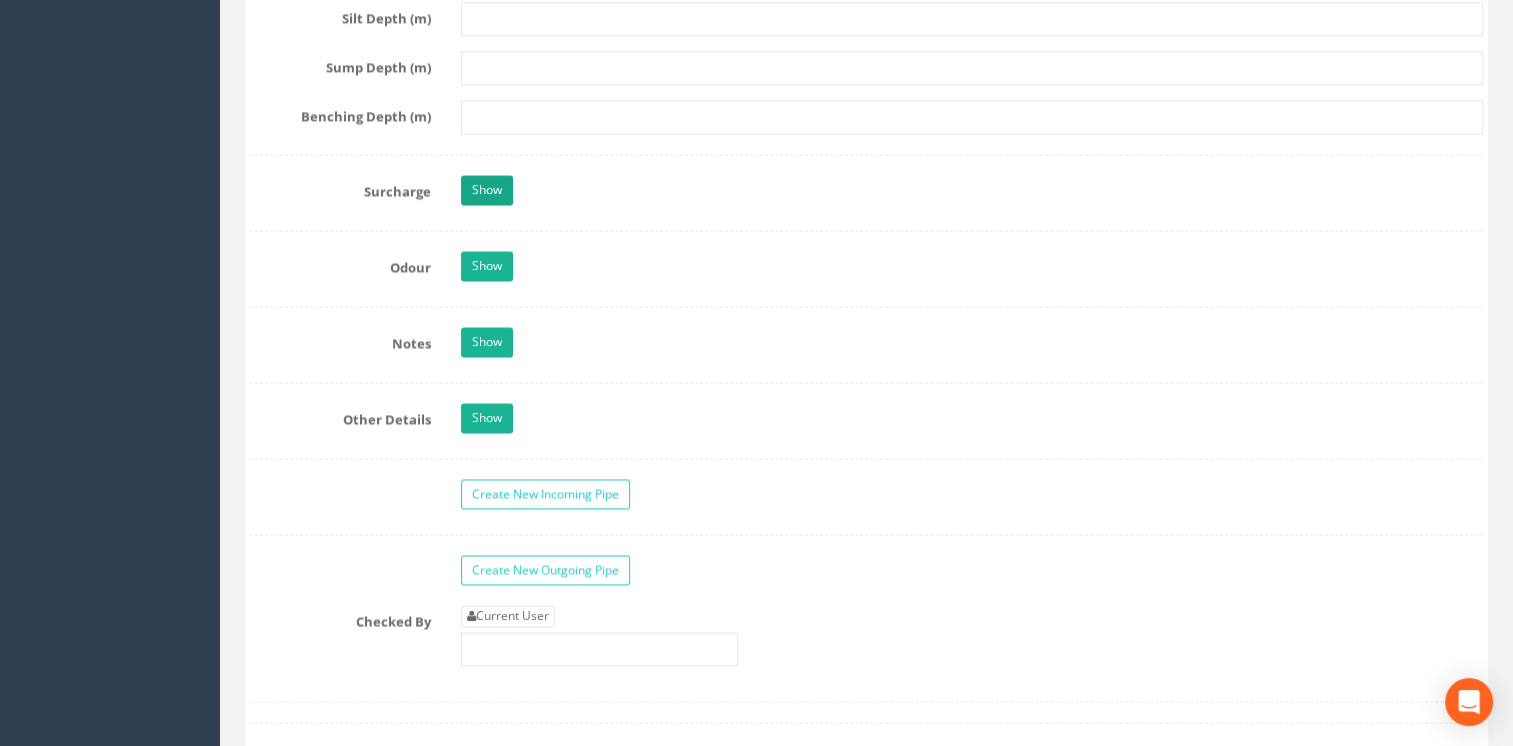 scroll, scrollTop: 2904, scrollLeft: 0, axis: vertical 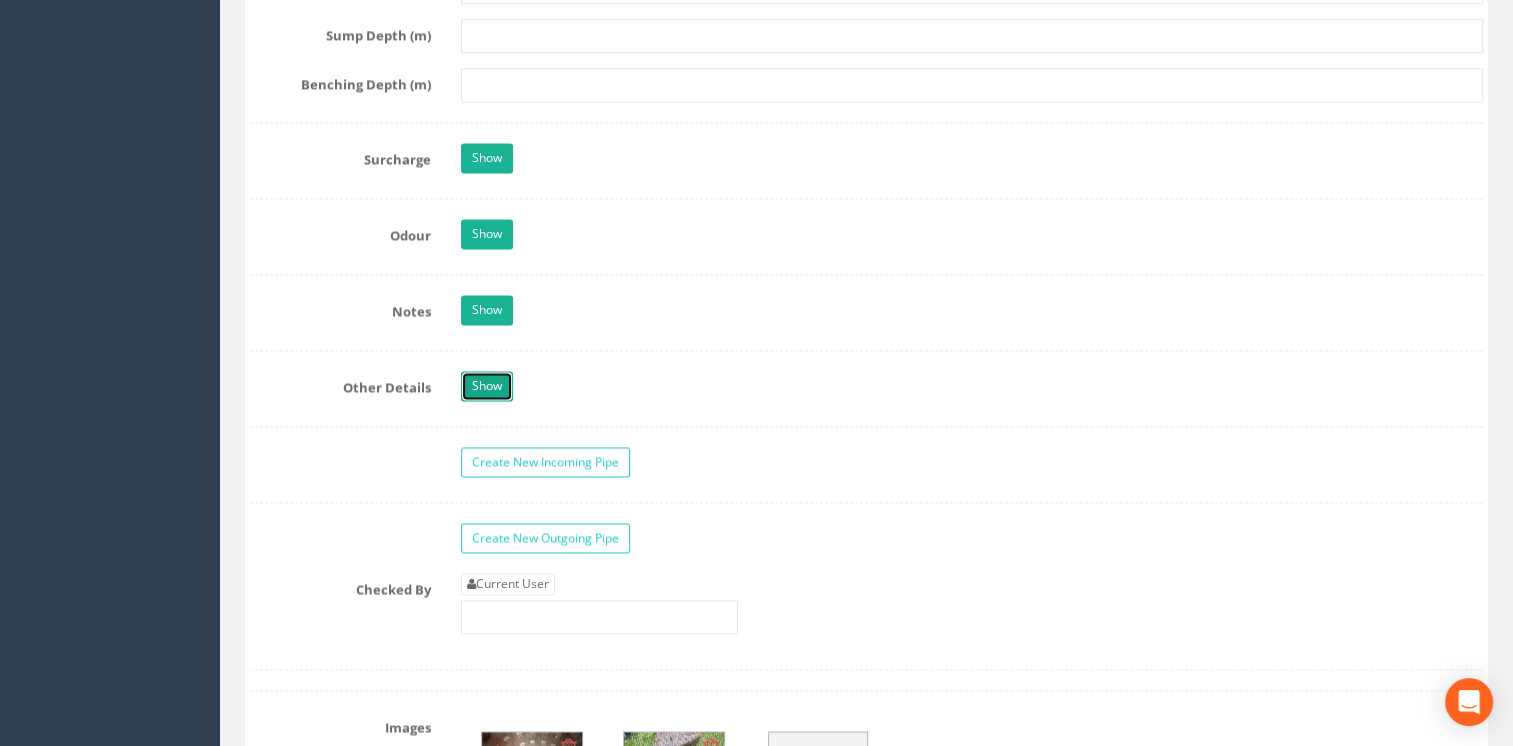 click on "Show" at bounding box center [487, 386] 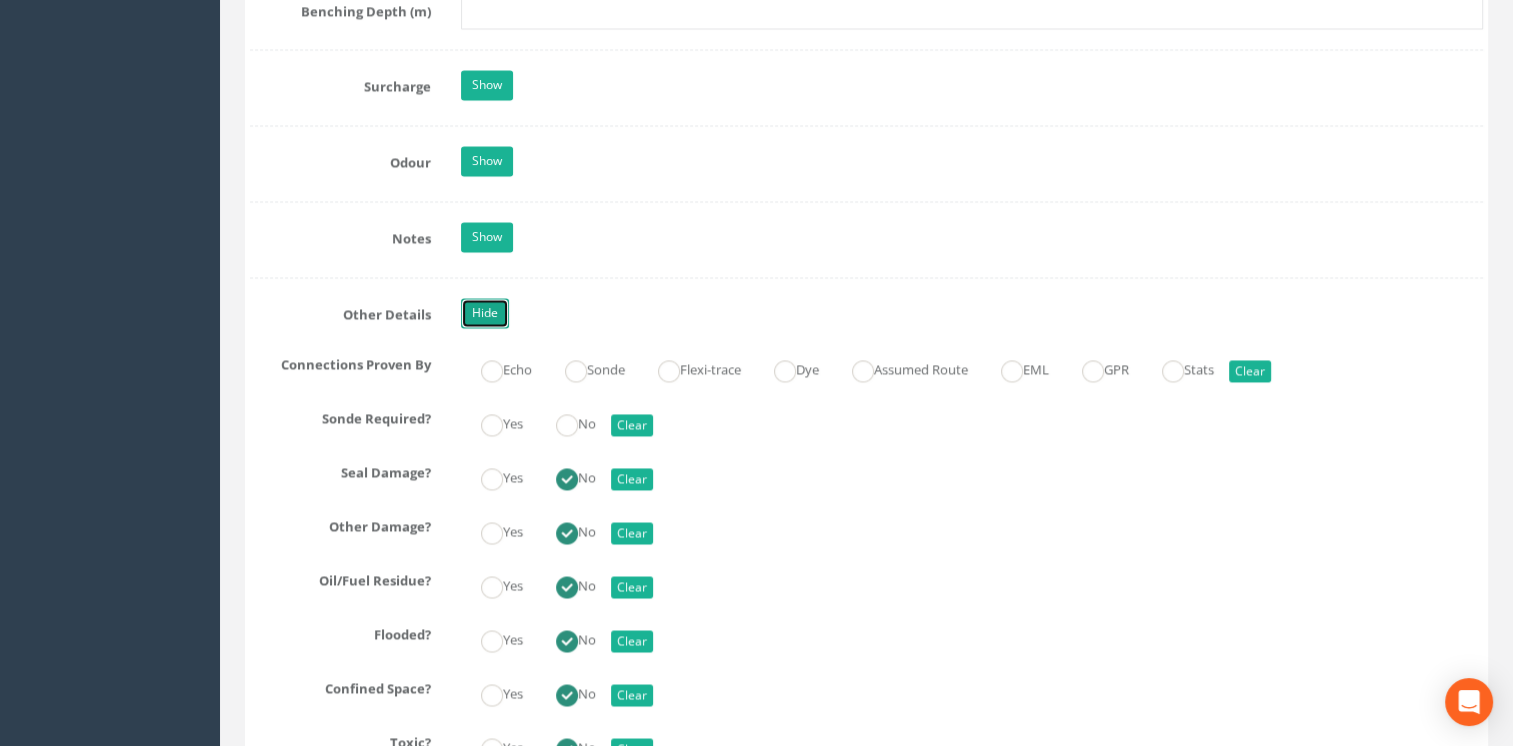 scroll, scrollTop: 2904, scrollLeft: 0, axis: vertical 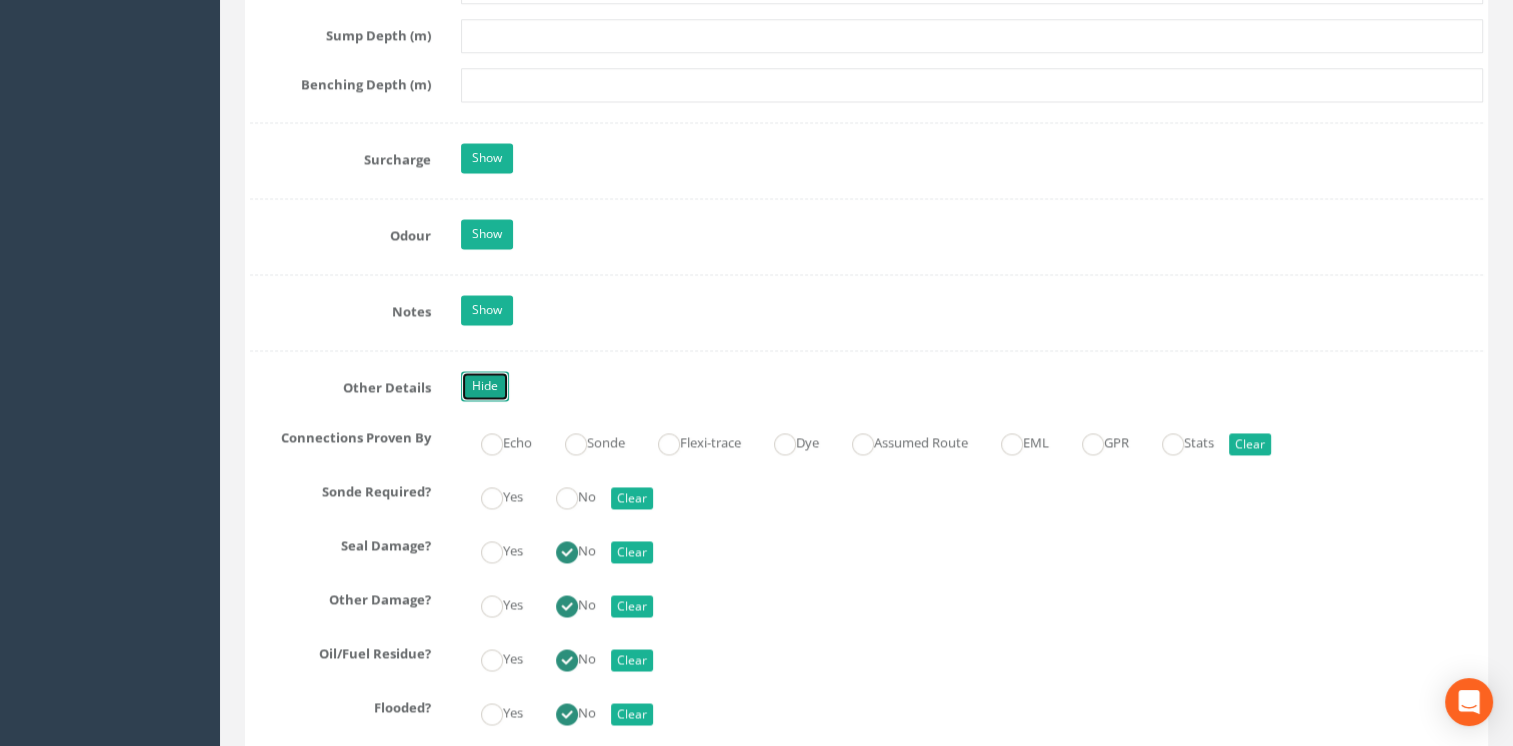drag, startPoint x: 496, startPoint y: 372, endPoint x: 493, endPoint y: 360, distance: 12.369317 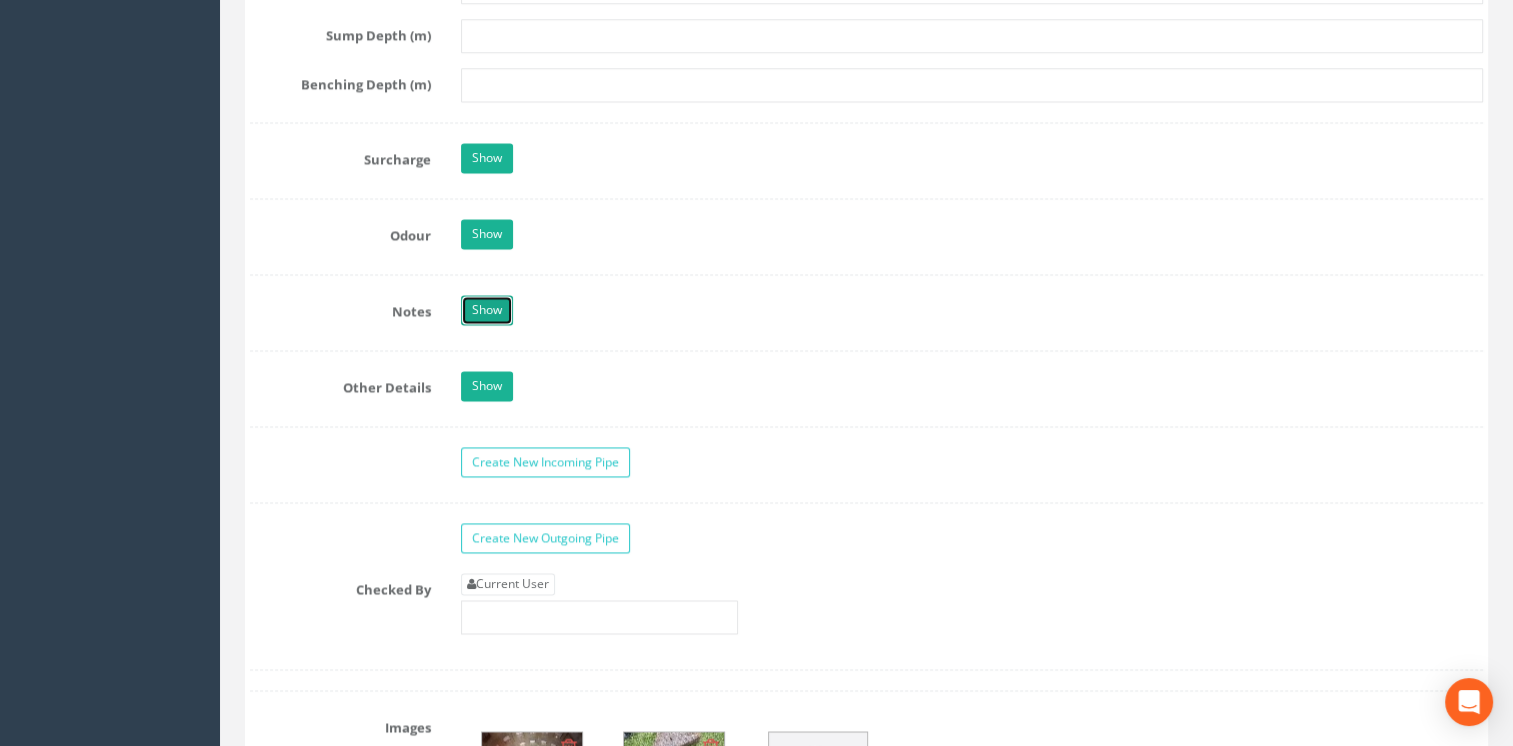 click on "Show" at bounding box center [487, 310] 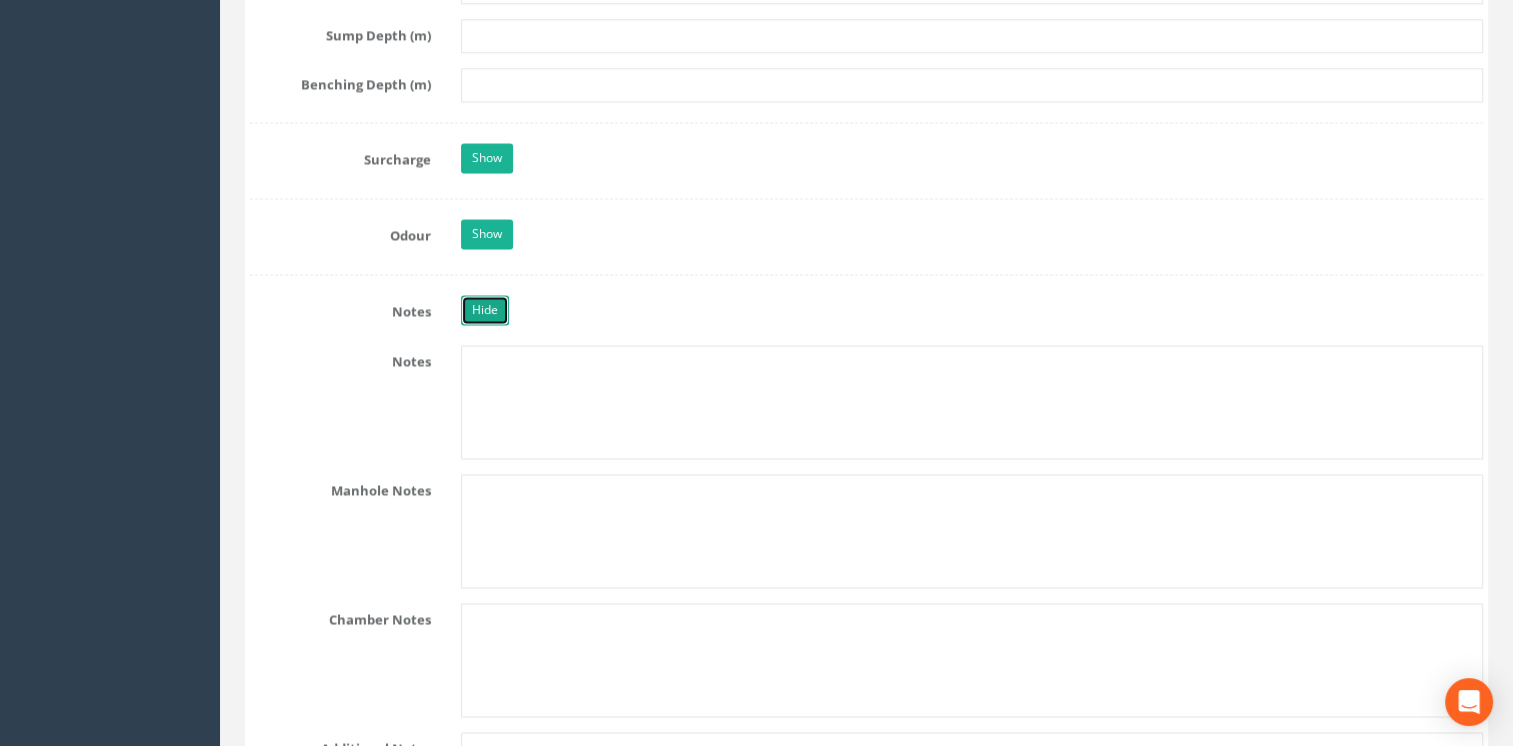click on "Hide" at bounding box center [485, 310] 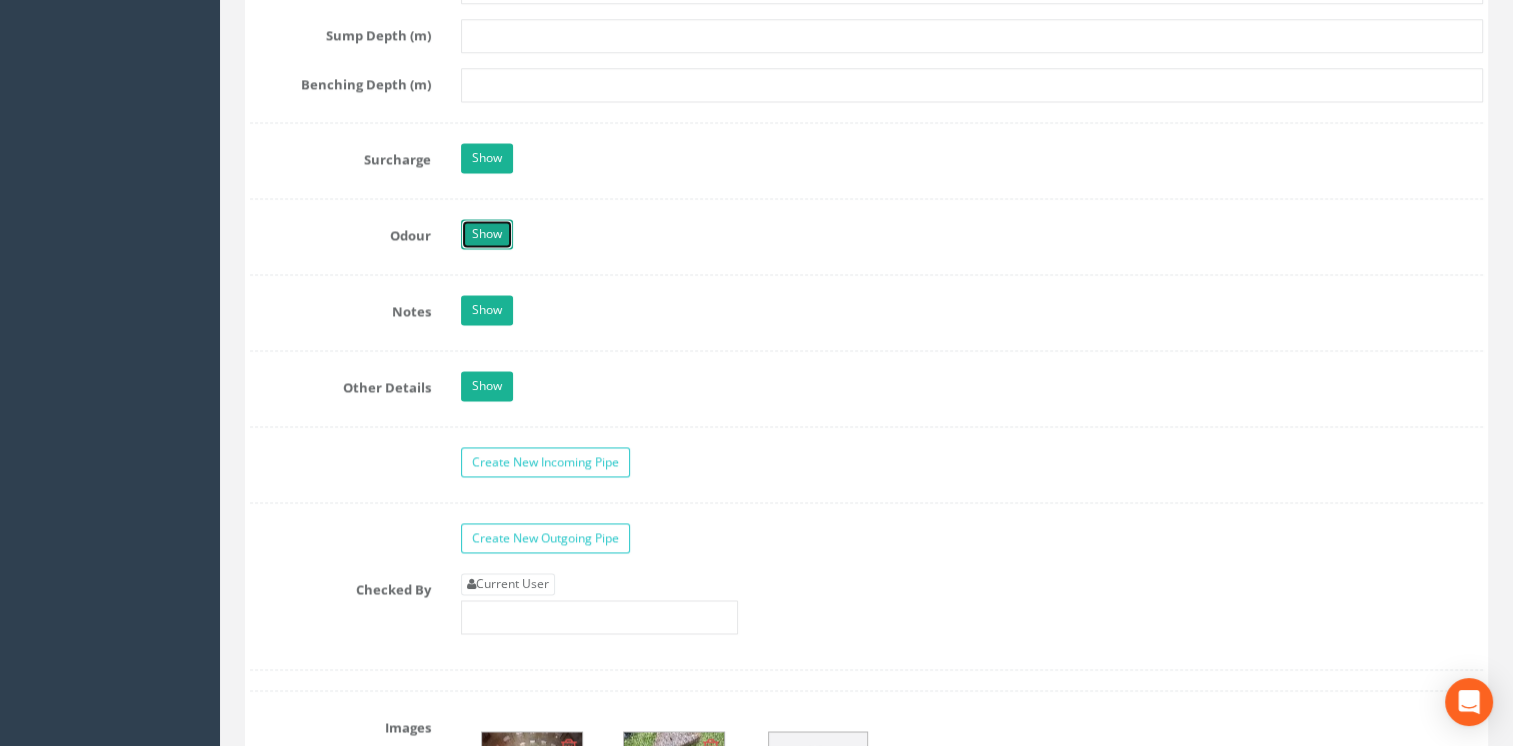 click on "Show" at bounding box center [487, 234] 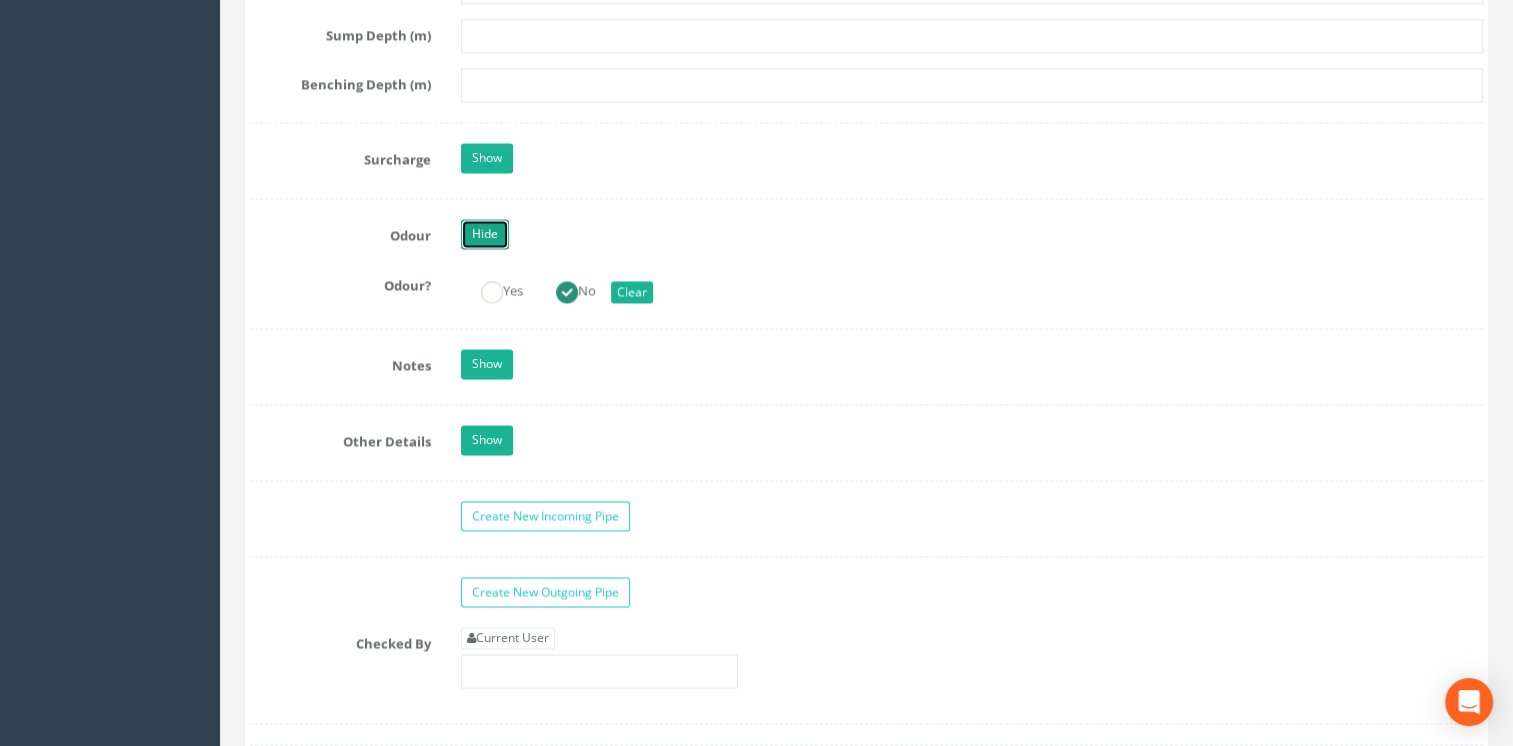 click on "Hide" at bounding box center [485, 234] 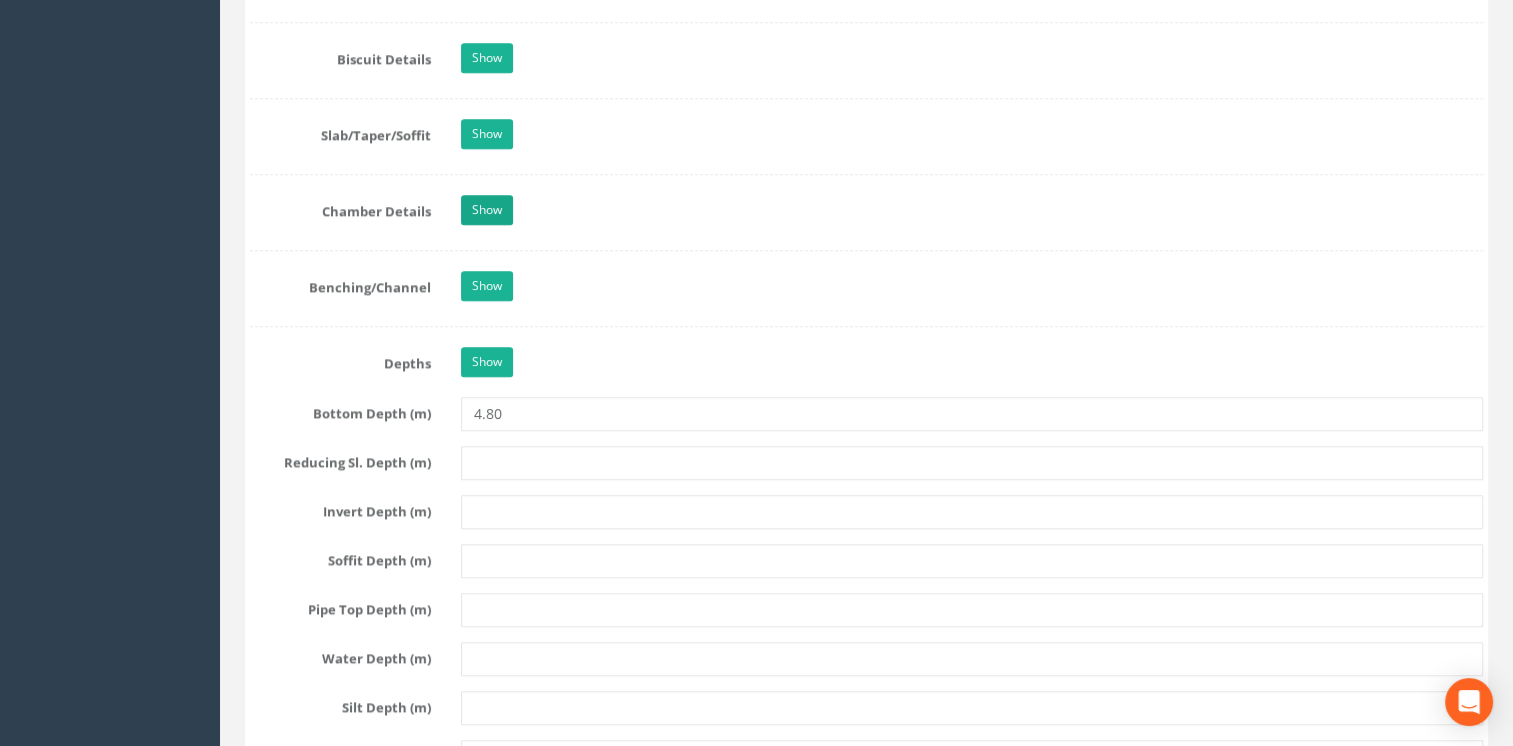 scroll, scrollTop: 1904, scrollLeft: 0, axis: vertical 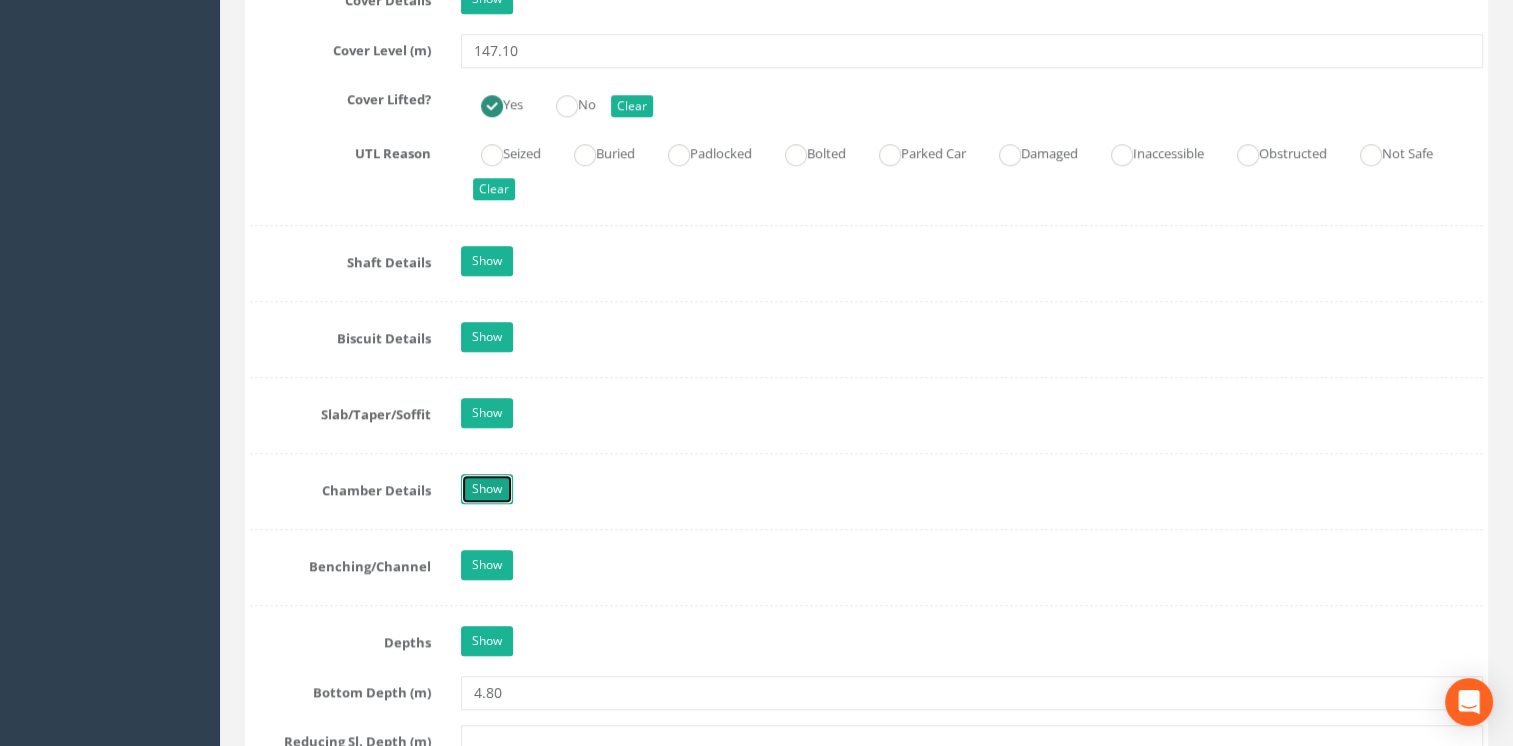 click on "Show" at bounding box center (487, 489) 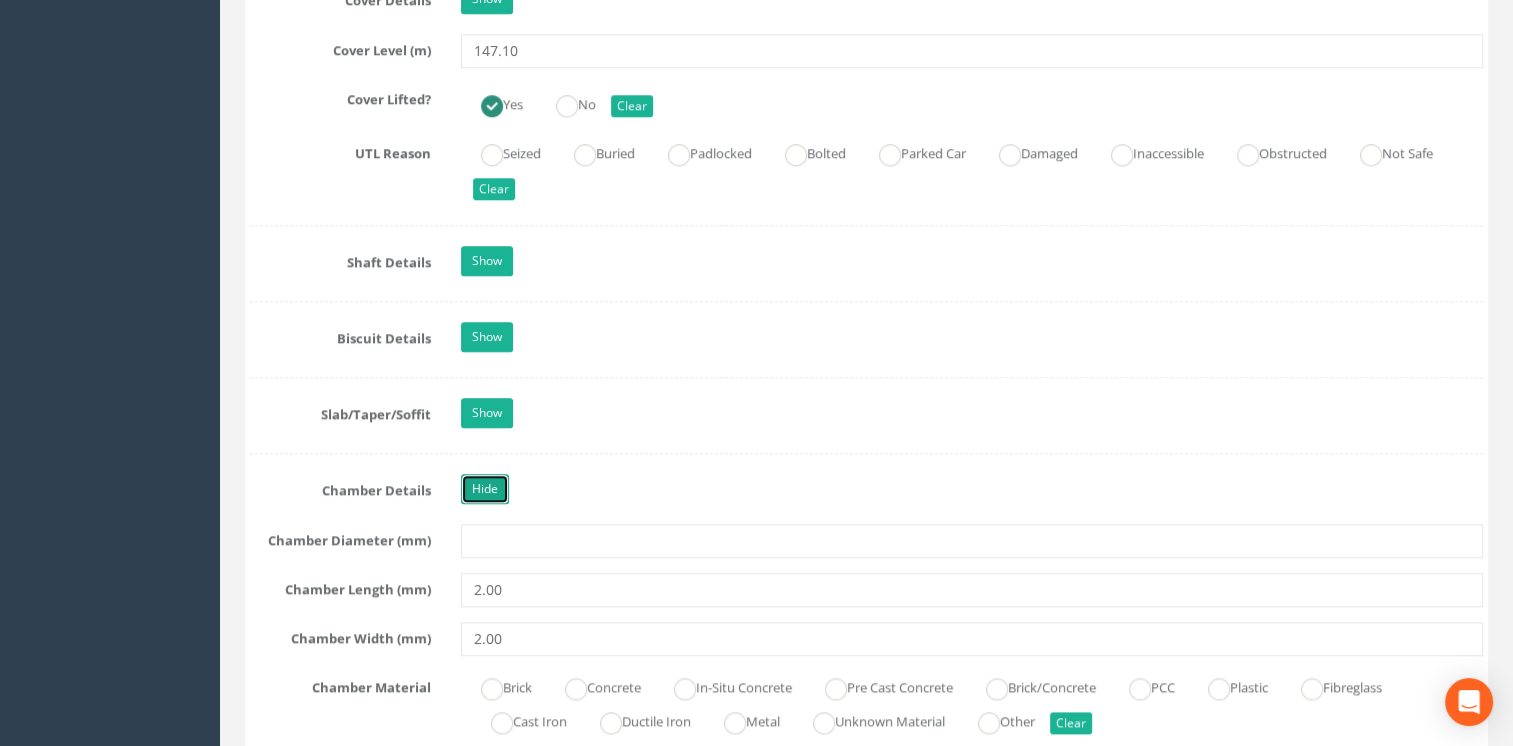 scroll, scrollTop: 2104, scrollLeft: 0, axis: vertical 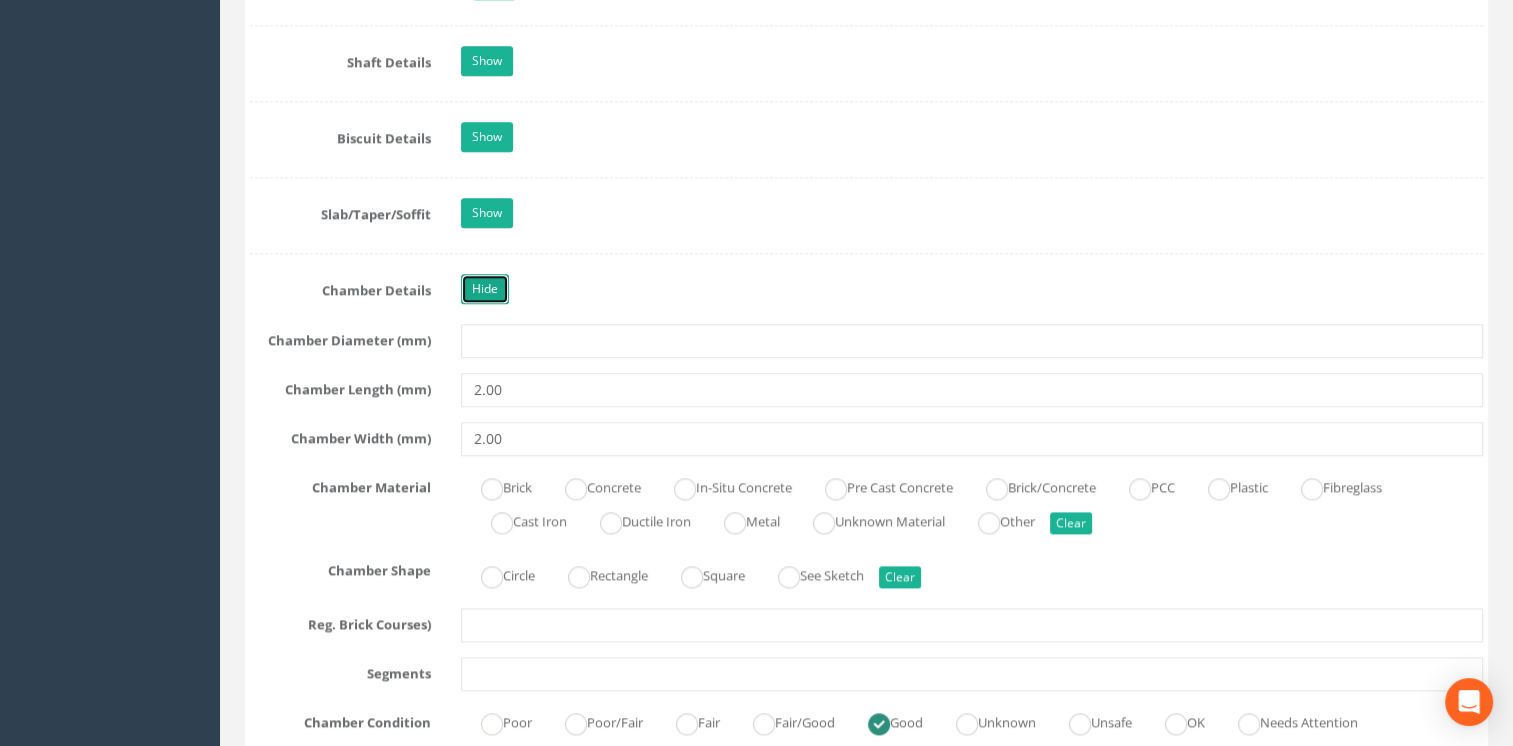 click on "Hide" at bounding box center [485, 289] 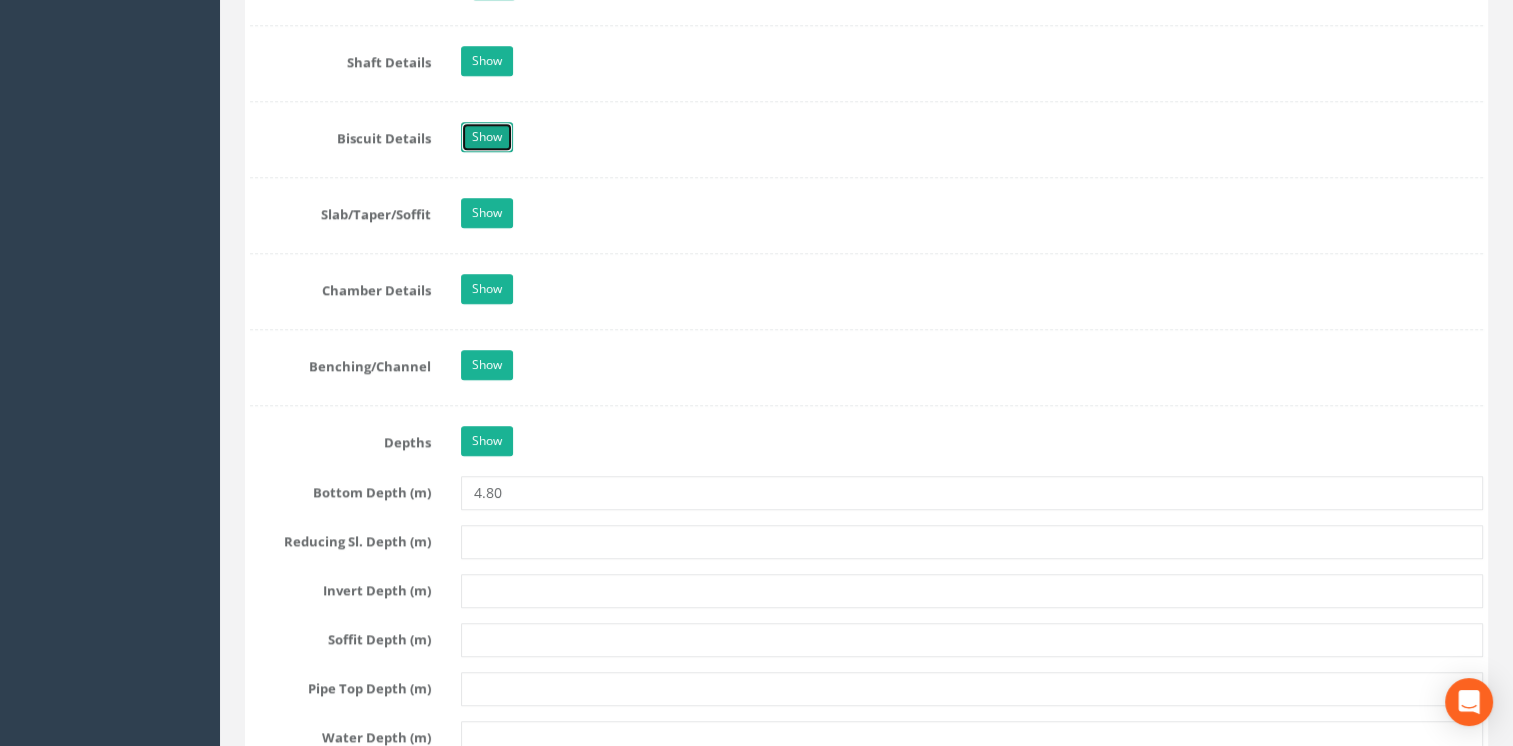 click on "Show" at bounding box center (487, 137) 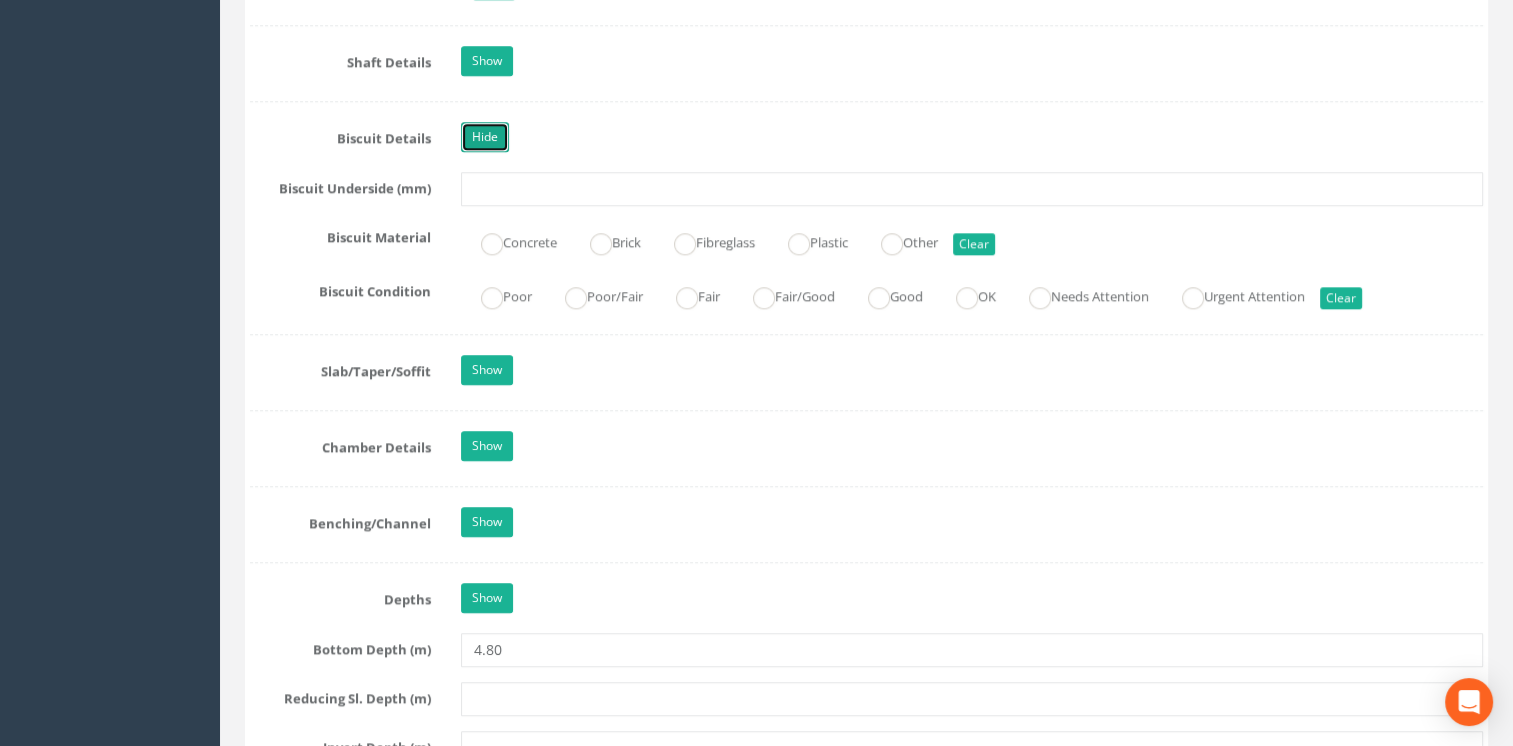 click on "Hide" at bounding box center [485, 137] 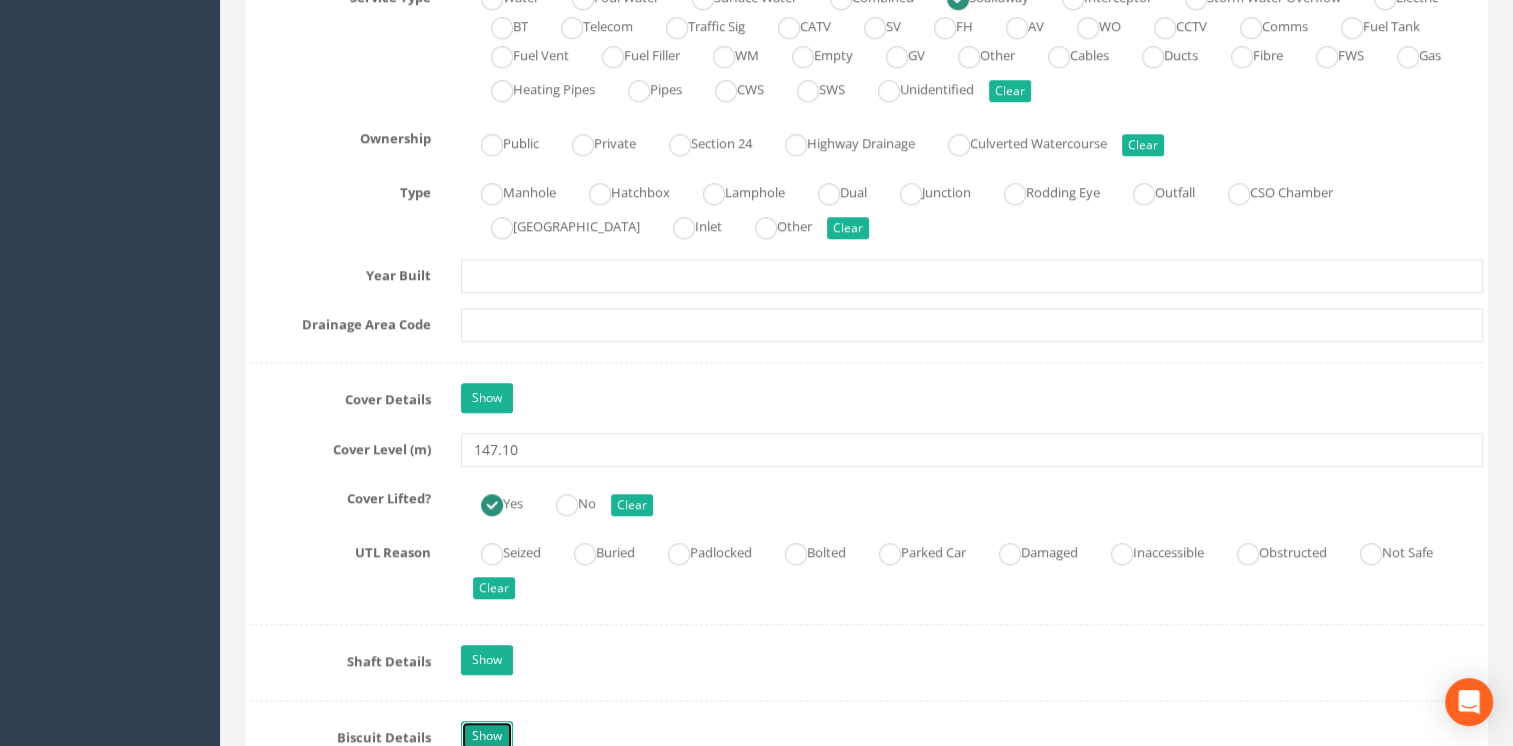 scroll, scrollTop: 1504, scrollLeft: 0, axis: vertical 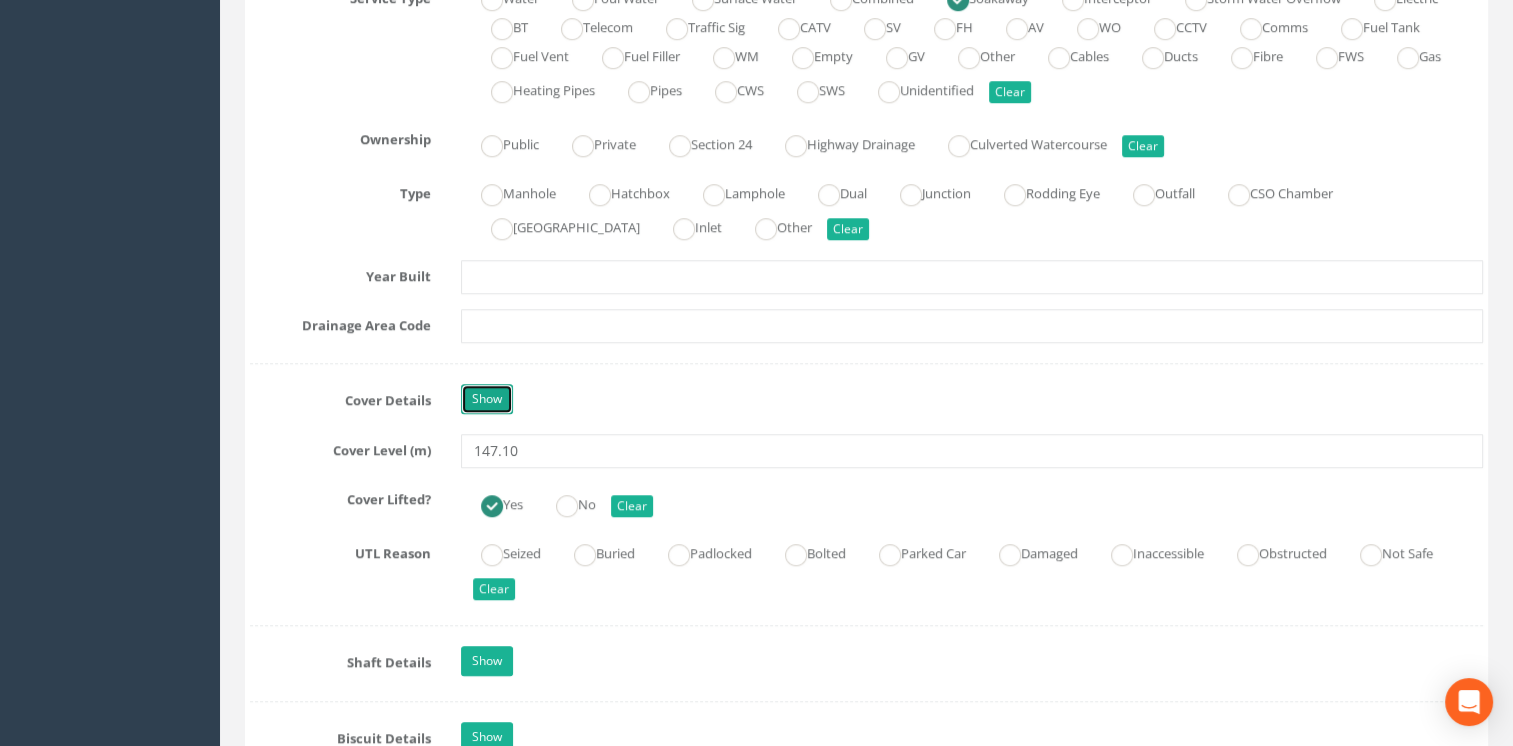 click on "Show" at bounding box center (487, 399) 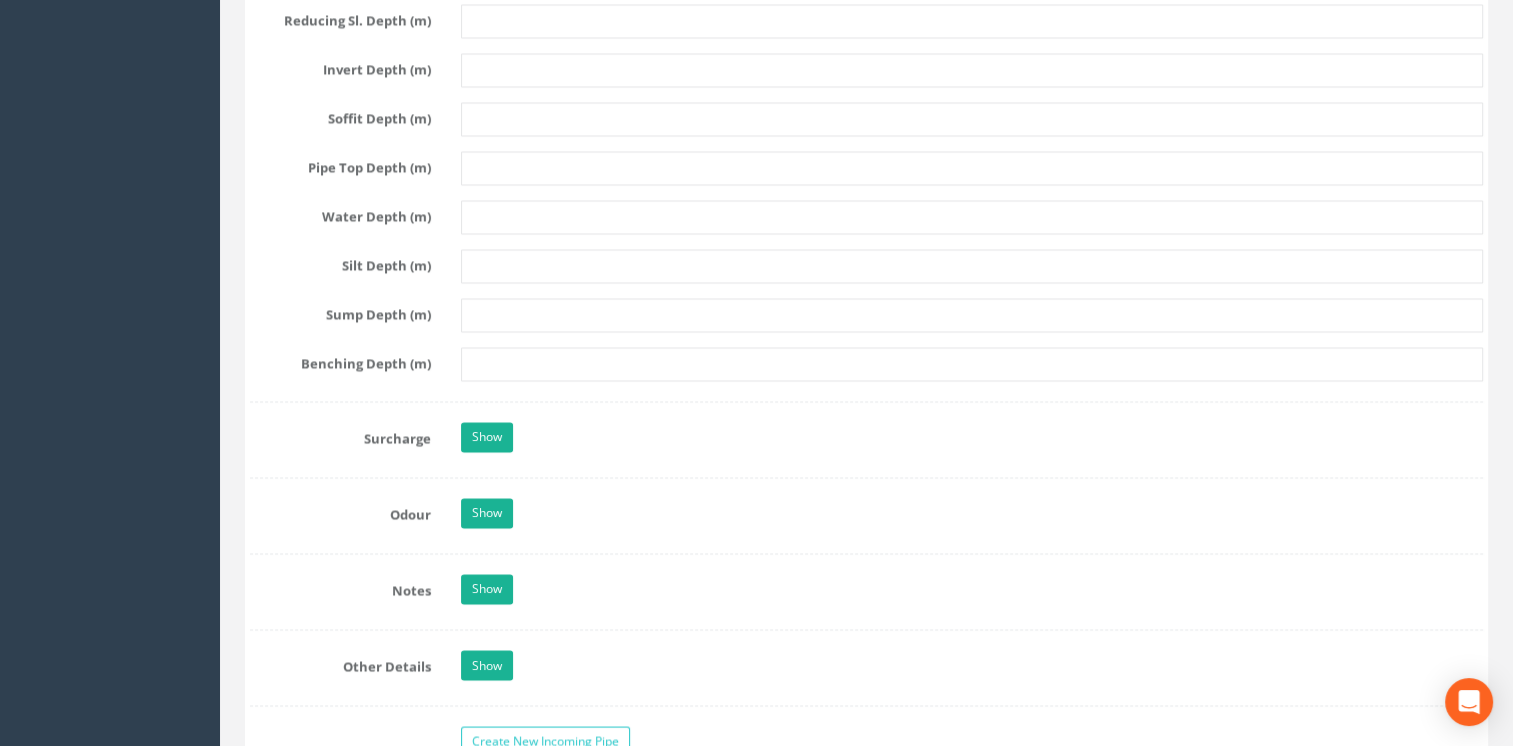 scroll, scrollTop: 3300, scrollLeft: 0, axis: vertical 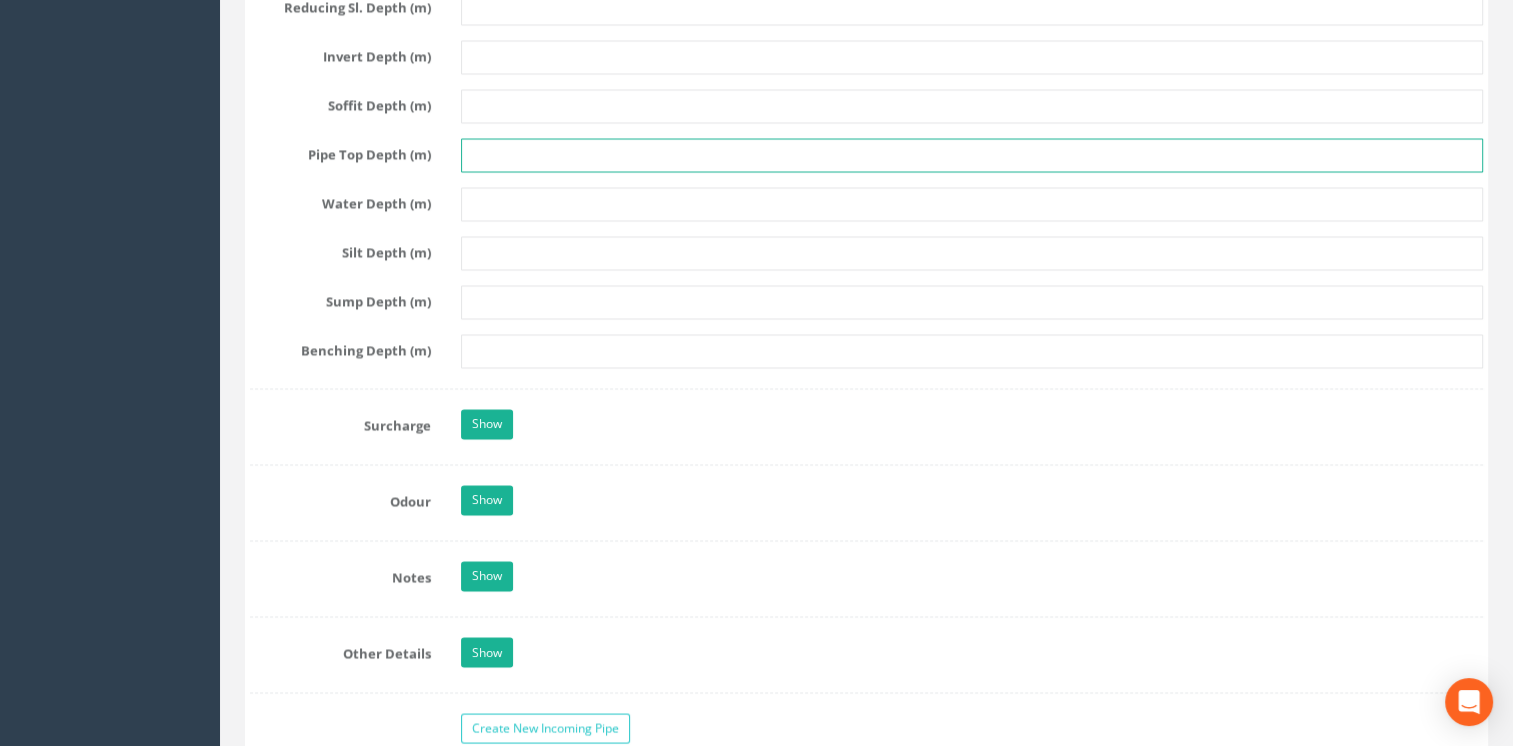 click at bounding box center [972, 155] 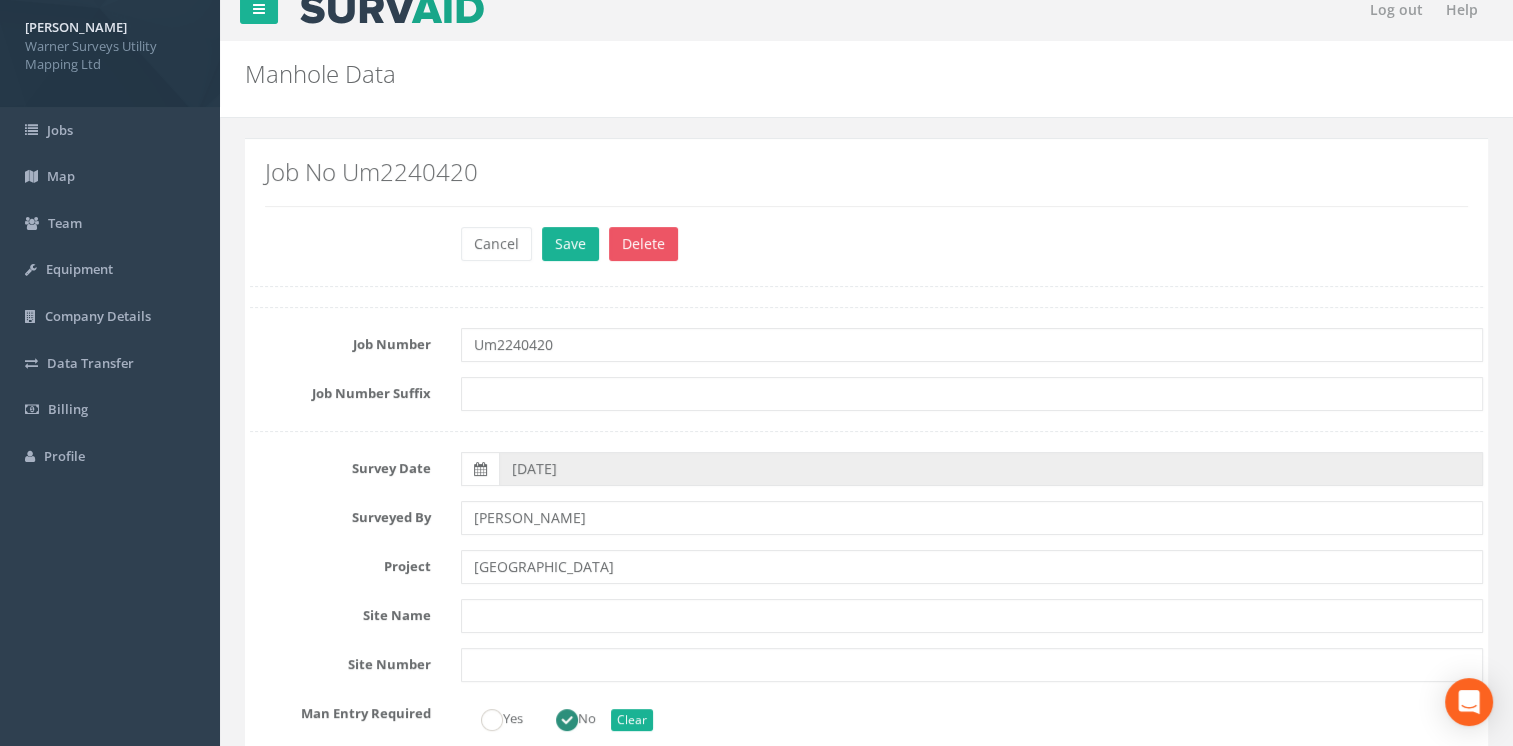 scroll, scrollTop: 0, scrollLeft: 0, axis: both 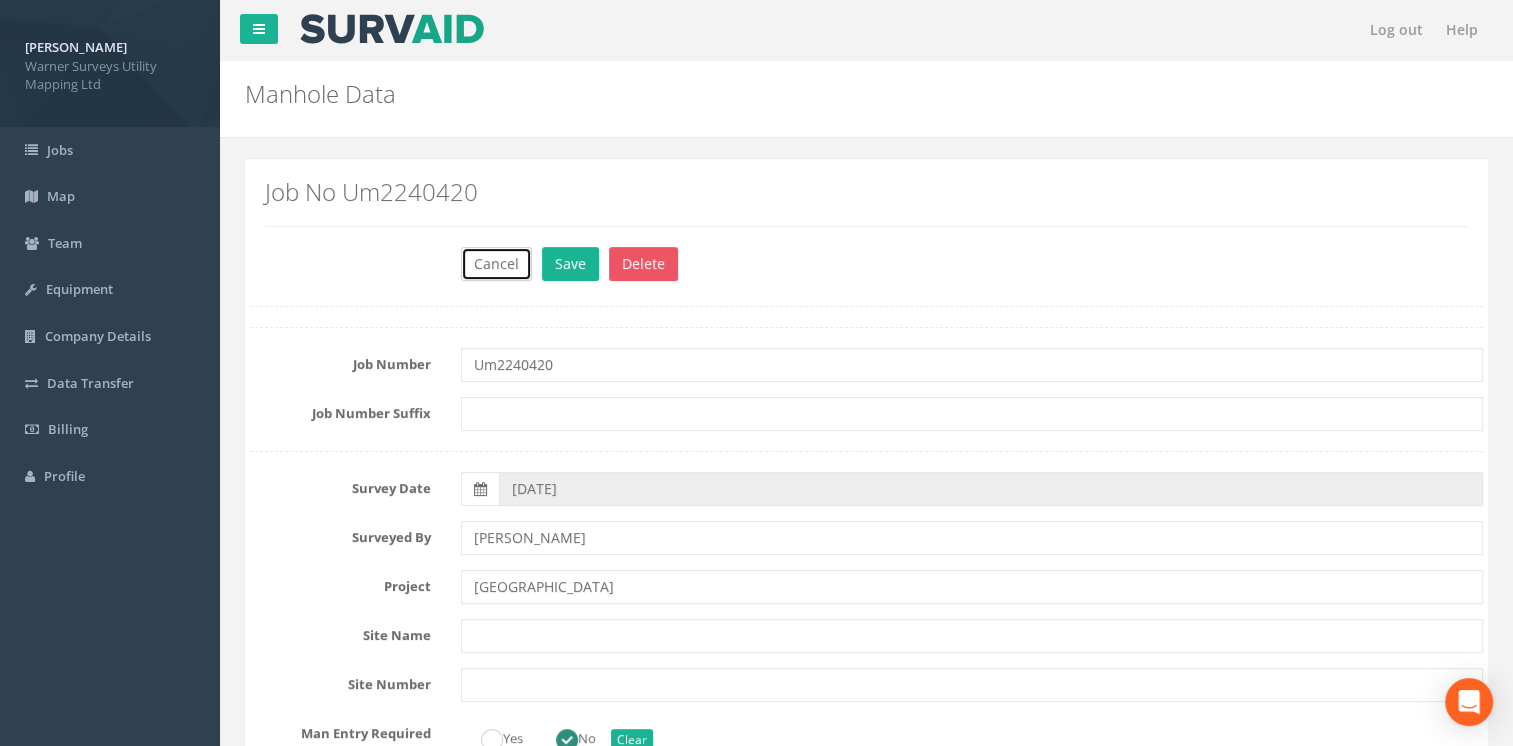 click on "Cancel" at bounding box center [496, 264] 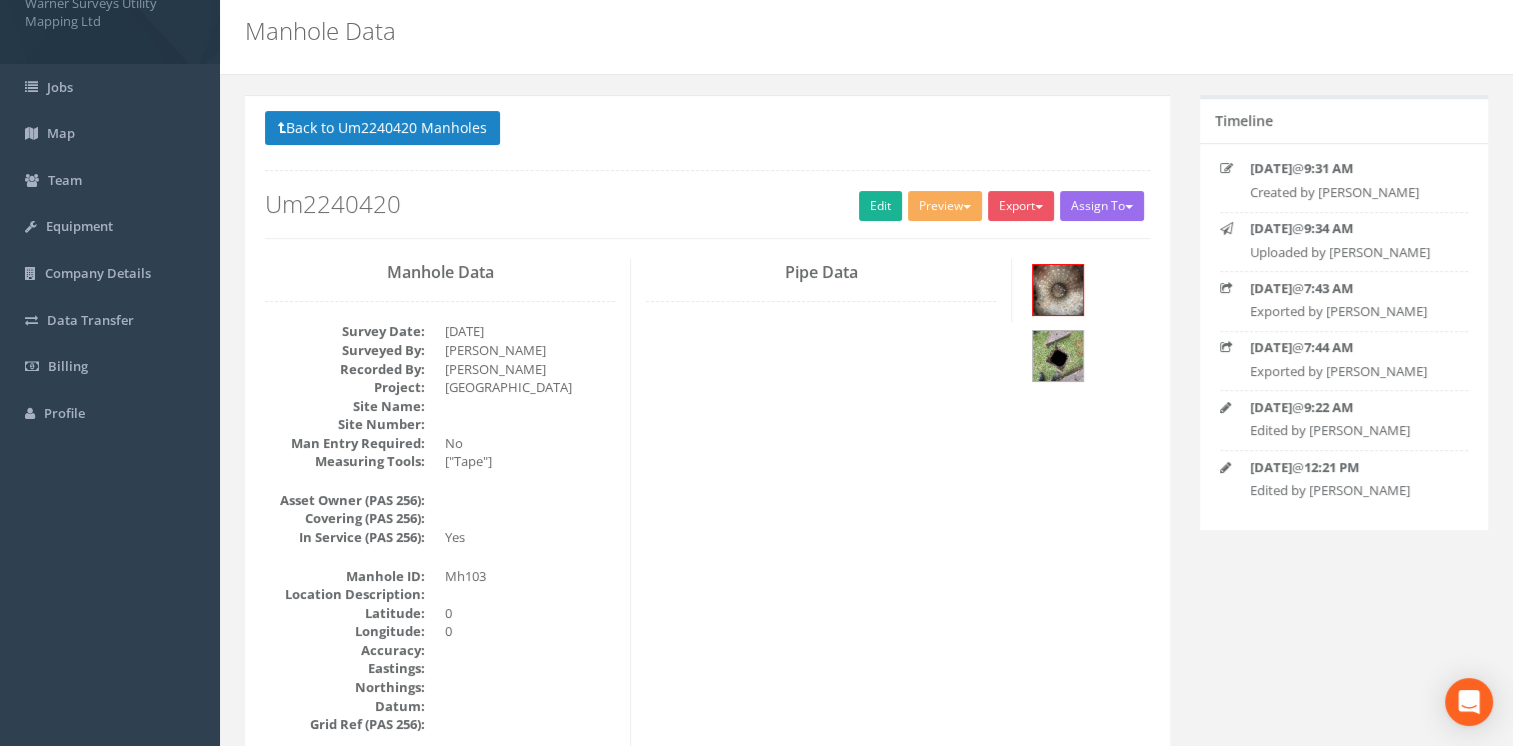 scroll, scrollTop: 0, scrollLeft: 0, axis: both 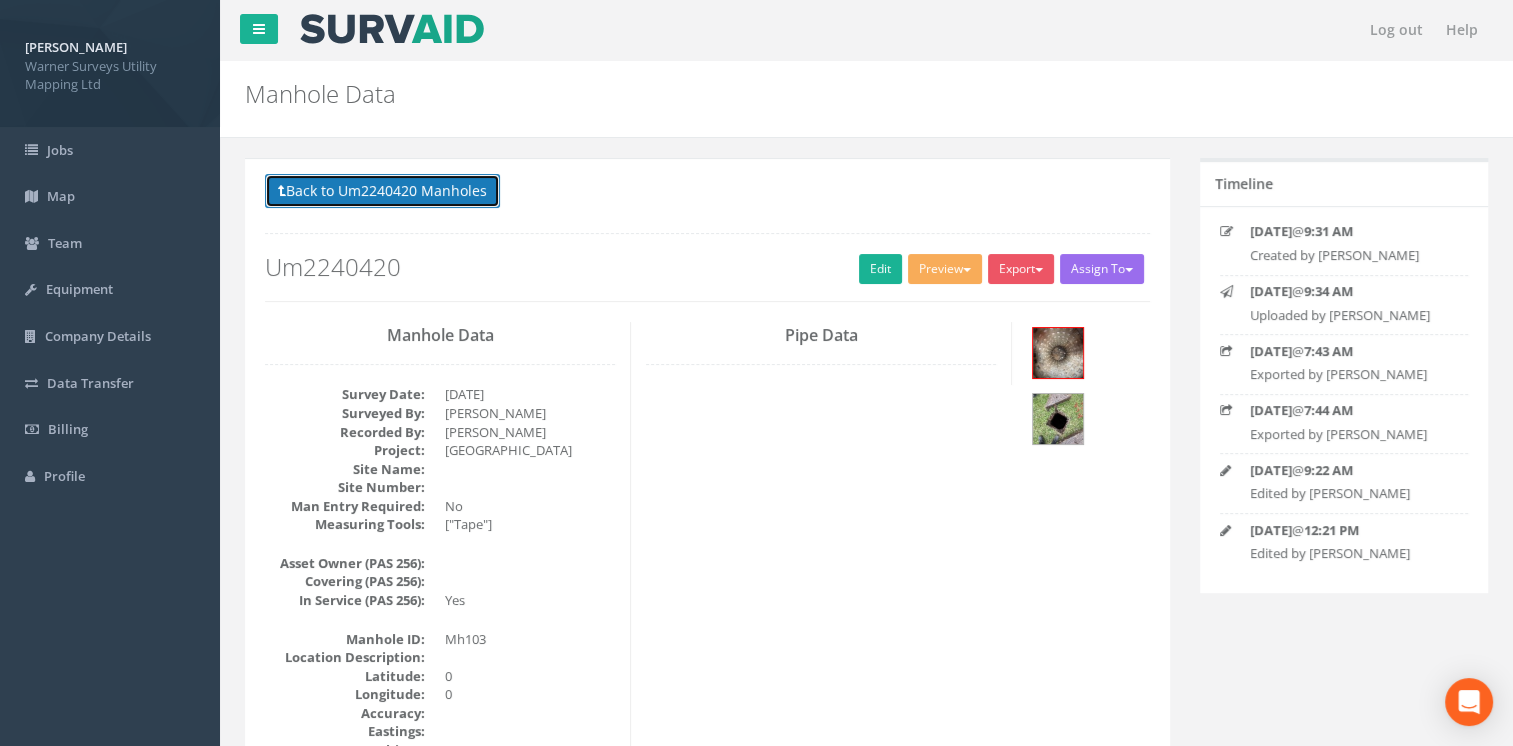 click on "Back to Um2240420 Manholes" at bounding box center [382, 191] 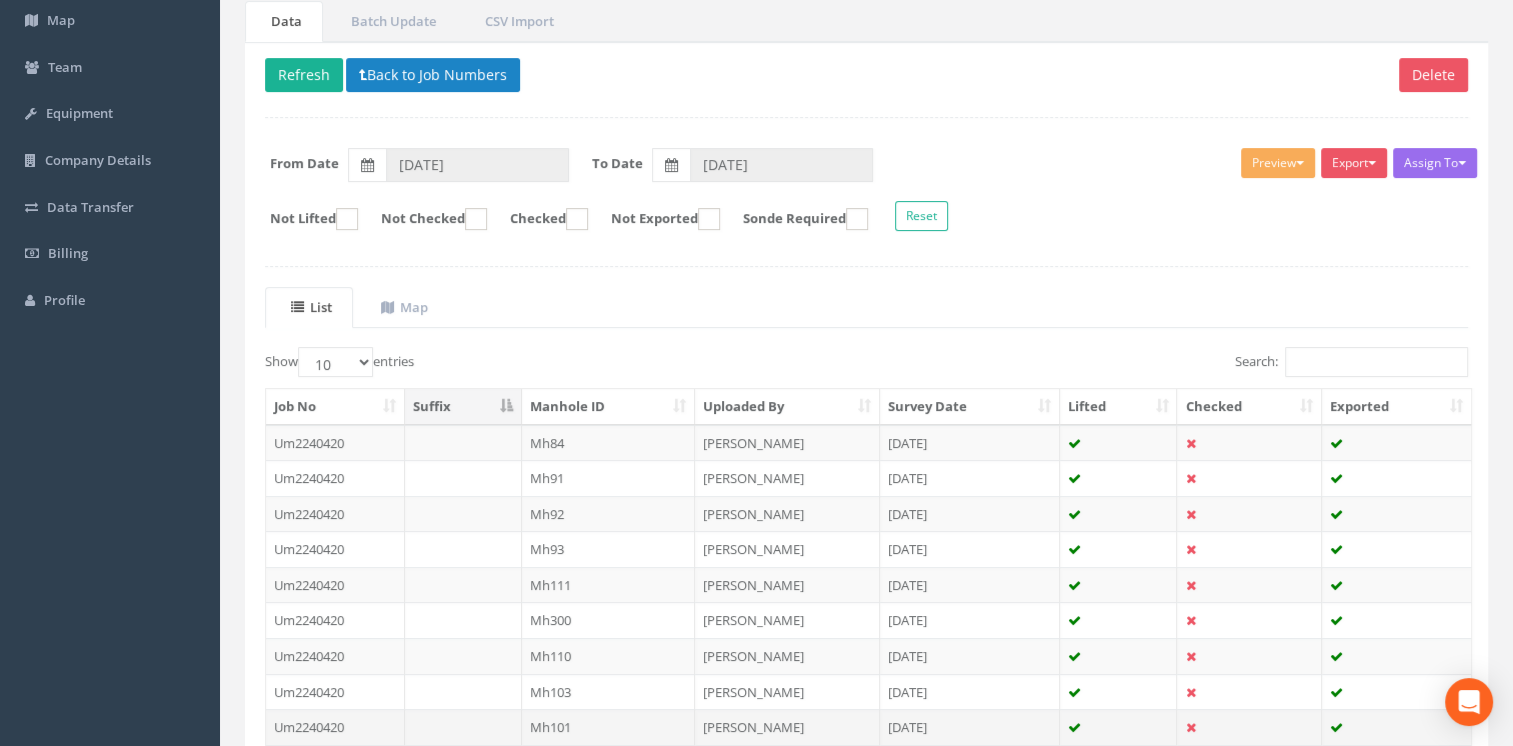 scroll, scrollTop: 364, scrollLeft: 0, axis: vertical 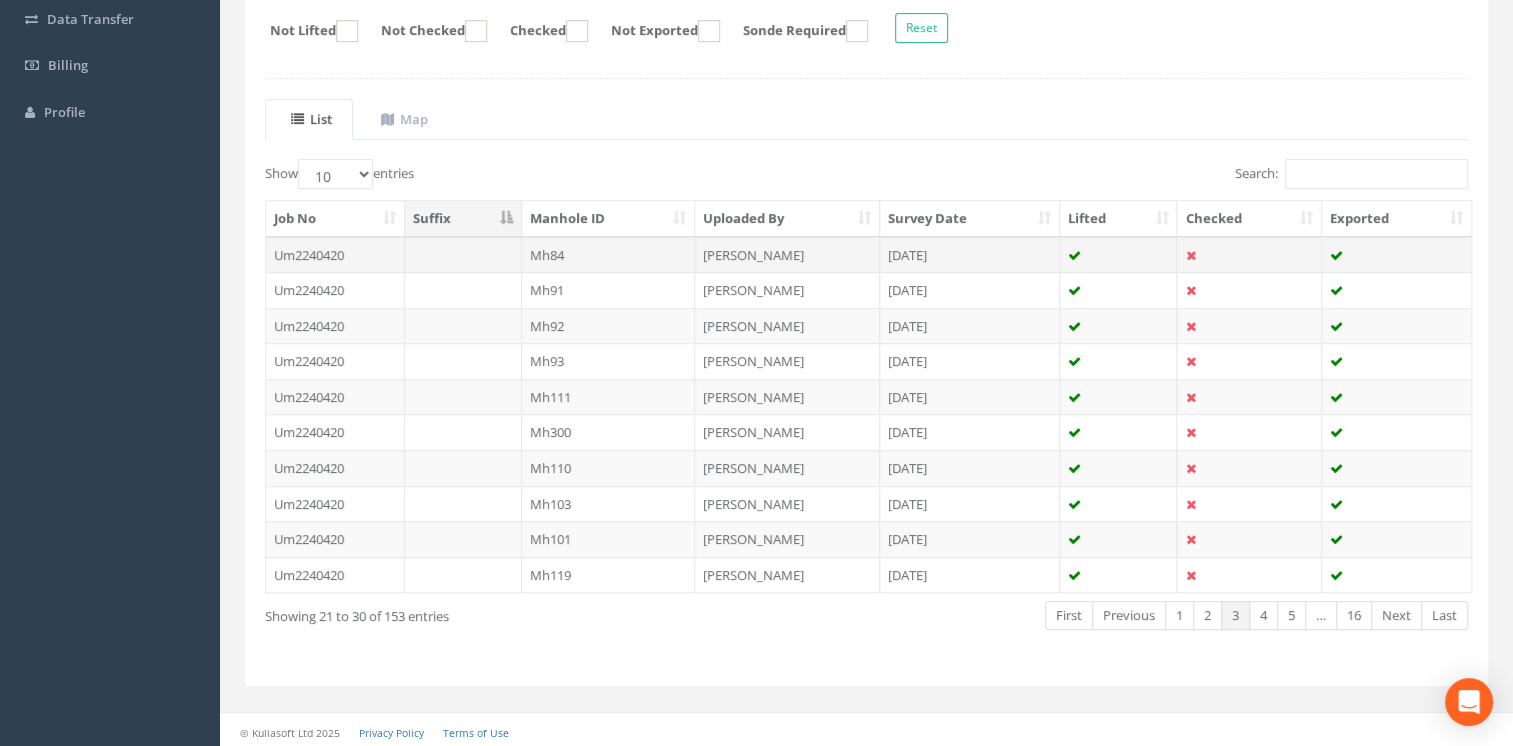 click on "Mh84" at bounding box center (609, 255) 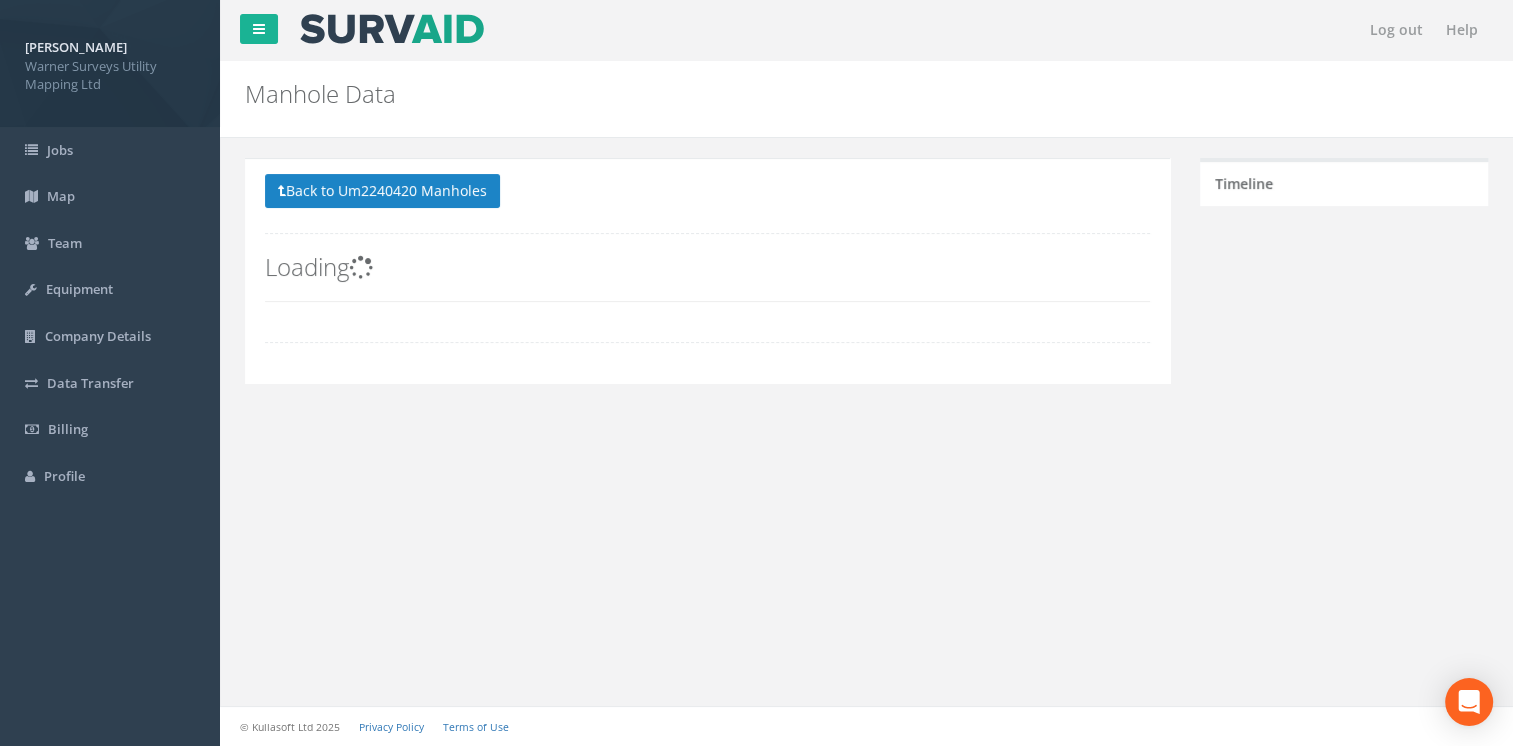 scroll, scrollTop: 0, scrollLeft: 0, axis: both 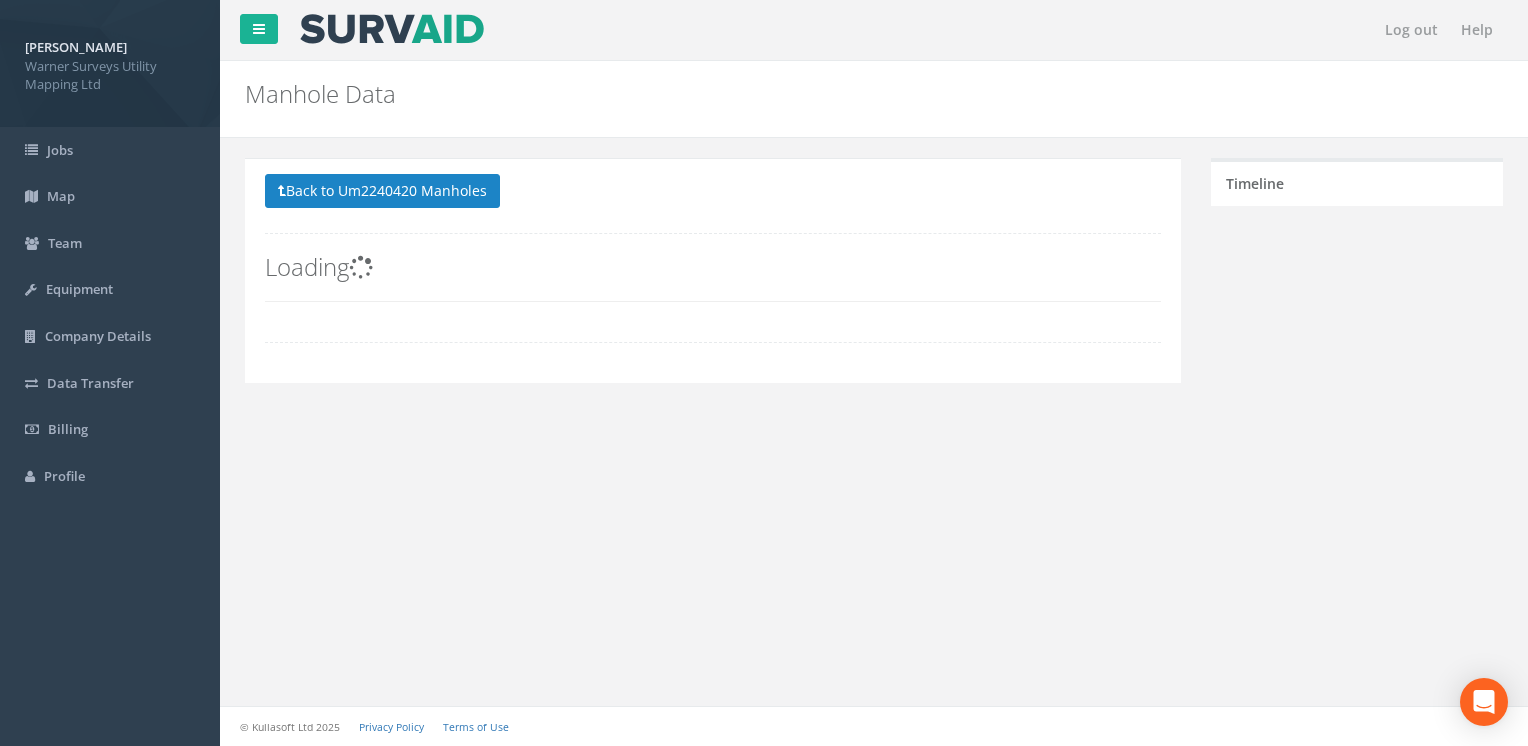 click on "Back to Um2240420 Manholes       Back to Map           Assign To            No Companies Added          Export        Warner Asset Chamber   Warner Manhole Card       Heathrow   United Utilities       SurvAid IC   SurvAid Manhole            Preview        Warner Asset Chamber   Warner Manhole Card       Heathrow   United Utilities       SurvAid IC   SurvAid Manhole         Edit   Loading" at bounding box center (713, 237) 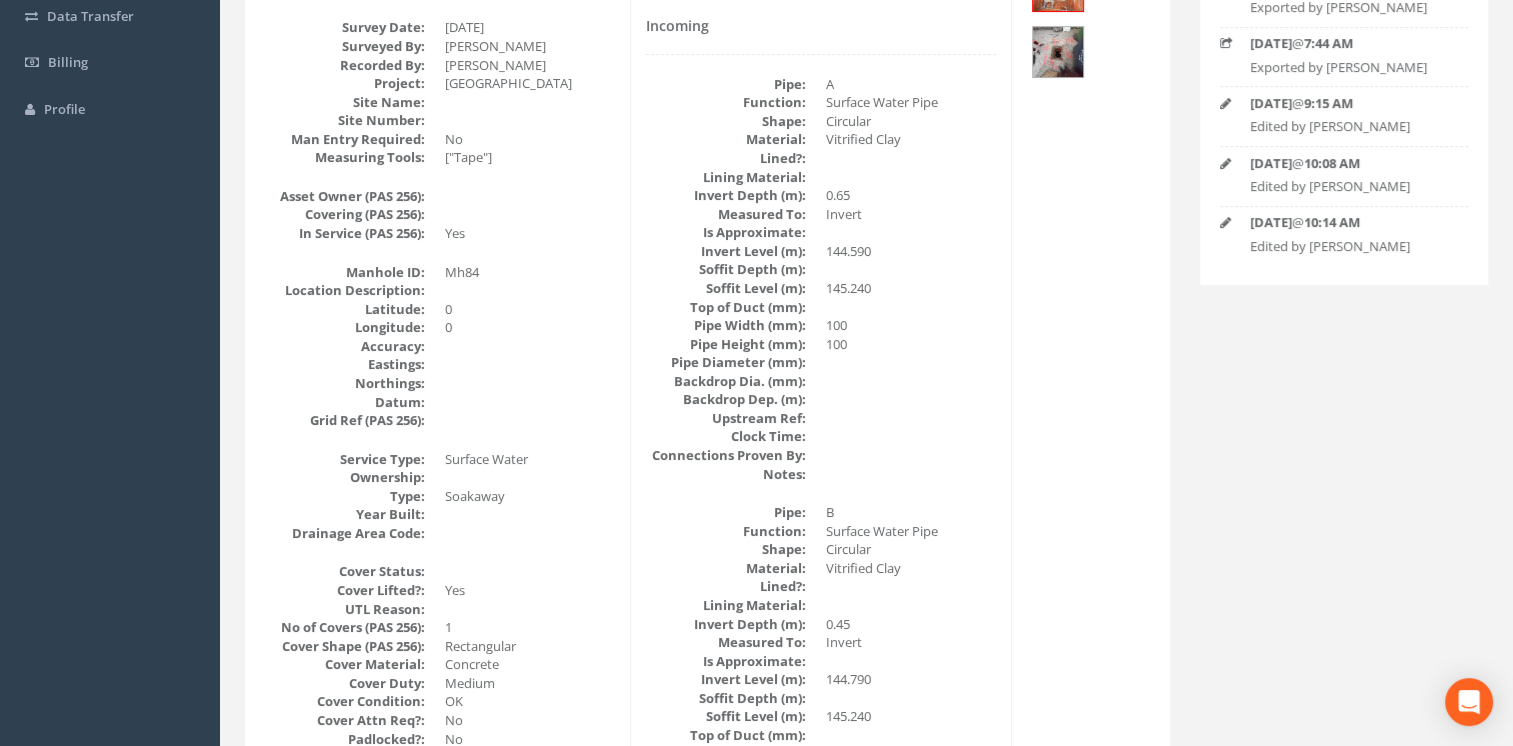 scroll, scrollTop: 0, scrollLeft: 0, axis: both 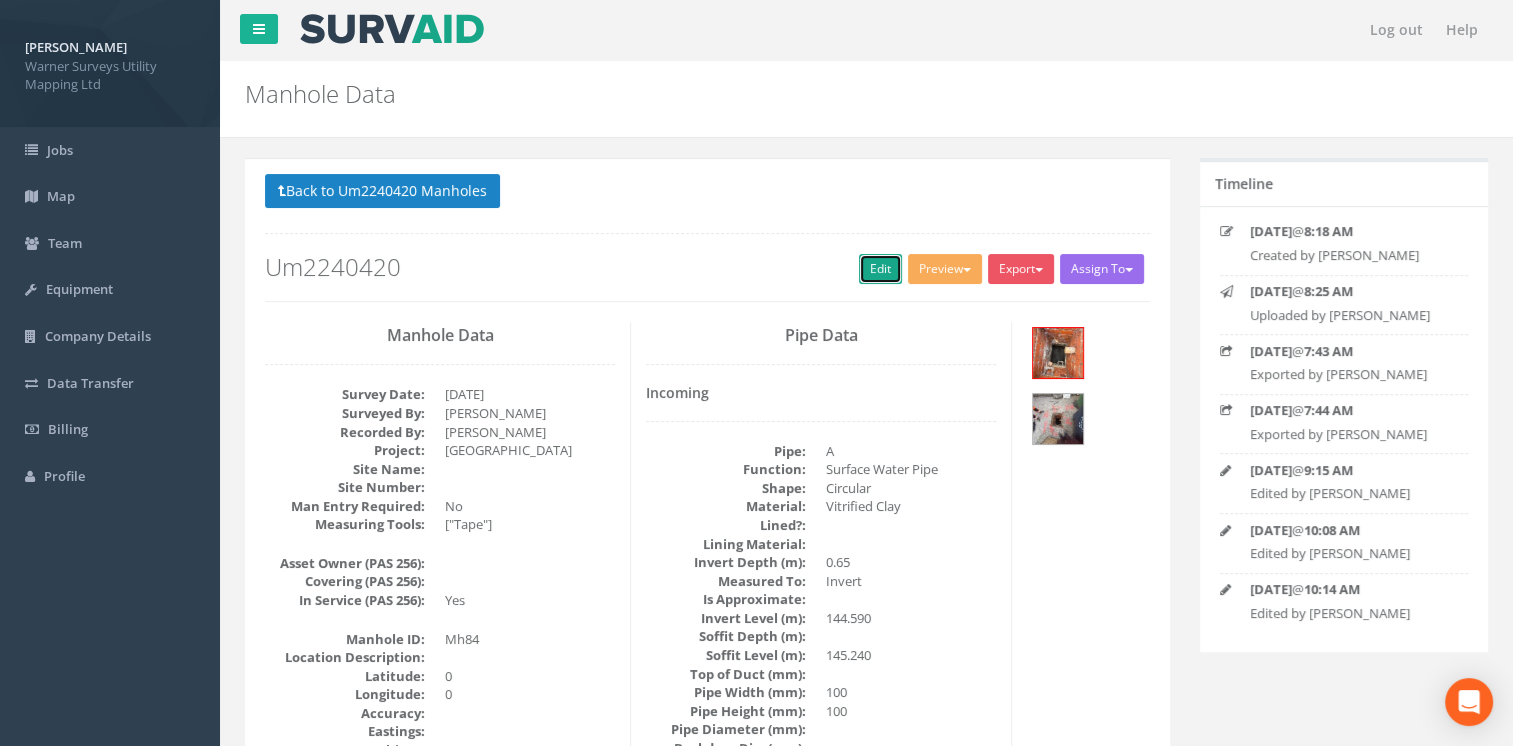 click on "Edit" at bounding box center (880, 269) 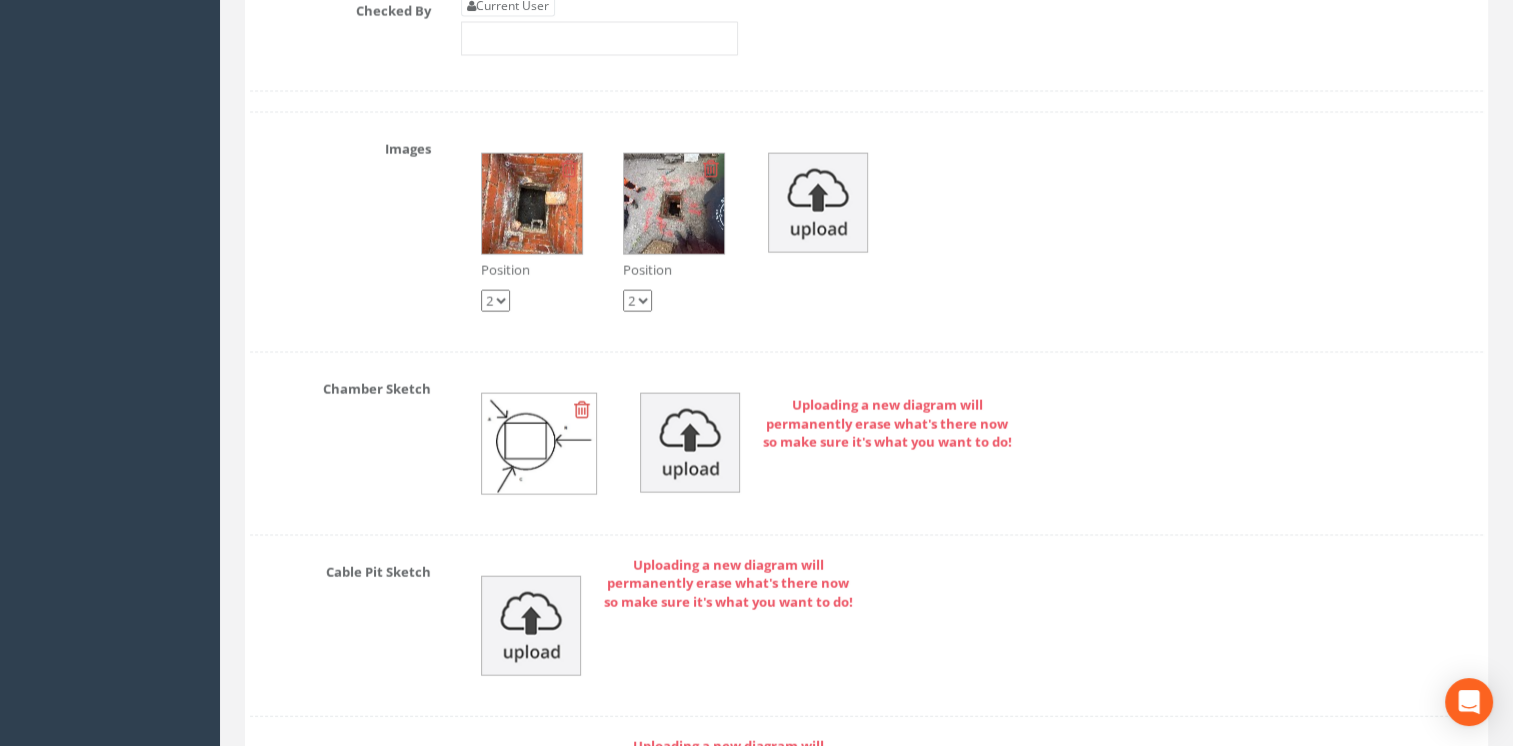 scroll, scrollTop: 4300, scrollLeft: 0, axis: vertical 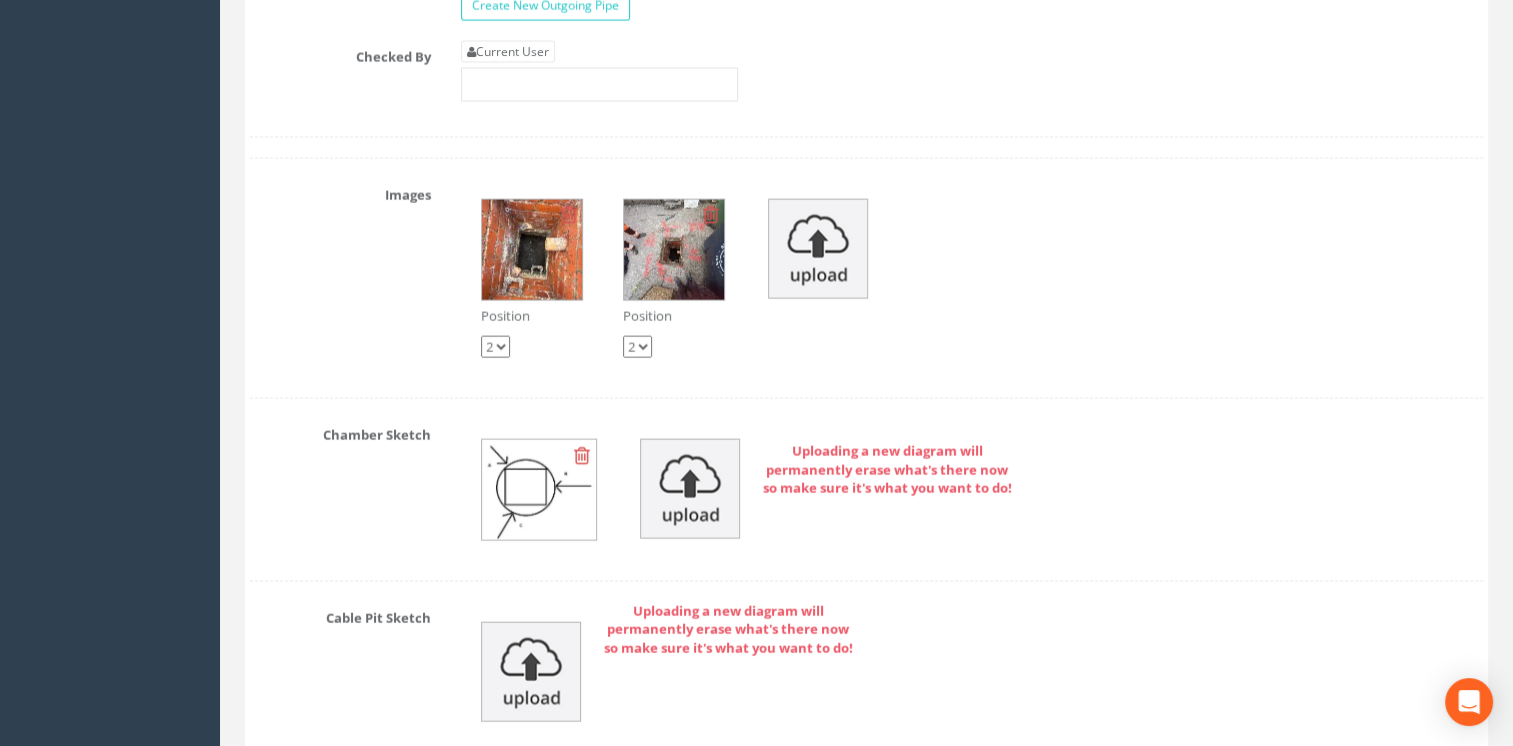 click at bounding box center (674, 250) 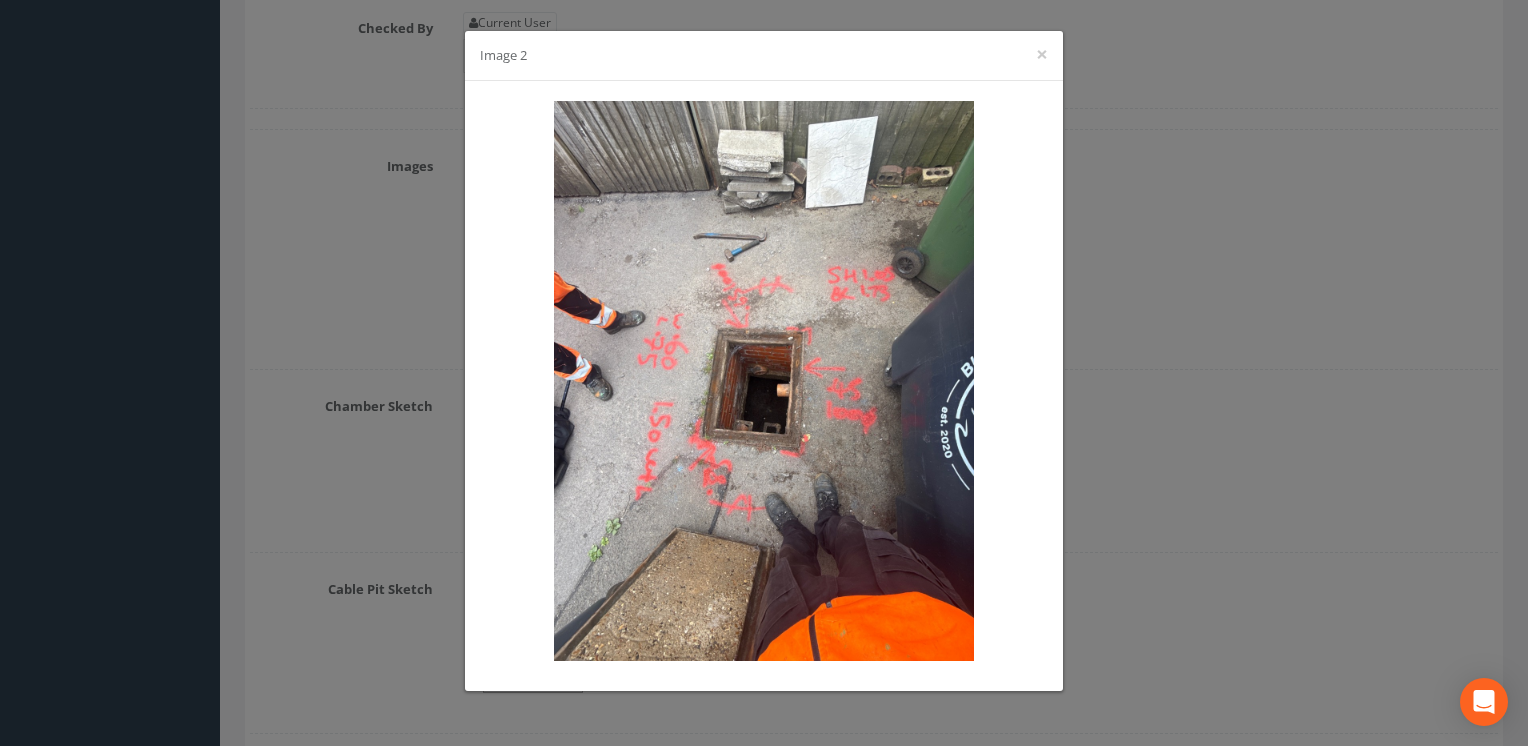 click on "Image 2  ×" at bounding box center [764, 56] 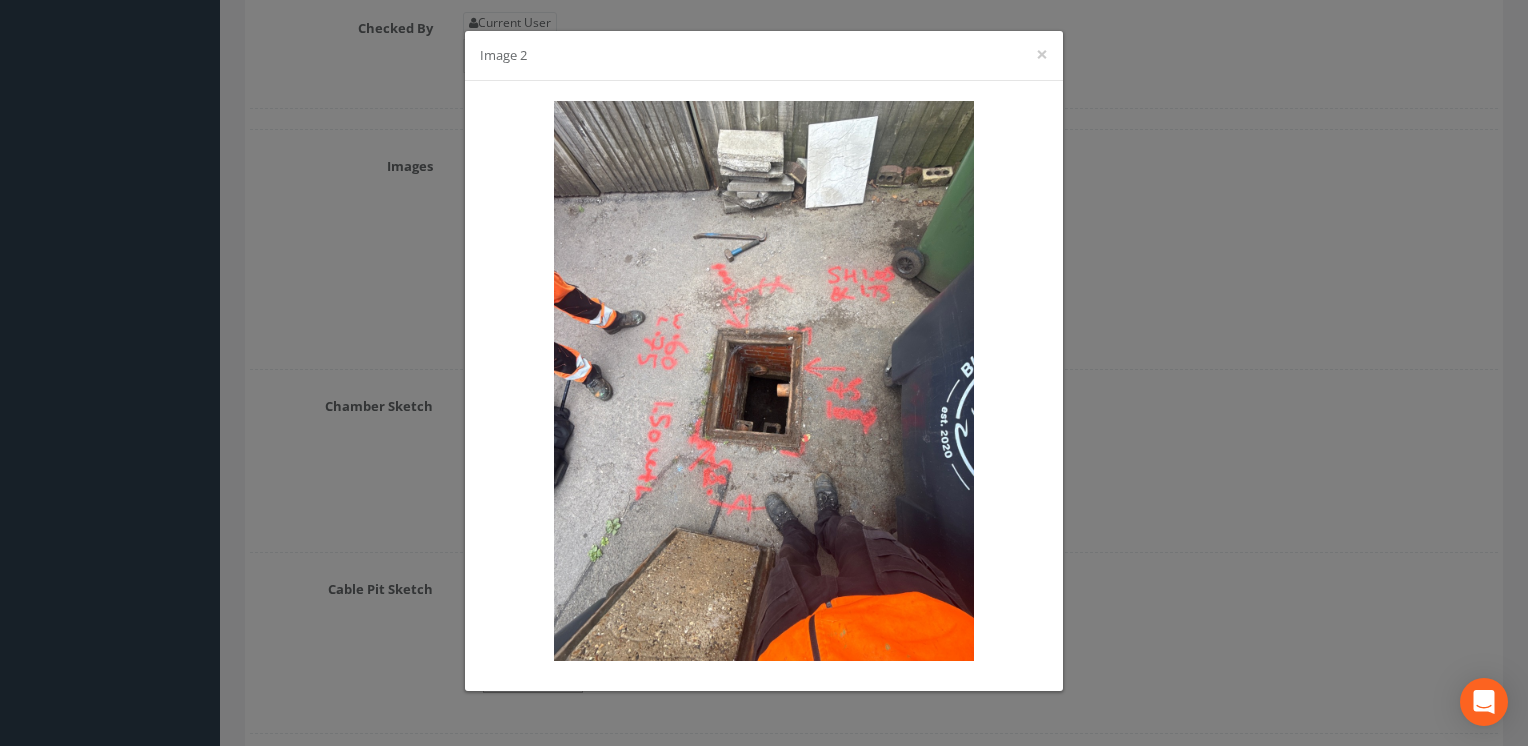 click on "Image 2  ×" at bounding box center [764, 56] 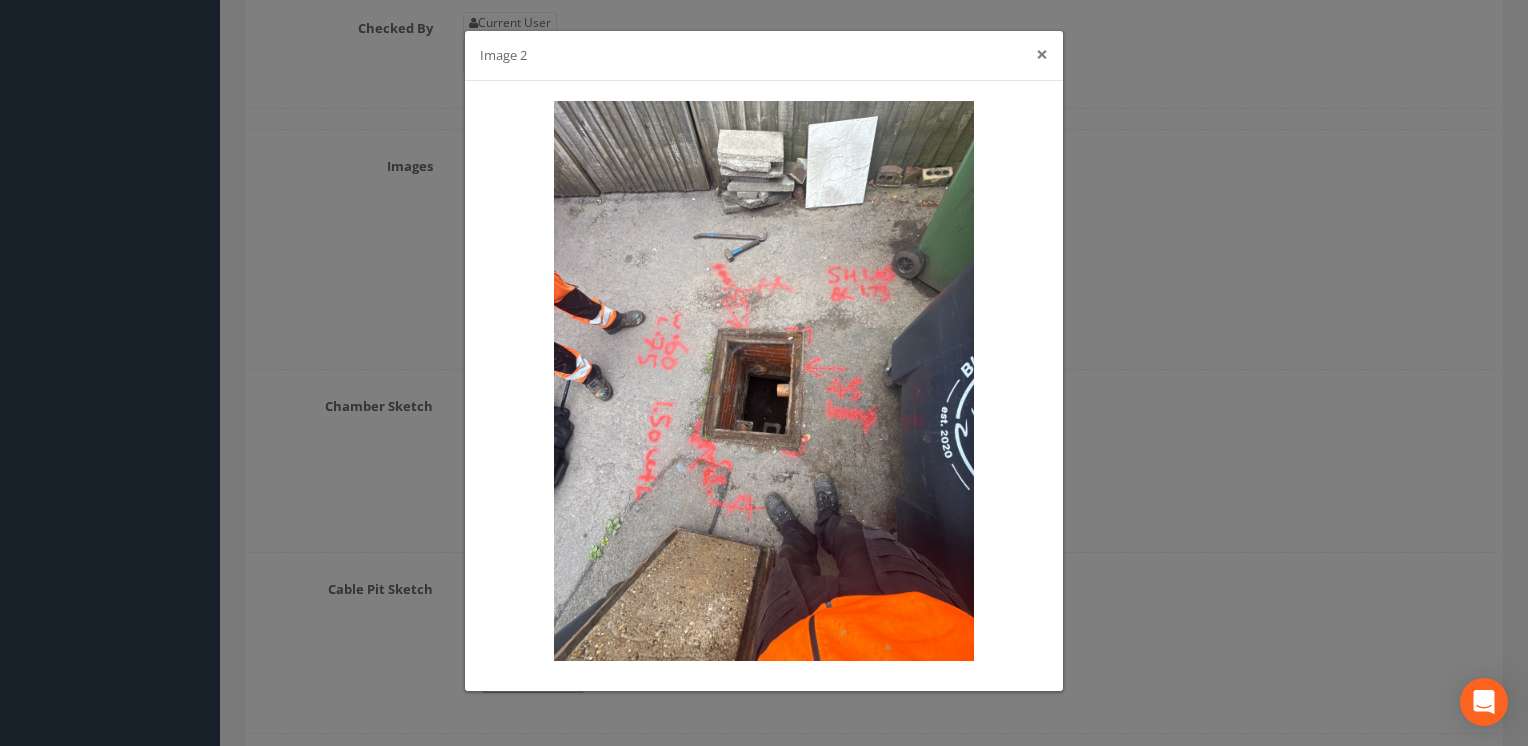 click on "×" at bounding box center (1042, 54) 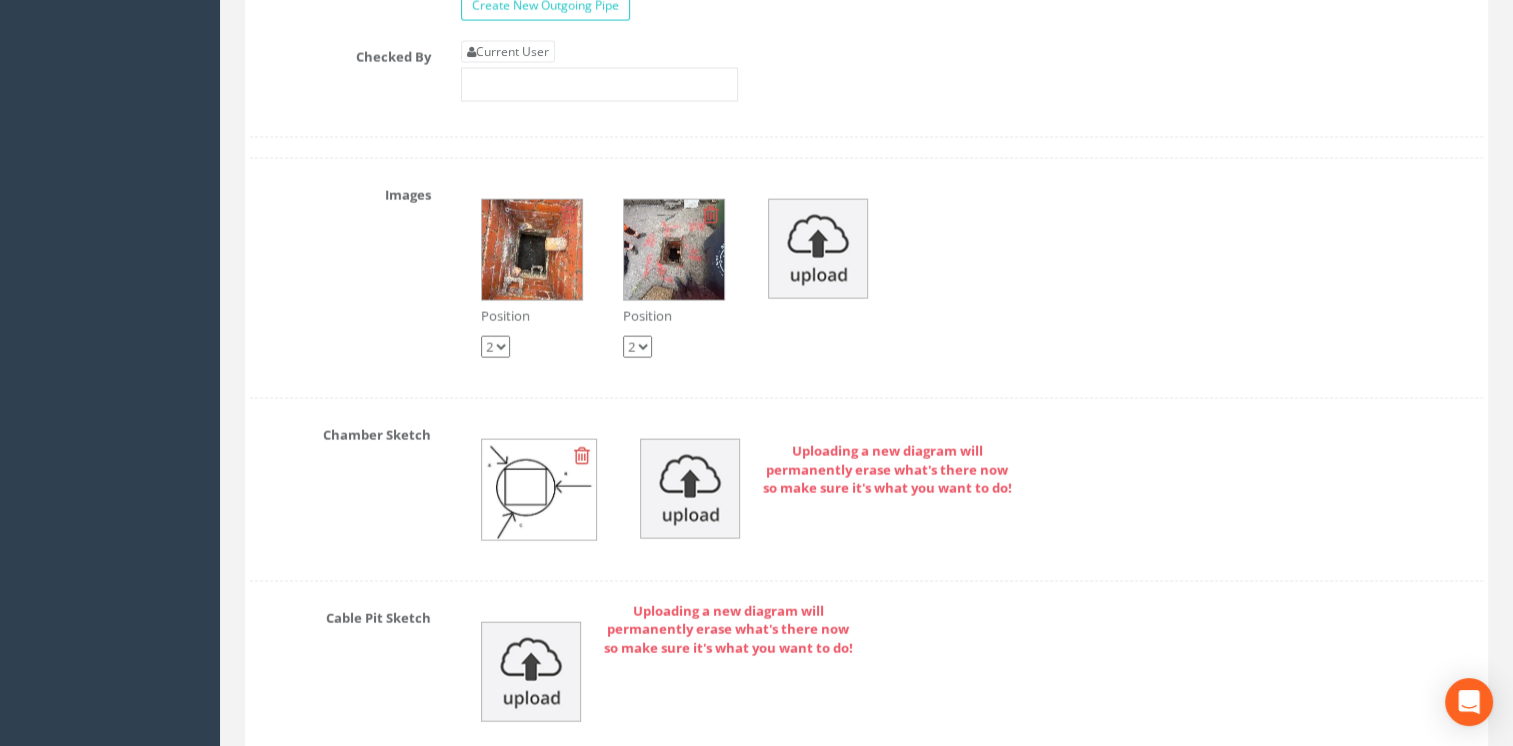 click at bounding box center [532, 250] 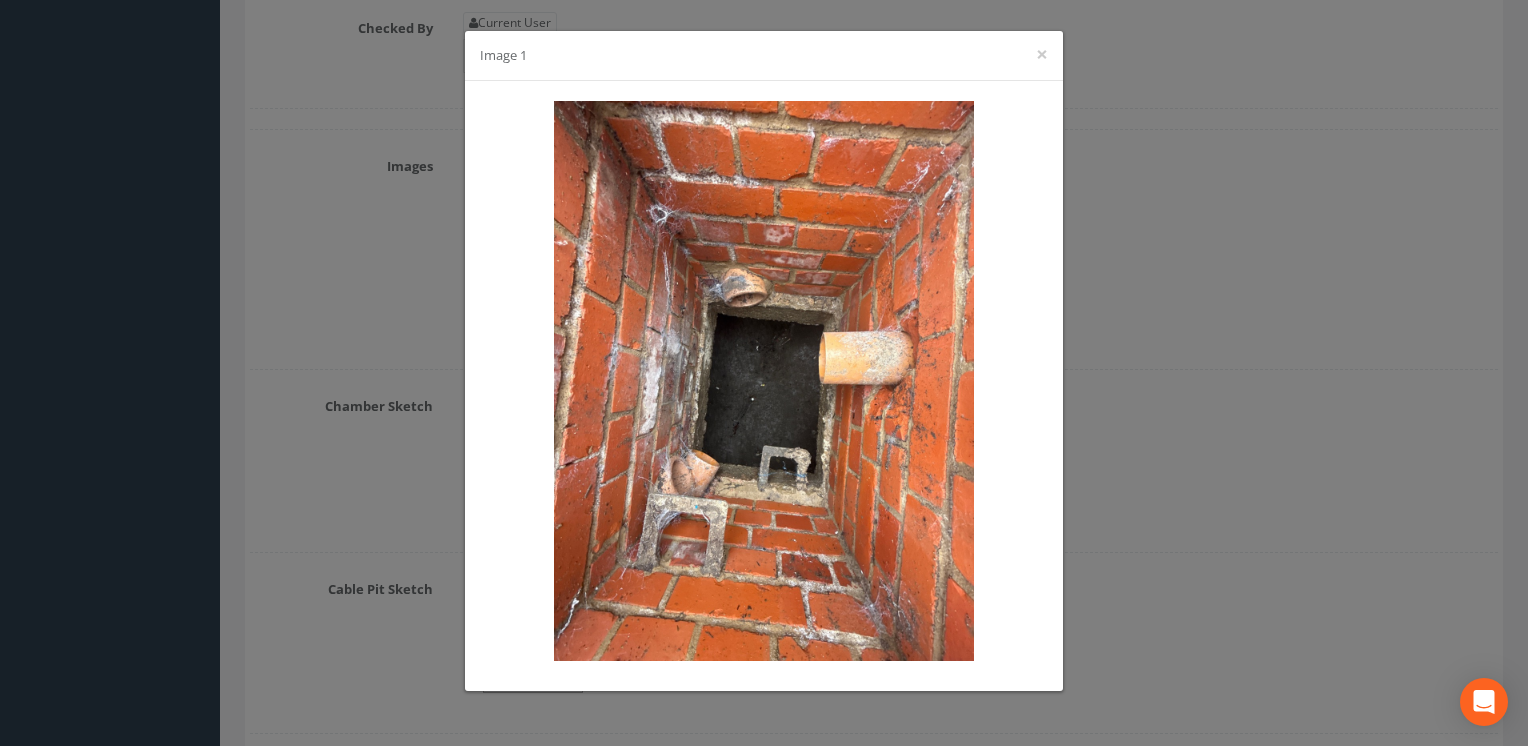 click on "Image 1  ×" at bounding box center [764, 56] 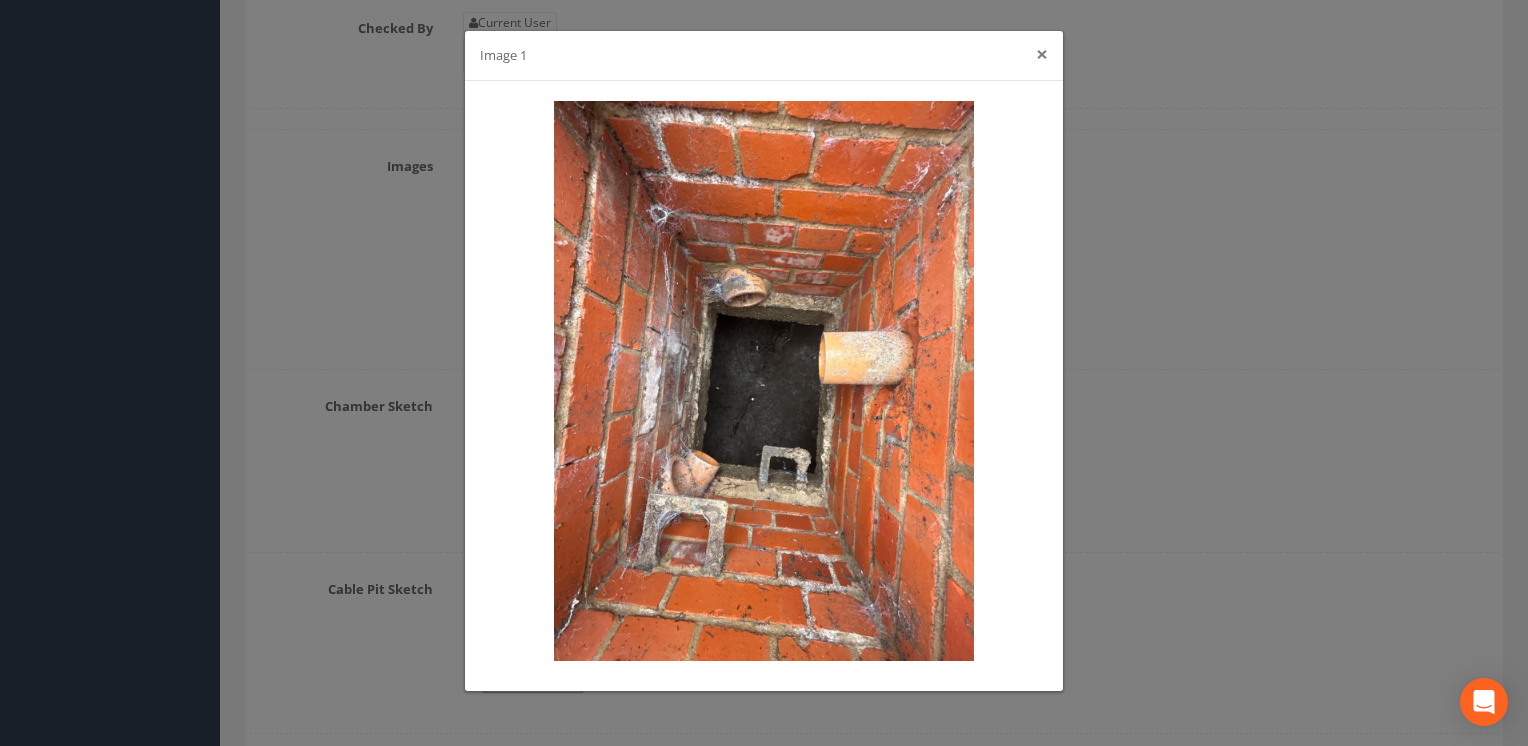 click on "×" at bounding box center [1042, 54] 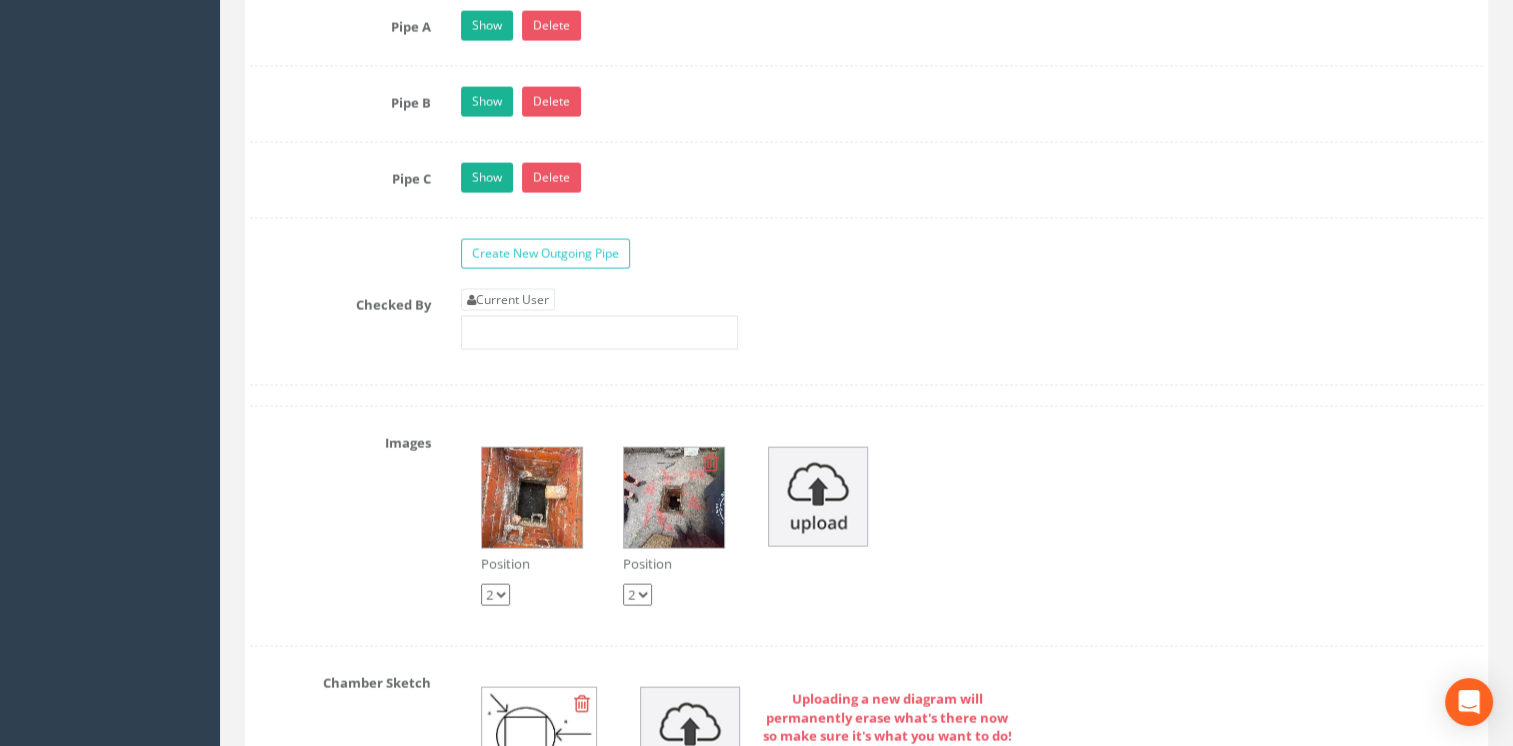 scroll, scrollTop: 4400, scrollLeft: 0, axis: vertical 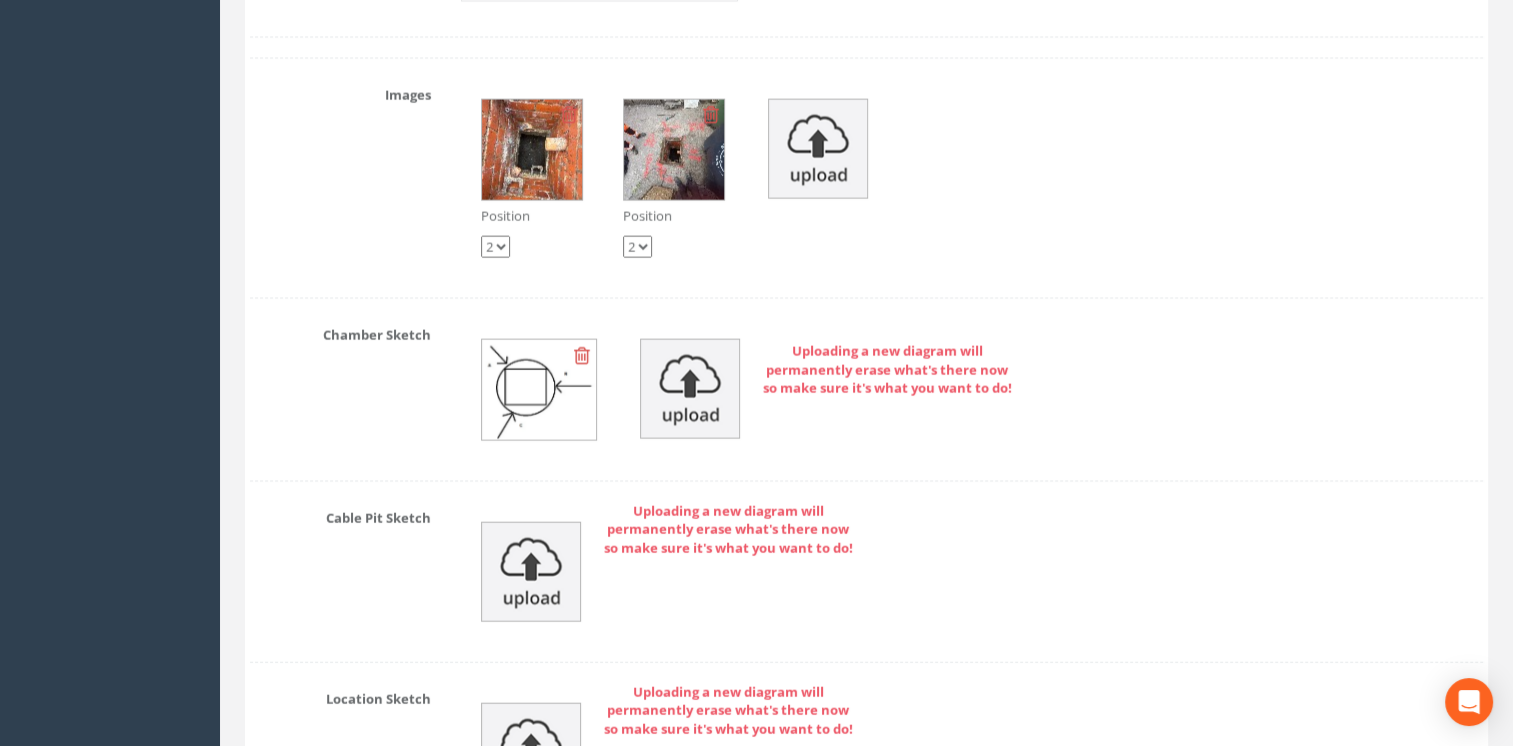 click on "Position    1 2                        Position    1 2" at bounding box center (972, 178) 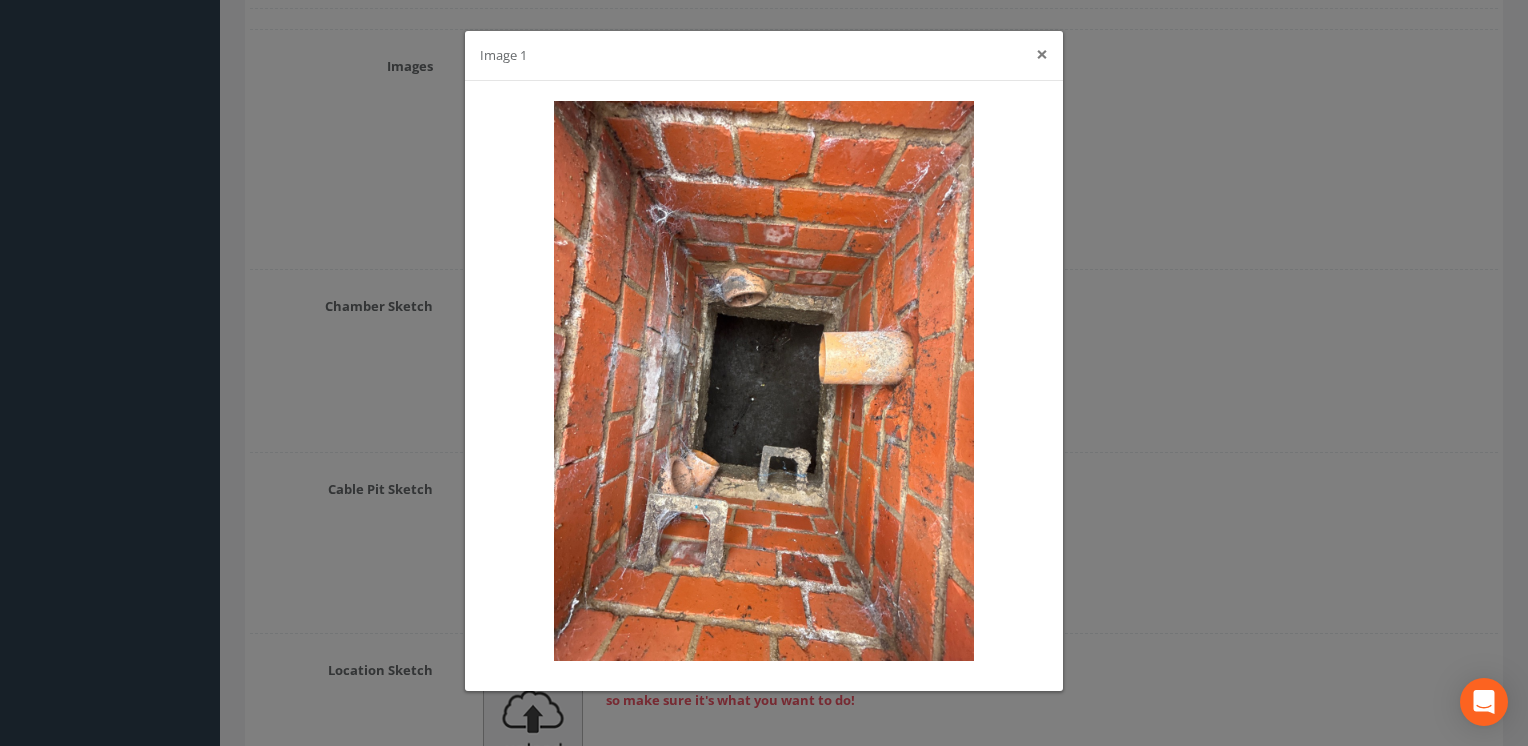 click on "×" at bounding box center [1042, 54] 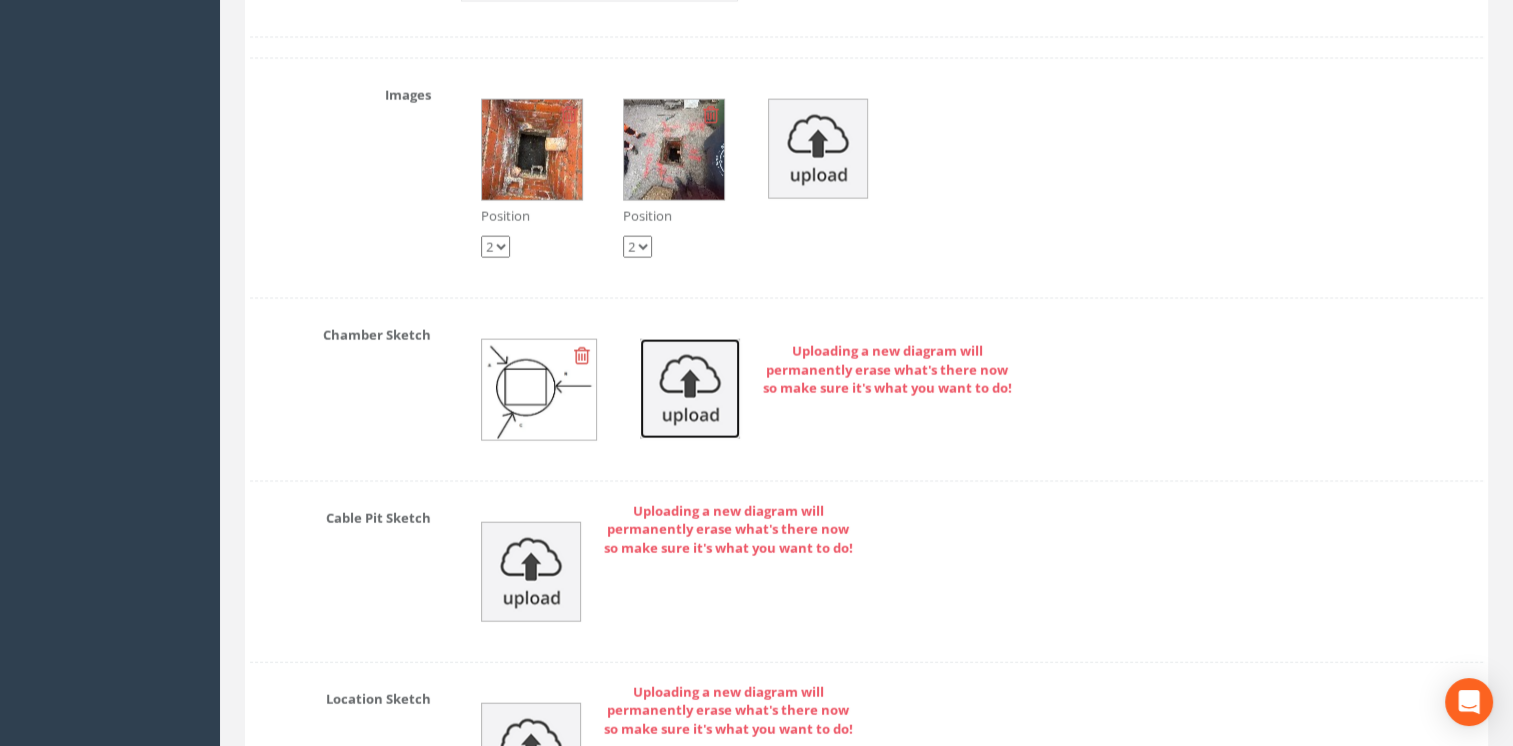 click at bounding box center [690, 389] 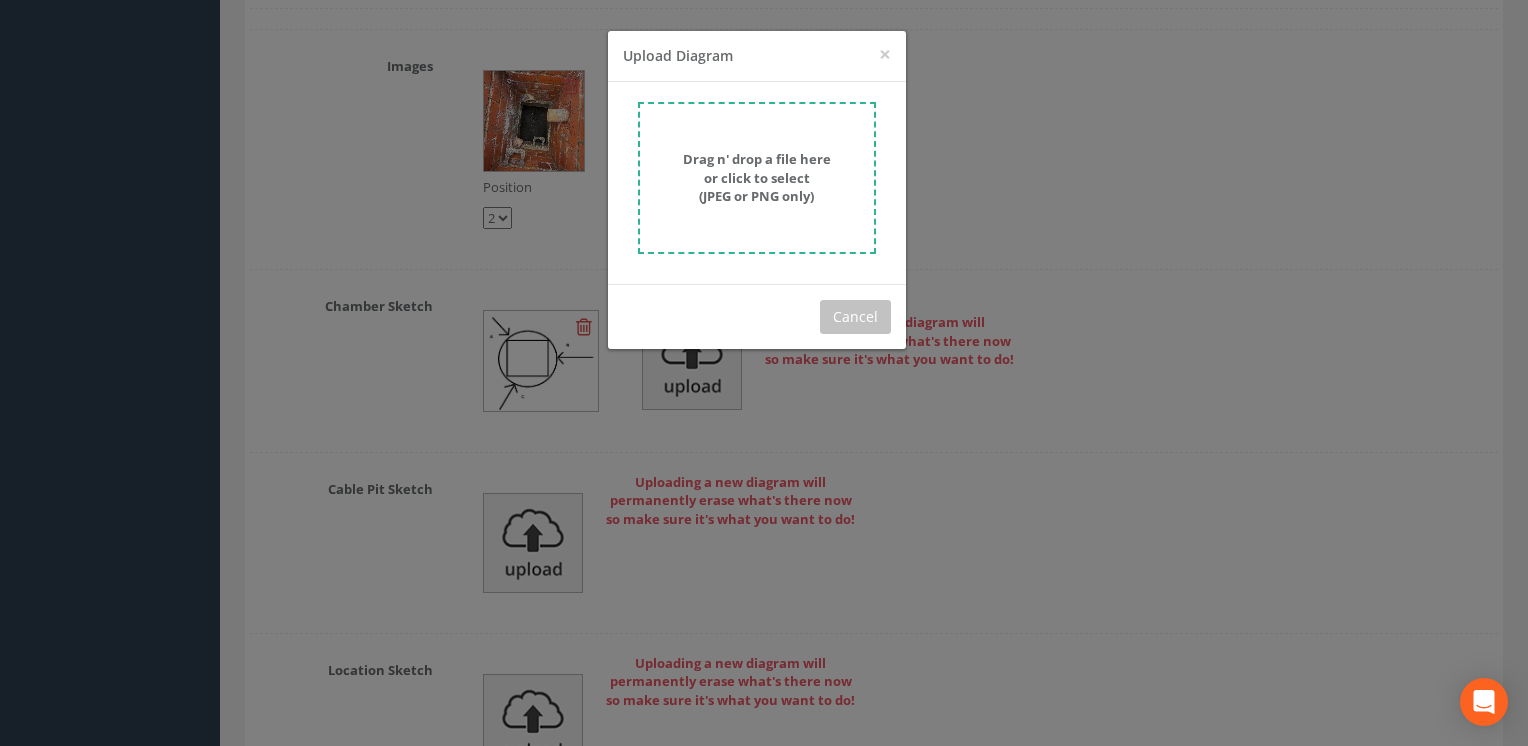 click on "Drag n' drop a file here or click to select (JPEG or PNG only)" at bounding box center (757, 177) 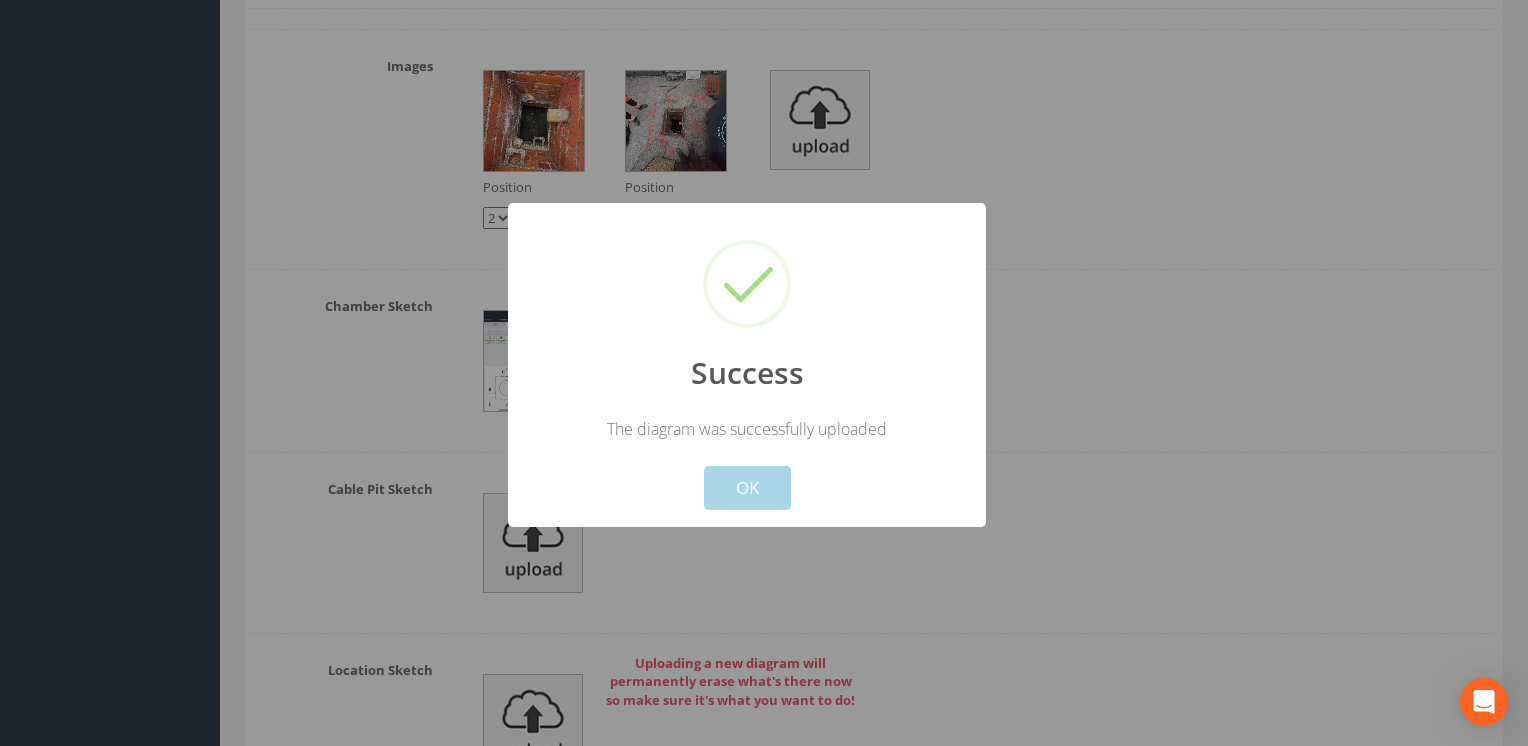 click on "OK" at bounding box center (747, 488) 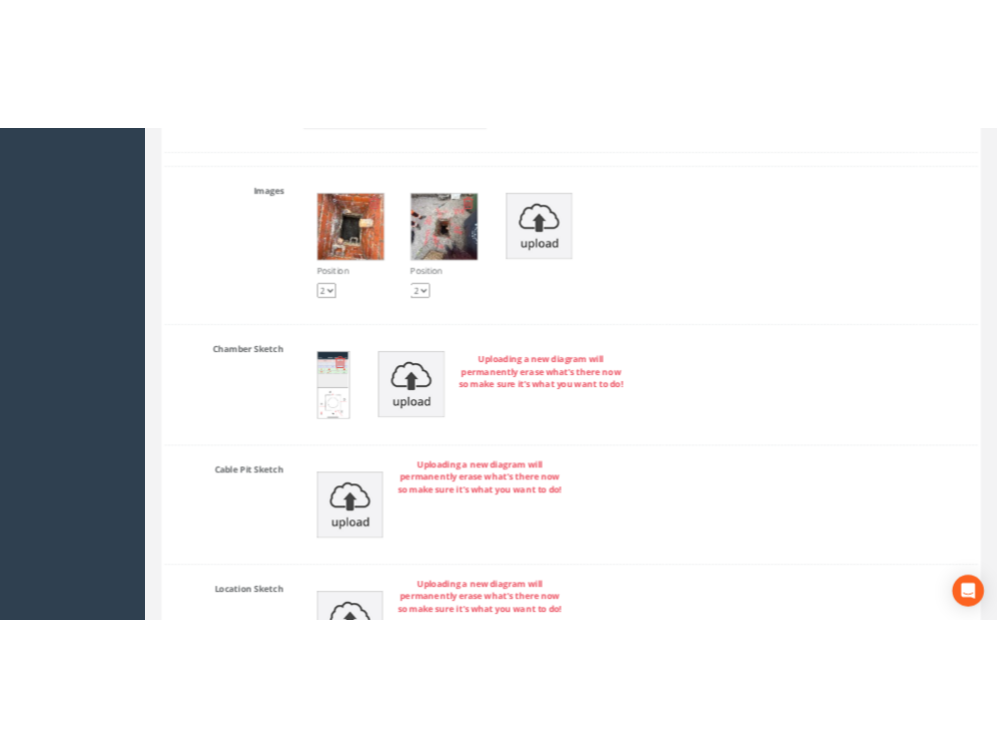 scroll, scrollTop: 4827, scrollLeft: 0, axis: vertical 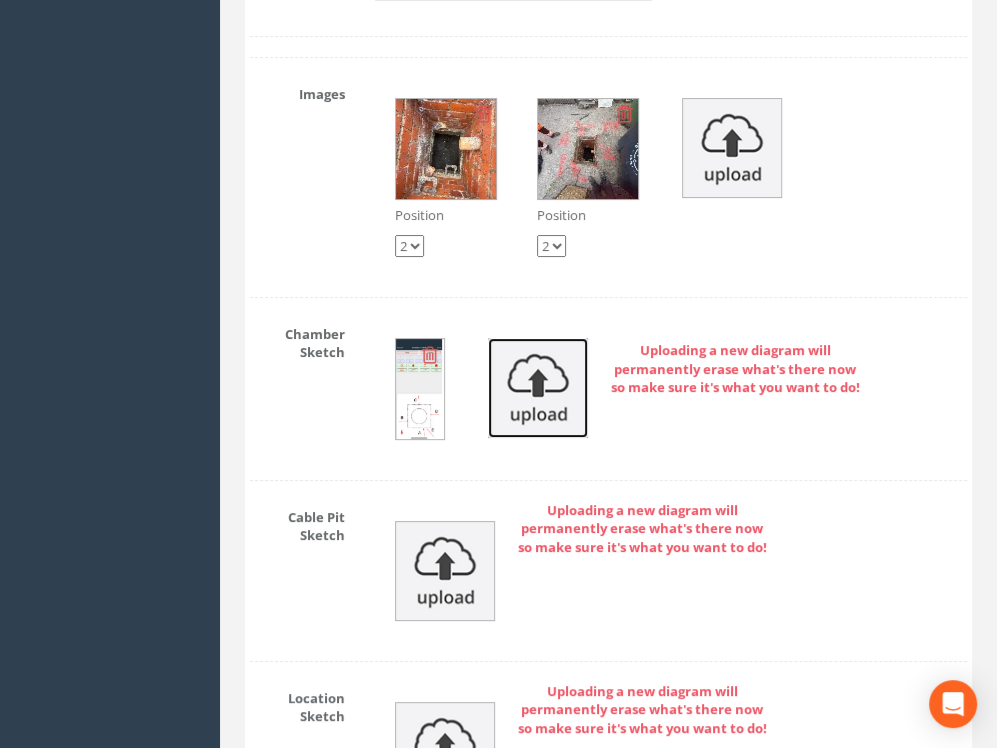 click at bounding box center (538, 388) 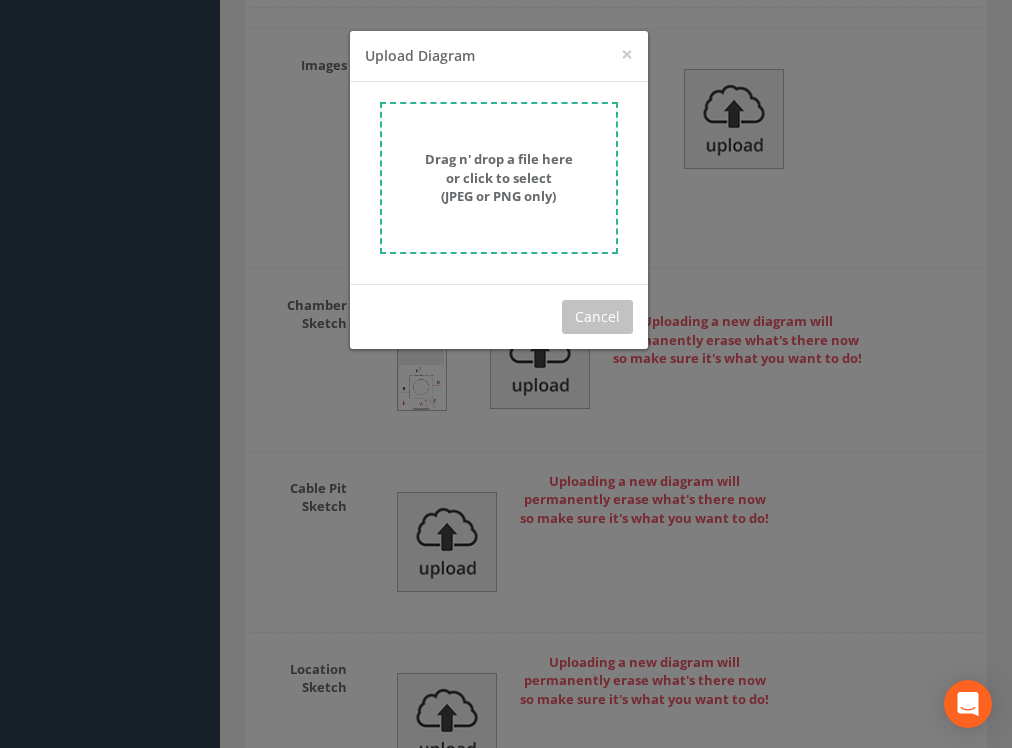 click on "Drag n' drop a file here or click to select (JPEG or PNG only)" at bounding box center (499, 178) 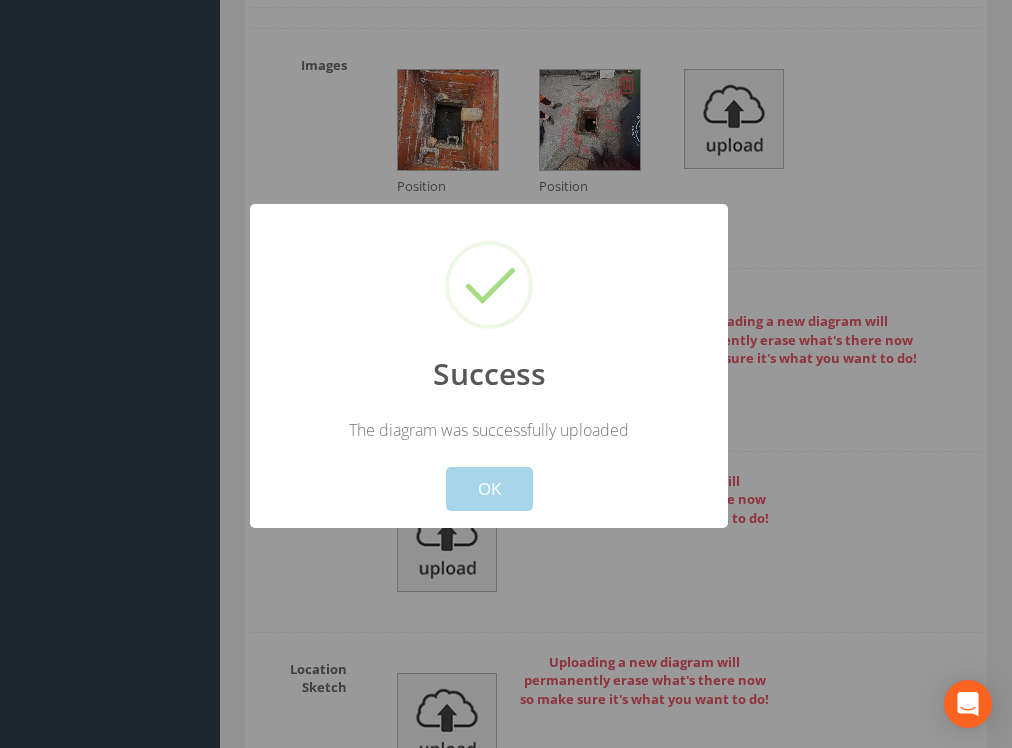 click on "OK" at bounding box center [489, 489] 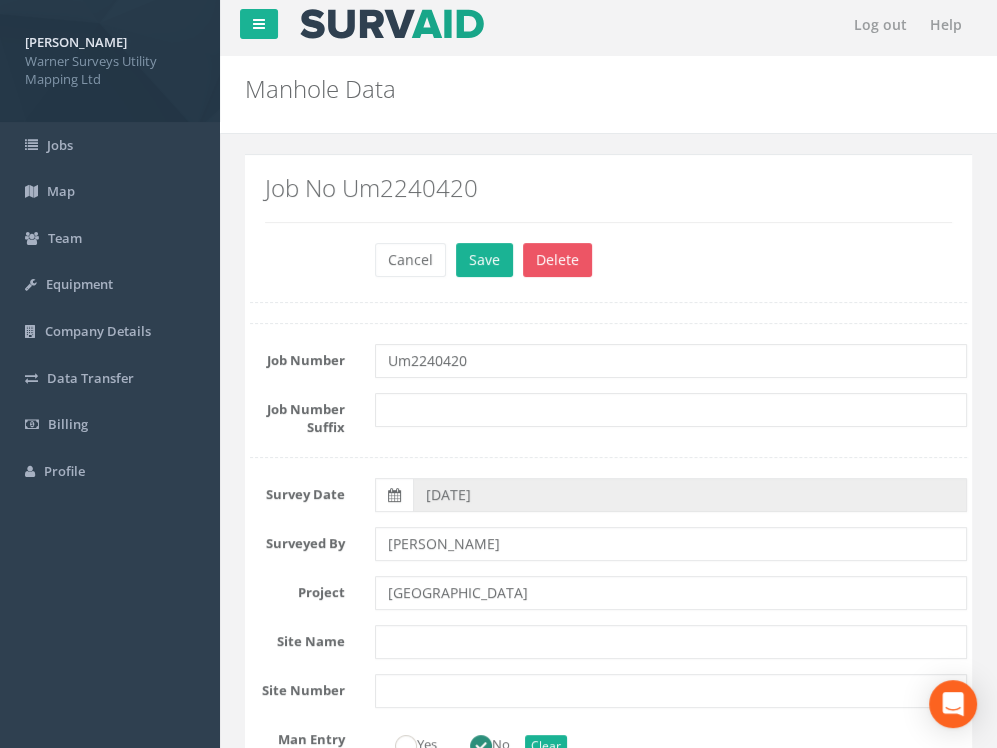 scroll, scrollTop: 0, scrollLeft: 0, axis: both 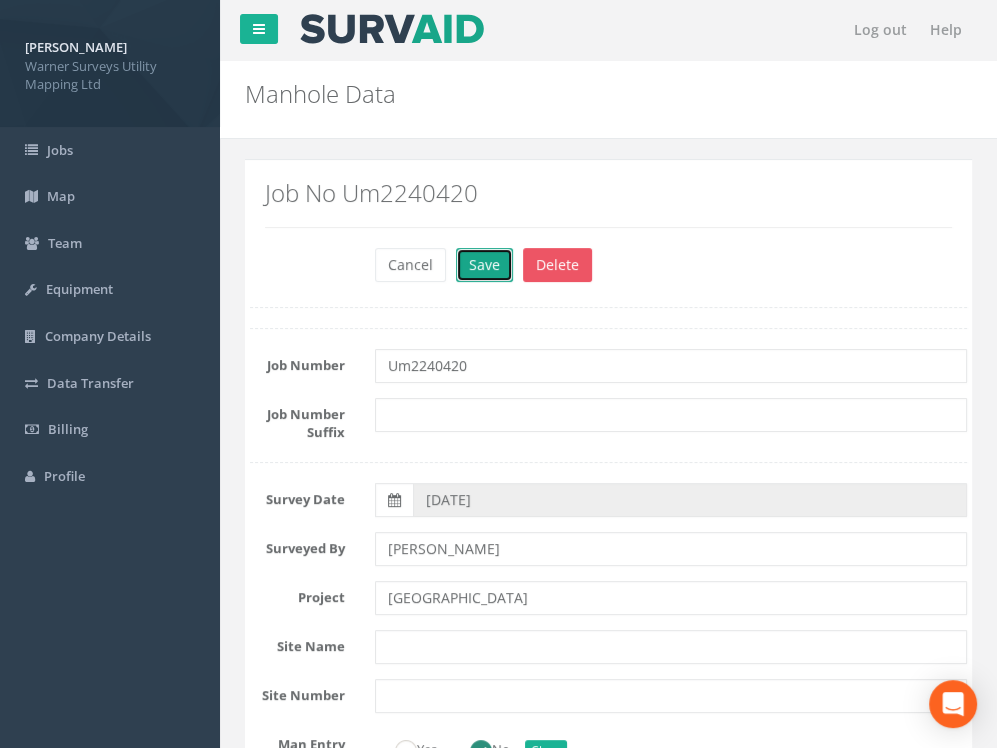 click on "Save" at bounding box center [484, 265] 